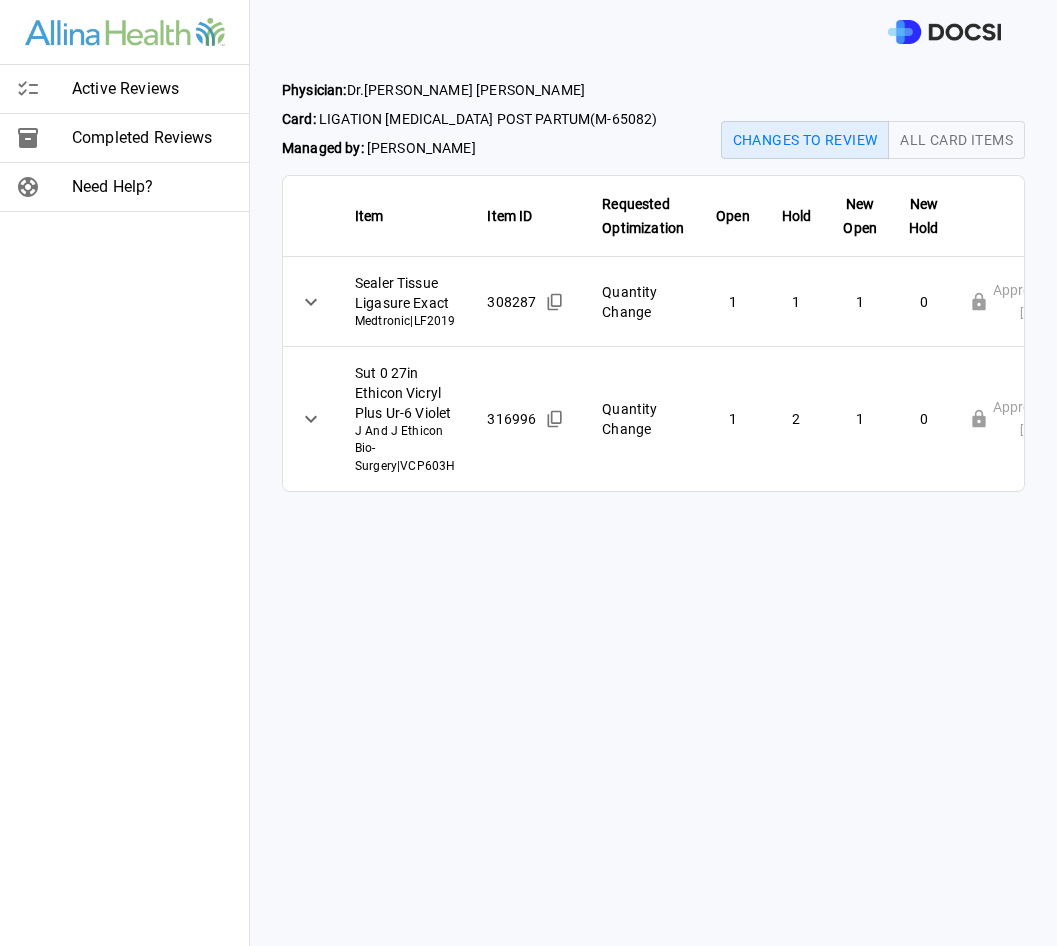 scroll, scrollTop: 0, scrollLeft: 0, axis: both 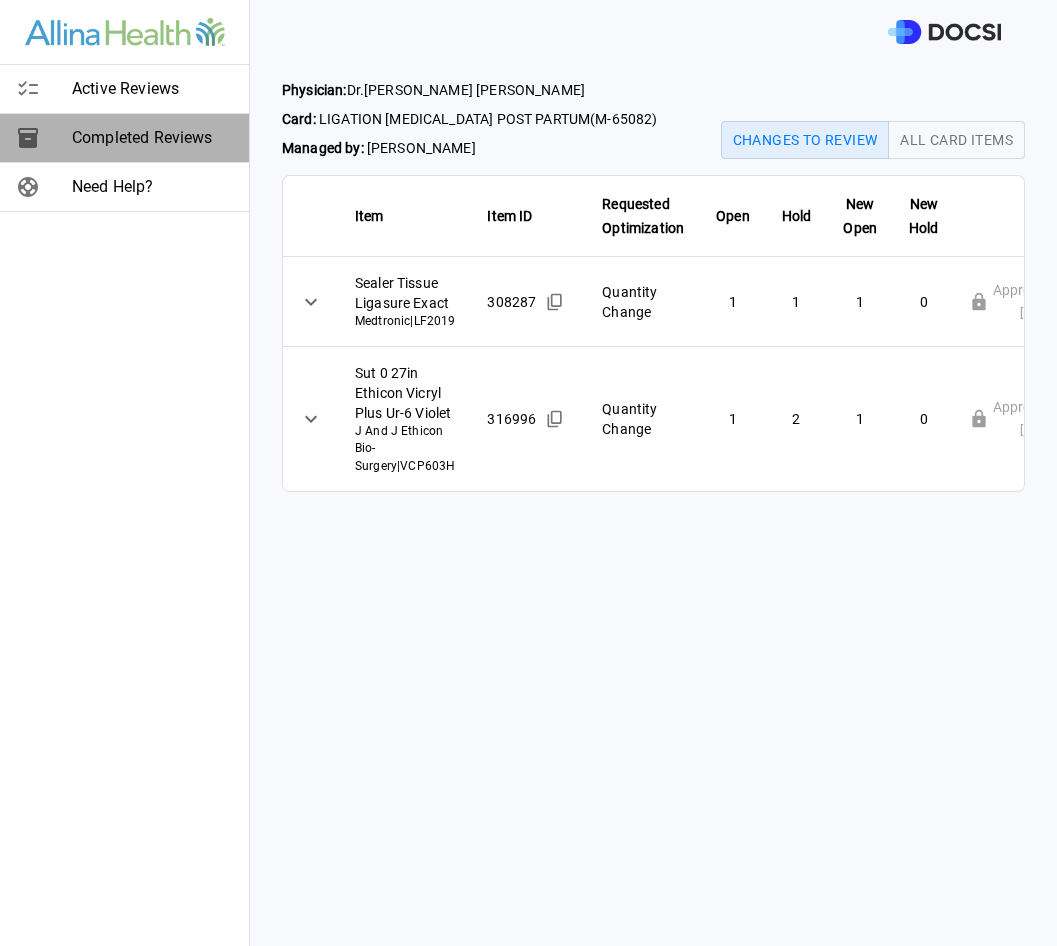 click at bounding box center [44, 138] 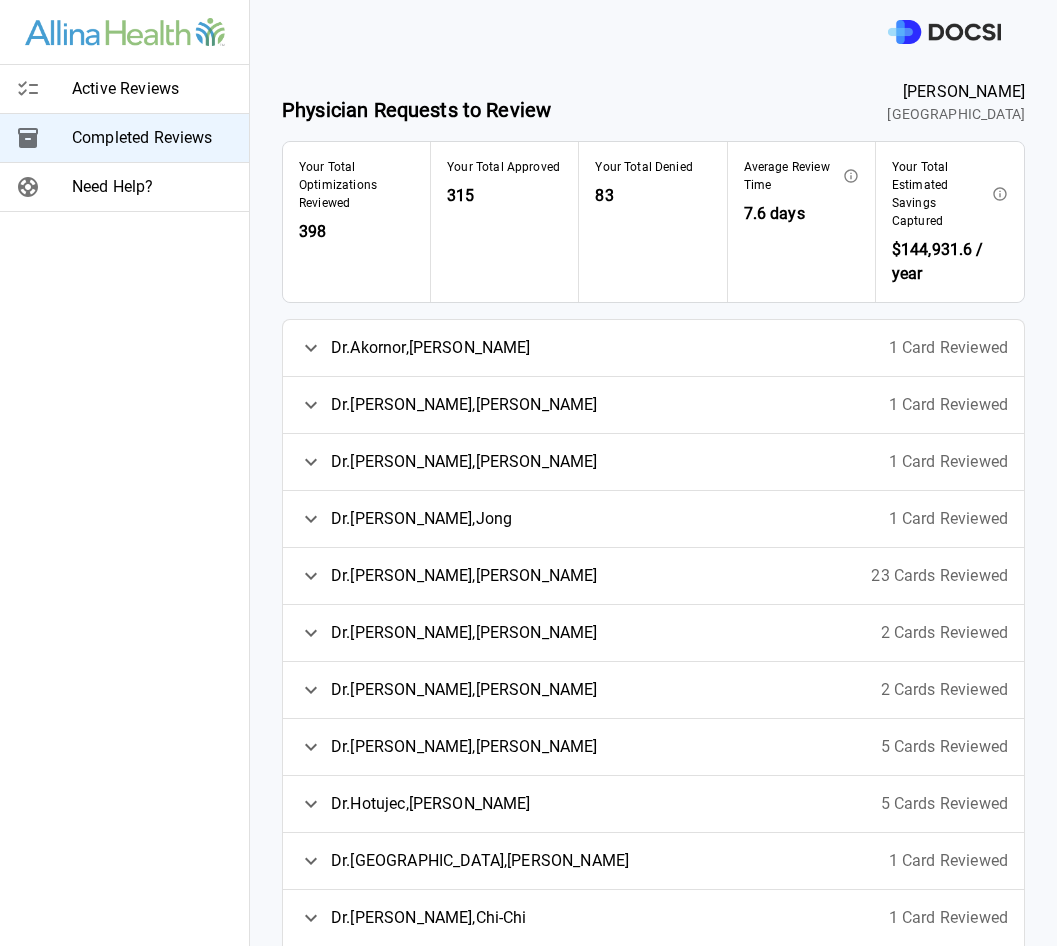 click 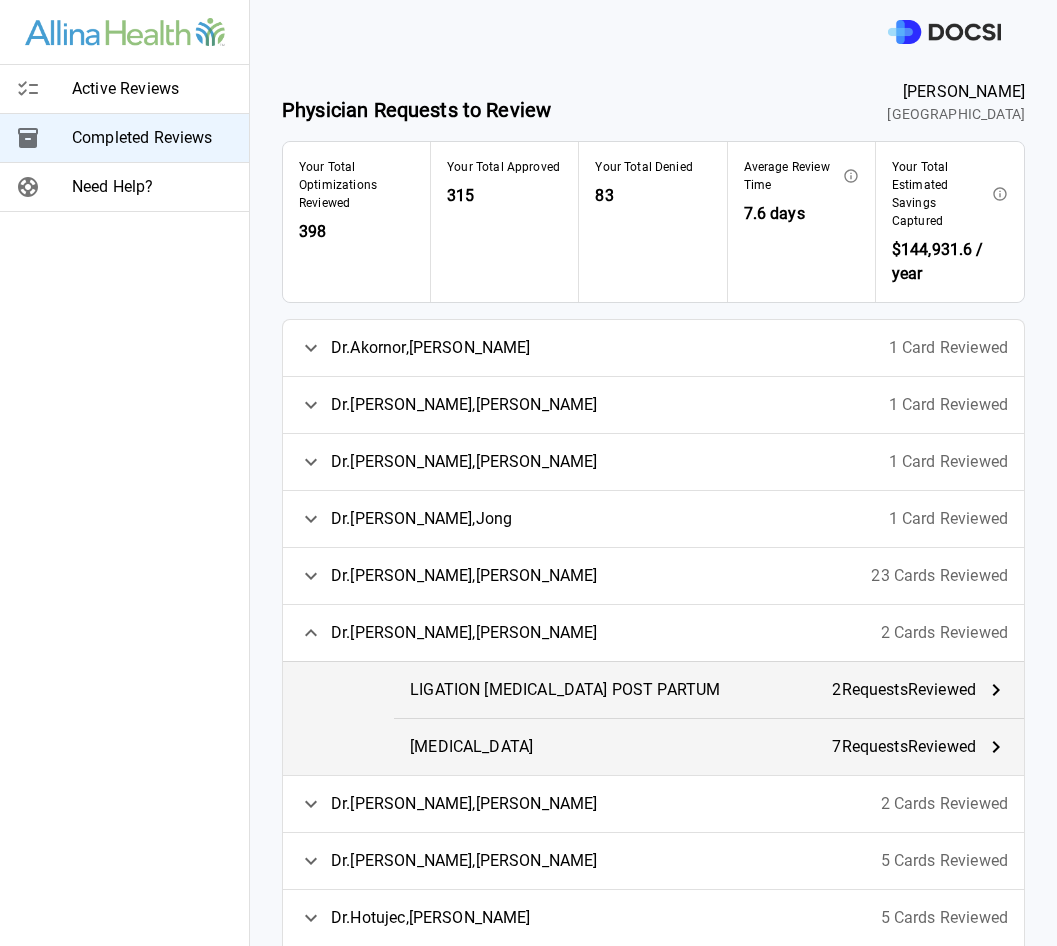 click on "2  Request s  Reviewed" at bounding box center [904, 690] 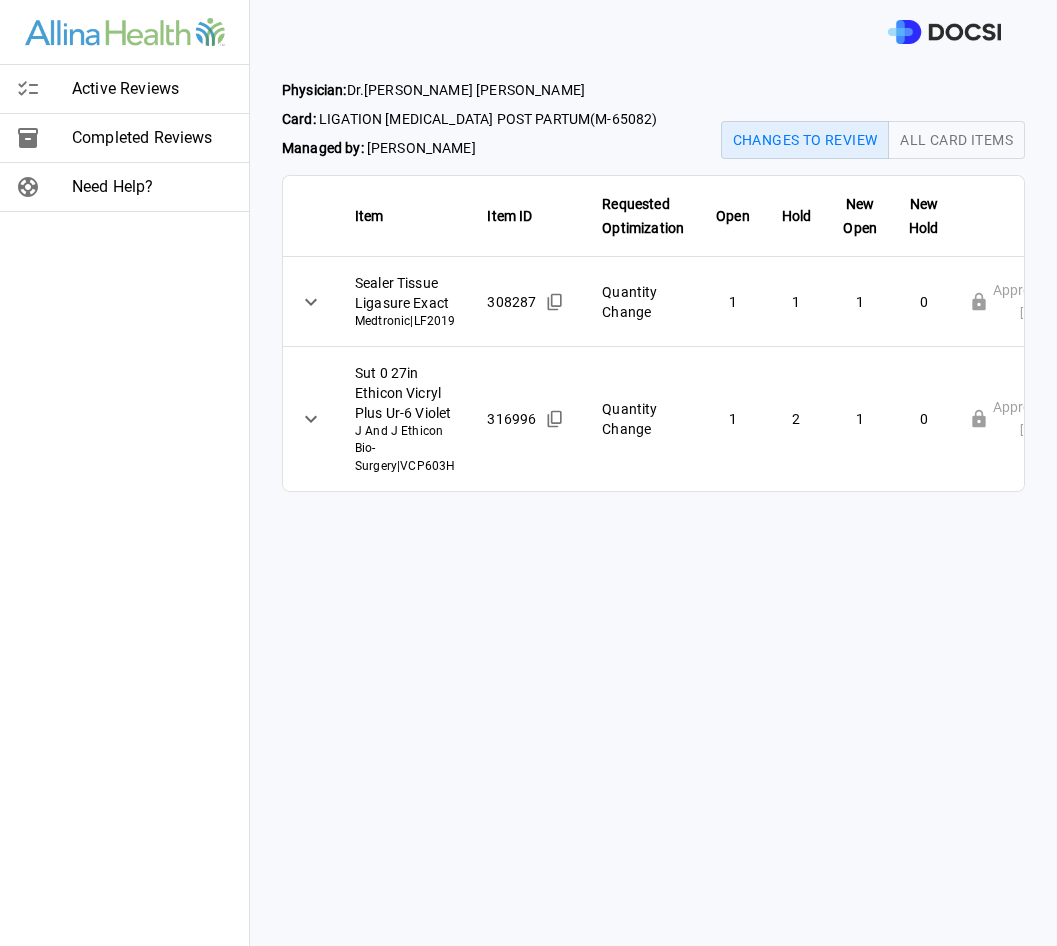 click on "Completed Reviews" at bounding box center [152, 138] 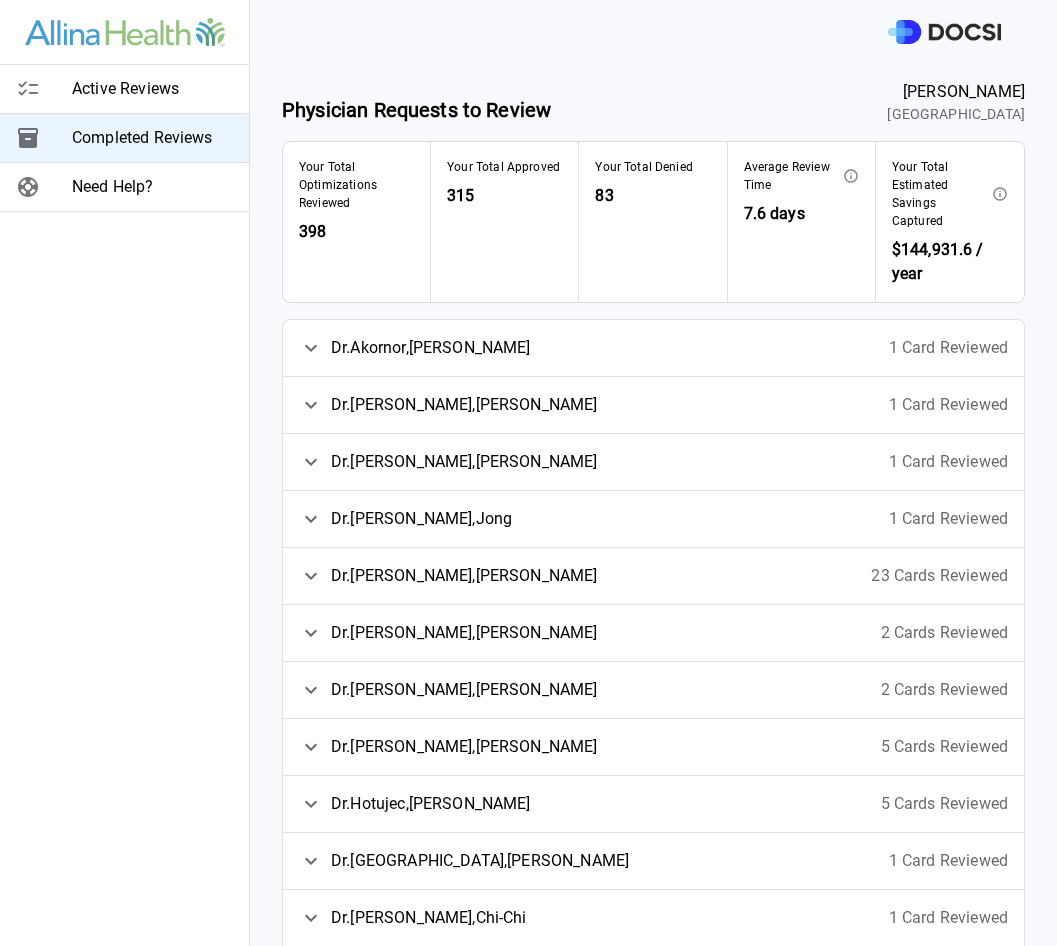 click 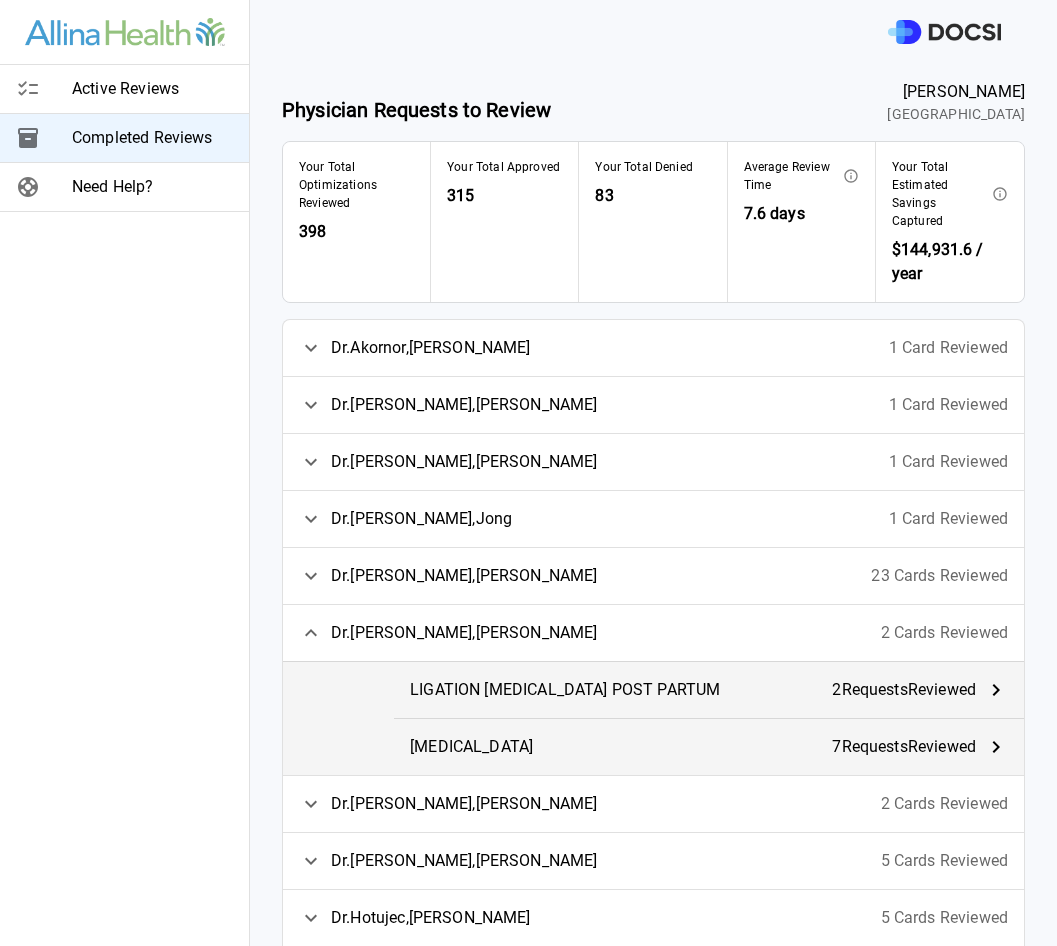 click on "7  Request s  Reviewed" at bounding box center [904, 747] 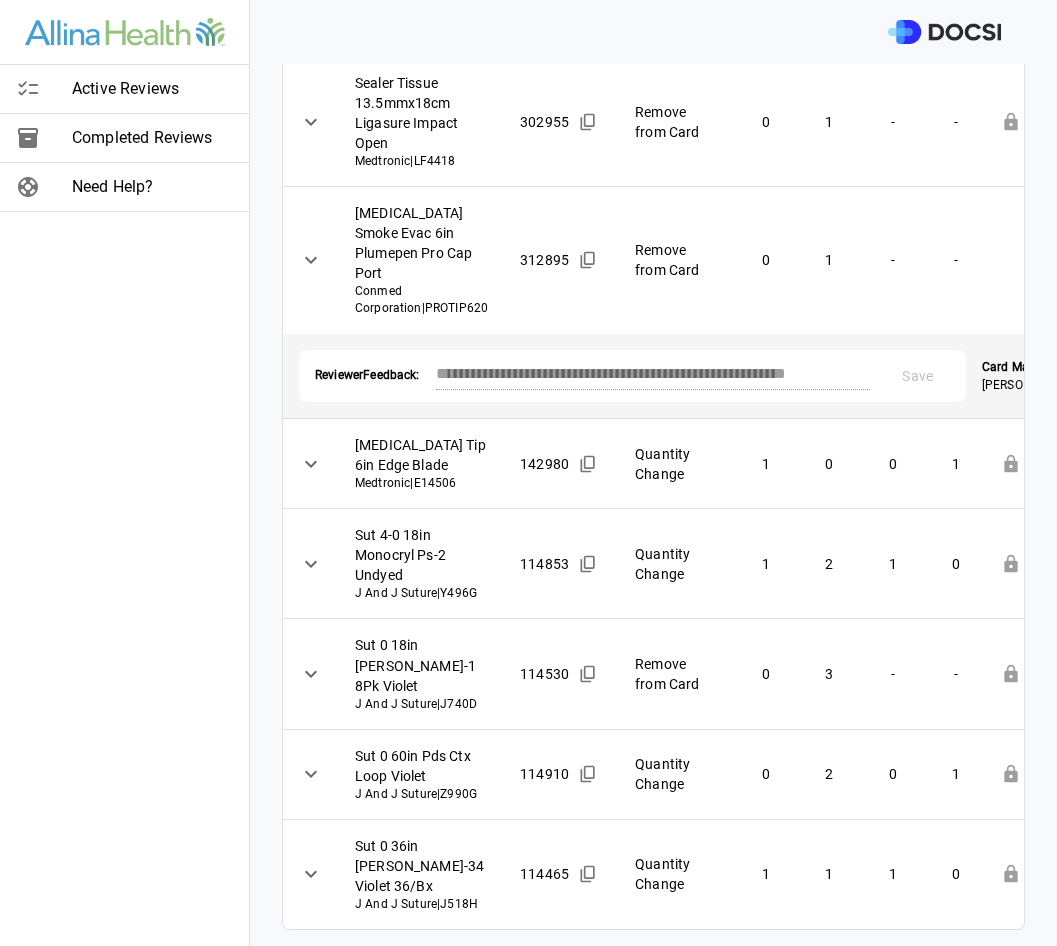 scroll, scrollTop: 355, scrollLeft: 0, axis: vertical 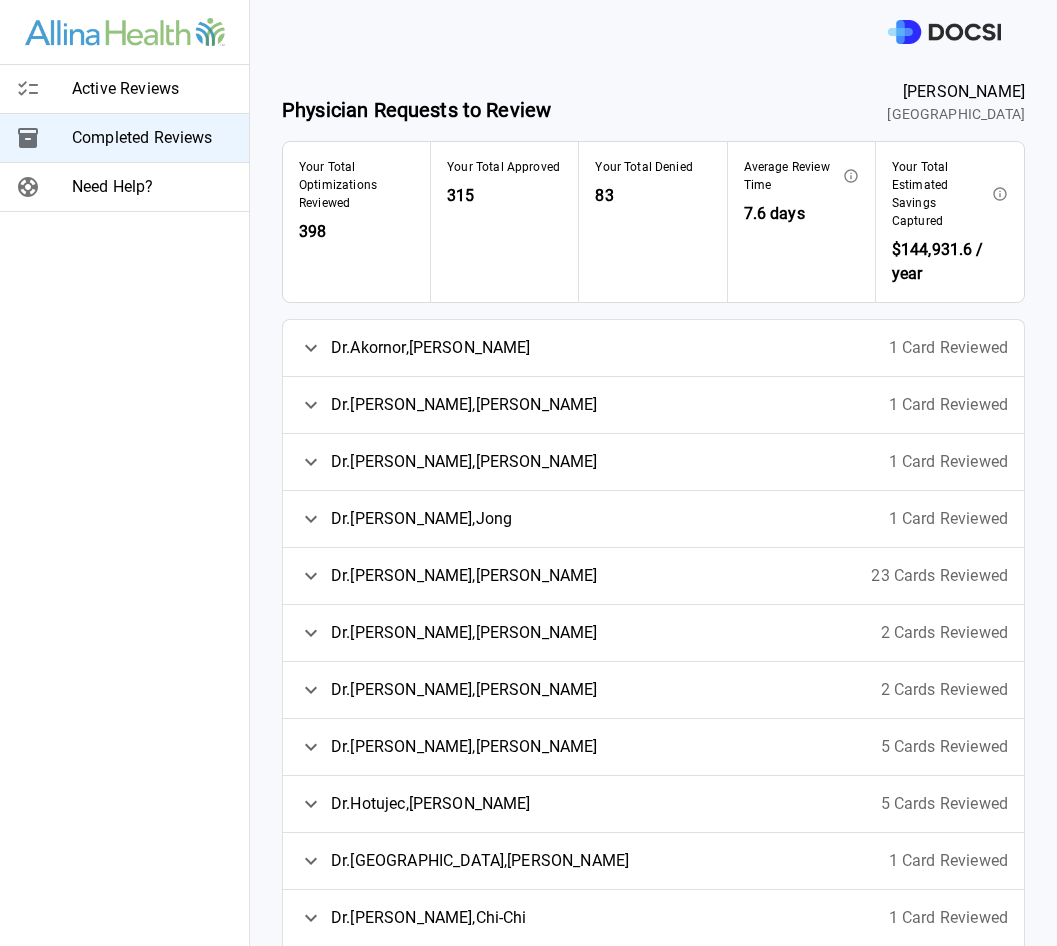 click 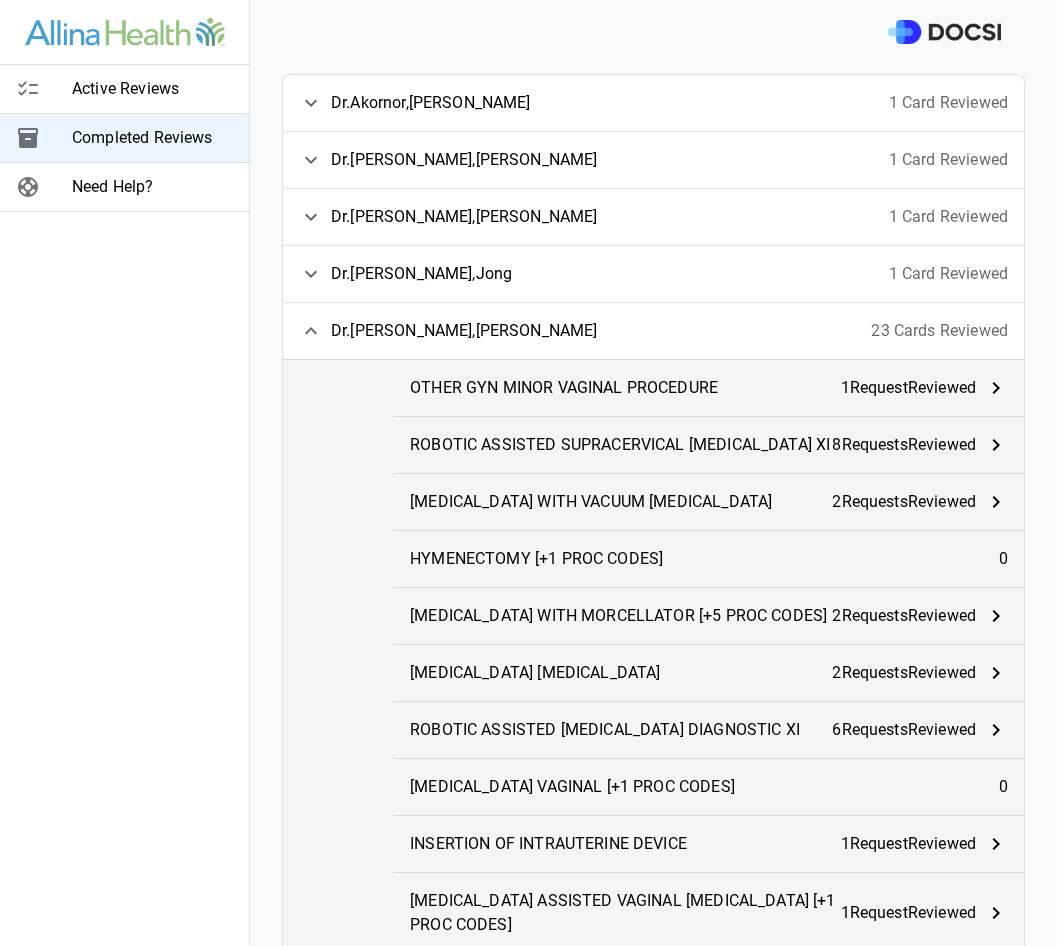 scroll, scrollTop: 250, scrollLeft: 0, axis: vertical 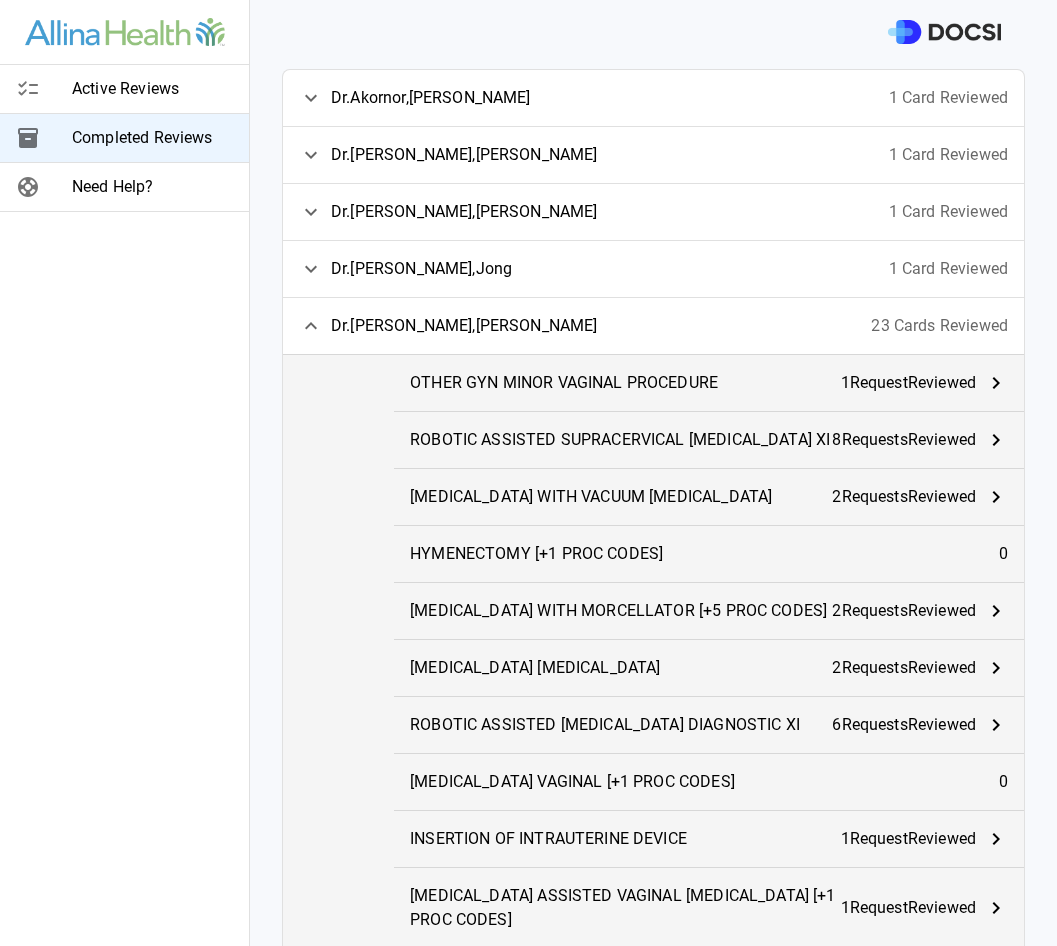 click 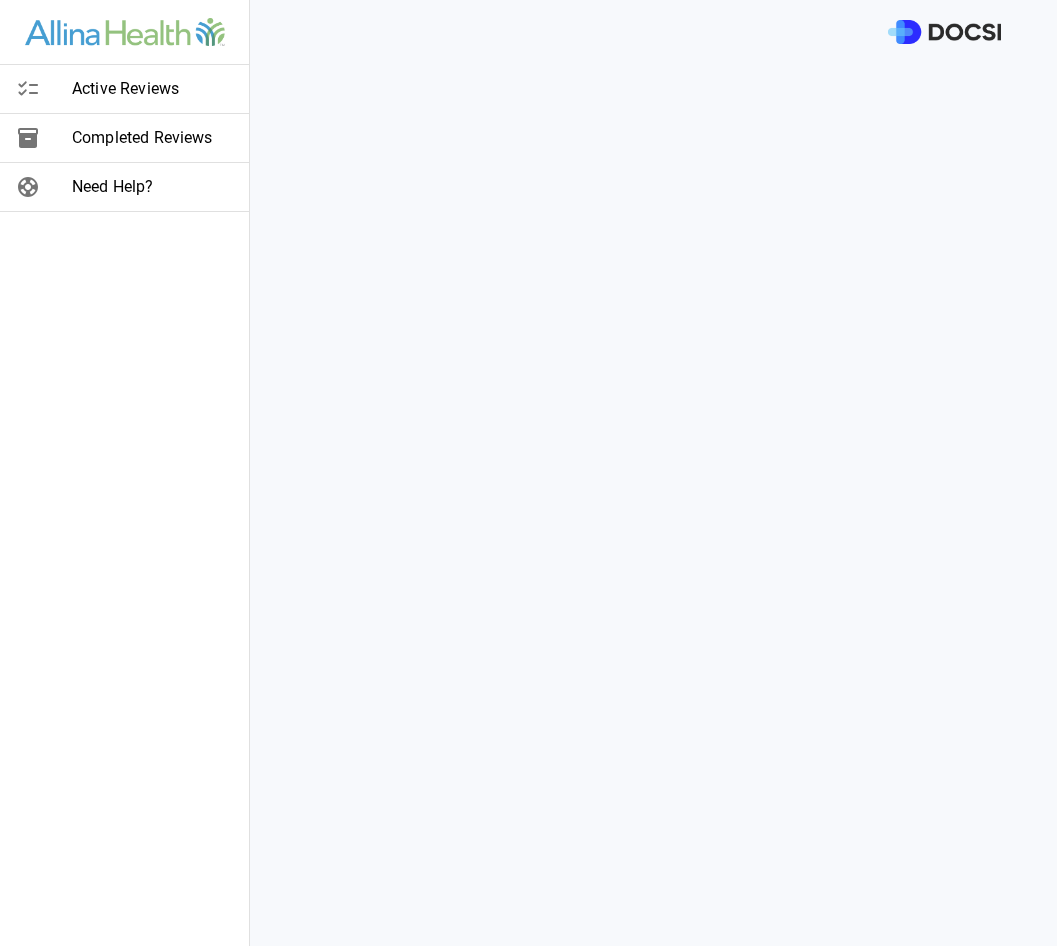 scroll, scrollTop: 0, scrollLeft: 0, axis: both 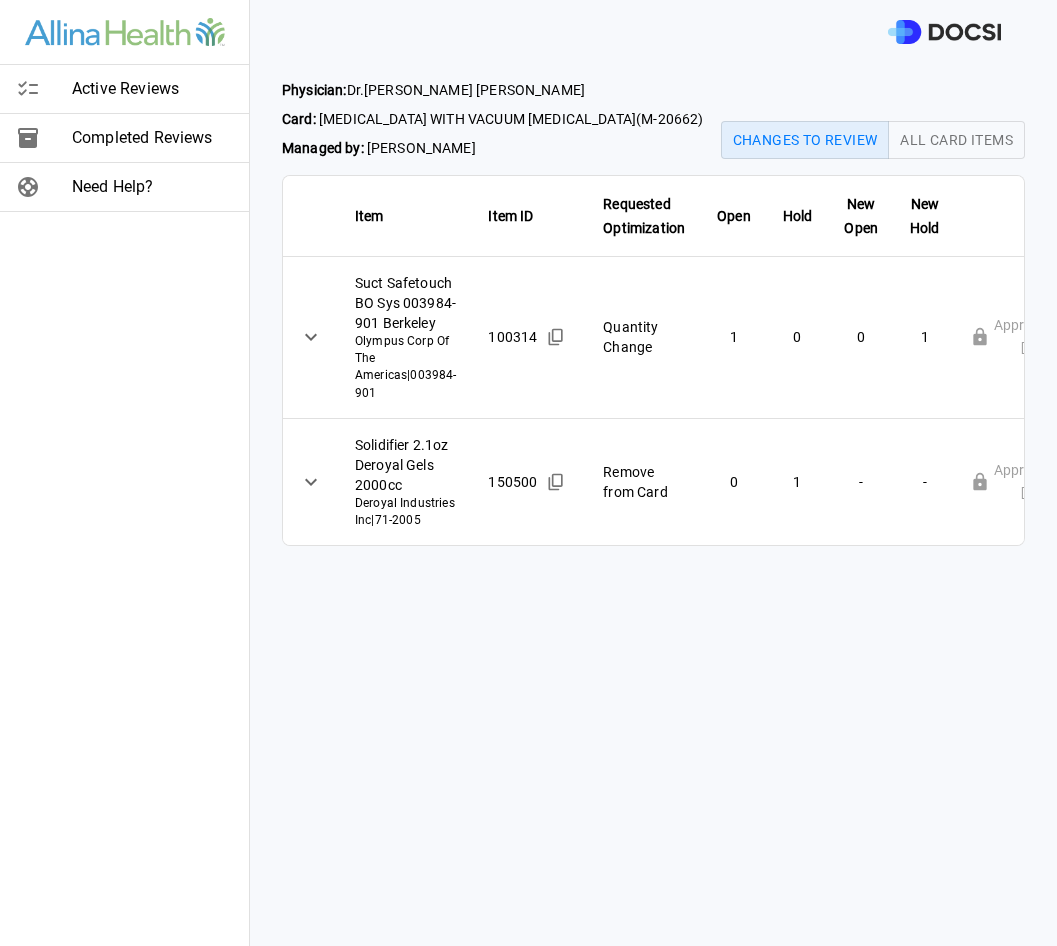 click at bounding box center [44, 138] 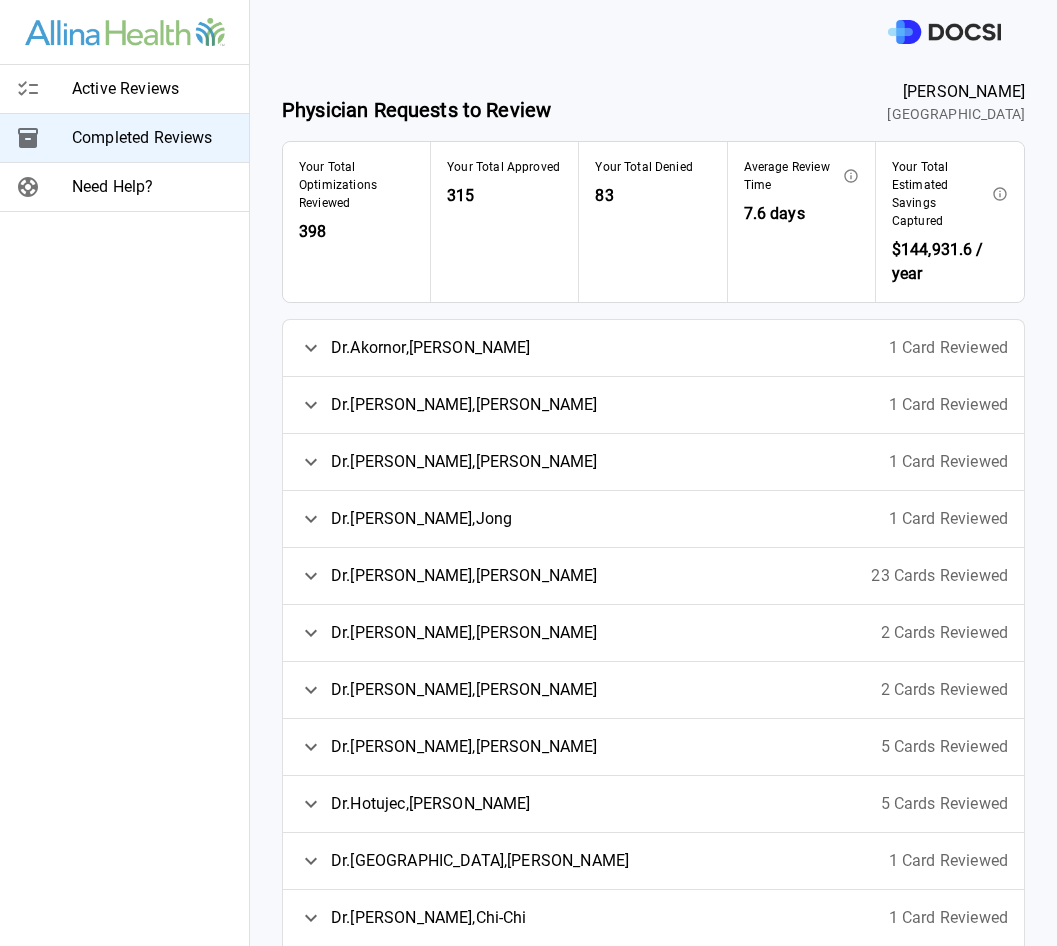 click on "[PERSON_NAME]" at bounding box center [464, 576] 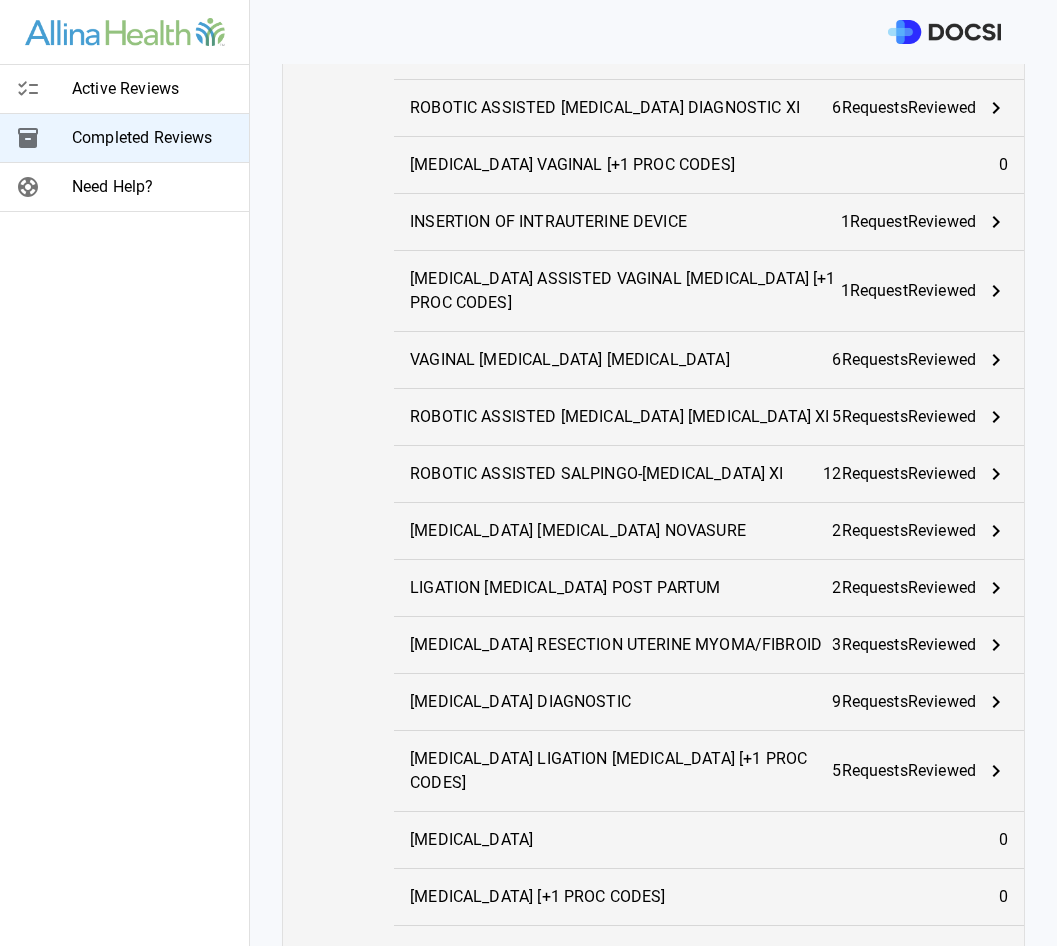 scroll, scrollTop: 850, scrollLeft: 0, axis: vertical 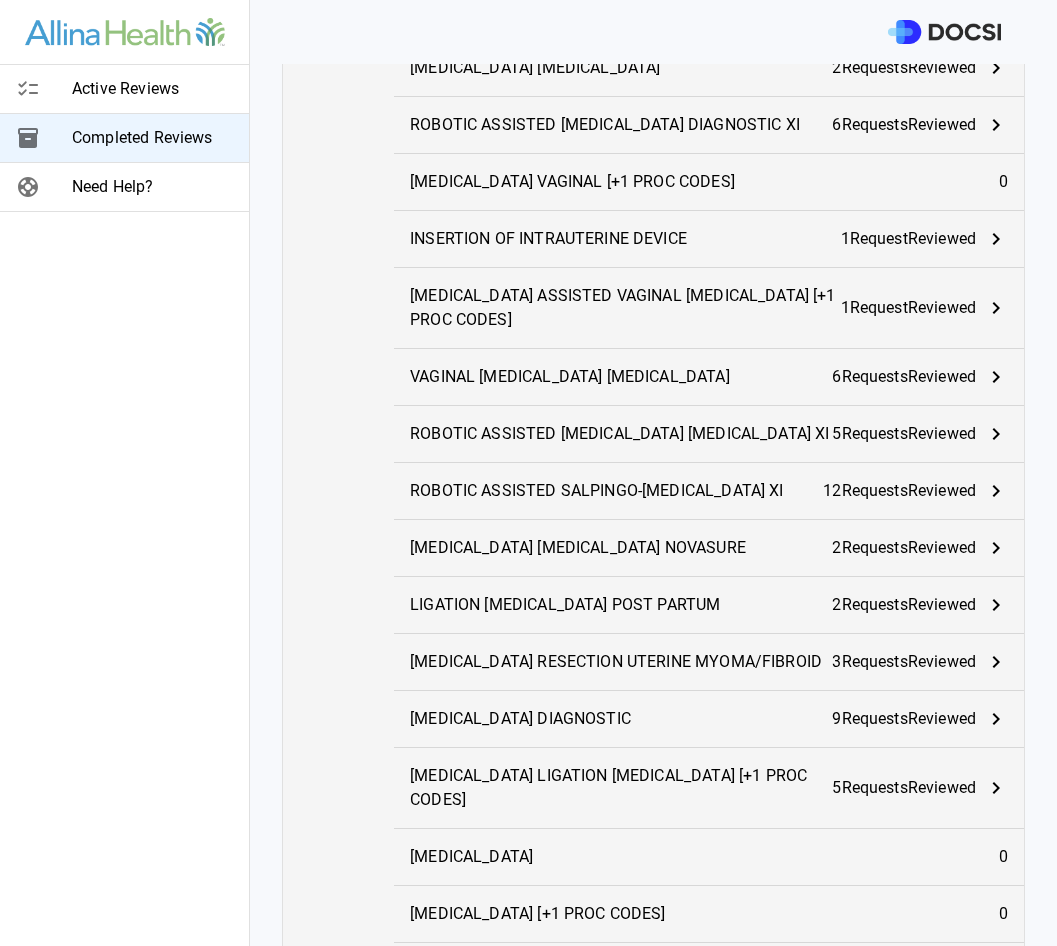 click 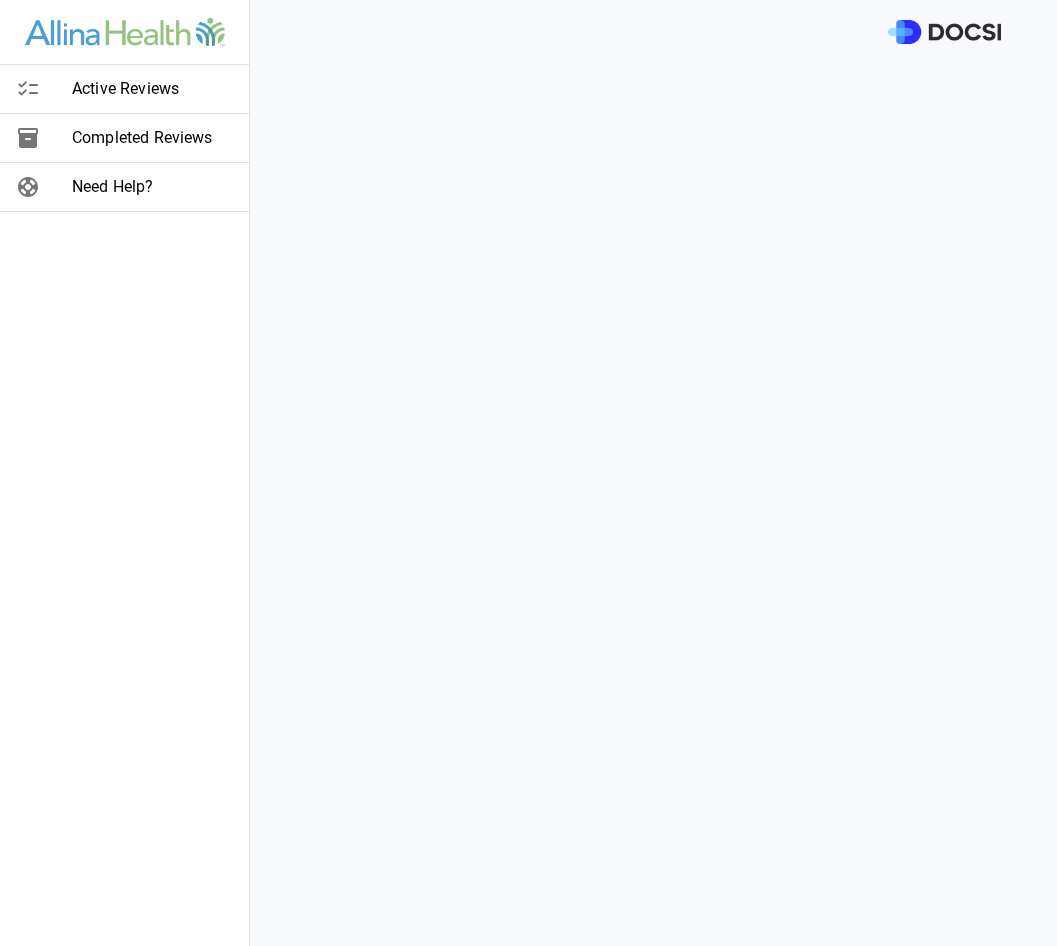 scroll, scrollTop: 0, scrollLeft: 0, axis: both 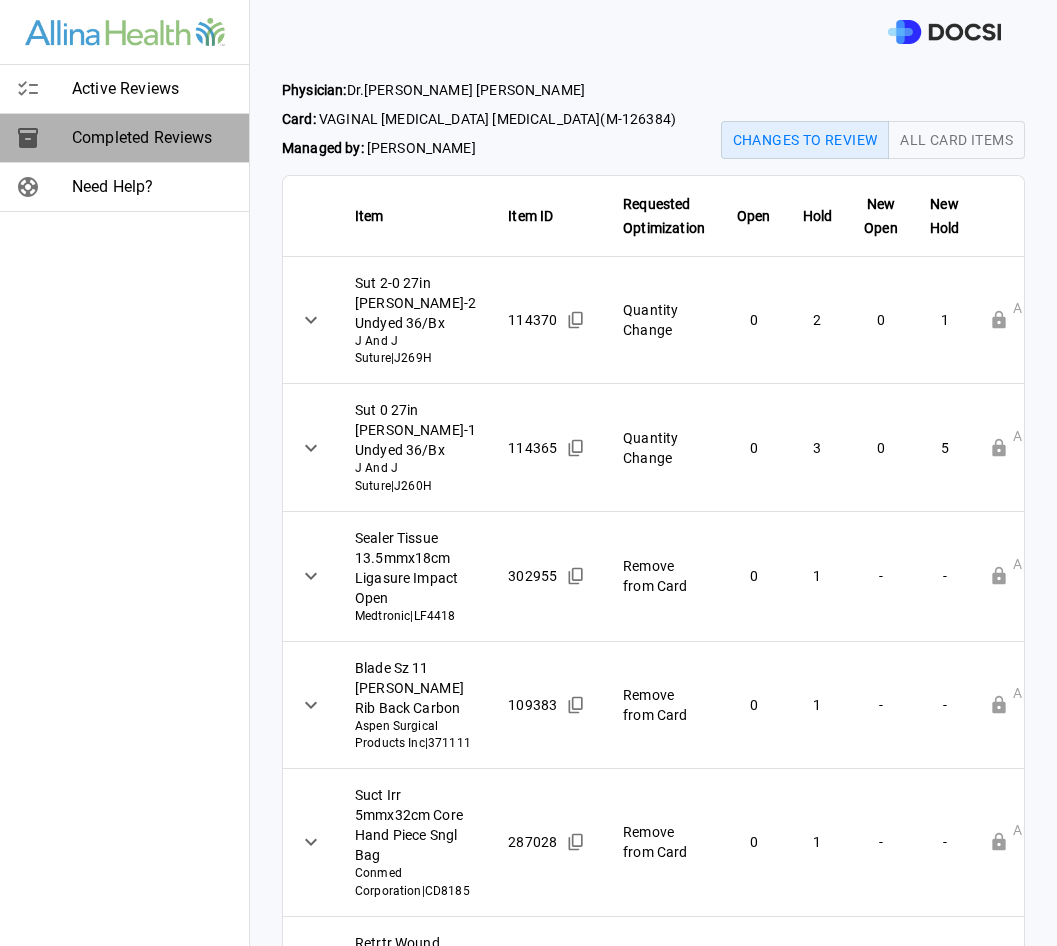 click on "Completed Reviews" at bounding box center (152, 138) 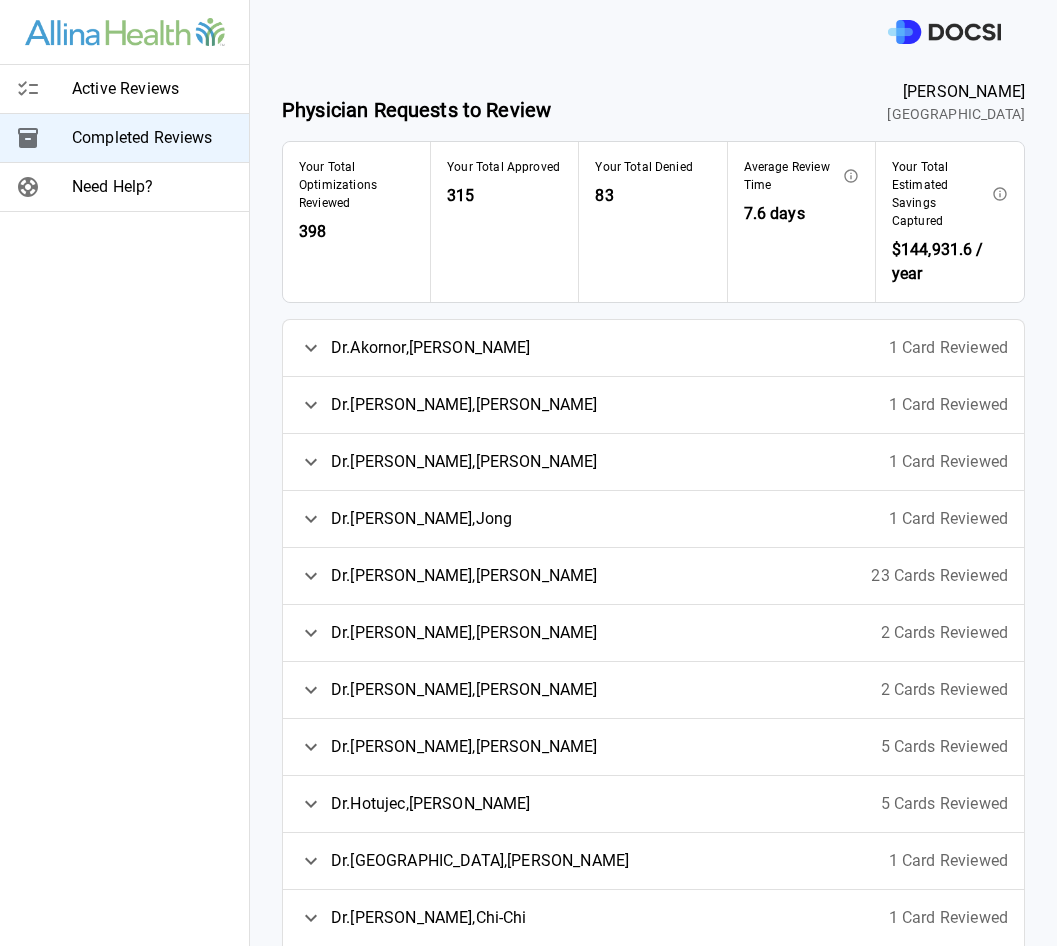 click 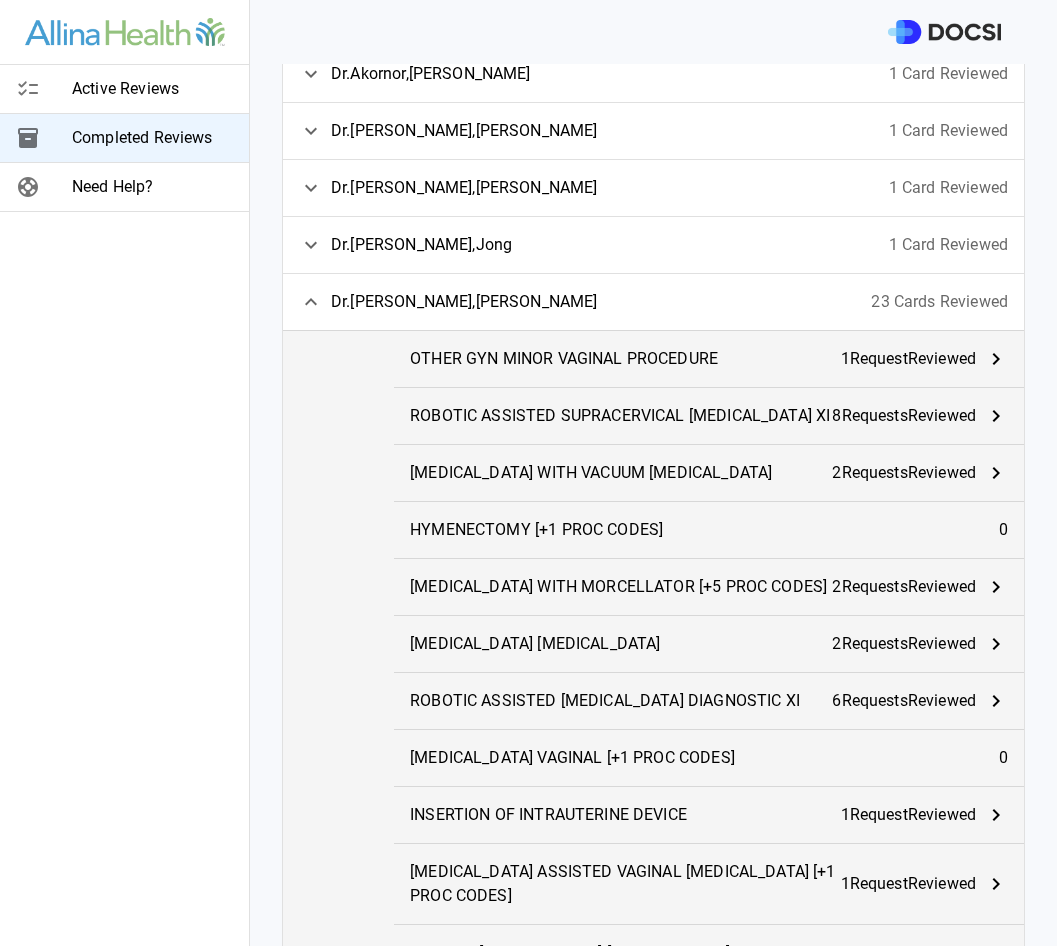 scroll, scrollTop: 275, scrollLeft: 0, axis: vertical 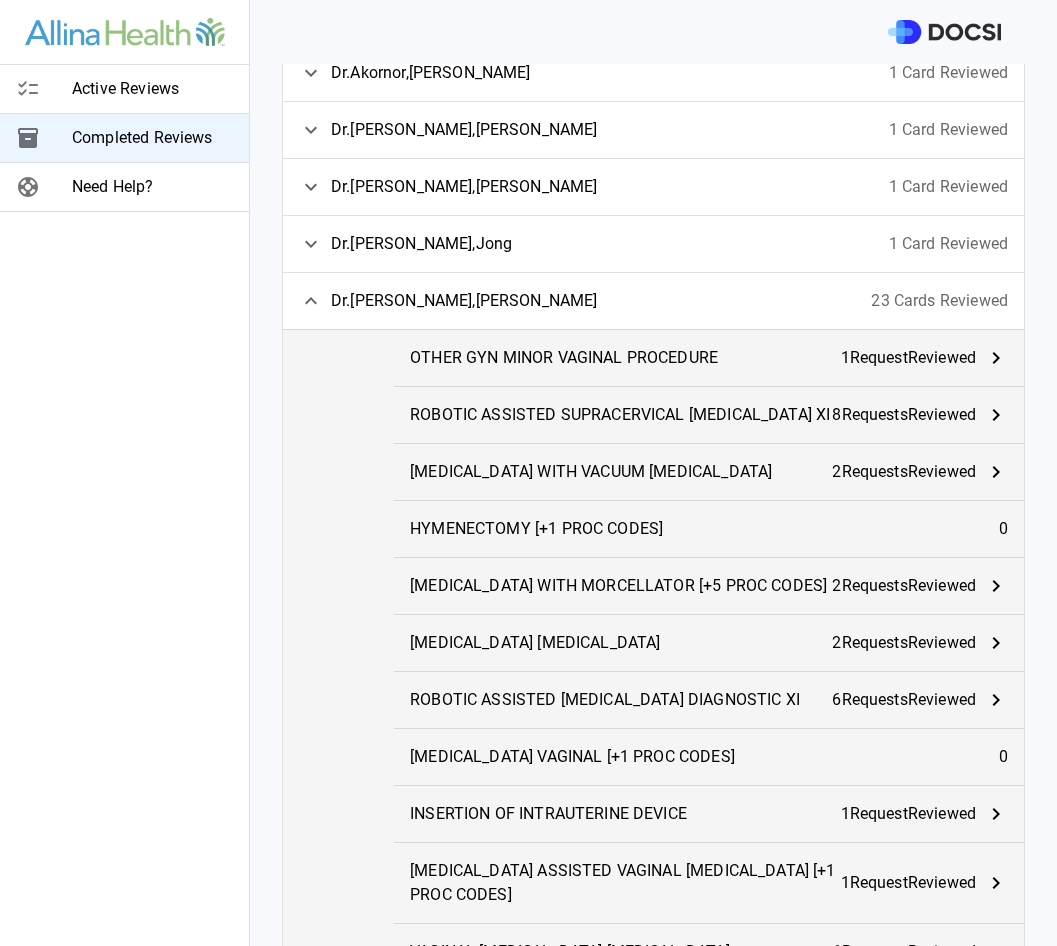 click 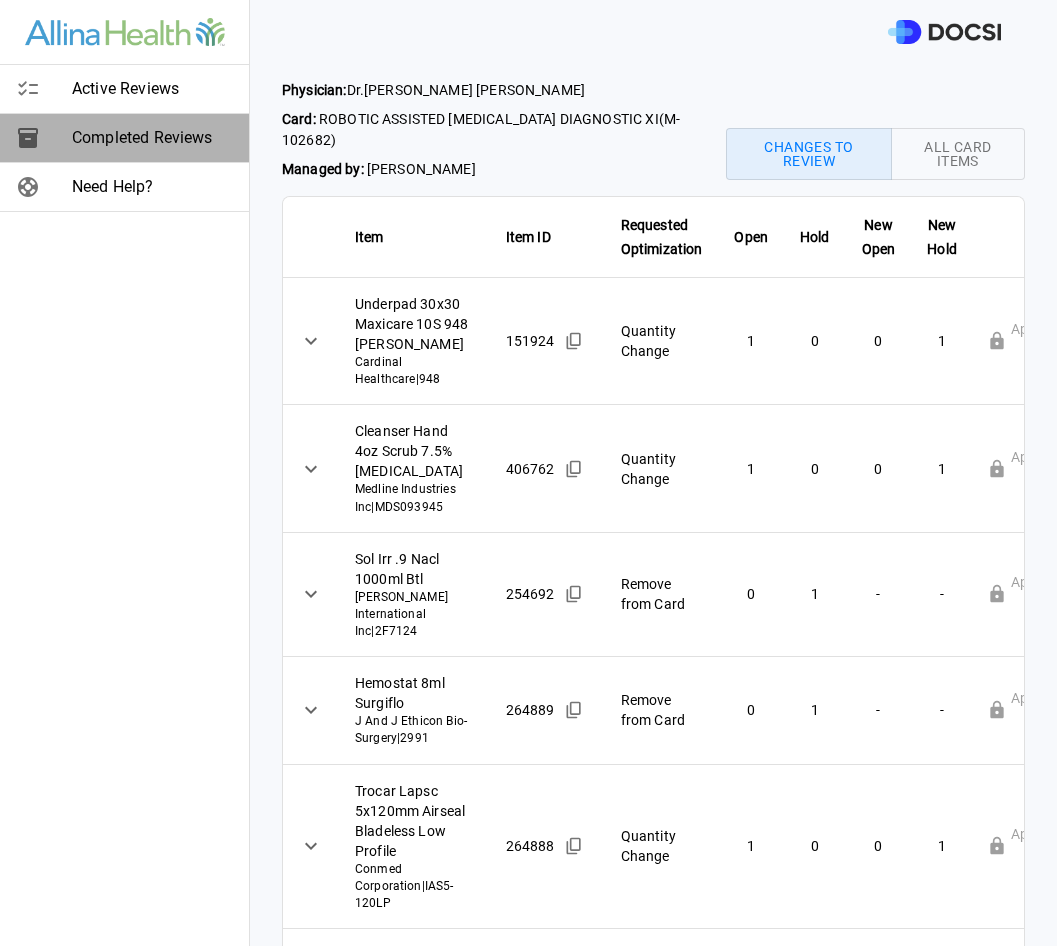click on "Completed Reviews" at bounding box center (152, 138) 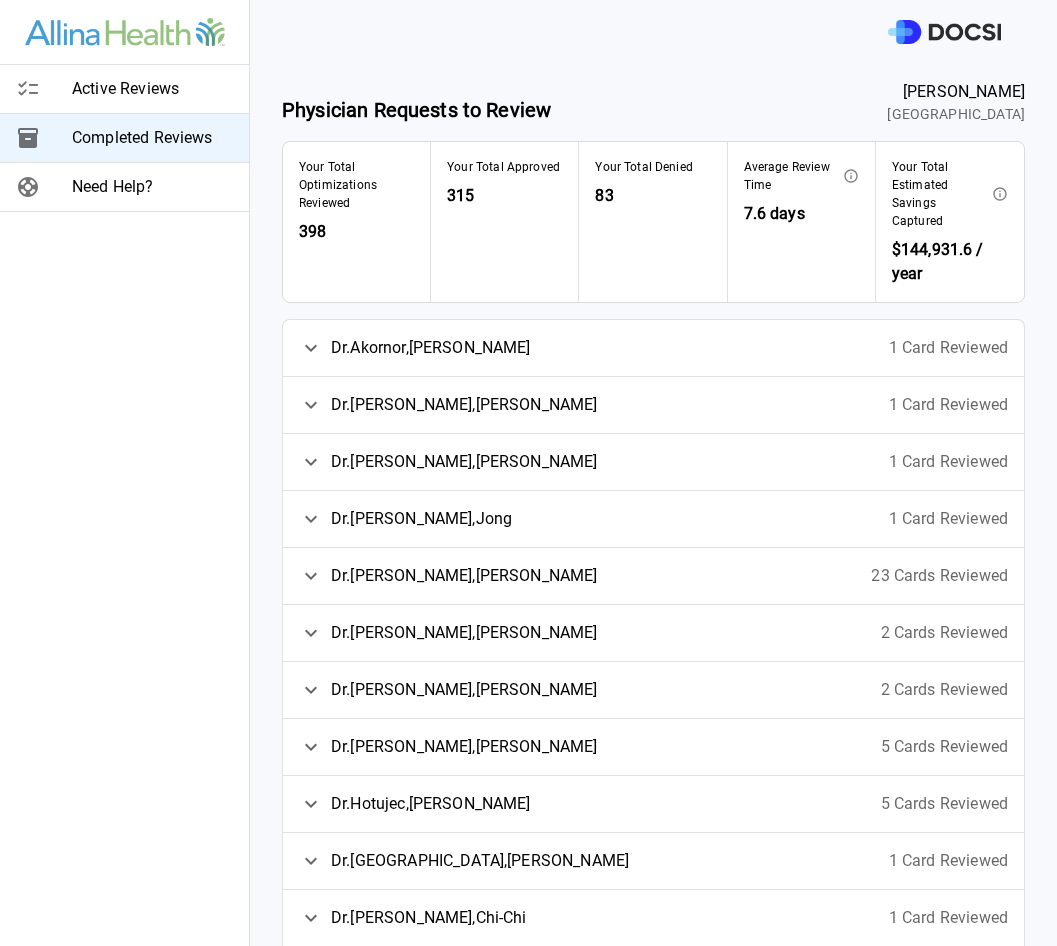 click on "[PERSON_NAME]" at bounding box center (448, 576) 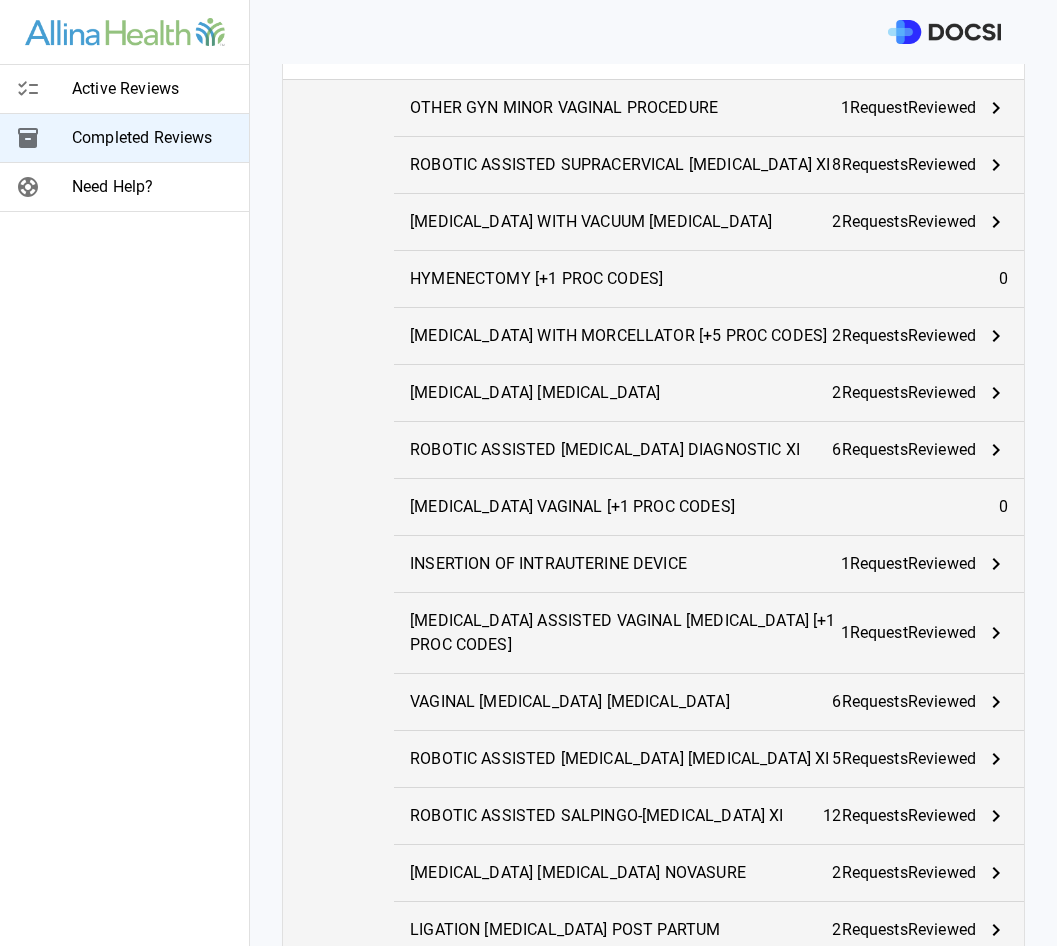 scroll, scrollTop: 550, scrollLeft: 0, axis: vertical 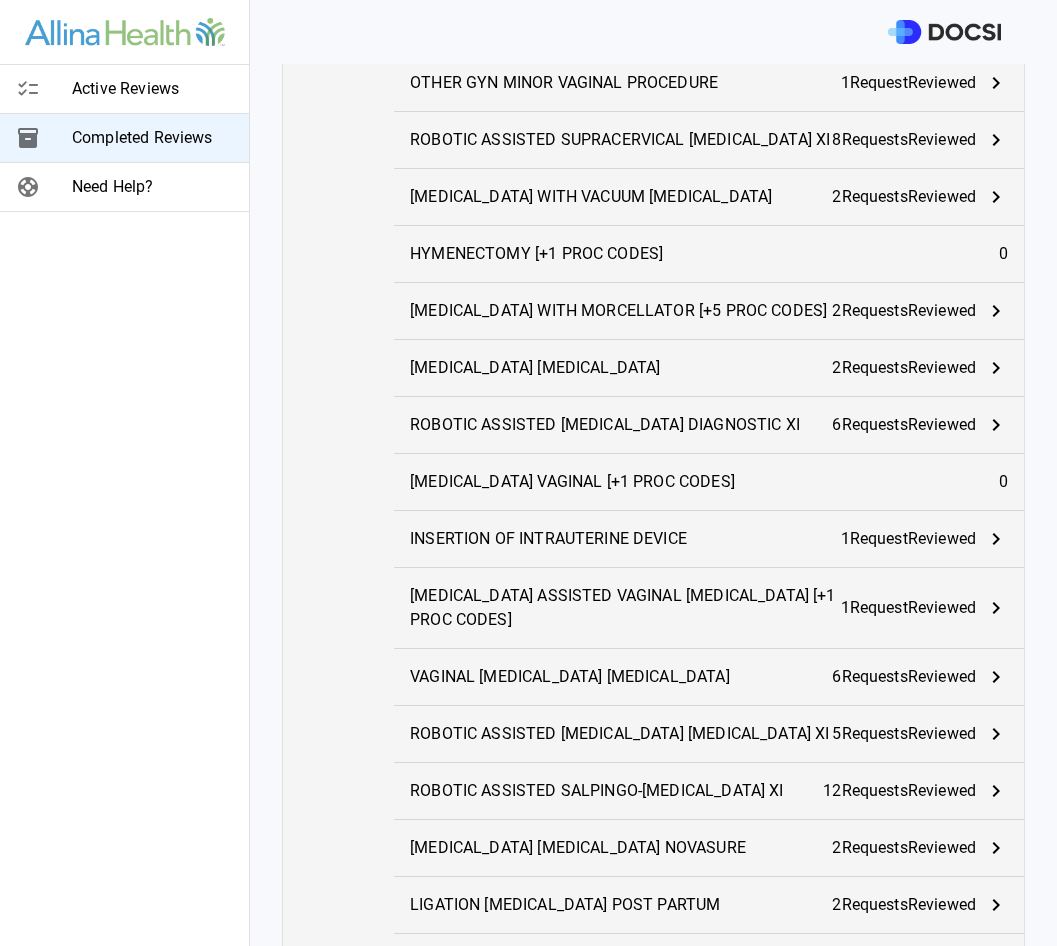click 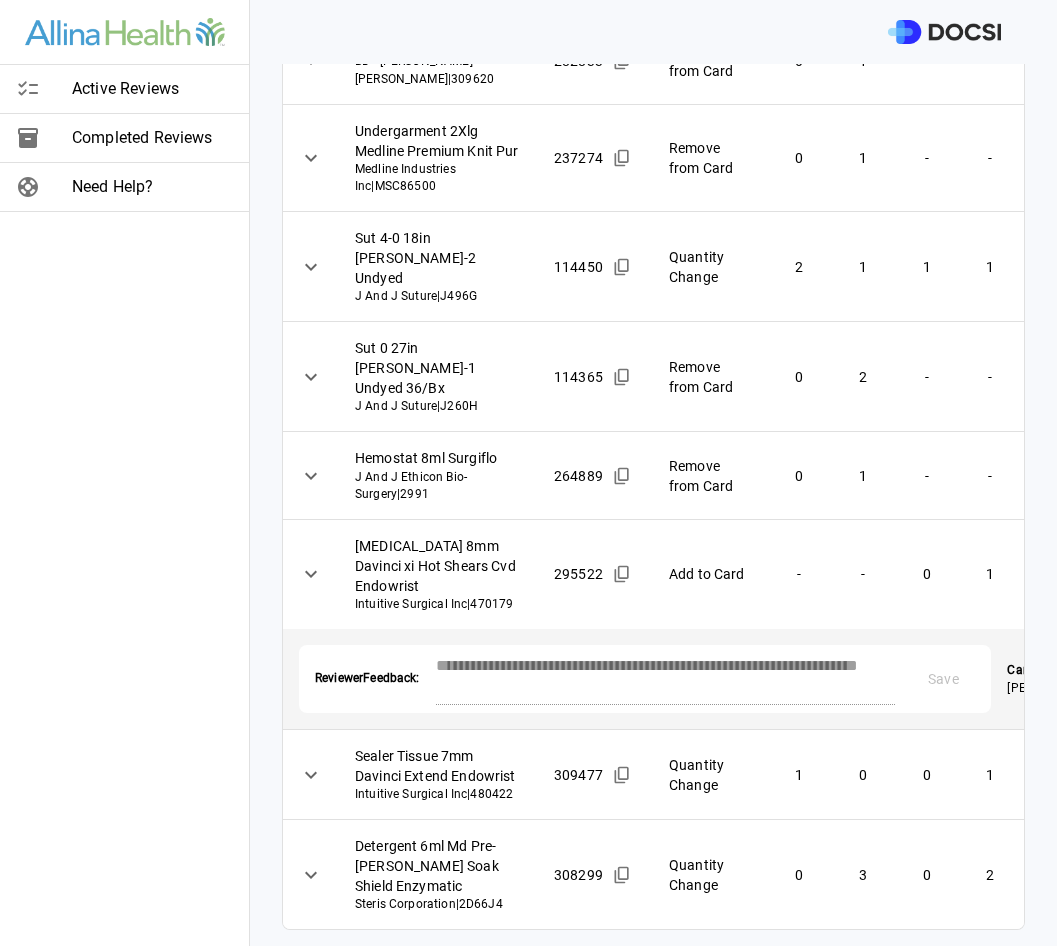 scroll, scrollTop: 1443, scrollLeft: 0, axis: vertical 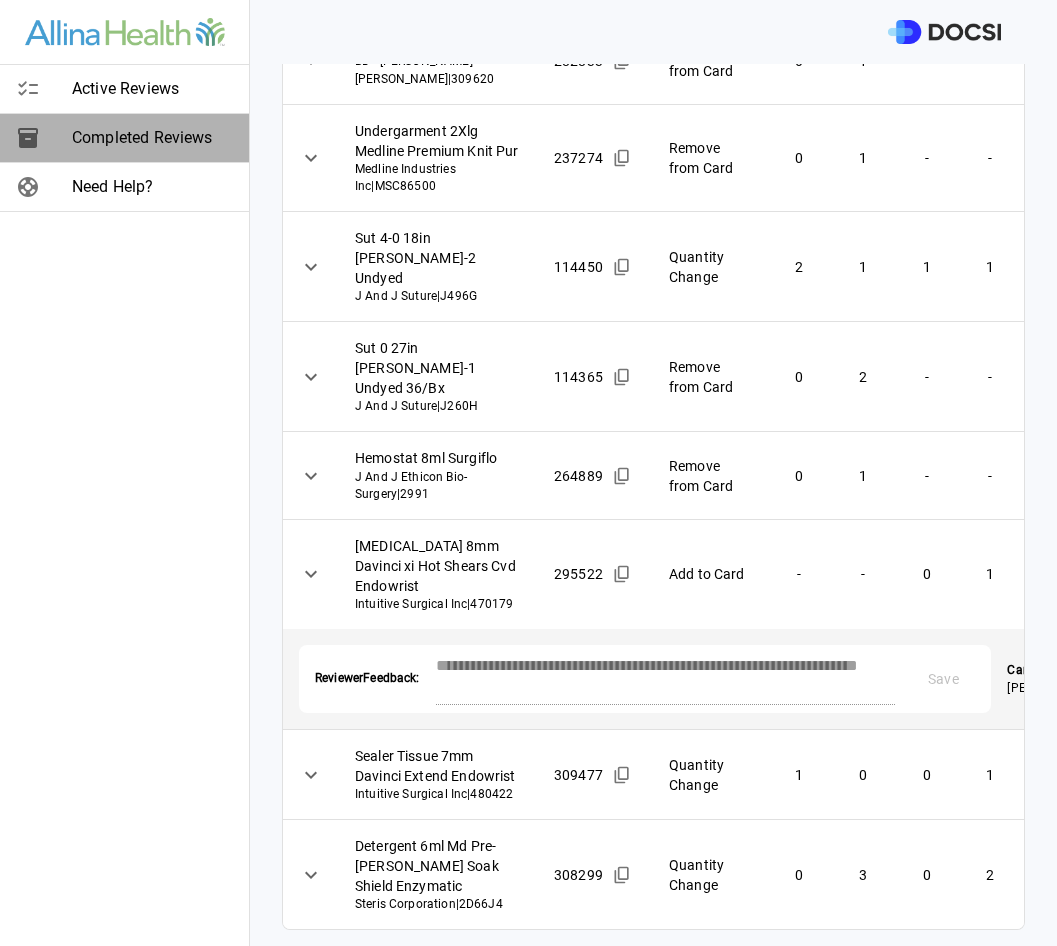 click on "Completed Reviews" at bounding box center (152, 138) 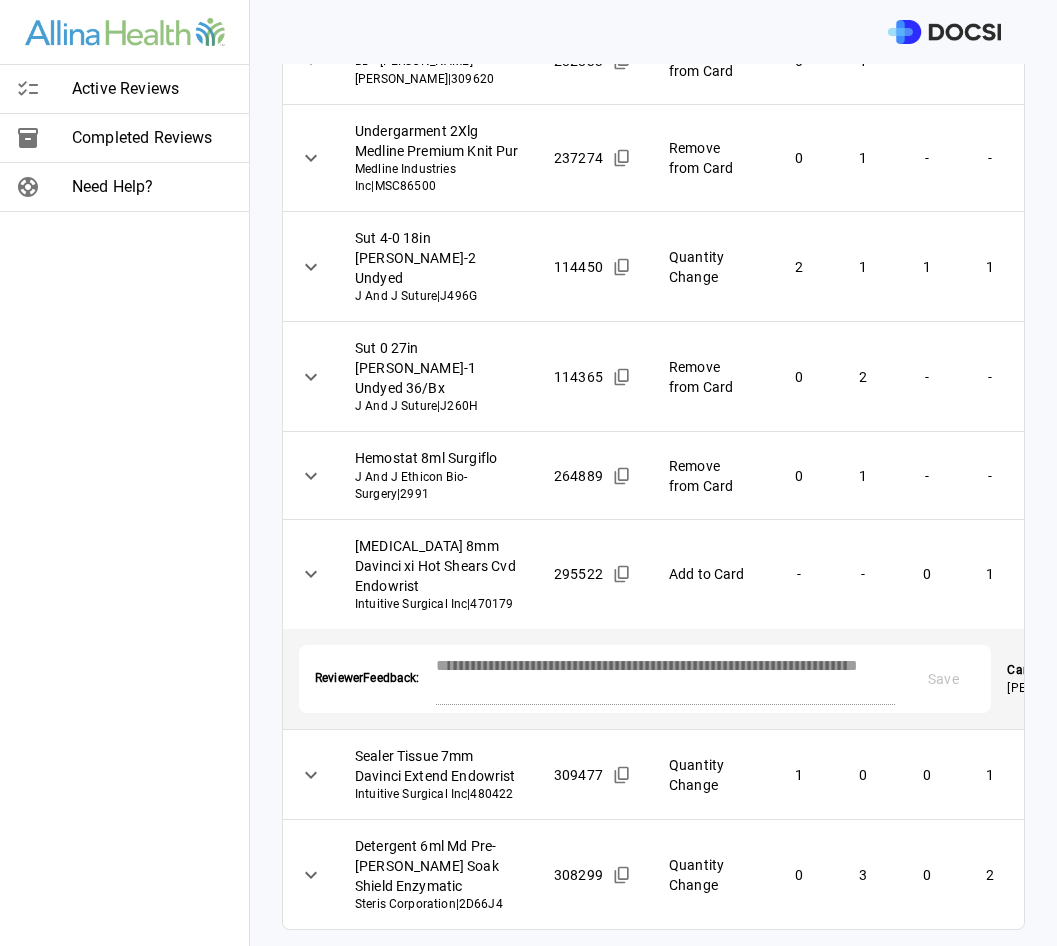 scroll, scrollTop: 0, scrollLeft: 0, axis: both 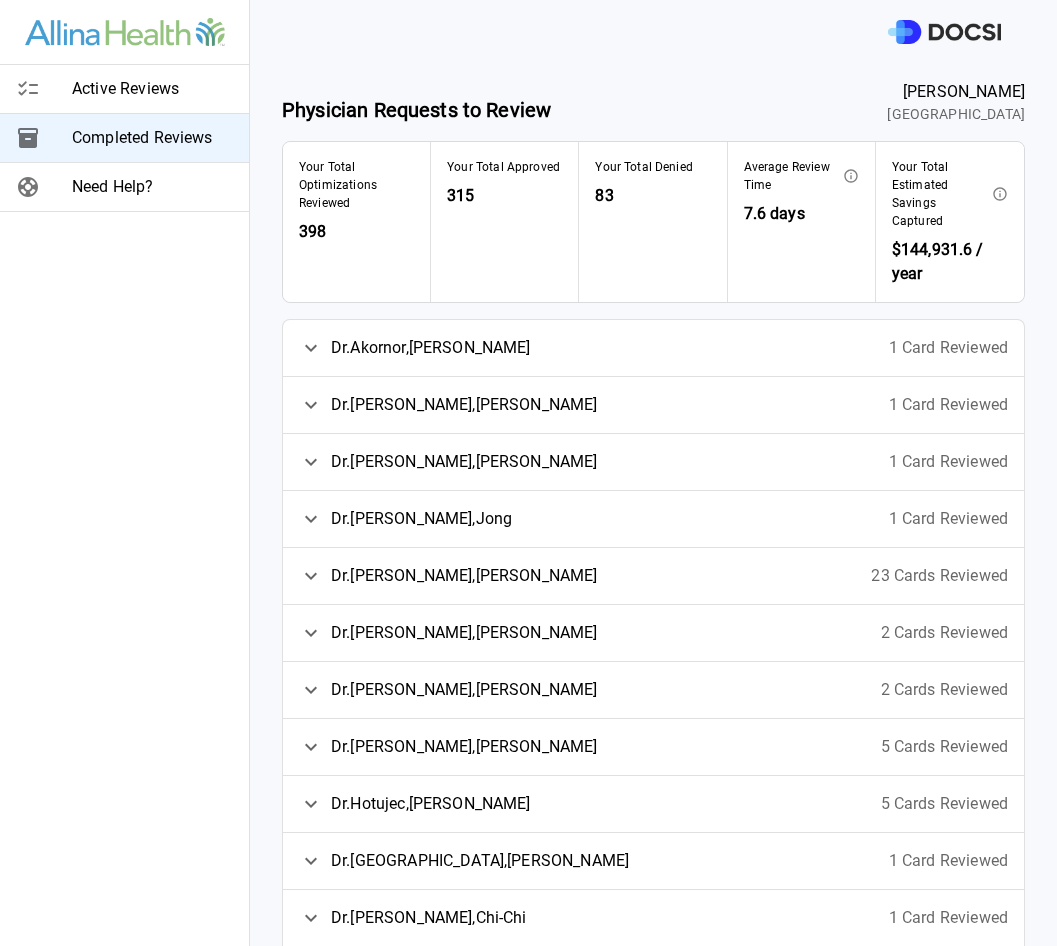 click on "[PERSON_NAME]" at bounding box center (448, 576) 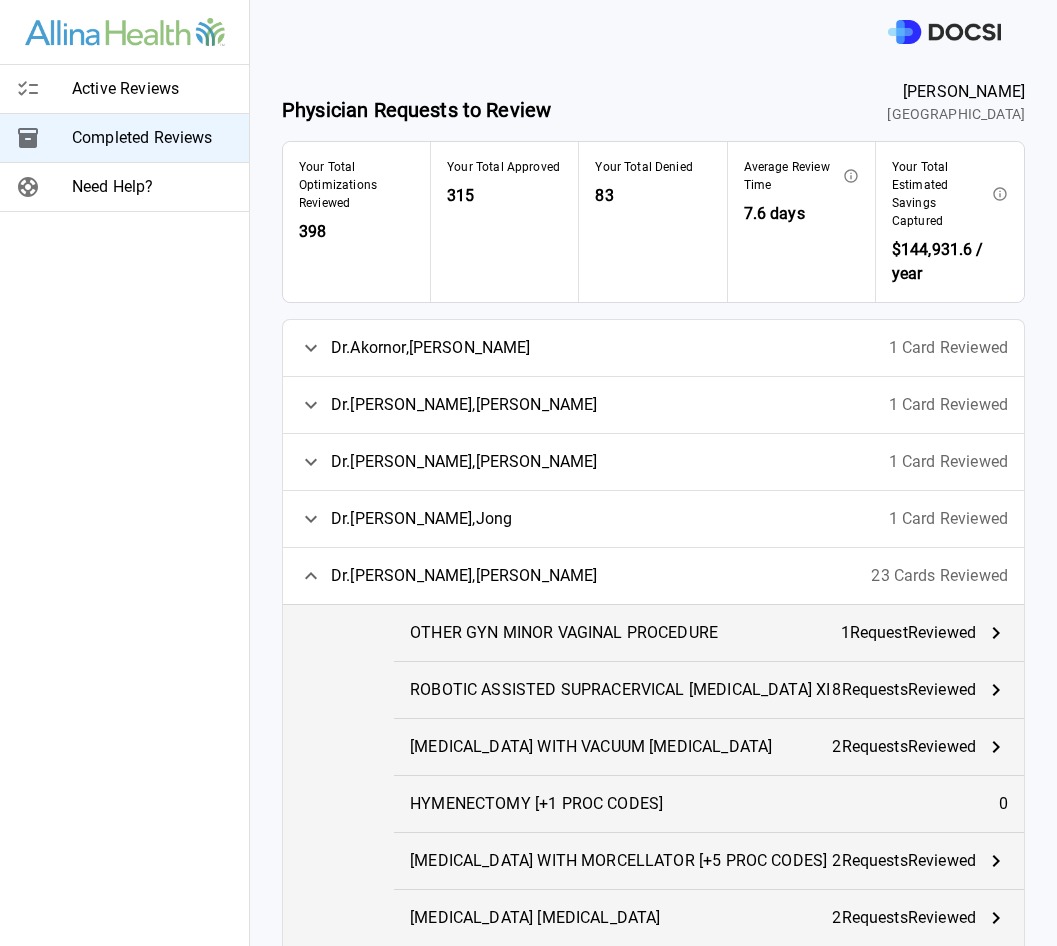 click 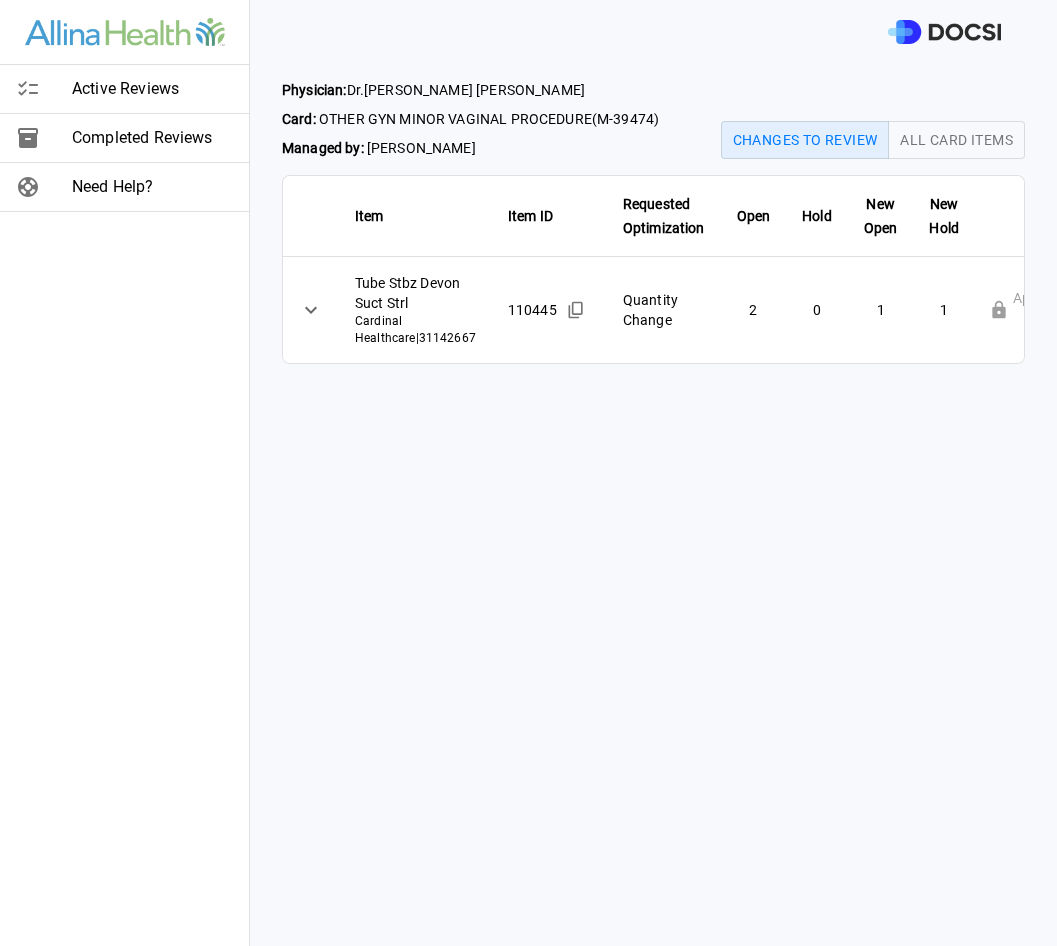 click on "Completed Reviews" at bounding box center (152, 138) 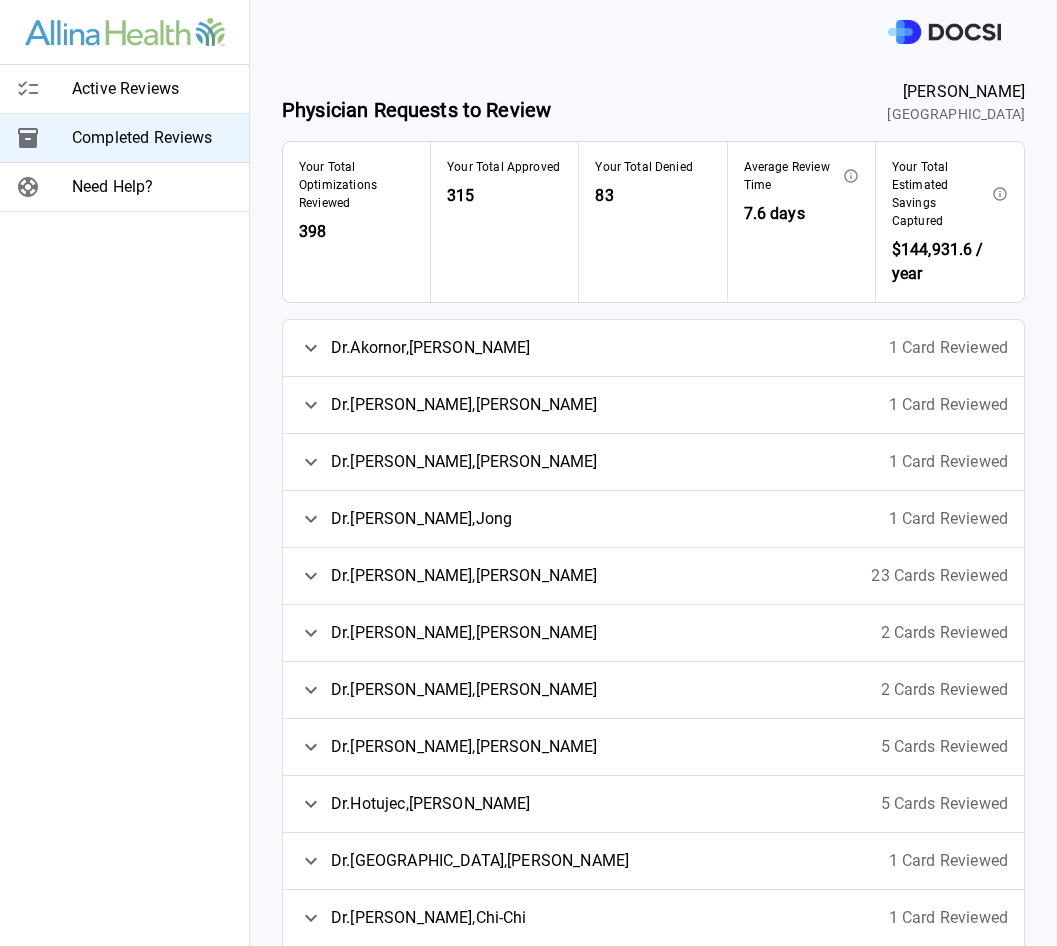 click 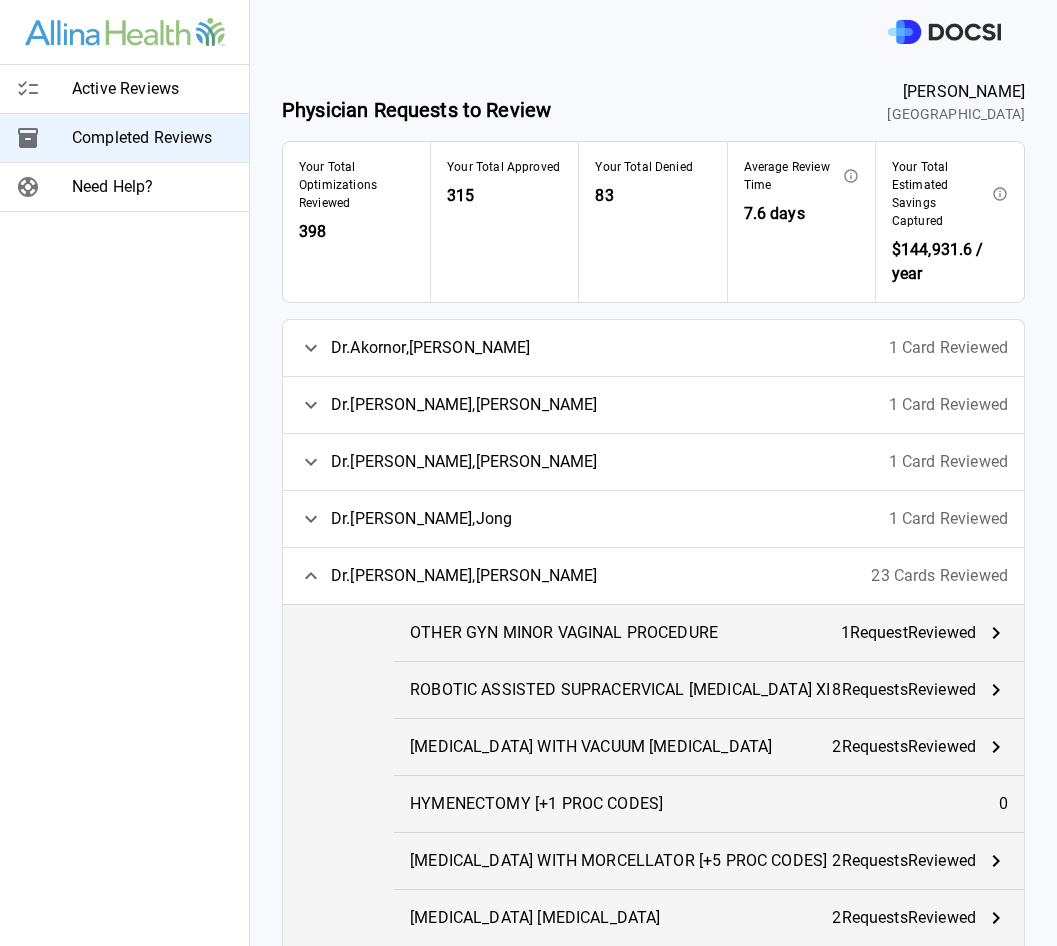 click on "8  Request s  Reviewed" at bounding box center [920, 690] 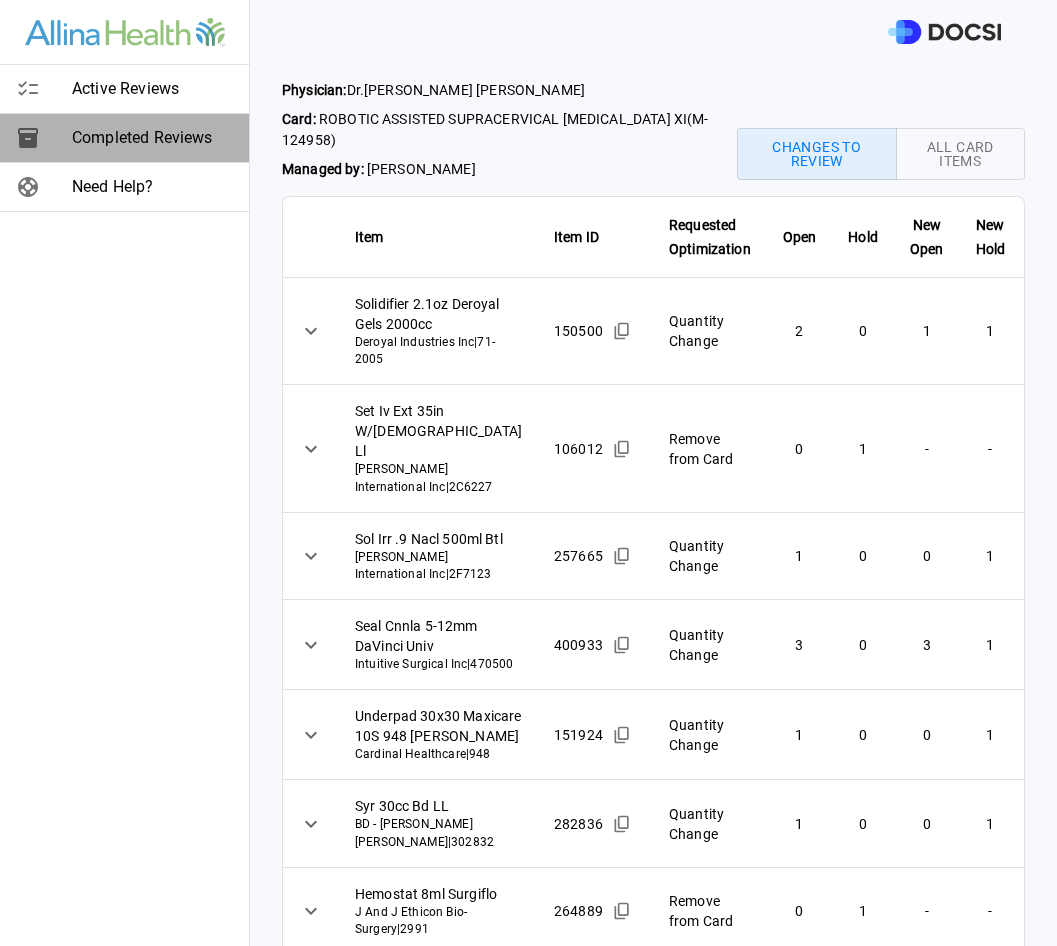 click at bounding box center [44, 138] 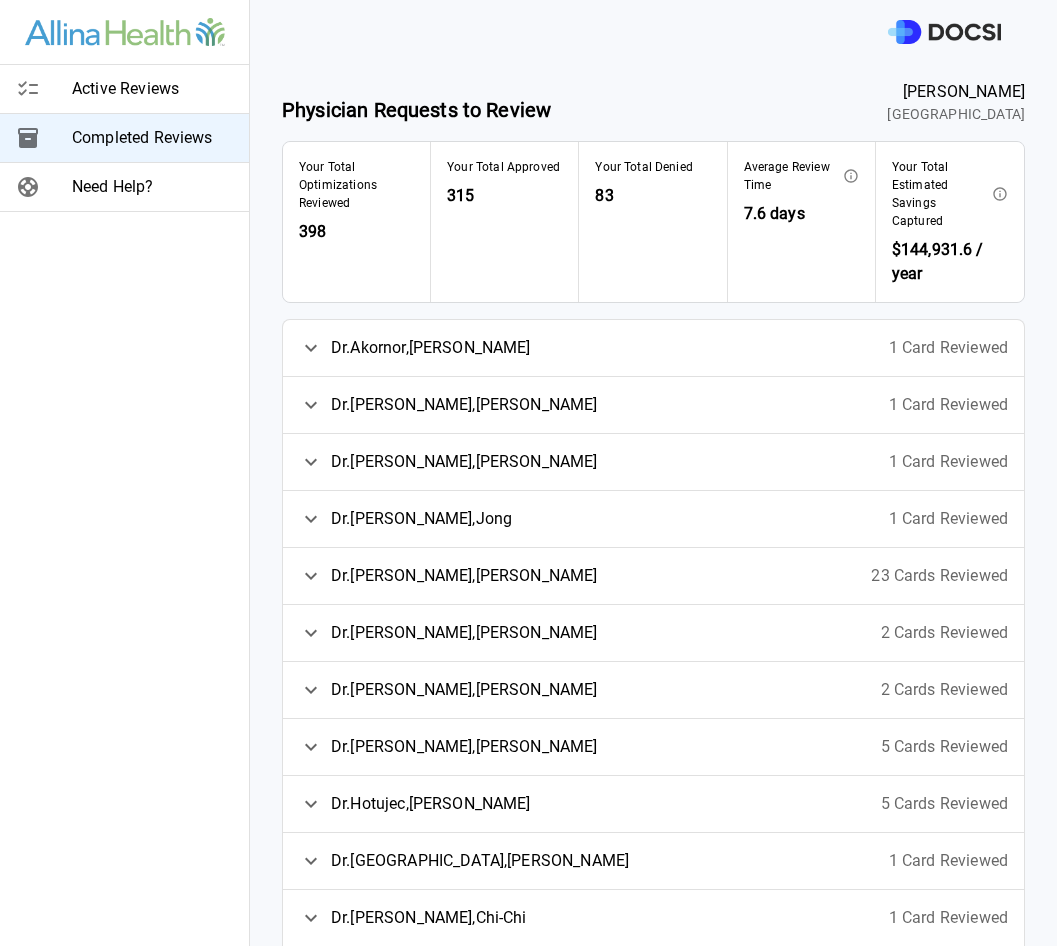 click 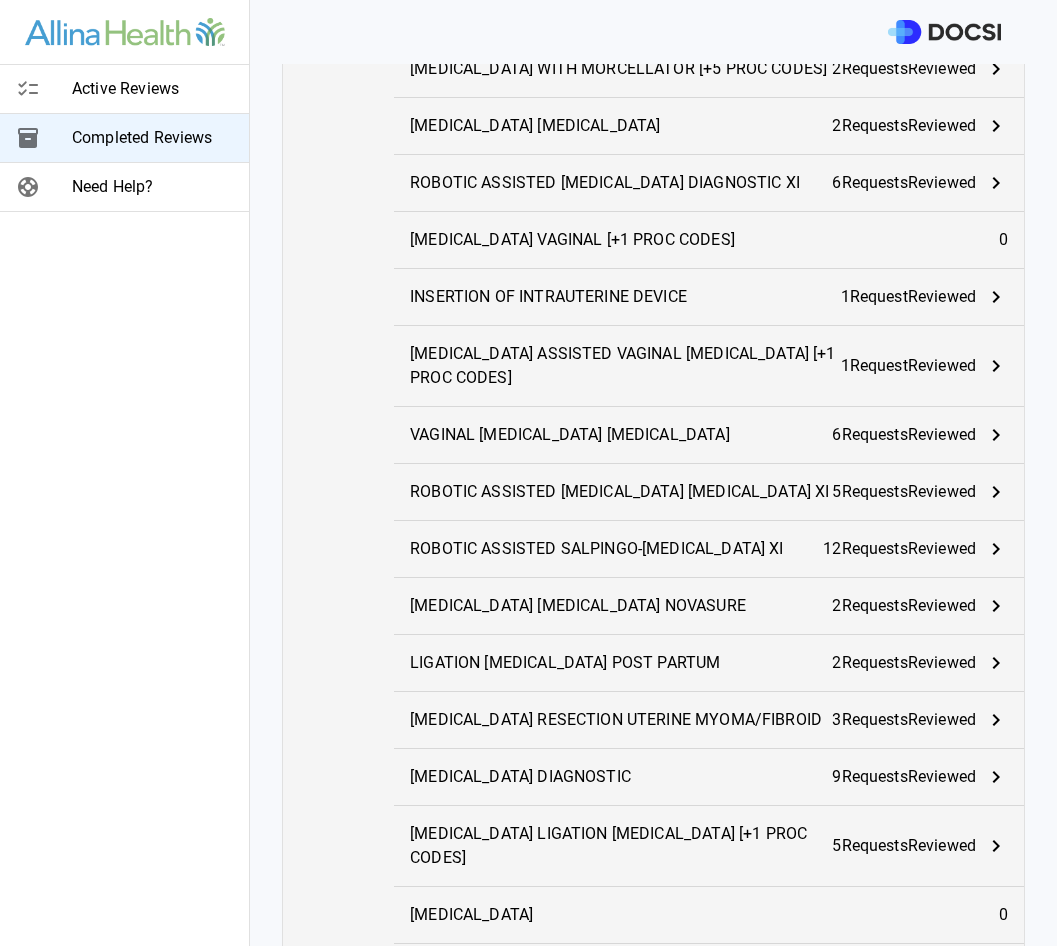 scroll, scrollTop: 800, scrollLeft: 0, axis: vertical 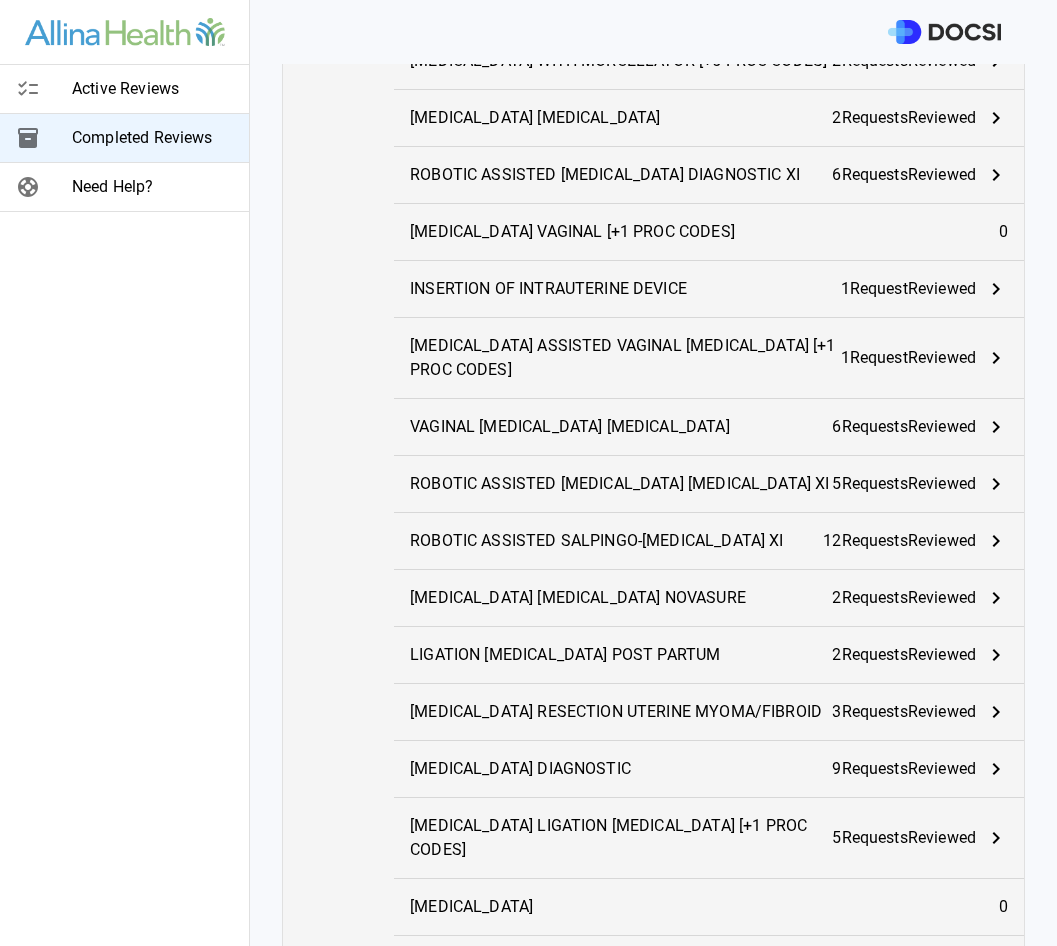 click 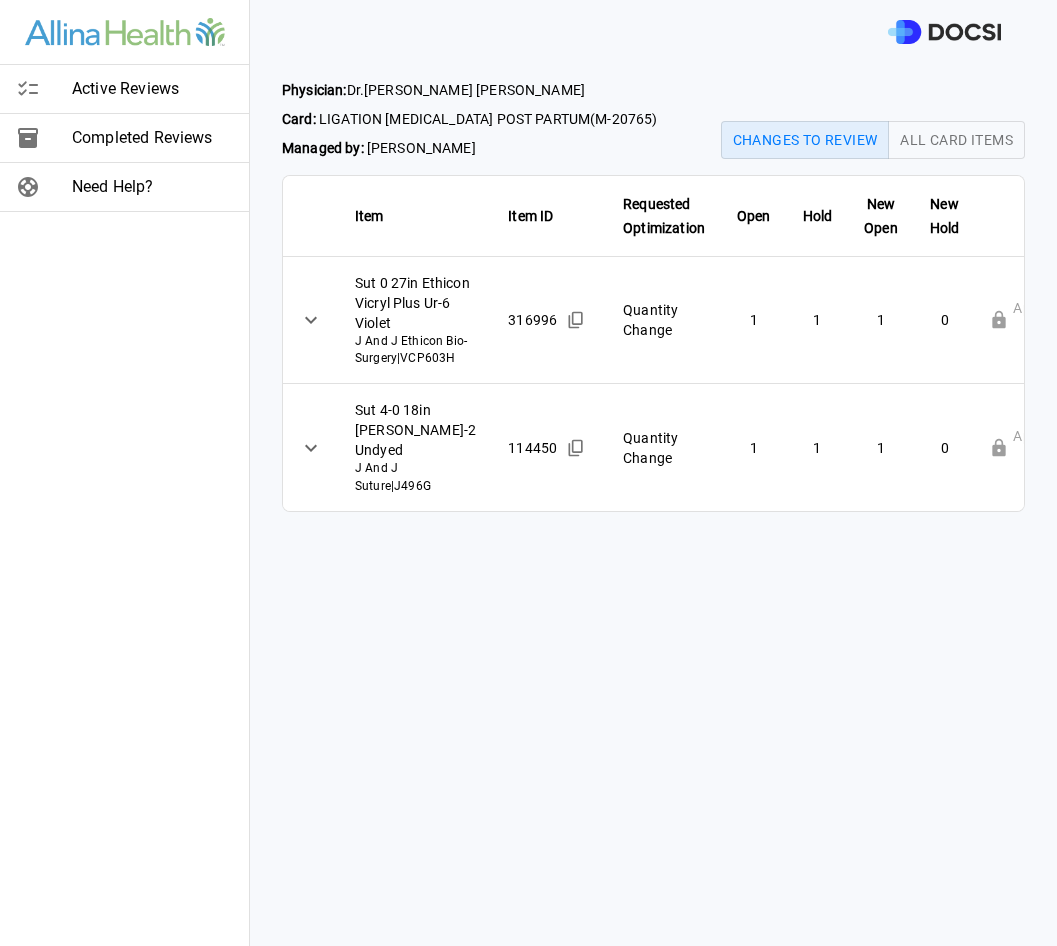 click at bounding box center [44, 89] 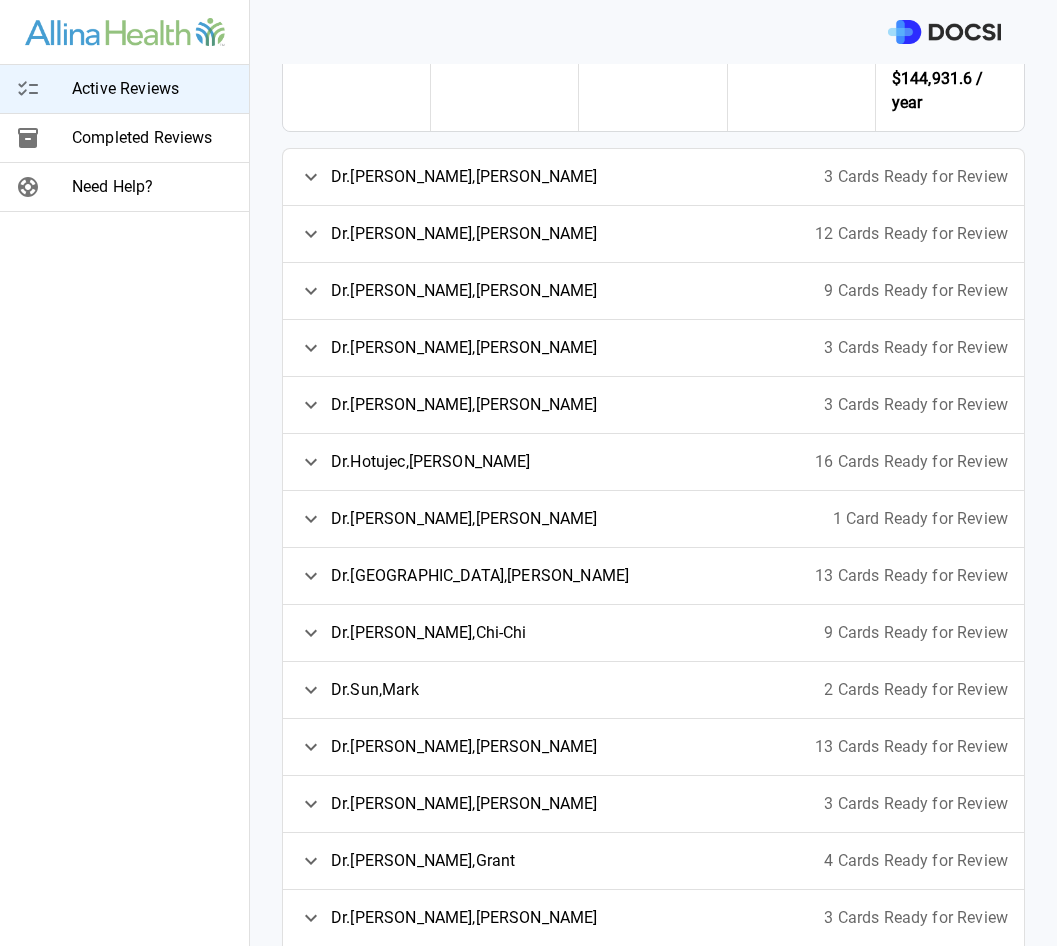 scroll, scrollTop: 0, scrollLeft: 0, axis: both 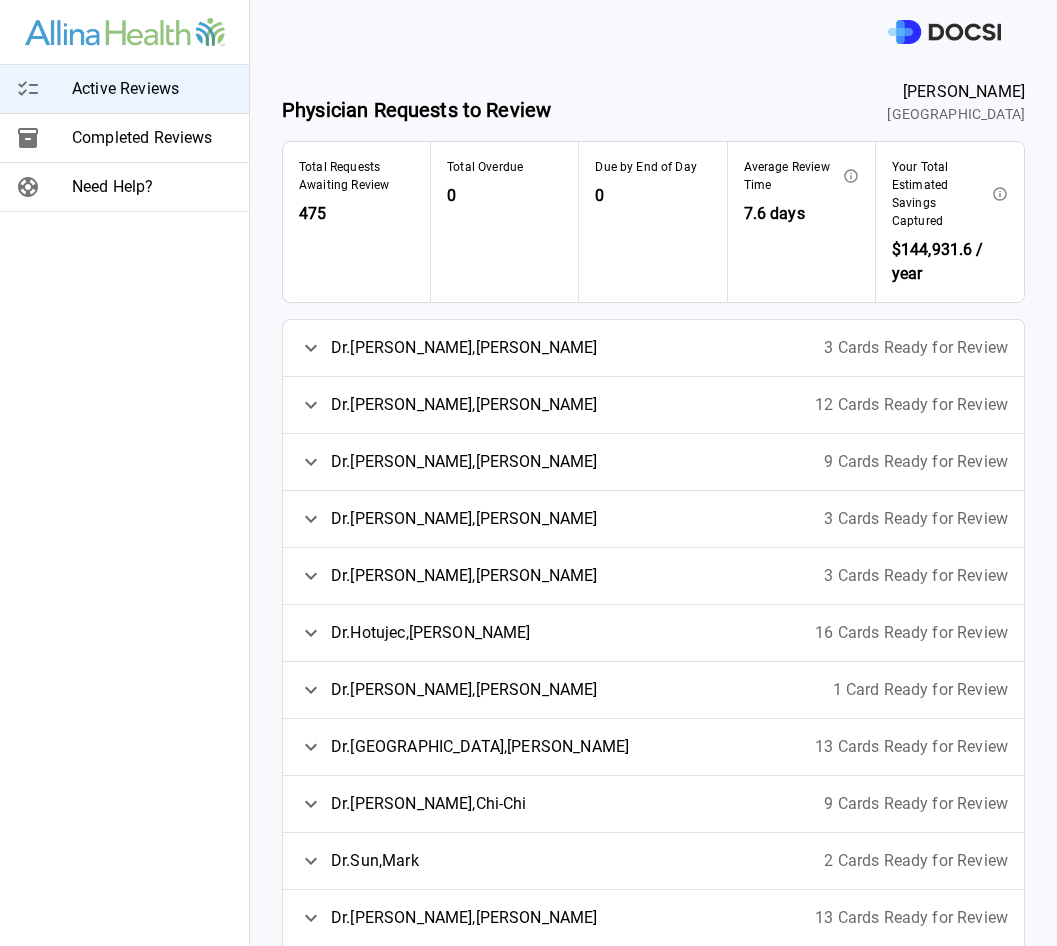 click 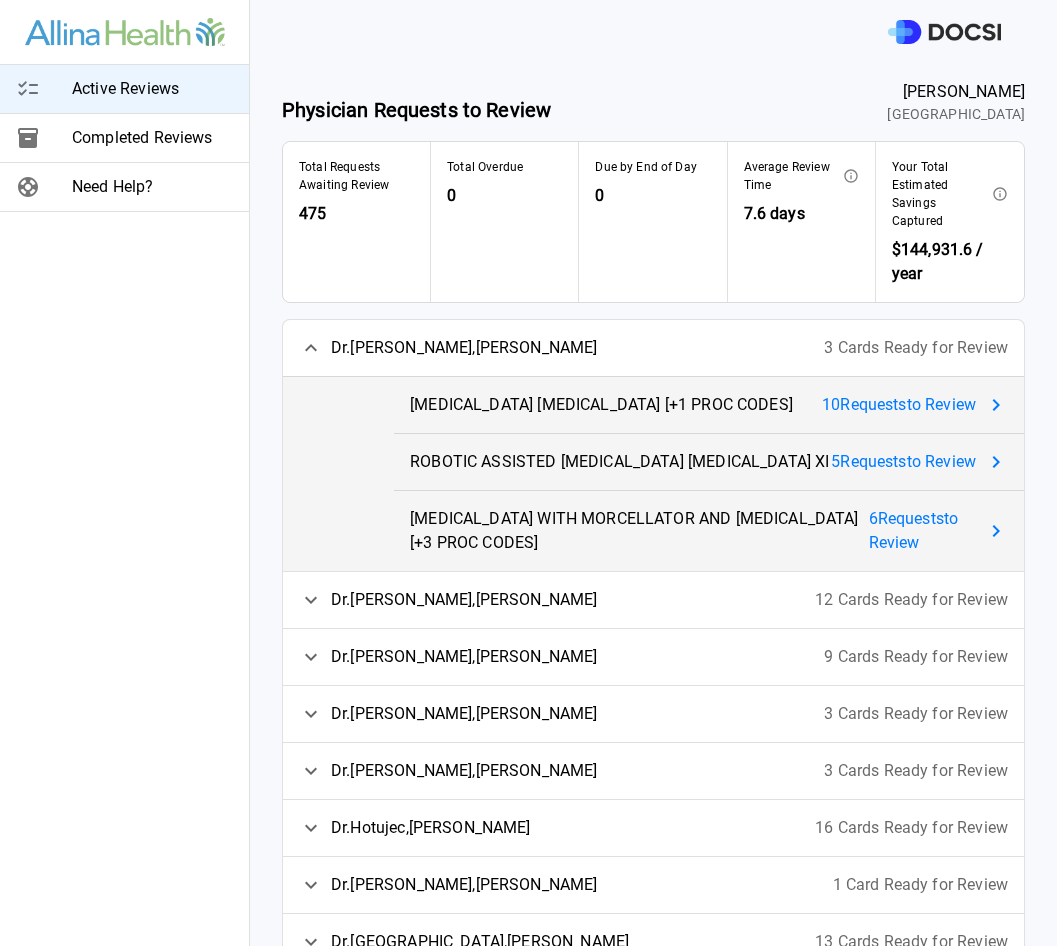 click on "10  Request s  to Review" at bounding box center (899, 405) 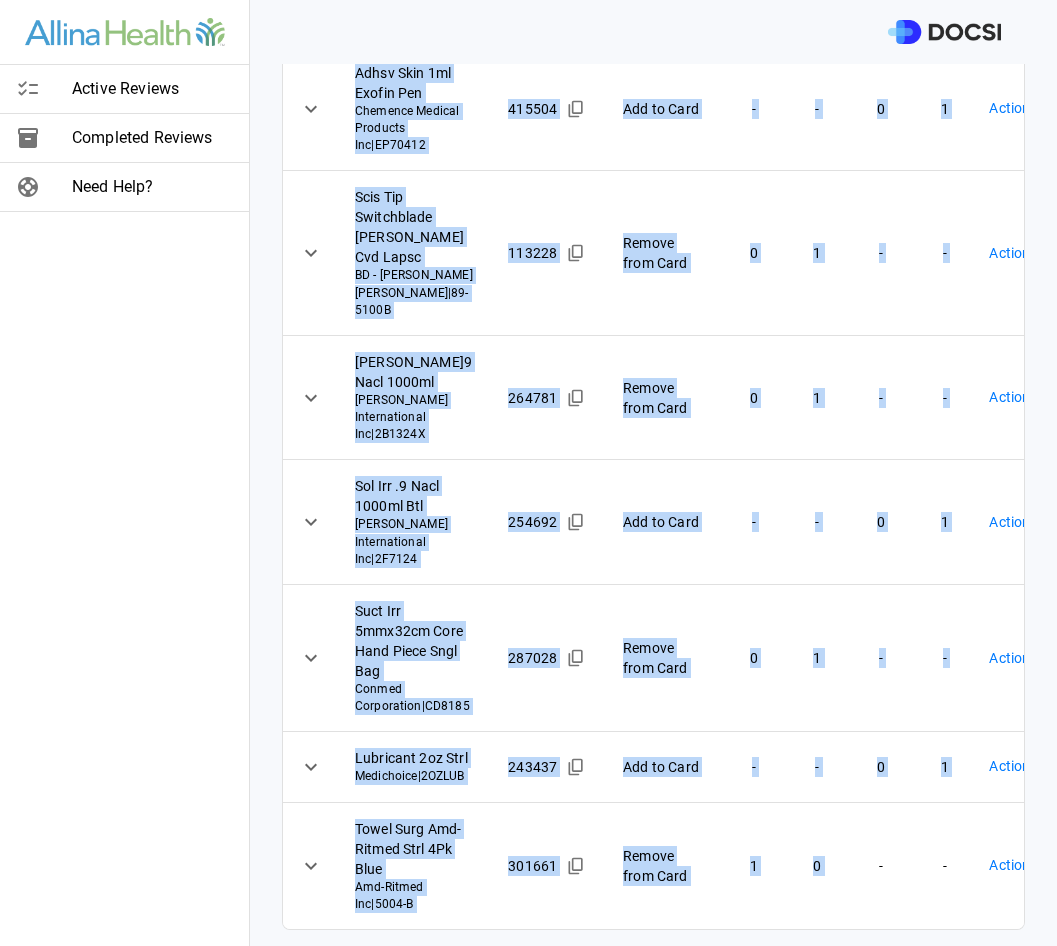 scroll, scrollTop: 817, scrollLeft: 0, axis: vertical 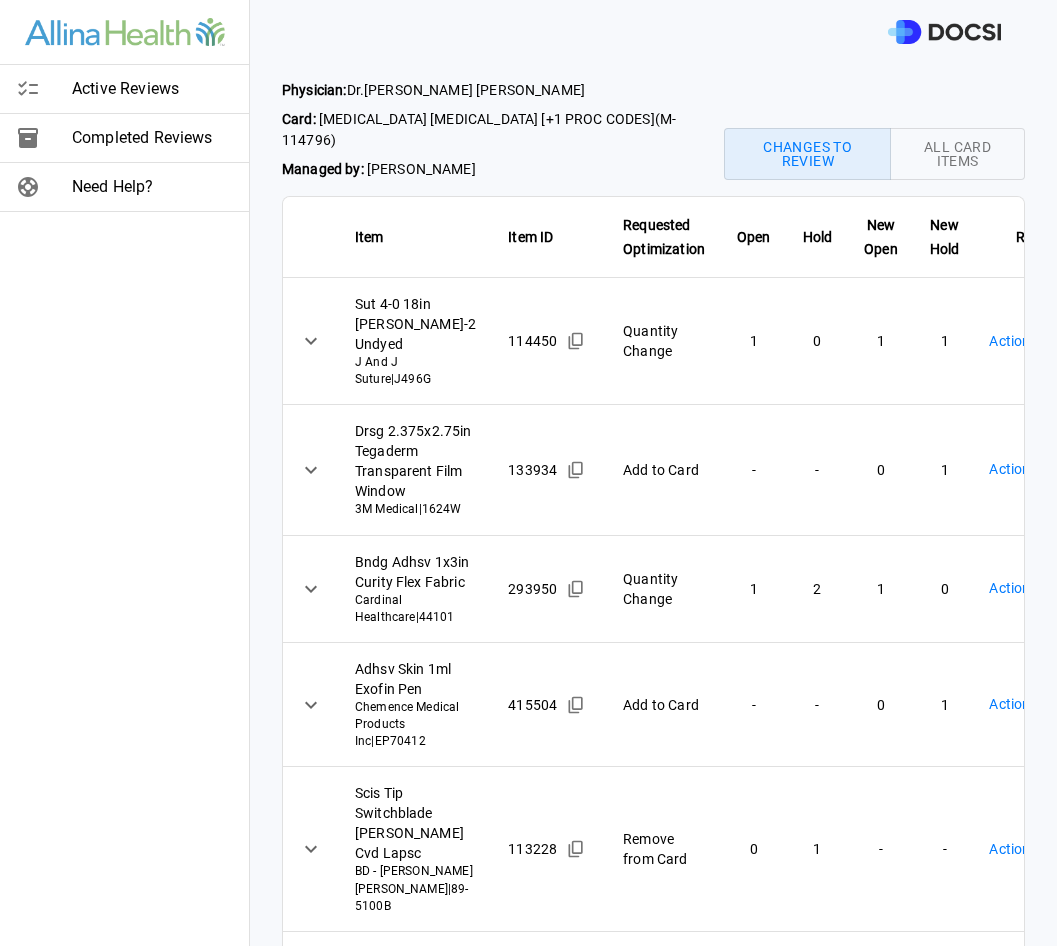 click on "Active Reviews Completed Reviews Need Help? Physician:   [PERSON_NAME] Card:    [MEDICAL_DATA] [MEDICAL_DATA] [+1 PROC CODES]  ( M-114796 ) Managed by:    [PERSON_NAME] Changes to Review All Card Items Item Item ID Requested Optimization Open Hold New Open New Hold Review Status Sut 4-0 18in [PERSON_NAME]-2 Undyed J And J Suture  |  J496G 114450 Quantity Change 1 0 1 1 Action Required **** ​ Drsg 2.375x2.75in Tegaderm Transparent Film Window 3M Medical  |  1624W 133934 Add to Card - - 0 1 Action Required **** ​ Bndg Adhsv 1x3in Curity Flex Fabric Cardinal Healthcare  |  44101 293950 Quantity Change 1 2 1 0 Action Required **** ​ Adhsv Skin 1ml Exofin Pen Chemence Medical Products Inc  |  EP70412 415504 Add to Card - - 0 1 Action Required **** ​ Scis Tip Switchblade [PERSON_NAME] Cvd Lapsc BD - Becton [PERSON_NAME]  |  89-5100B 113228 Remove from Card 0 1 - - Action Required **** ​ [PERSON_NAME]9 Nacl 1000ml [PERSON_NAME] International Inc  |  2B1324X 264781 Remove from Card 0 1 - - Action Required **** ​  |  -" at bounding box center (528, 473) 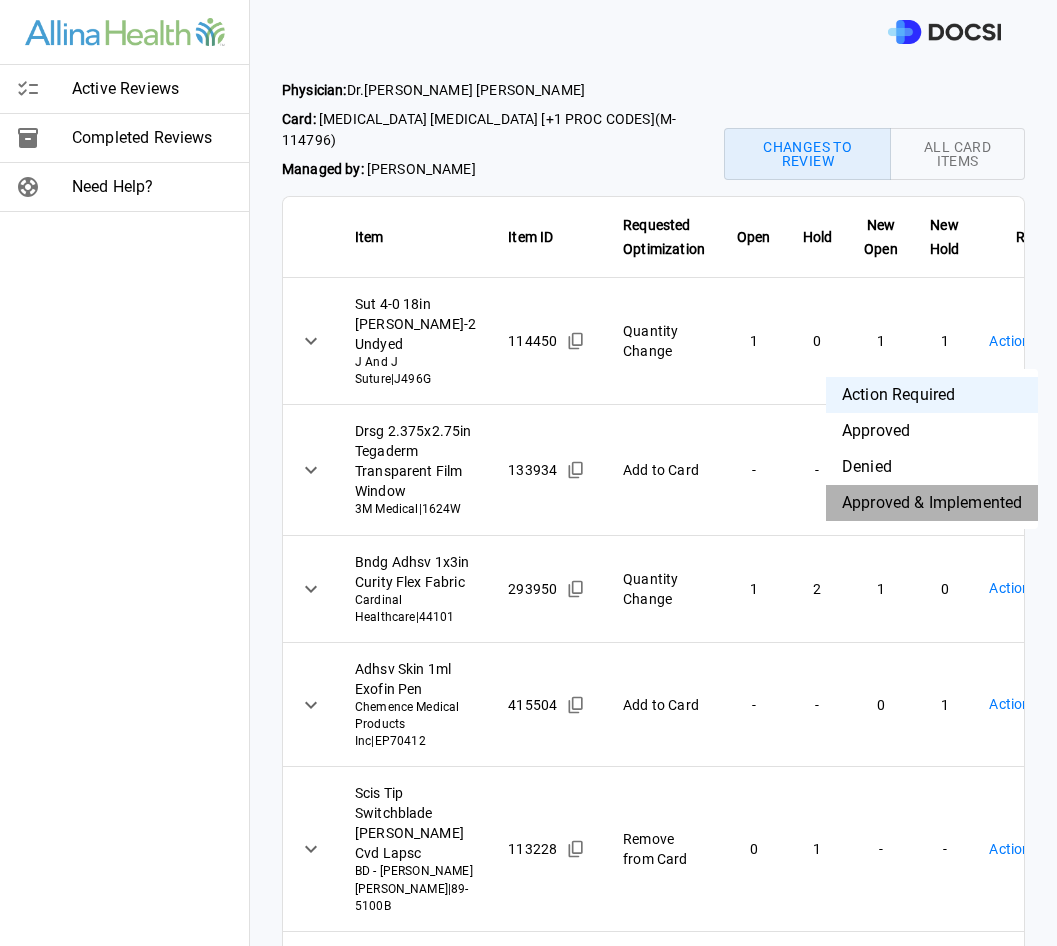 click on "Approved & Implemented" at bounding box center [932, 503] 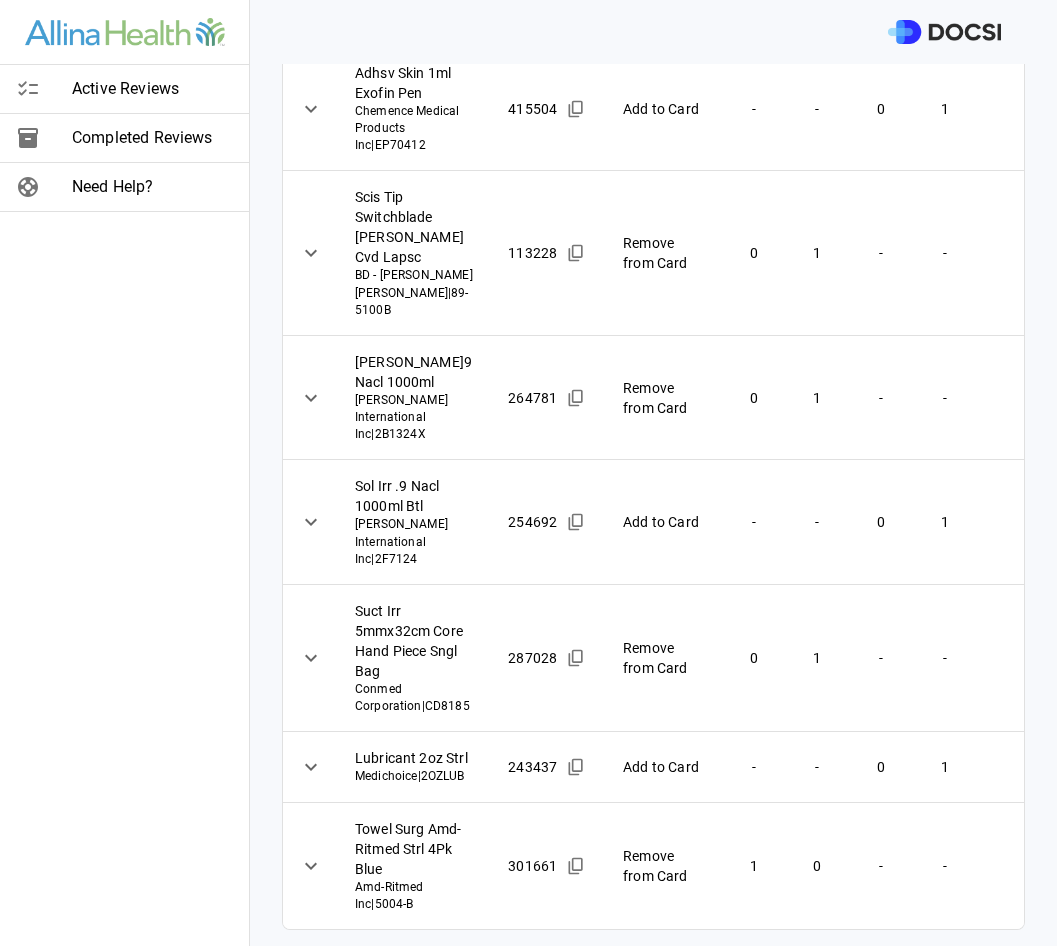 scroll, scrollTop: 817, scrollLeft: 0, axis: vertical 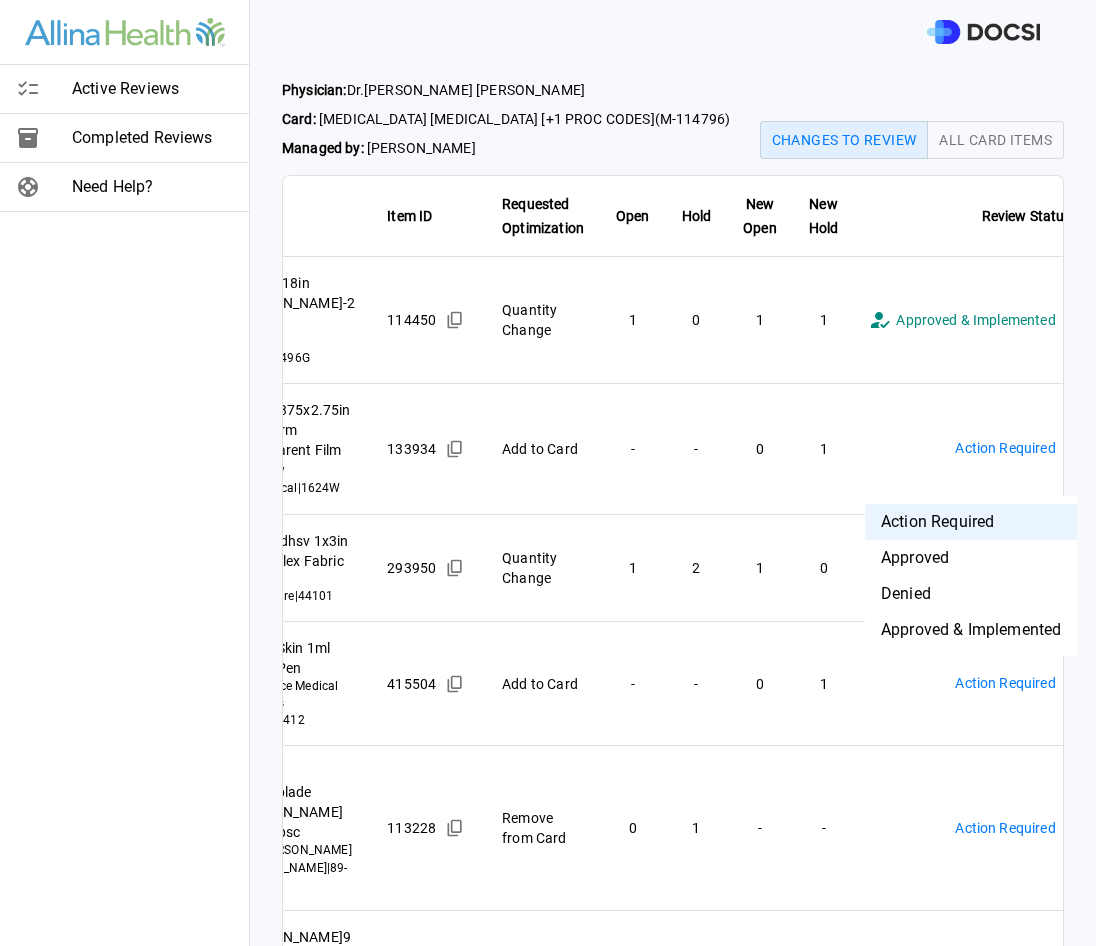 click on "**********" at bounding box center [548, 473] 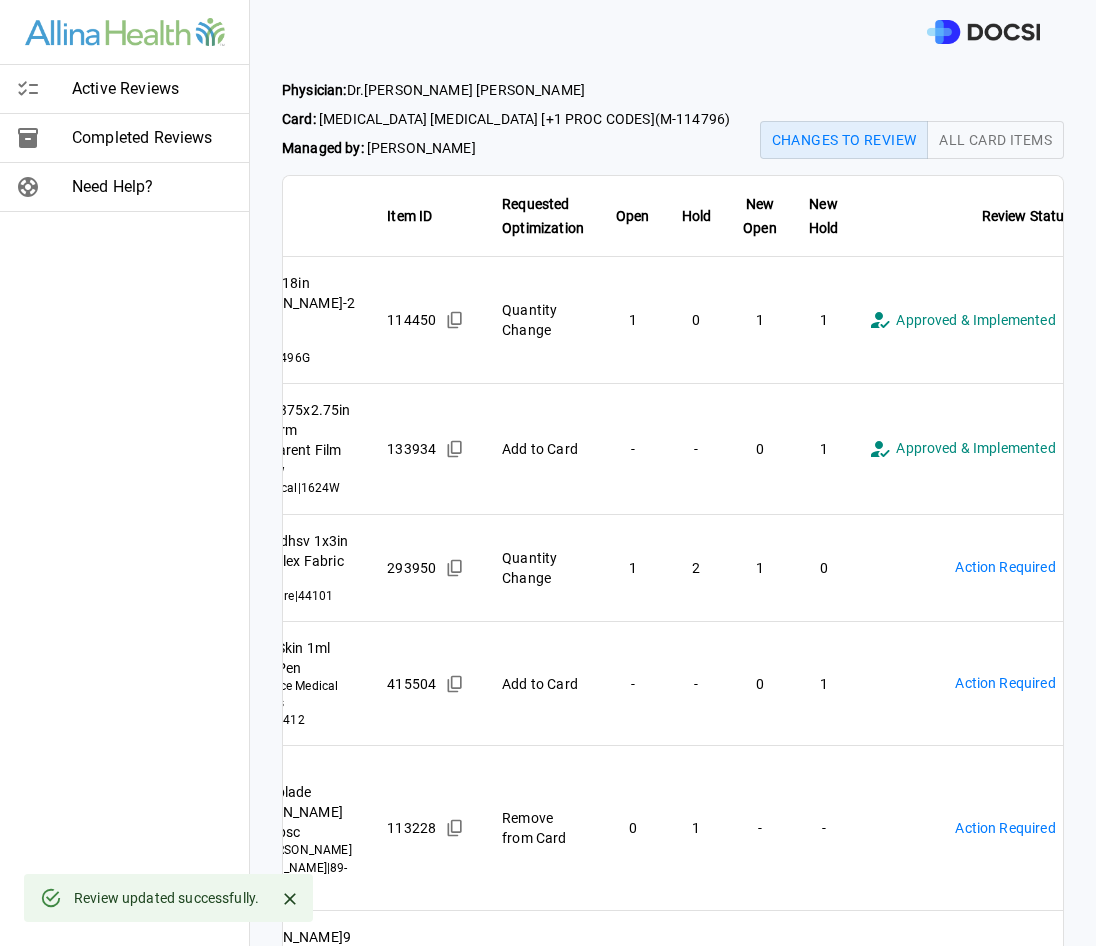 click on "**********" at bounding box center [548, 473] 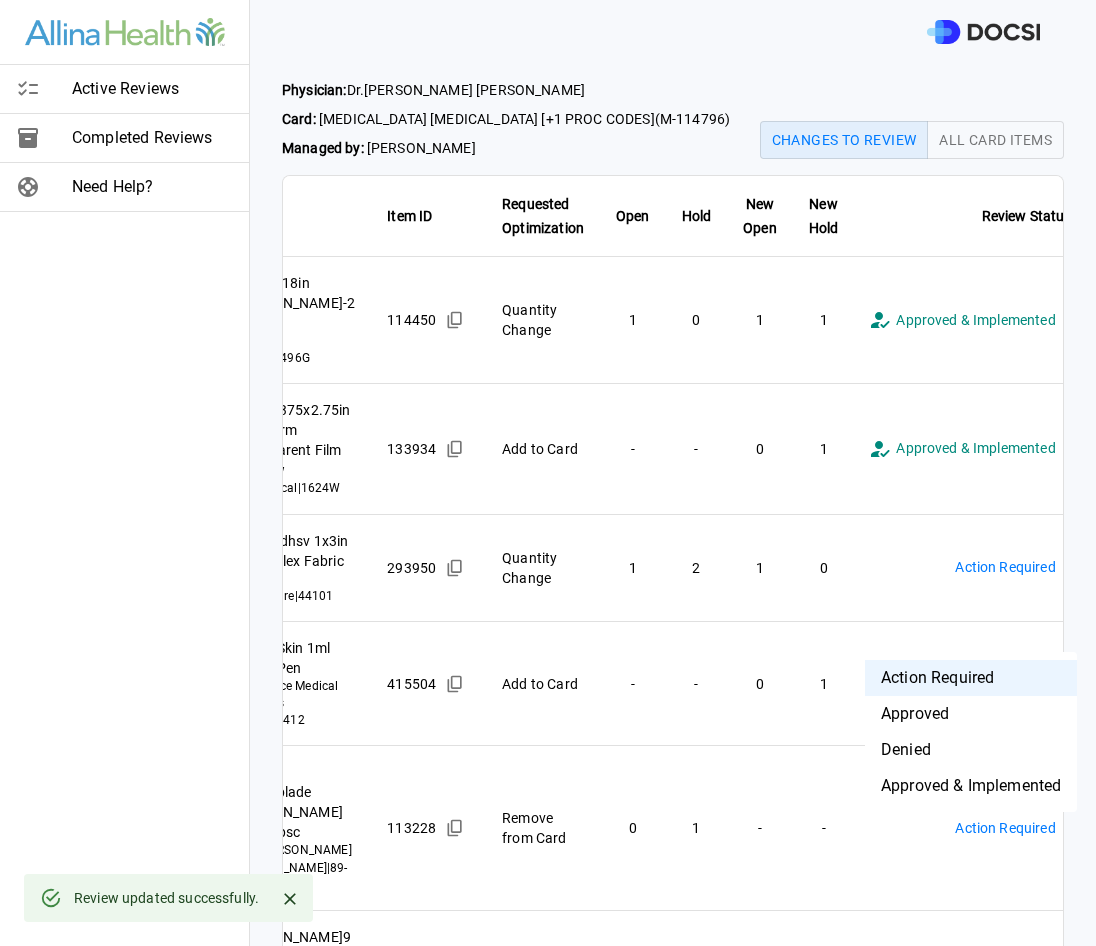 click on "Approved & Implemented" at bounding box center [971, 786] 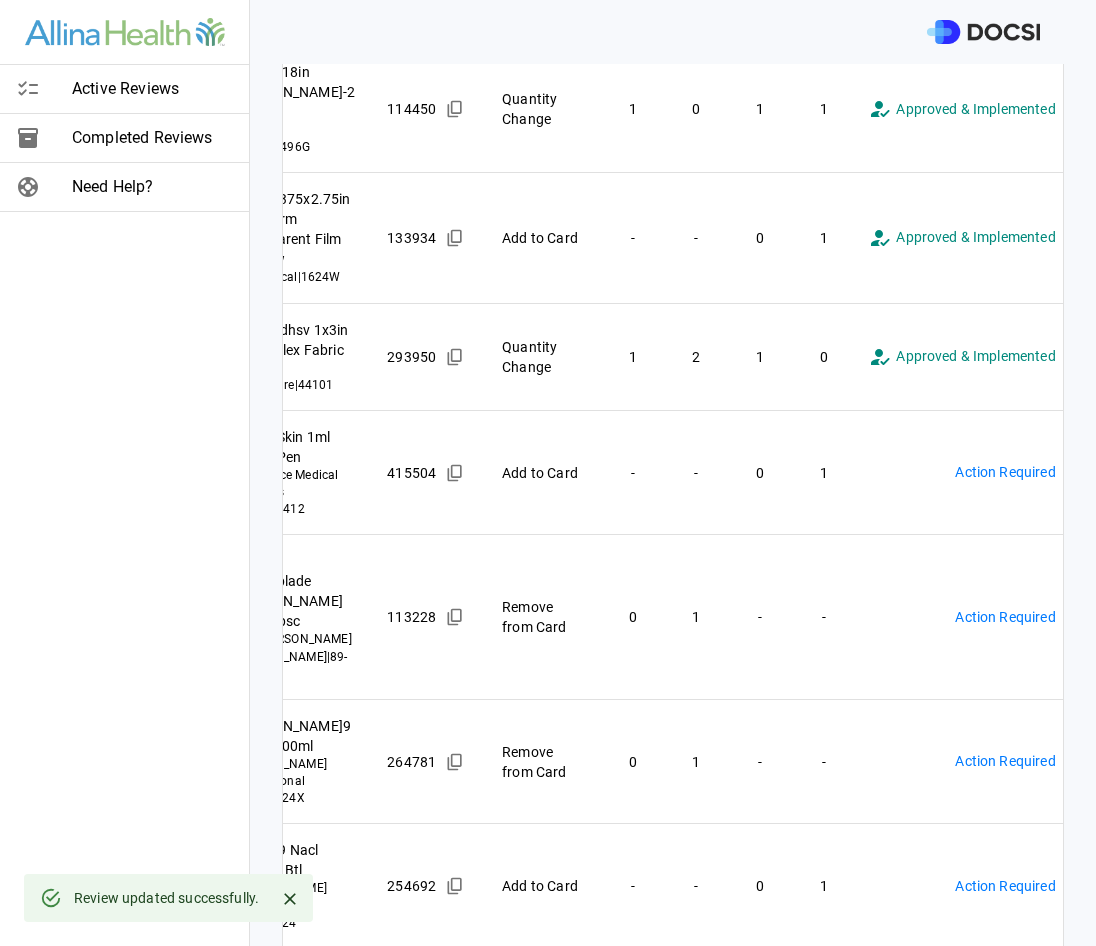 scroll, scrollTop: 225, scrollLeft: 0, axis: vertical 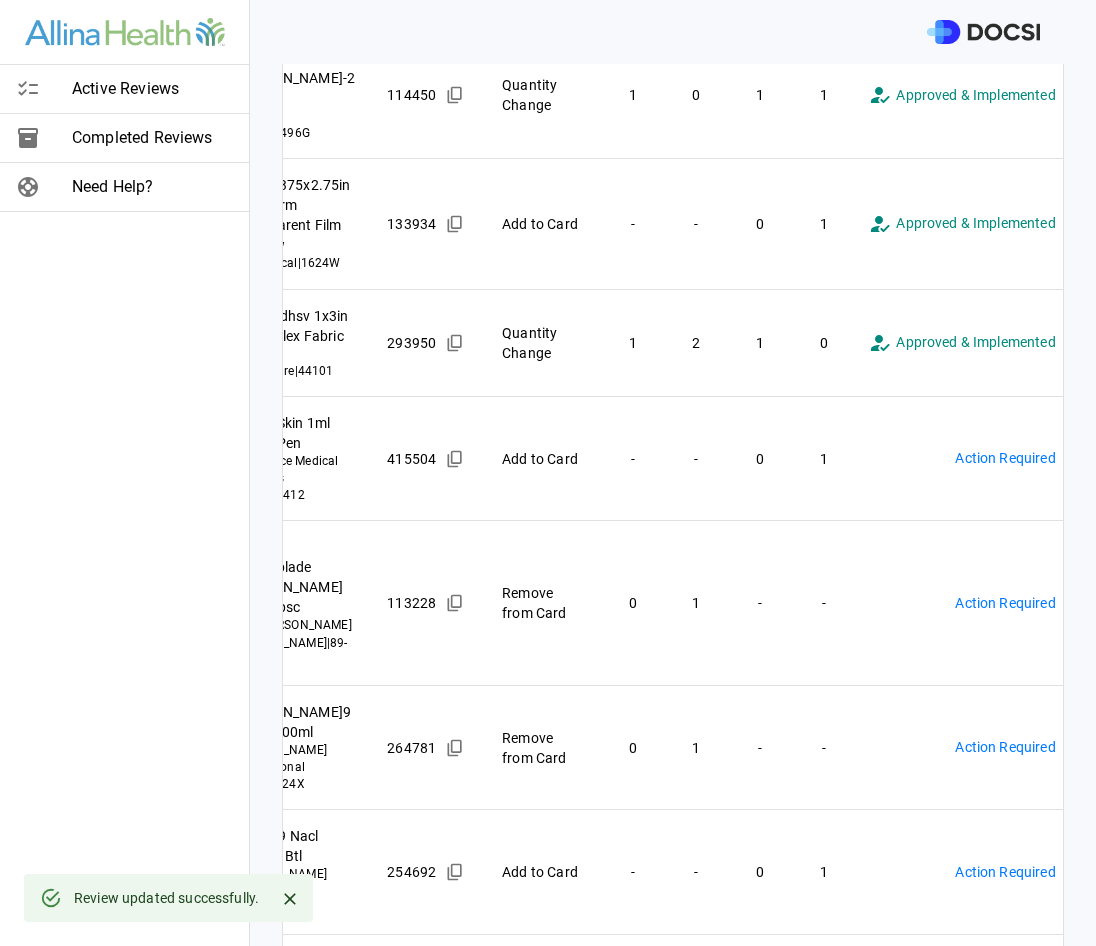 click on "**********" at bounding box center [548, 473] 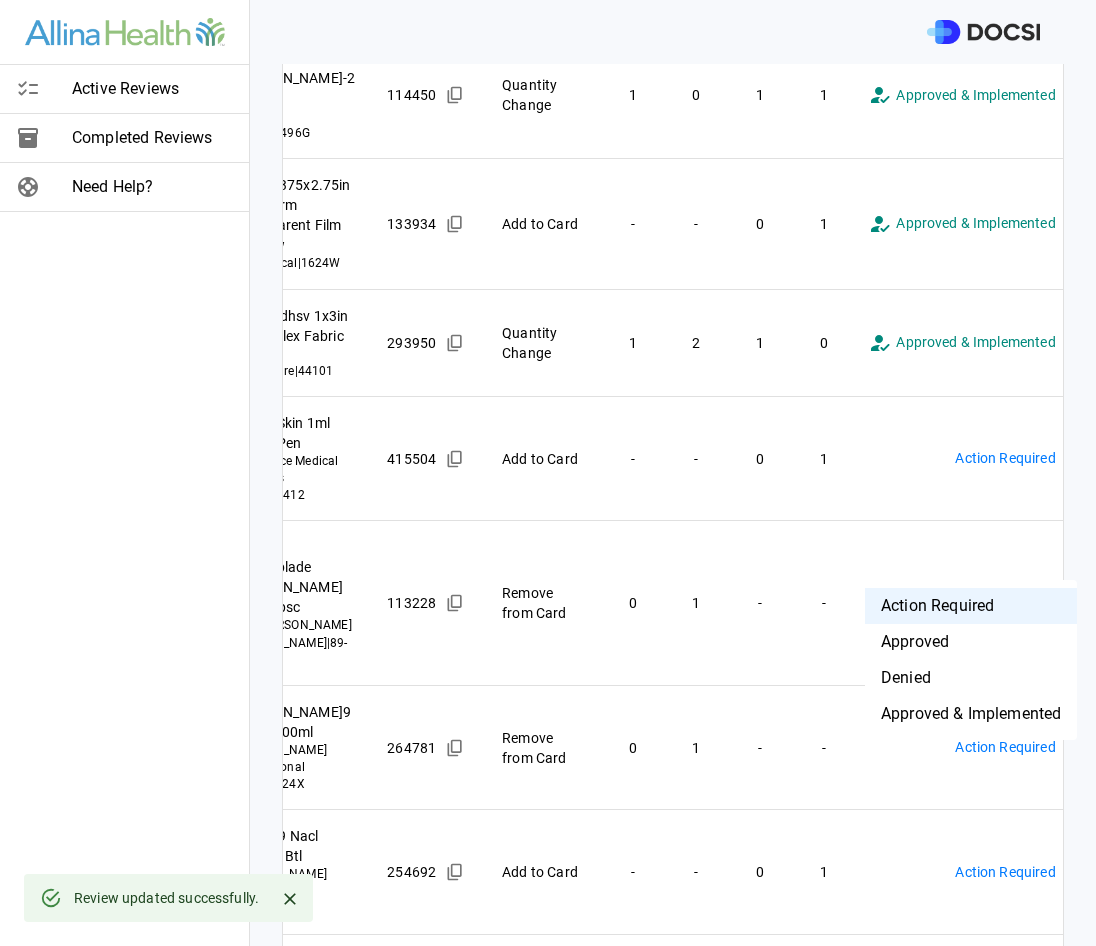 click on "Approved & Implemented" at bounding box center (971, 714) 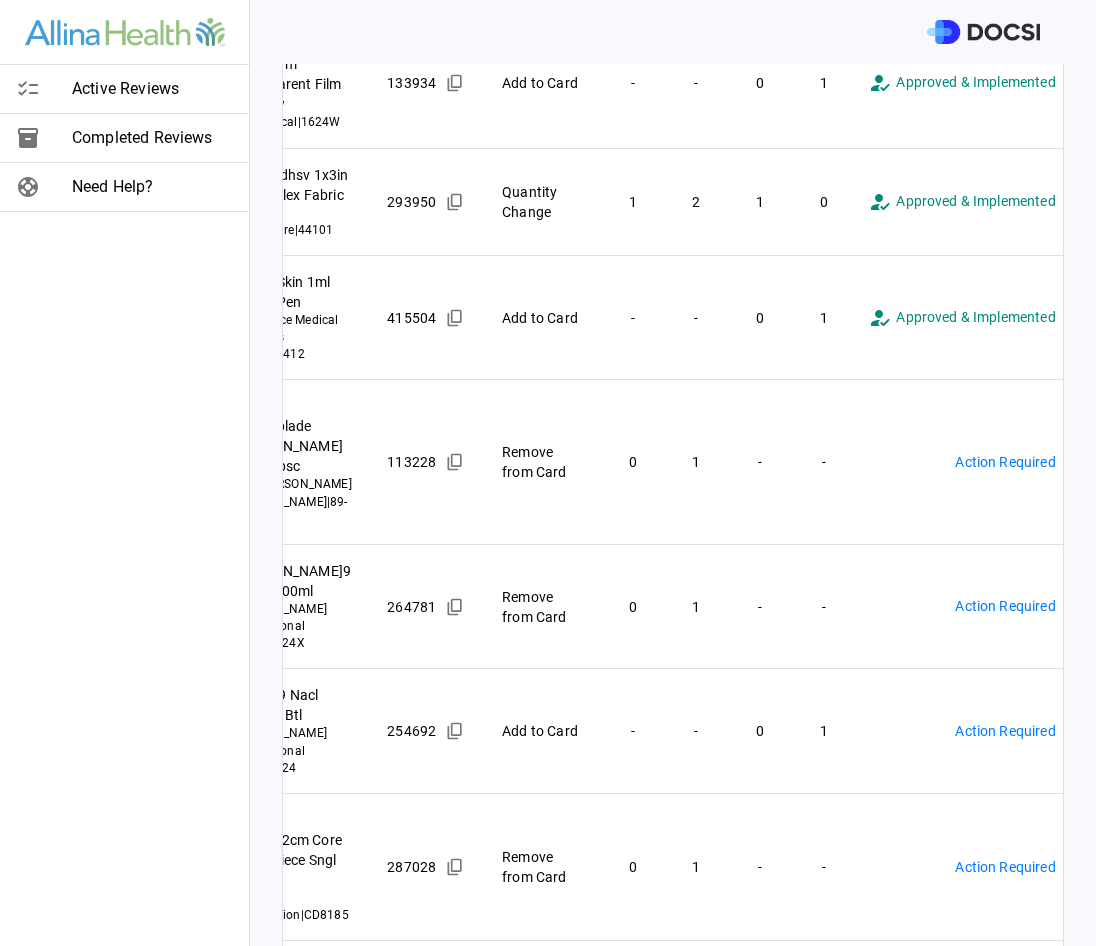 scroll, scrollTop: 375, scrollLeft: 0, axis: vertical 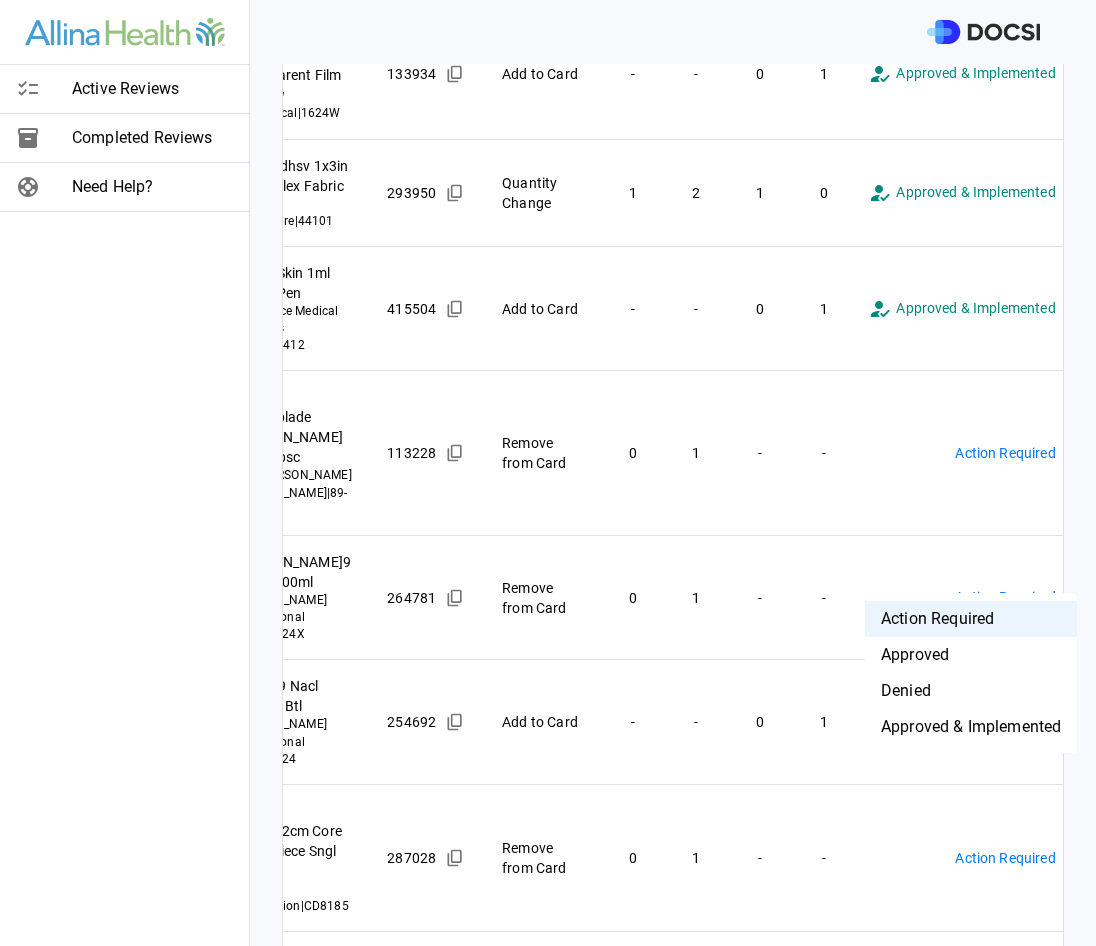 click on "**********" at bounding box center (548, 473) 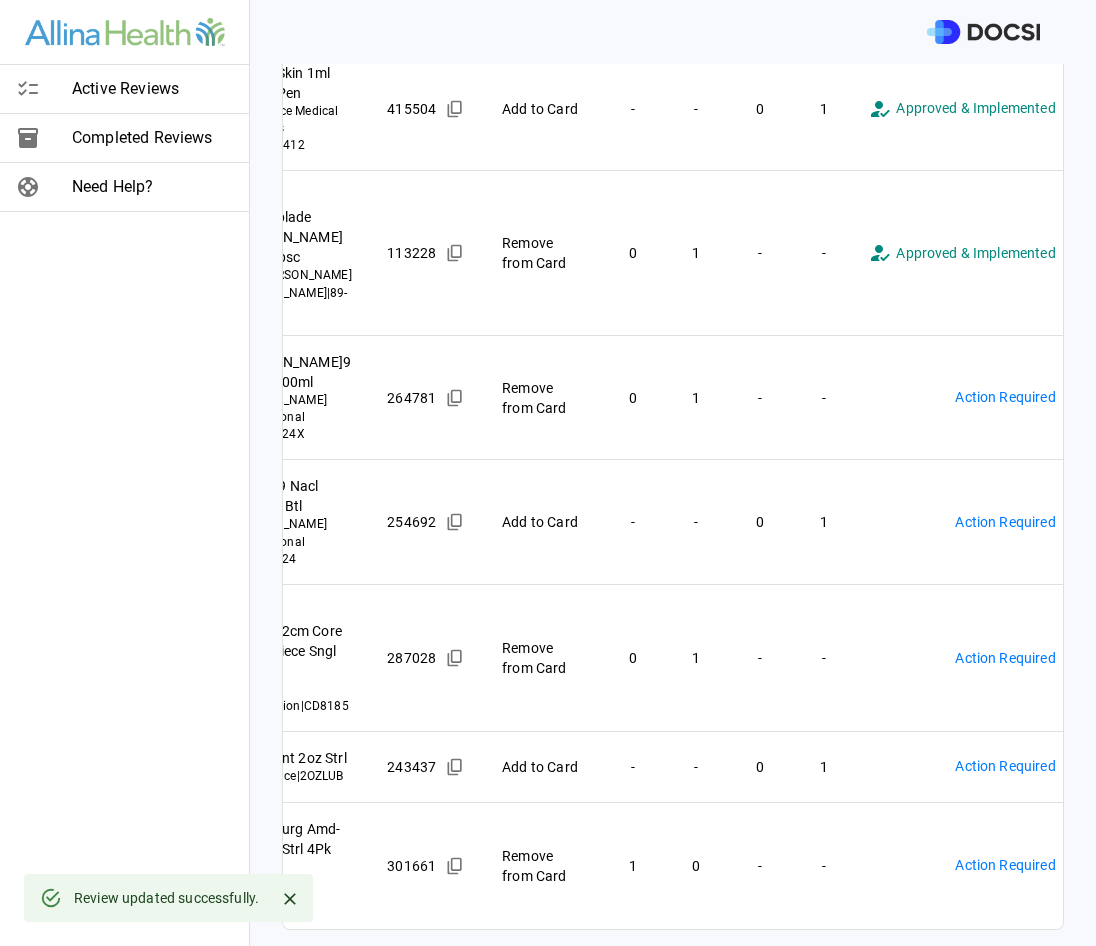 scroll, scrollTop: 675, scrollLeft: 0, axis: vertical 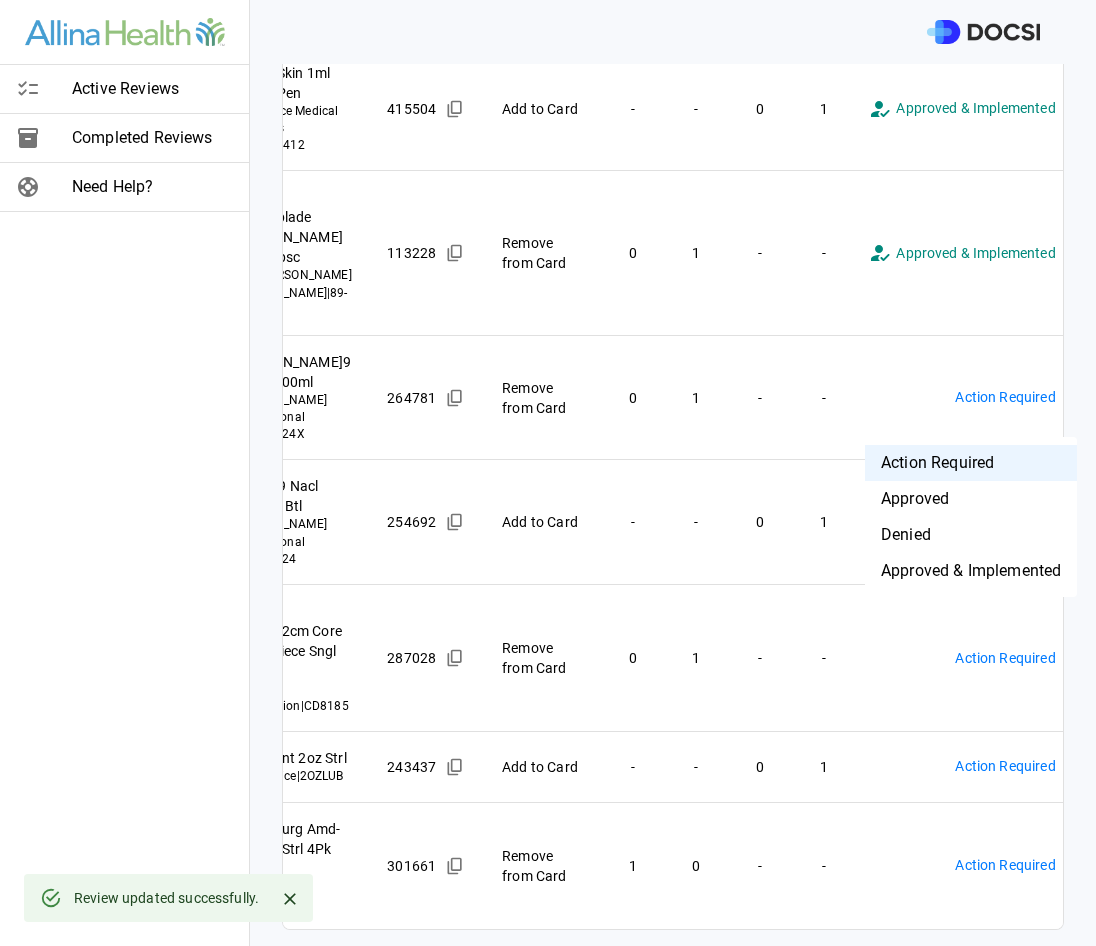 click on "**********" at bounding box center (548, 473) 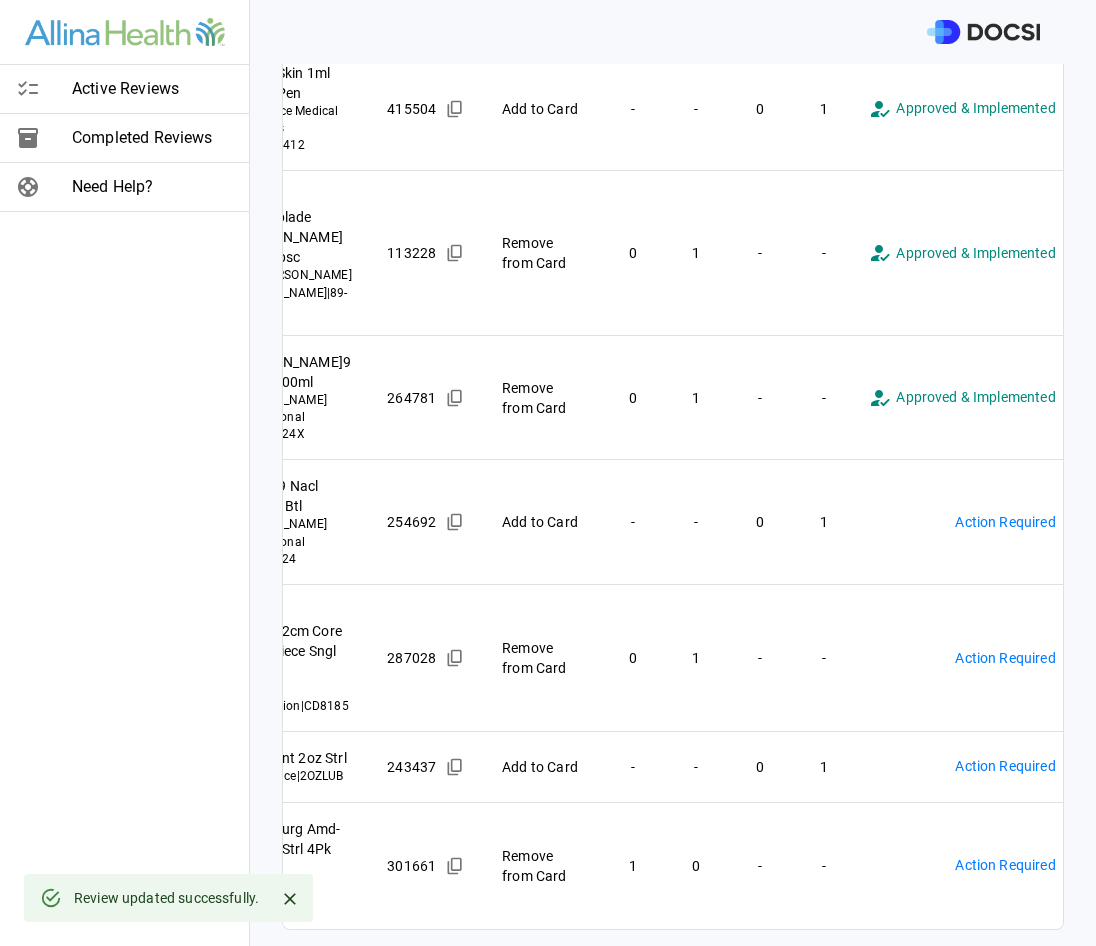 click on "**********" at bounding box center (548, 473) 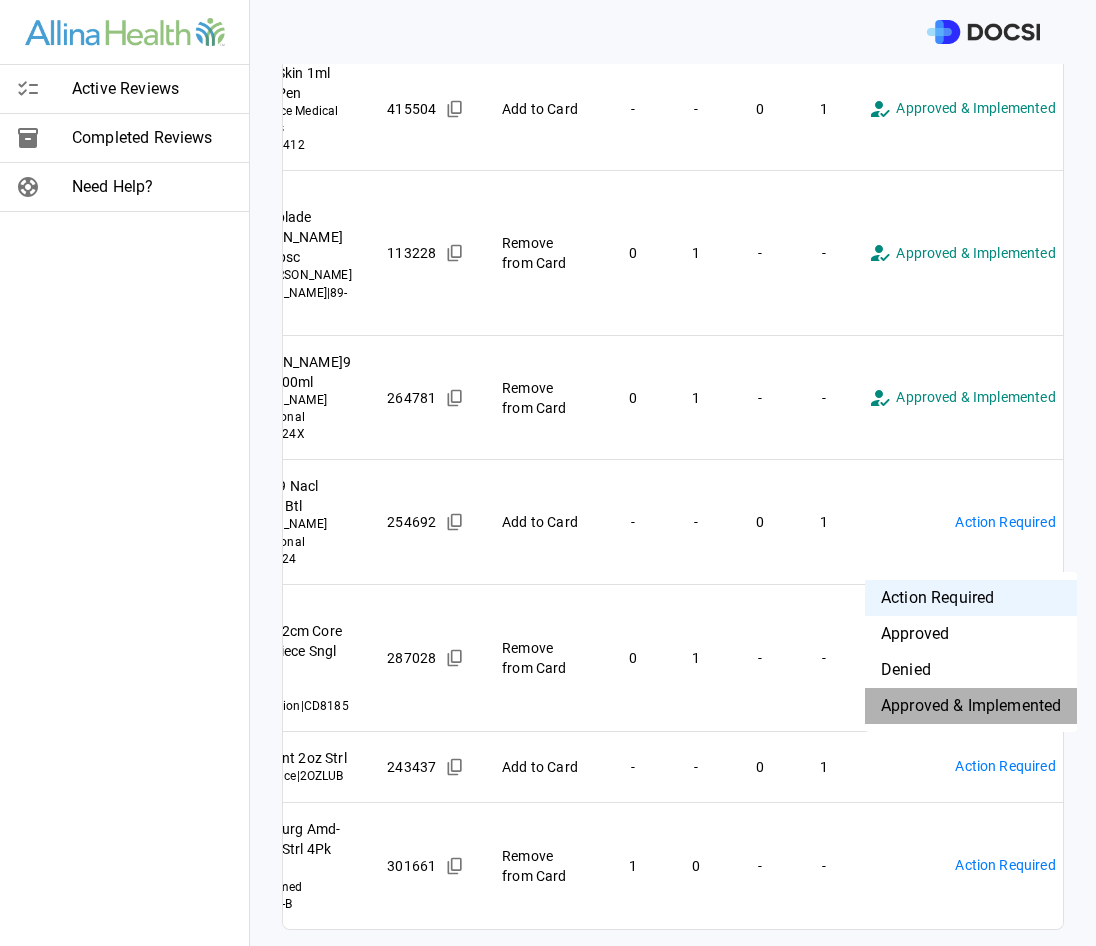 click on "Approved & Implemented" at bounding box center (971, 706) 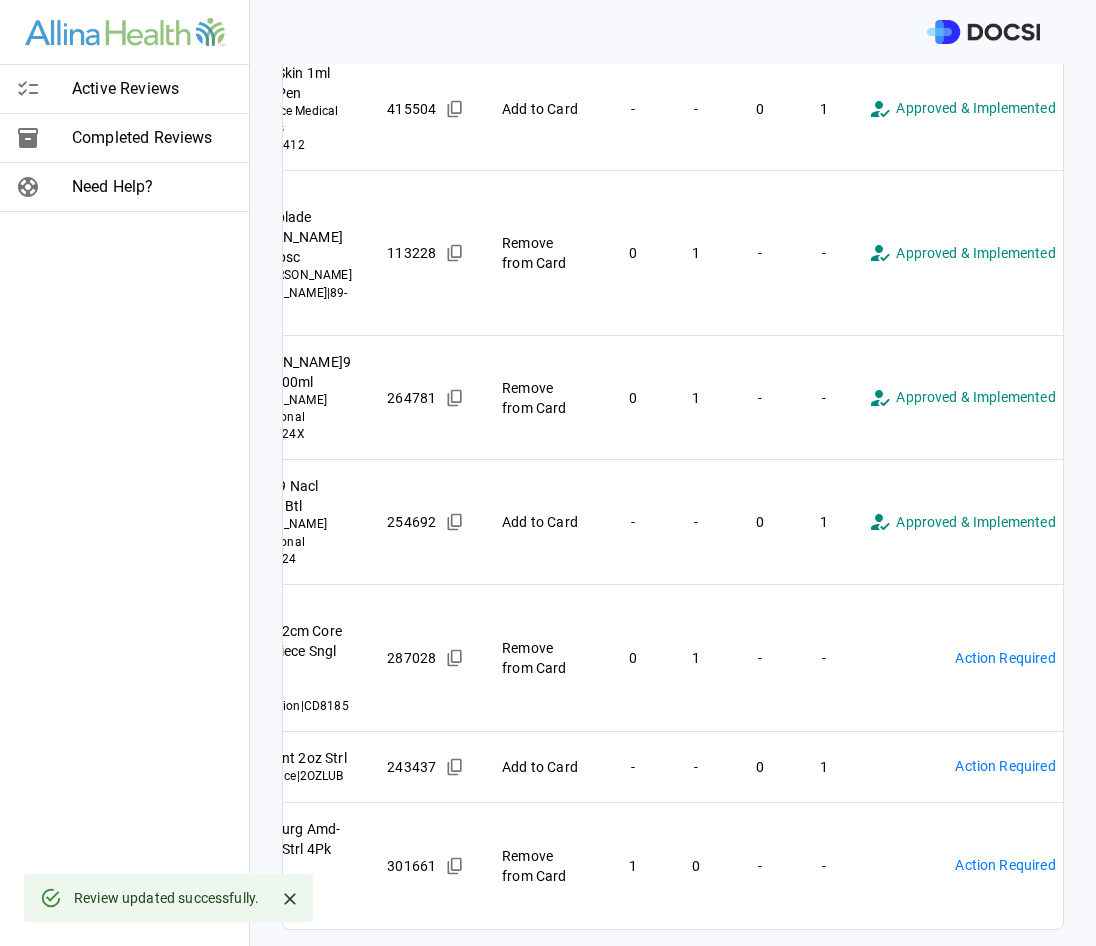 scroll, scrollTop: 796, scrollLeft: 0, axis: vertical 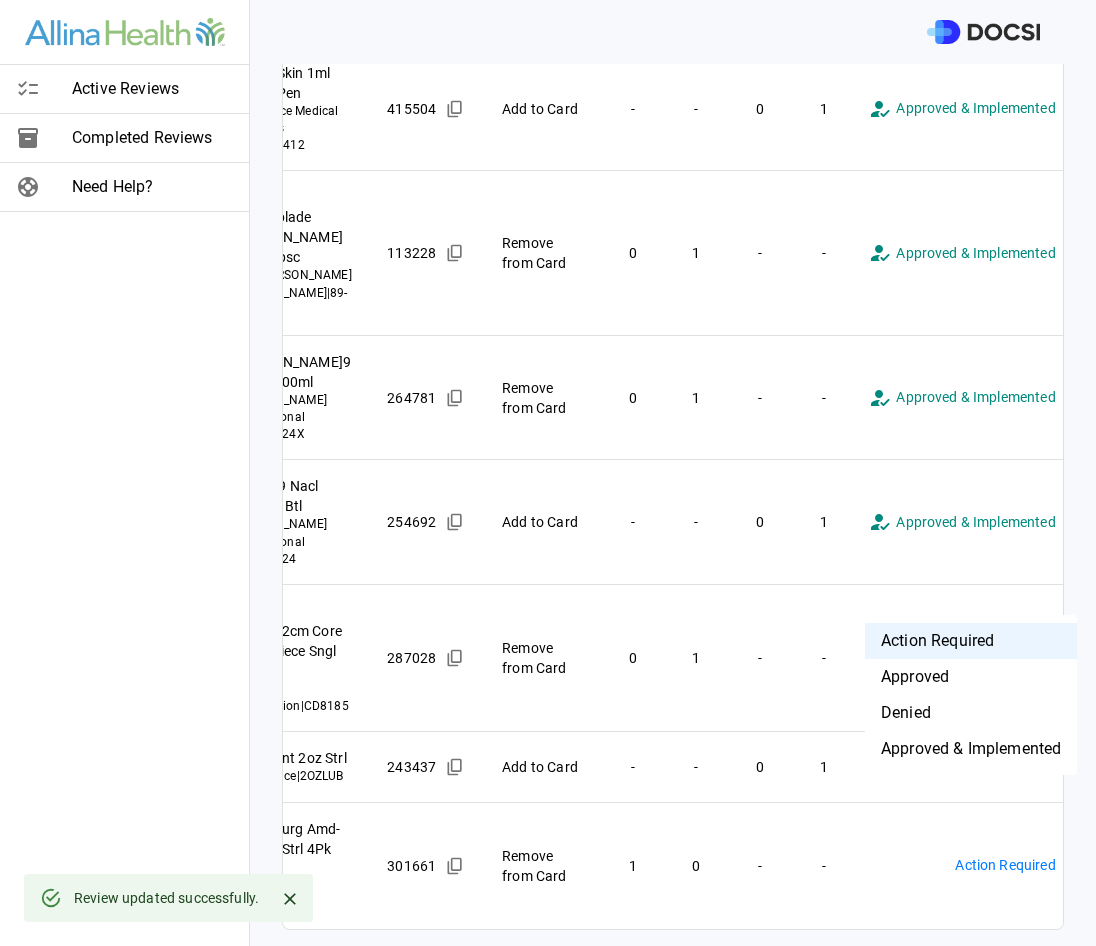 click on "Approved & Implemented" at bounding box center (971, 749) 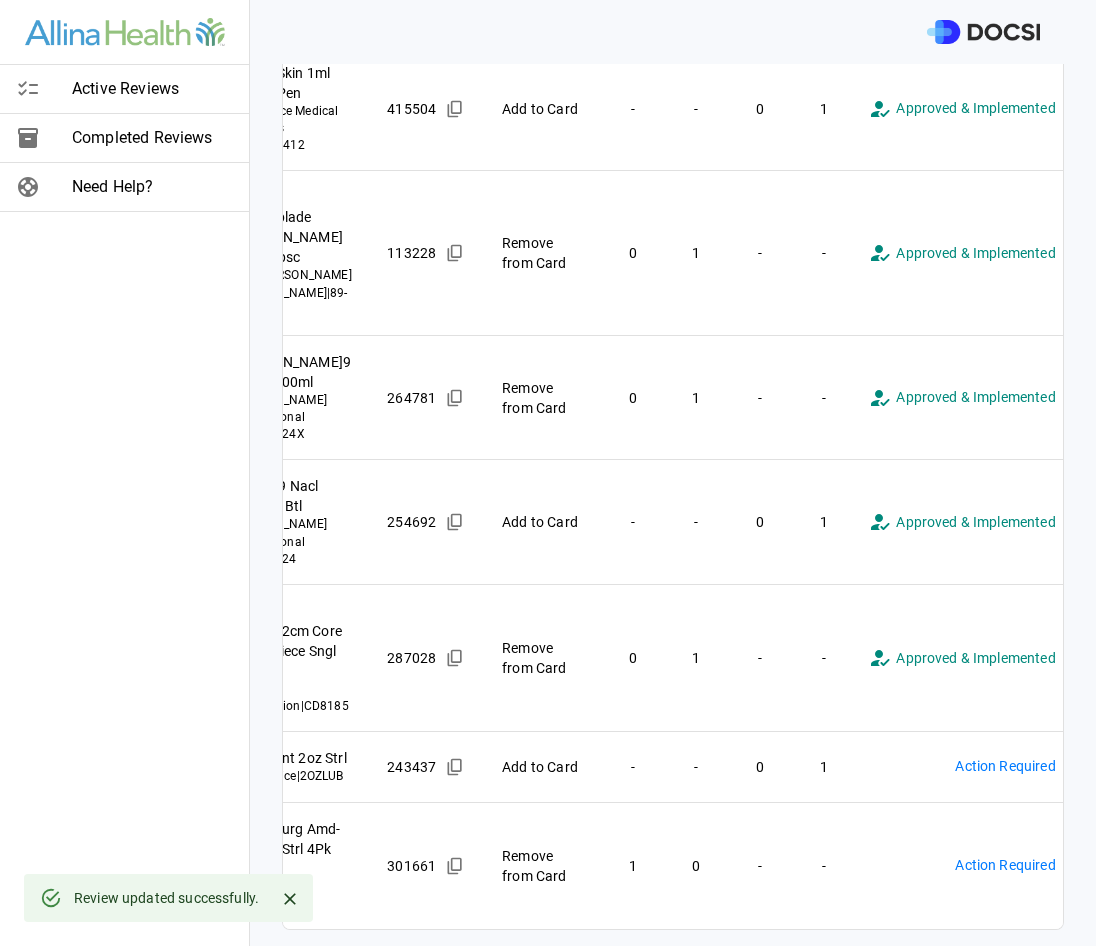 click on "**********" at bounding box center [548, 473] 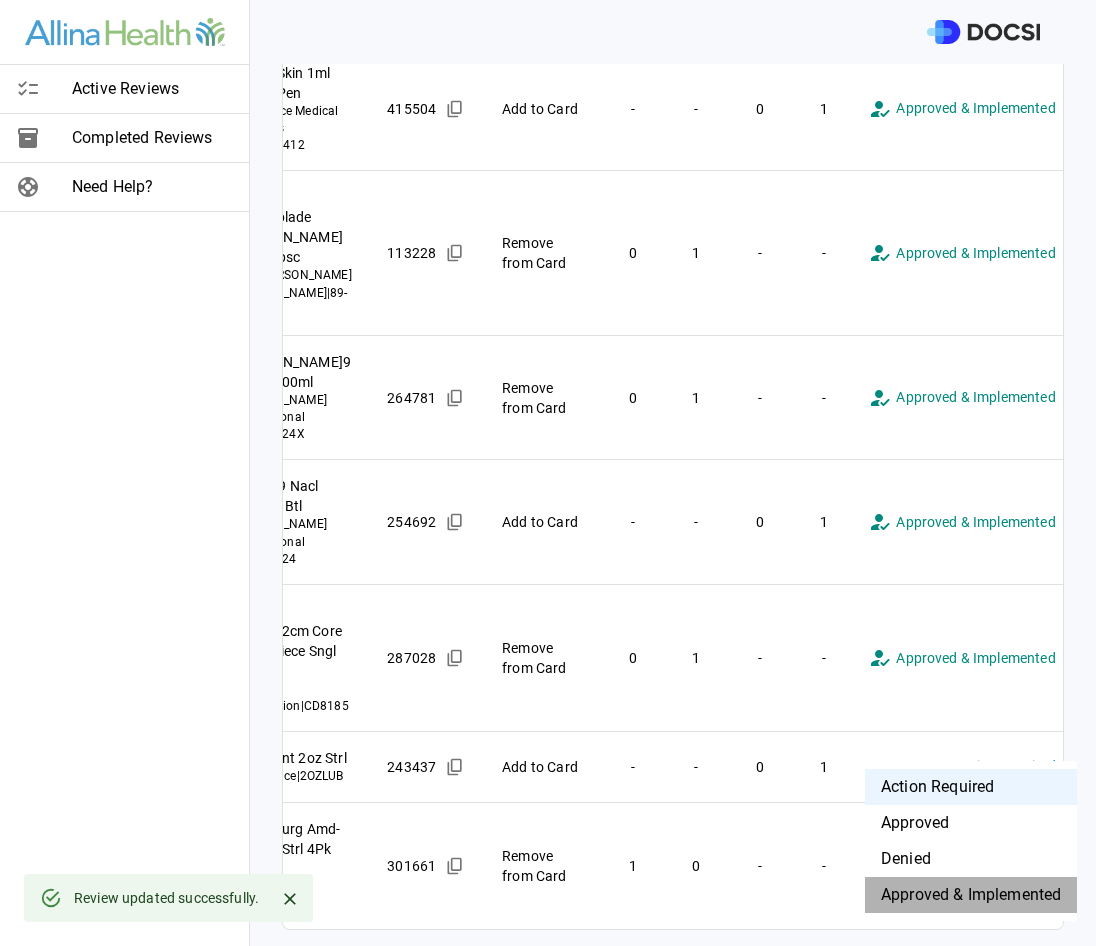 click on "Approved & Implemented" at bounding box center (971, 895) 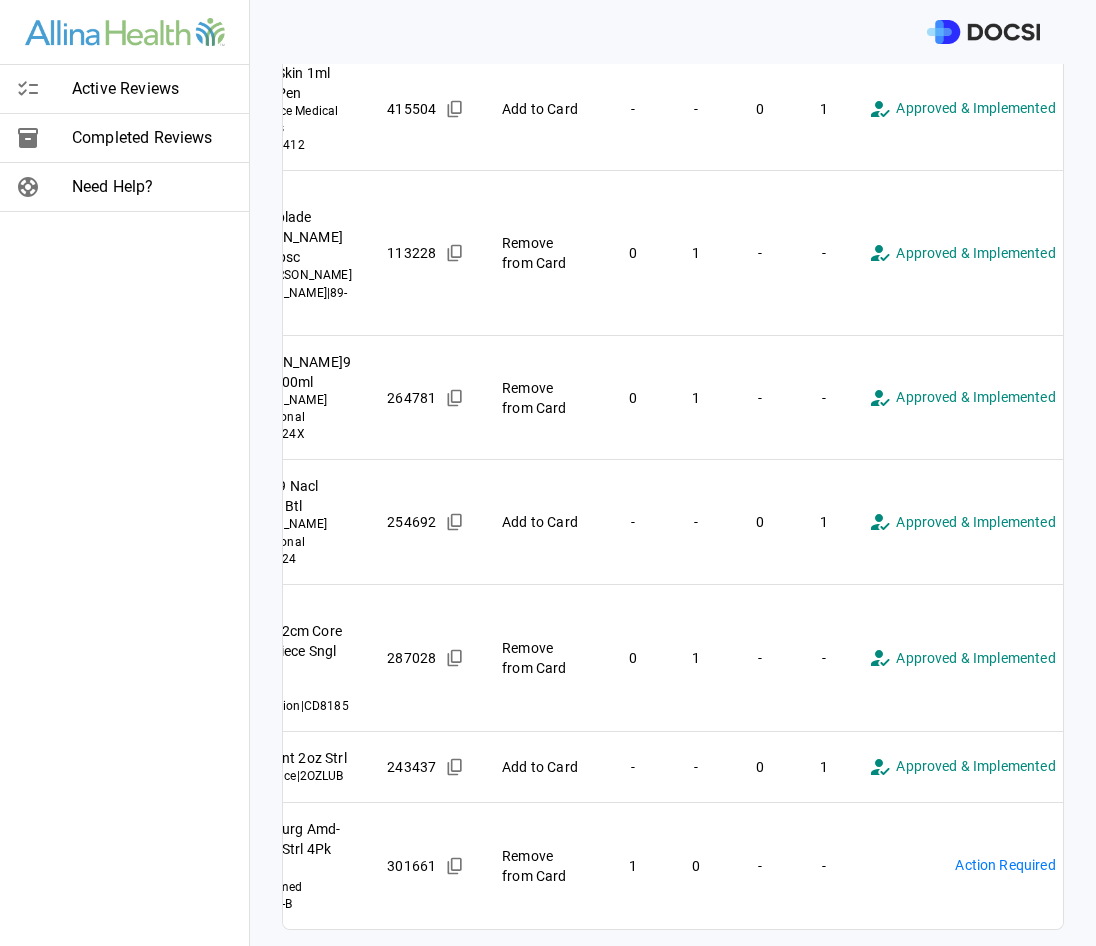 click on "**********" at bounding box center (548, 473) 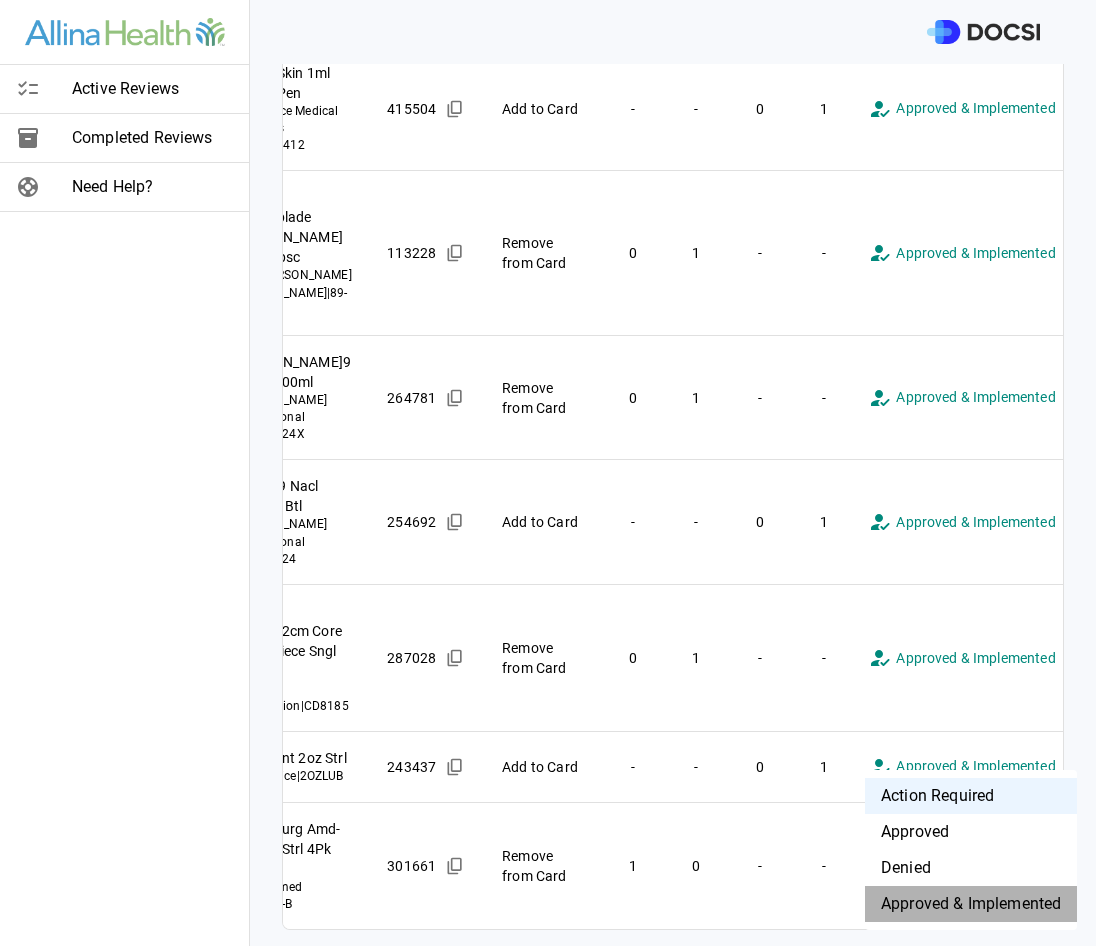 click on "Approved & Implemented" at bounding box center [971, 904] 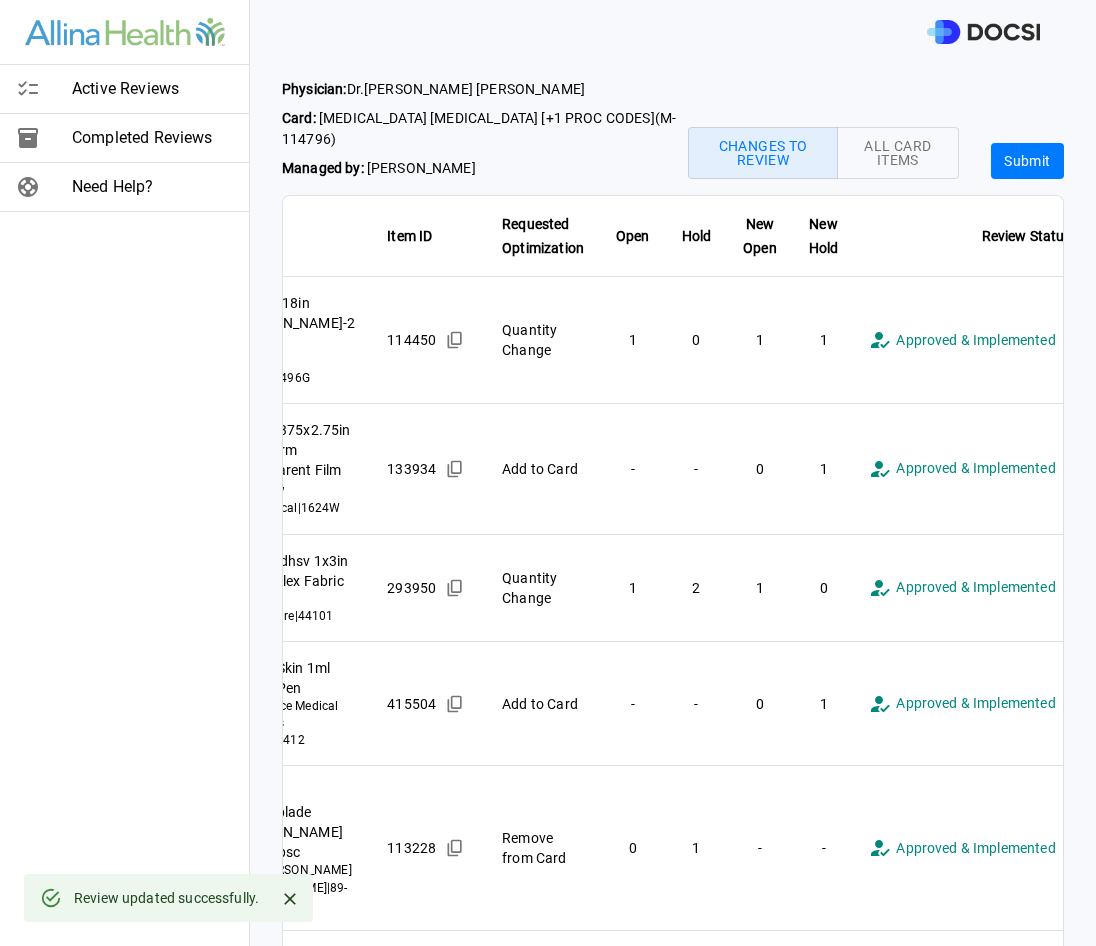 scroll, scrollTop: 0, scrollLeft: 0, axis: both 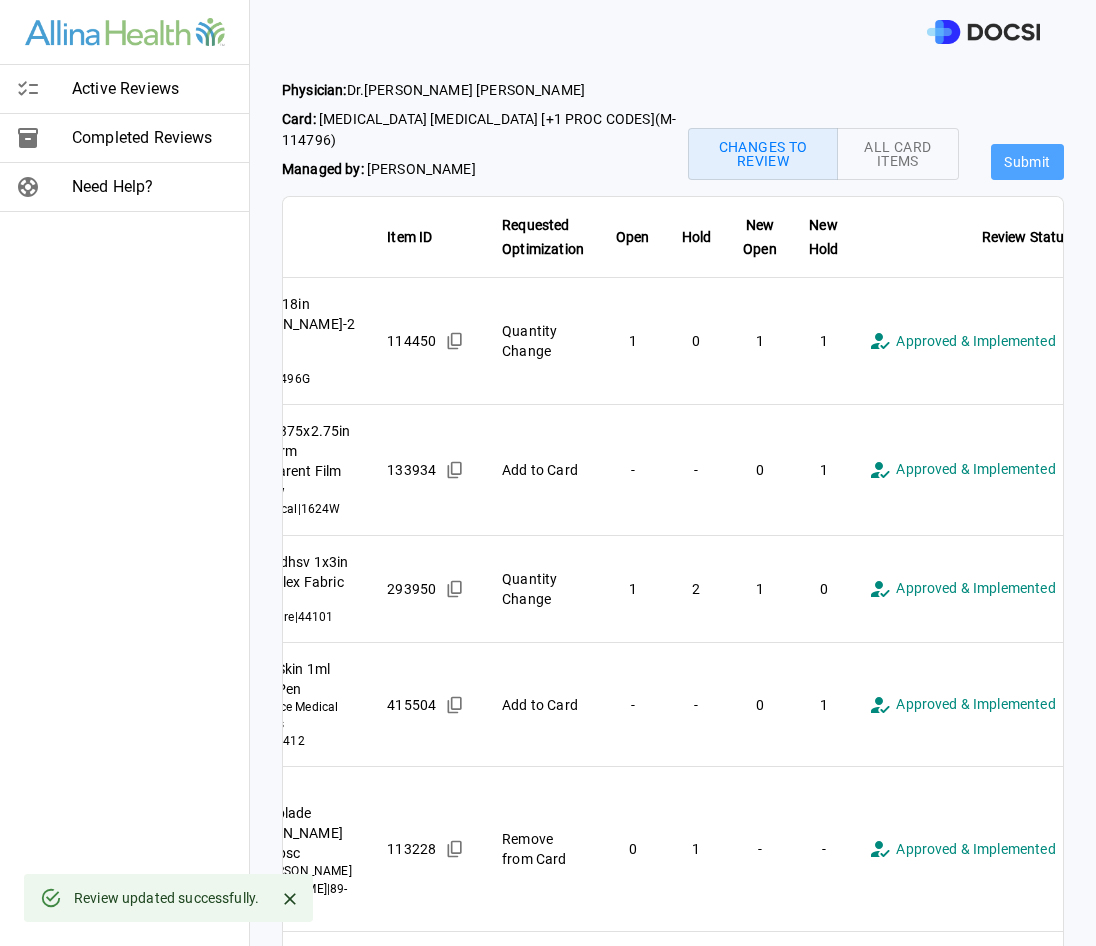 click on "Submit" at bounding box center (1027, 162) 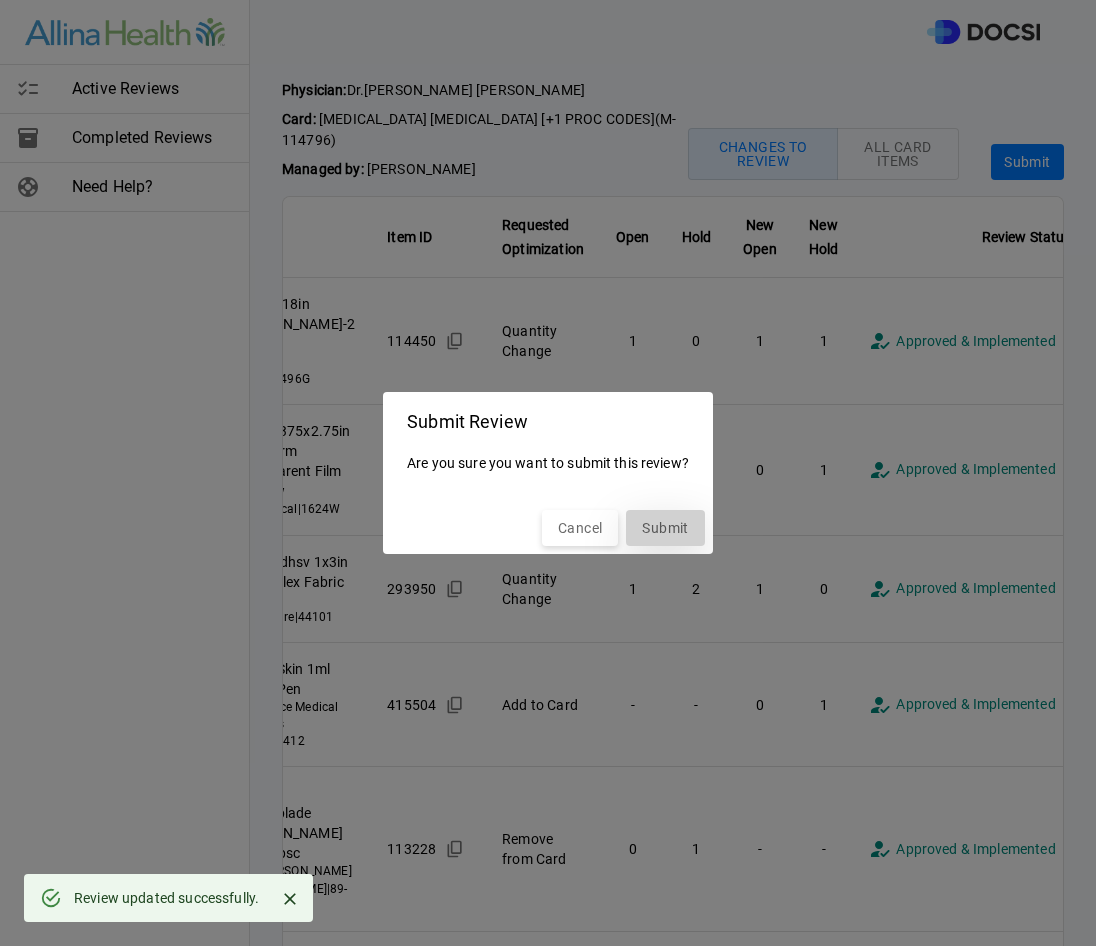 click on "Submit" at bounding box center (665, 528) 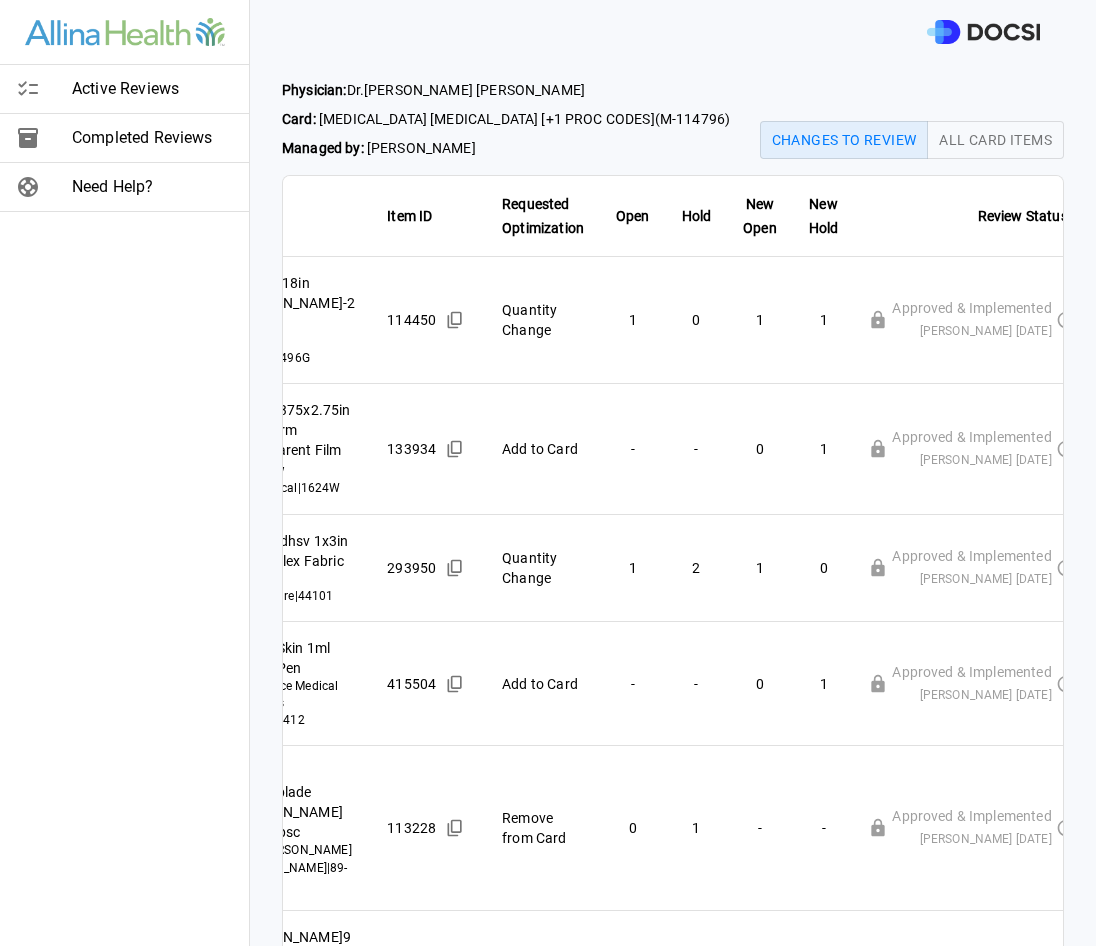 scroll, scrollTop: 0, scrollLeft: 117, axis: horizontal 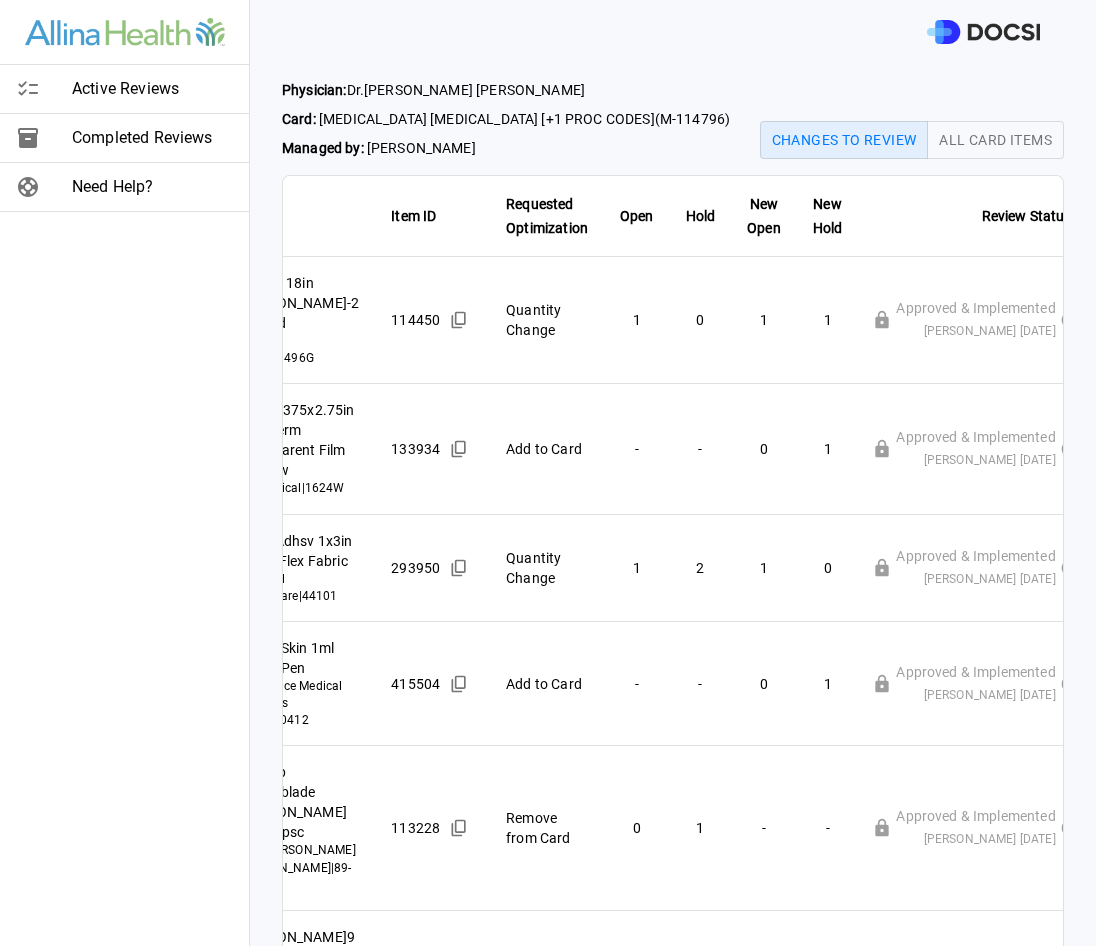 click on "Active Reviews" at bounding box center [152, 89] 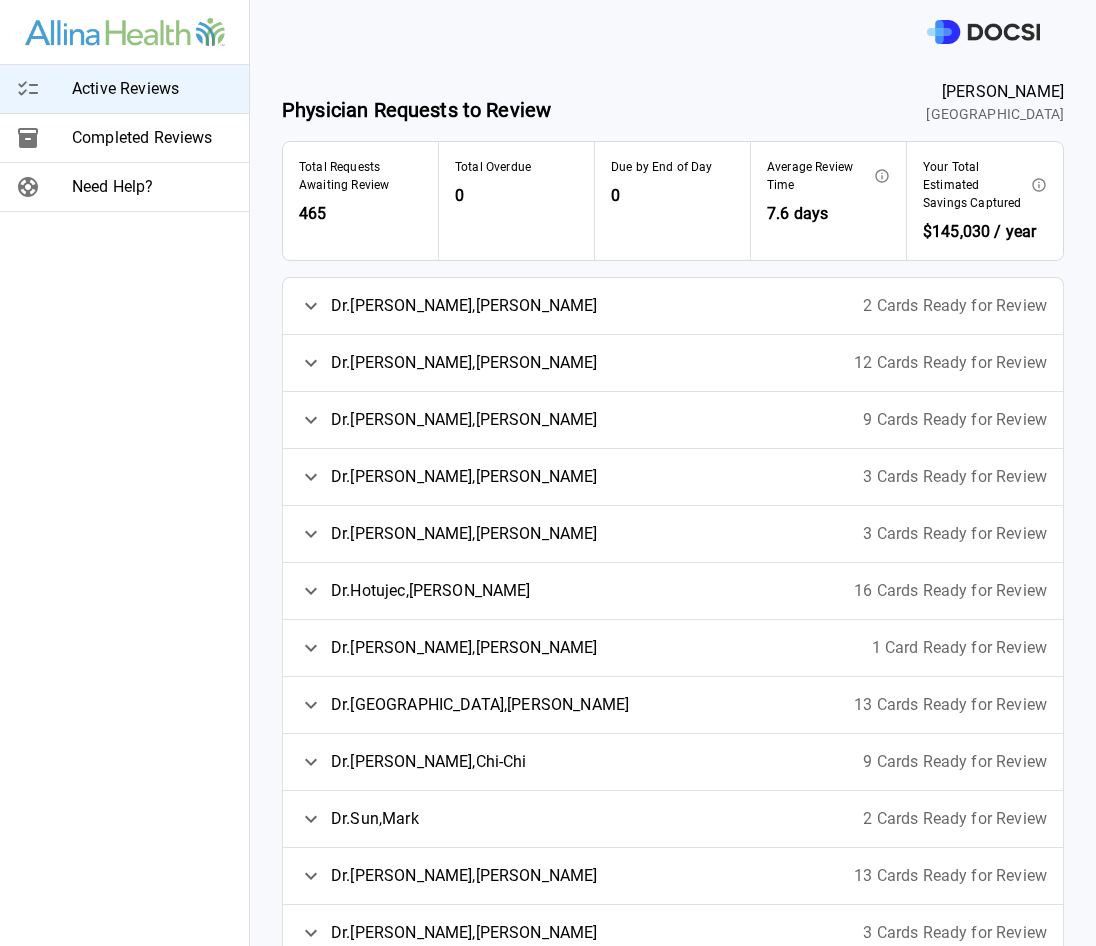 click 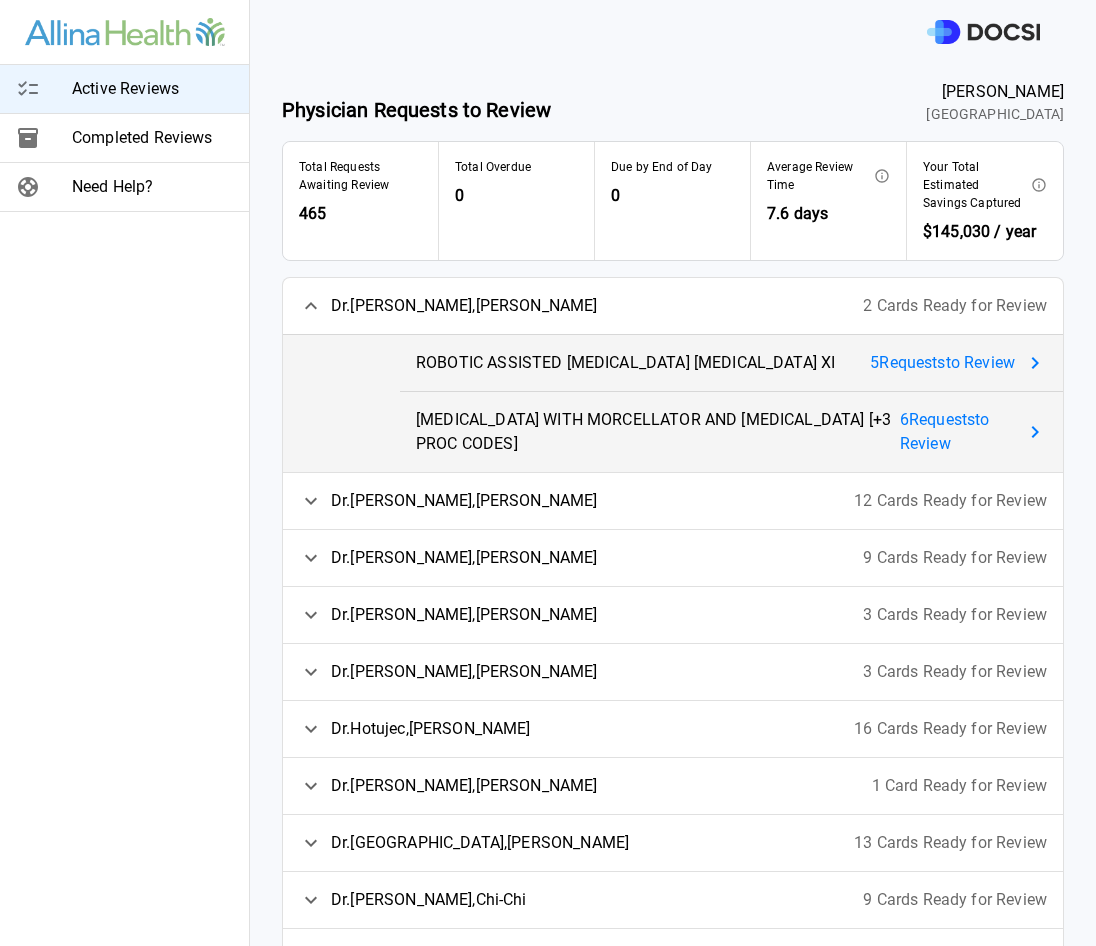 click on "5  Request s  to Review" at bounding box center (942, 363) 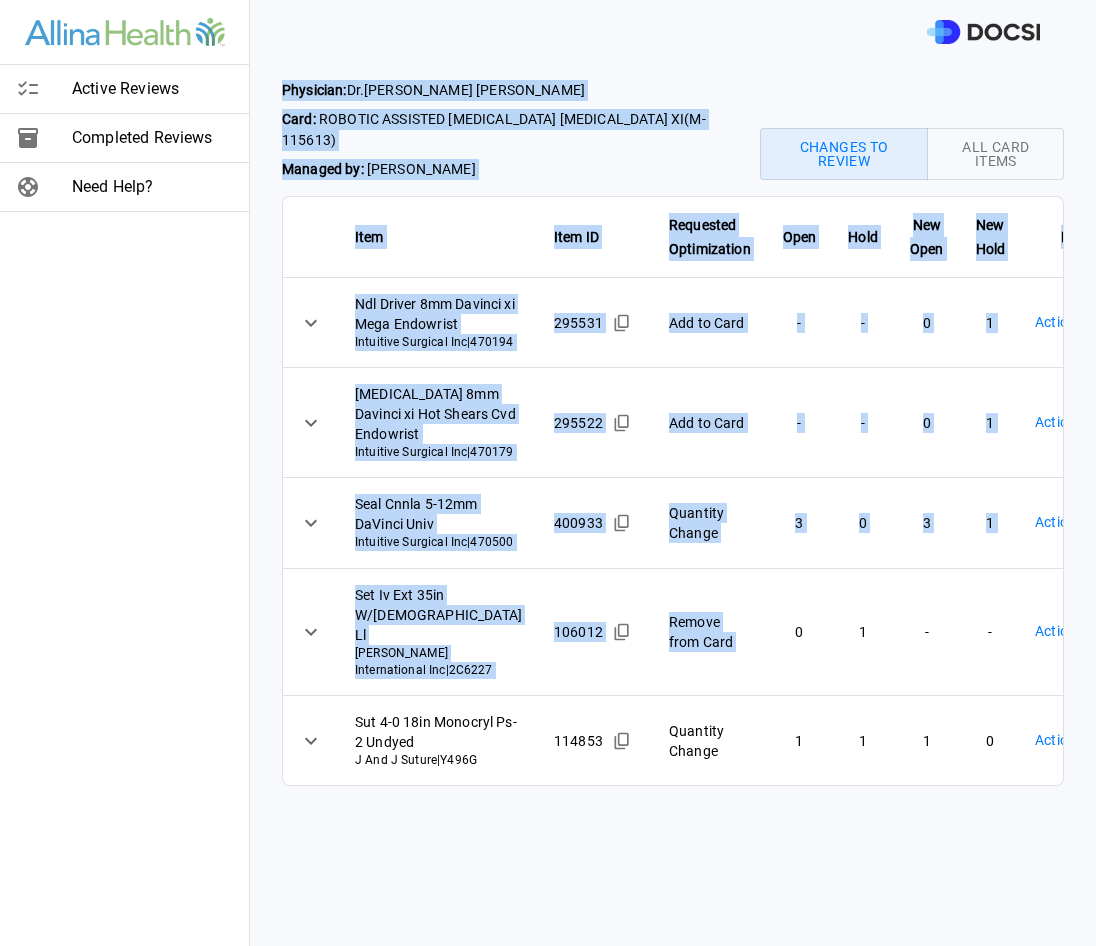 scroll, scrollTop: 266, scrollLeft: 0, axis: vertical 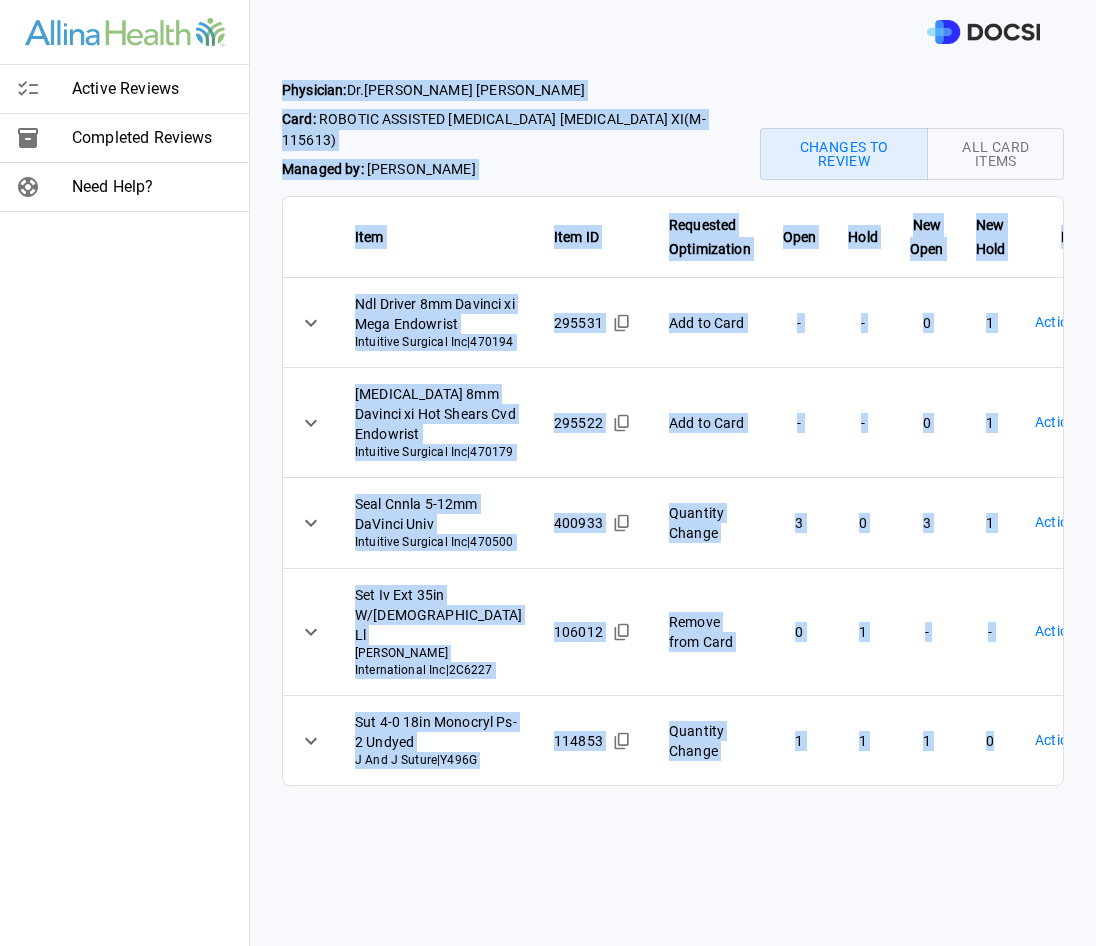 drag, startPoint x: 284, startPoint y: 85, endPoint x: 994, endPoint y: 846, distance: 1040.779 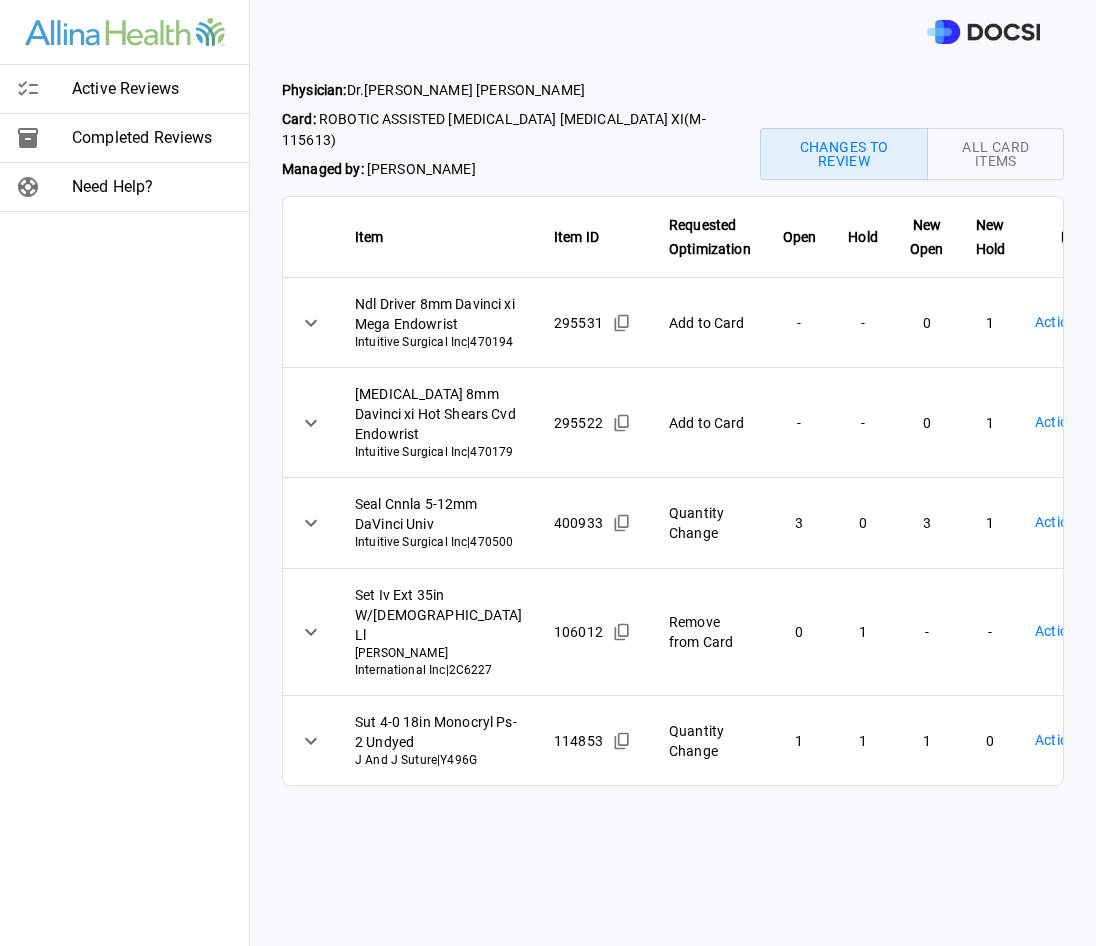 scroll, scrollTop: 0, scrollLeft: 0, axis: both 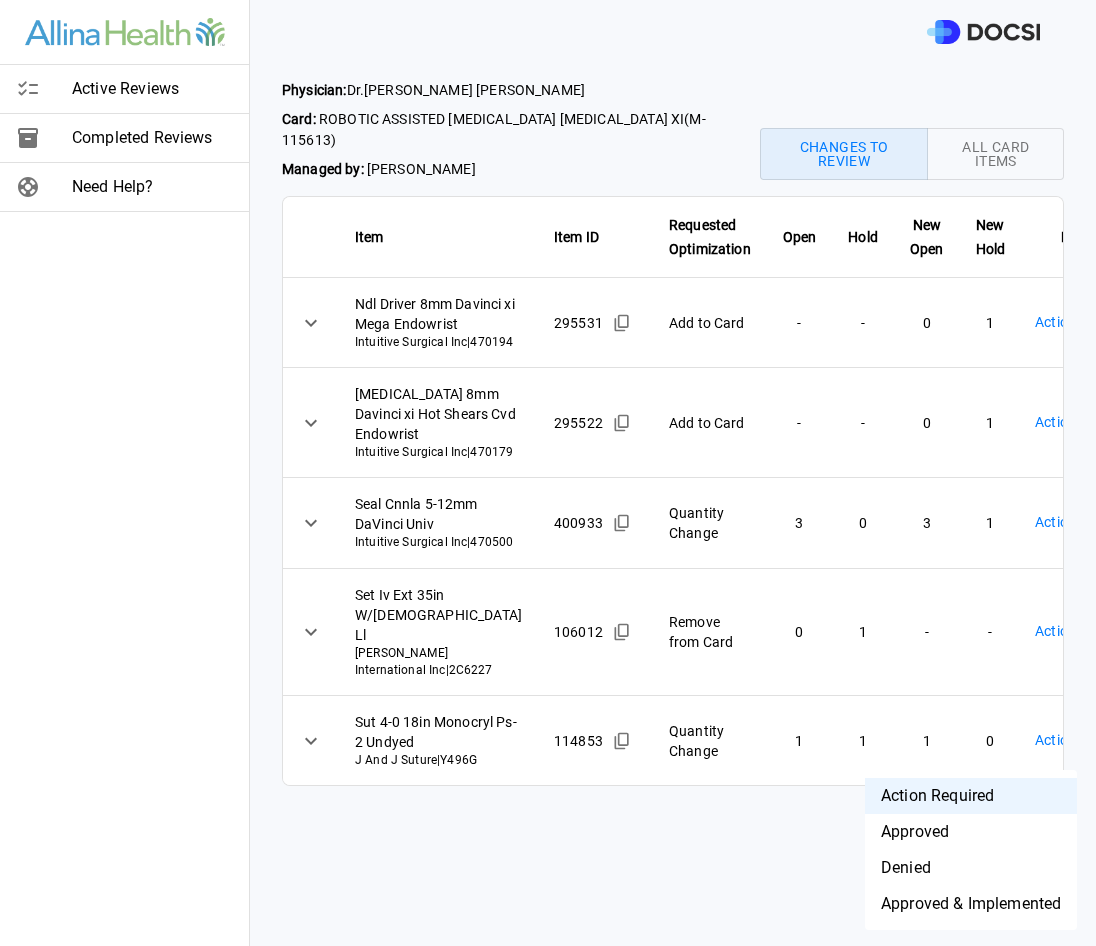 click on "Active Reviews Completed Reviews Need Help? Physician:   [PERSON_NAME] Card:    ROBOTIC ASSISTED [MEDICAL_DATA] [MEDICAL_DATA] XI  ( M-115613 ) Managed by:    [PERSON_NAME] Changes to Review All Card Items Item Item ID Requested Optimization Open Hold New Open New Hold Review Status Ndl Driver 8mm Davinci xi Mega Endowrist Intuitive Surgical Inc  |  470194 295531 Add to Card - - 0 1 Action Required **** ​ [MEDICAL_DATA] 8mm Davinci xi Hot Shears Cvd Endowrist Intuitive Surgical Inc  |  470179 295522 Add to Card - - 0 1 Action Required **** ​ Seal Cnnla 5-12mm DaVinci Univ Intuitive Surgical Inc  |  470500 400933 Quantity Change 3 0 3 1 Action Required **** ​ Set Iv Ext 35in W/[DEMOGRAPHIC_DATA] Ll [PERSON_NAME] International Inc  |  2C6227 106012 Remove from Card 0 1 - - Action Required **** ​ Sut 4-0 18in Monocryl Ps-2 Undyed J And J Suture  |  Y496G 114853 Quantity Change 1 1 1 0 Action Required **** ​
Active Reviews Completed Reviews Need Help? Action Required Approved Denied" at bounding box center (548, 473) 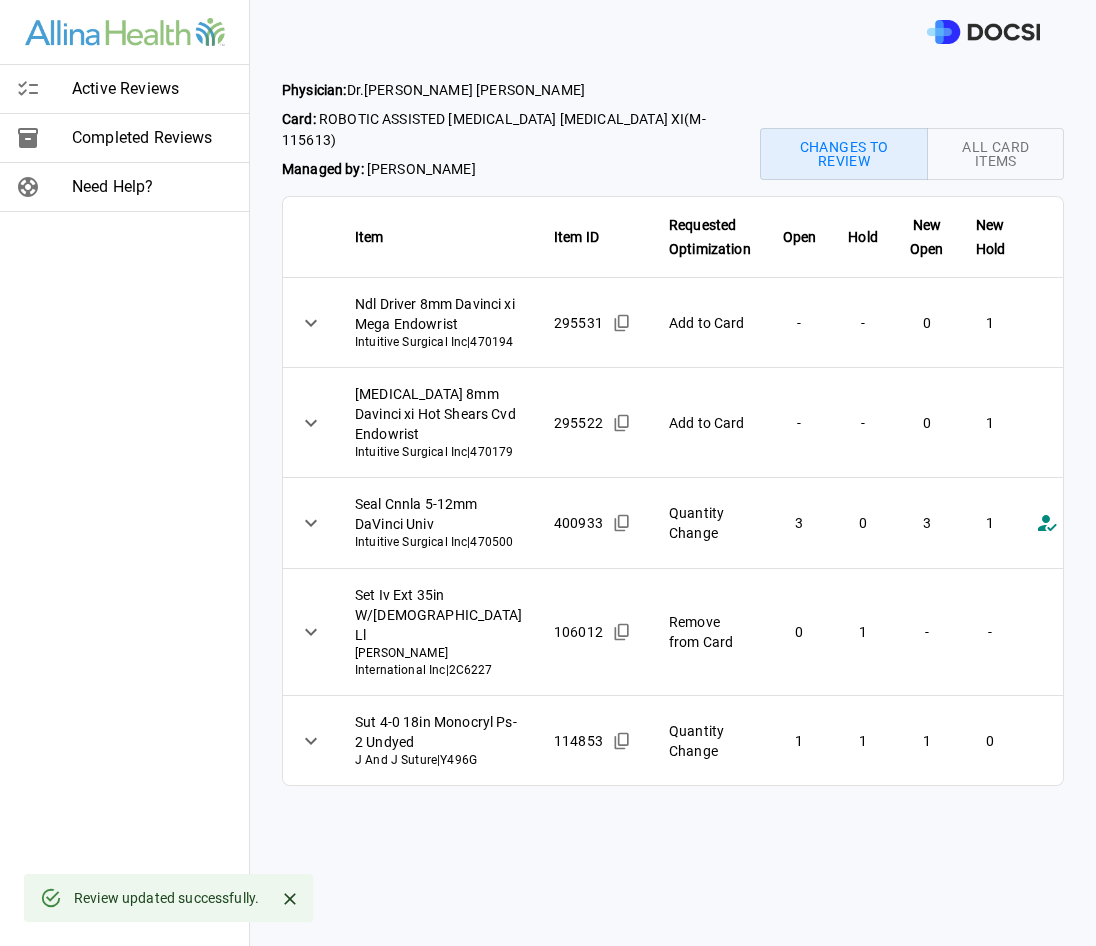 scroll, scrollTop: 200, scrollLeft: 0, axis: vertical 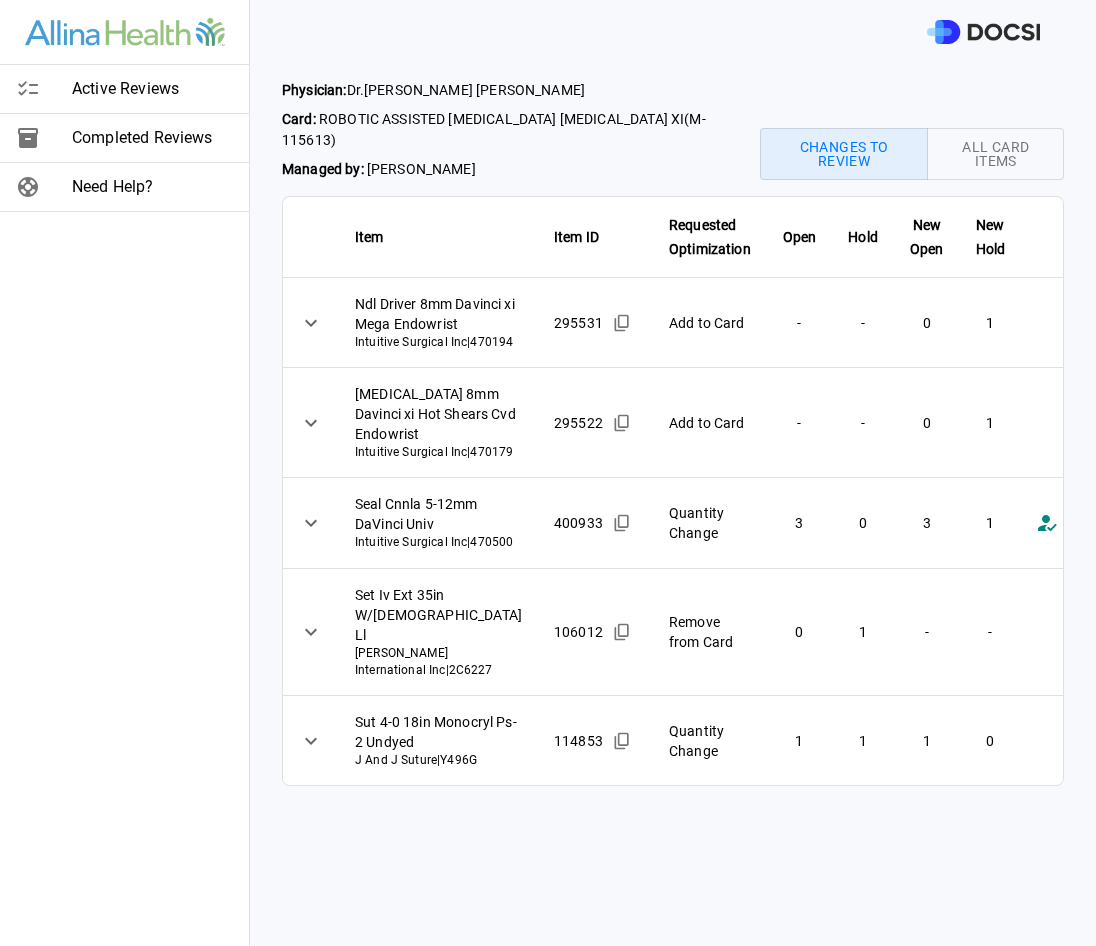 click on "**********" at bounding box center [548, 473] 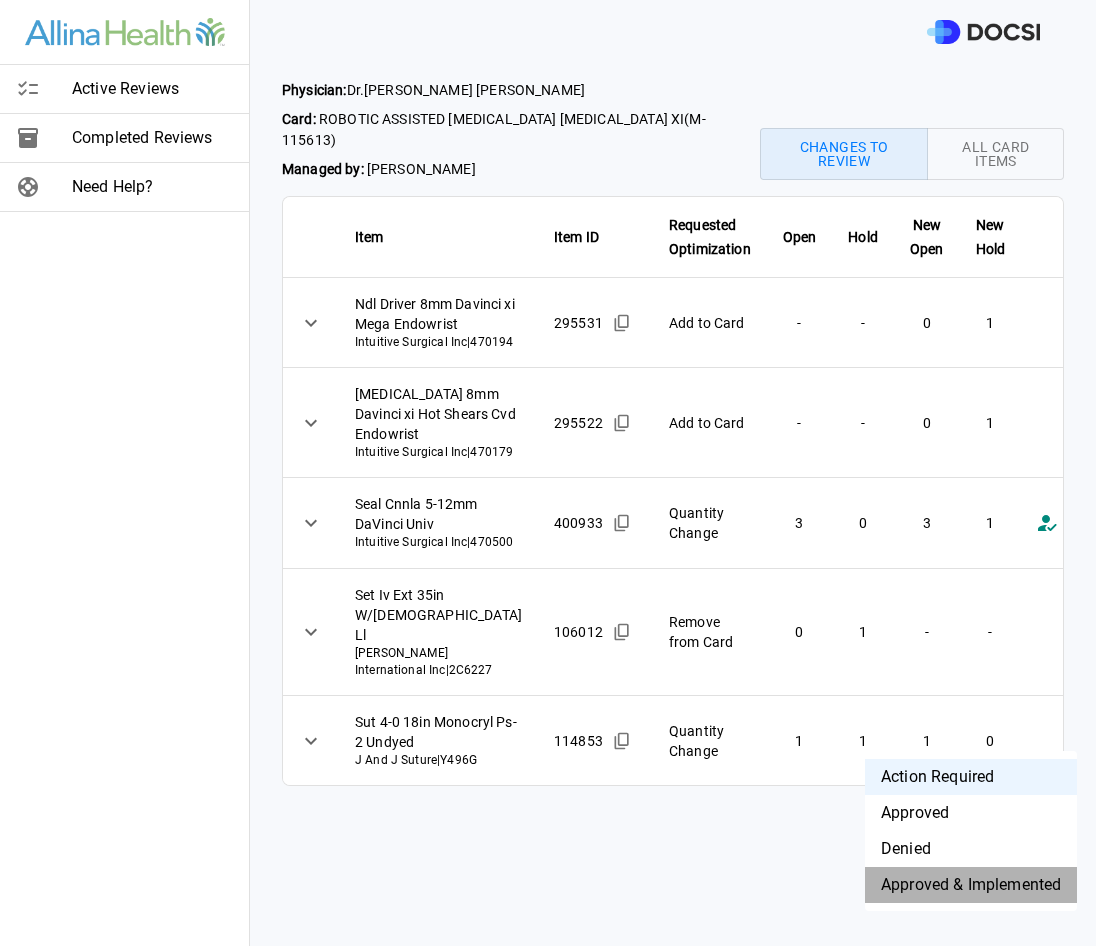 click on "Approved & Implemented" at bounding box center (971, 885) 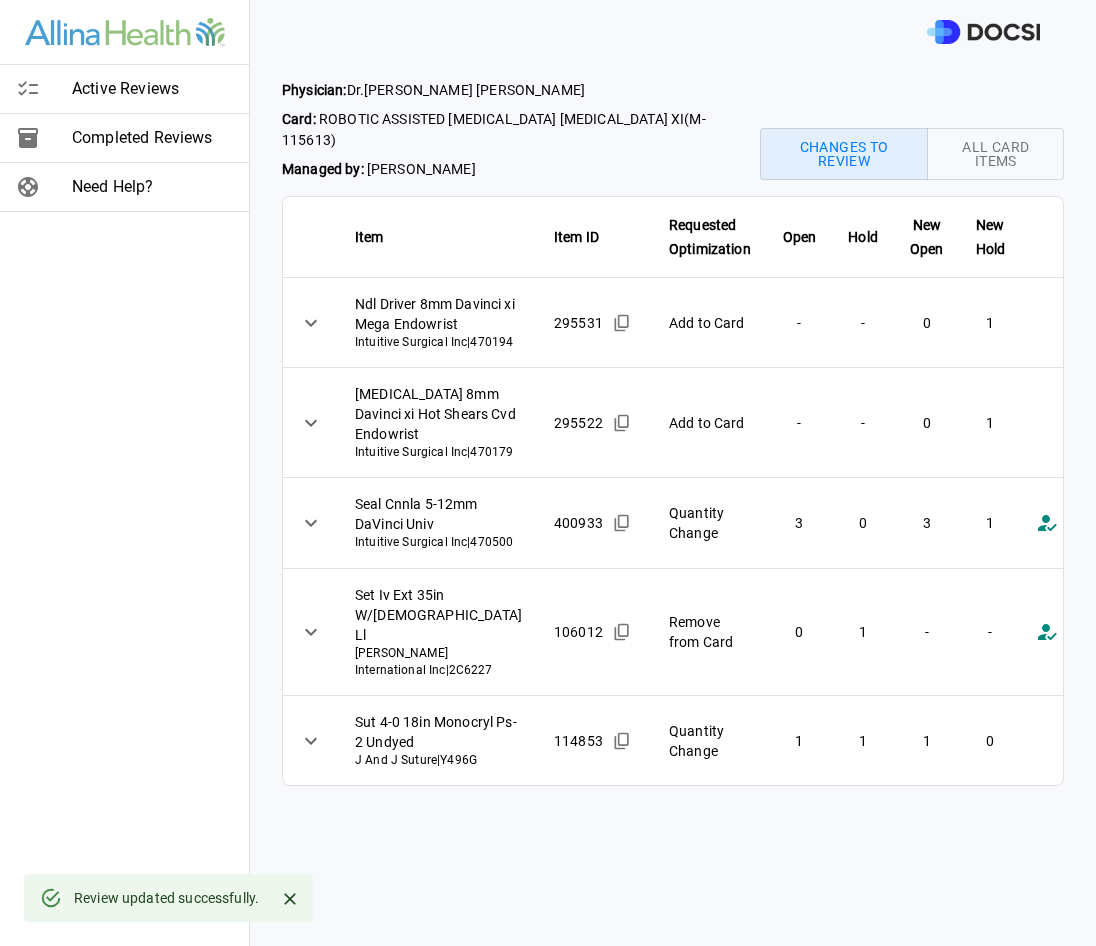 scroll, scrollTop: 266, scrollLeft: 0, axis: vertical 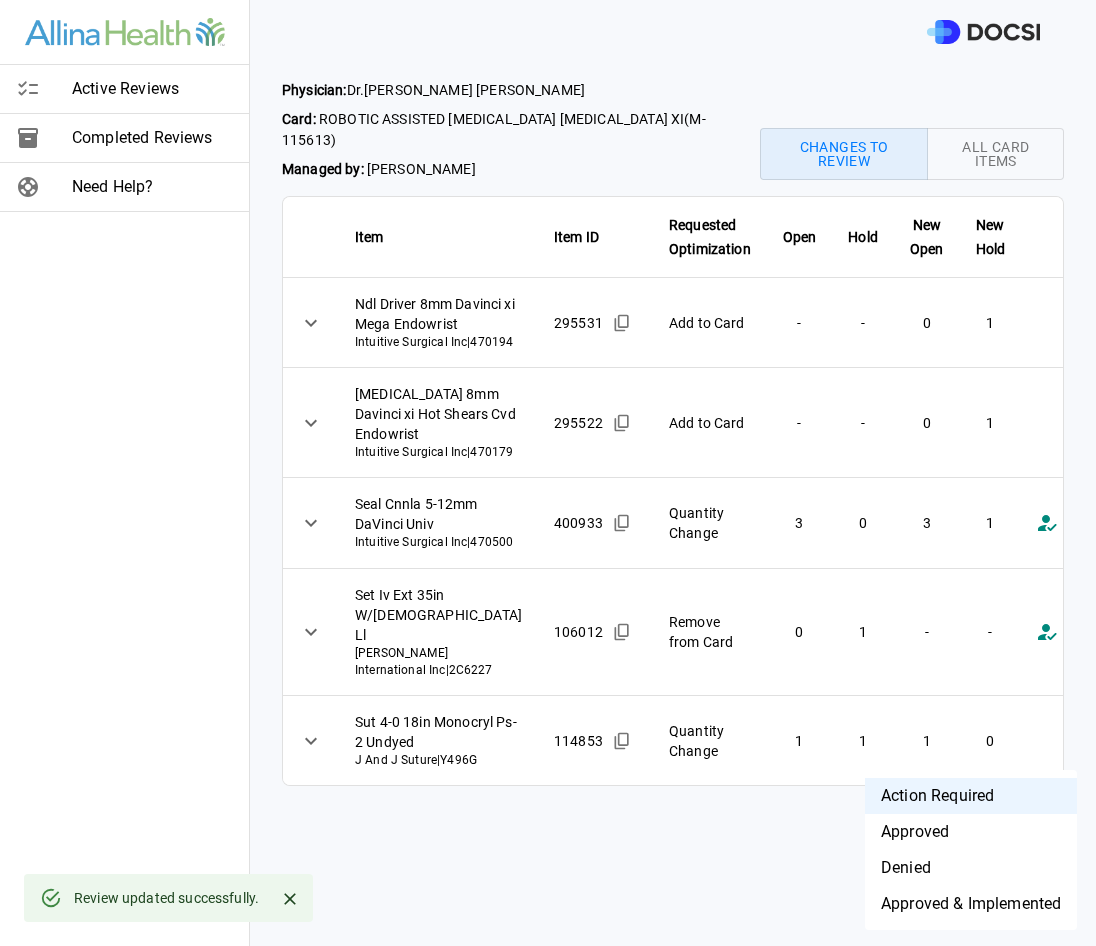 click on "Approved & Implemented" at bounding box center [971, 904] 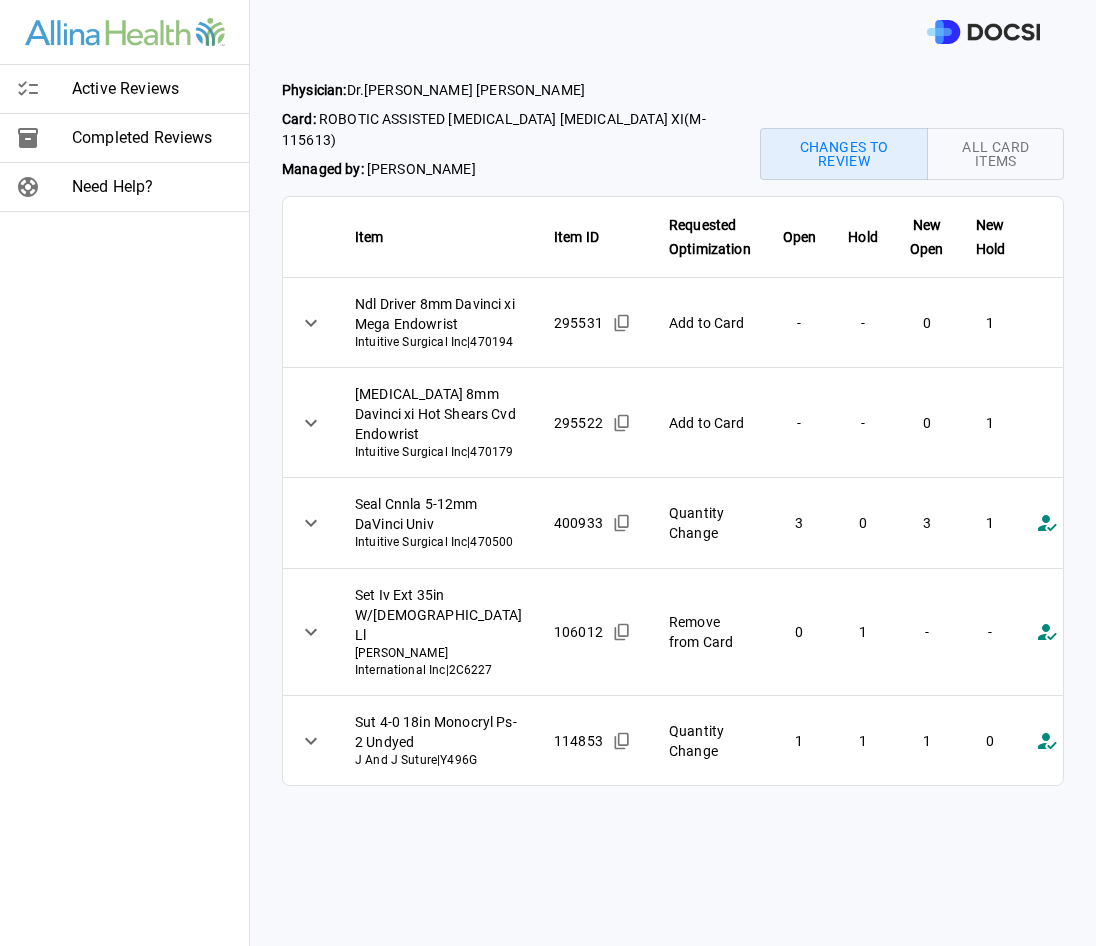 scroll, scrollTop: 0, scrollLeft: 0, axis: both 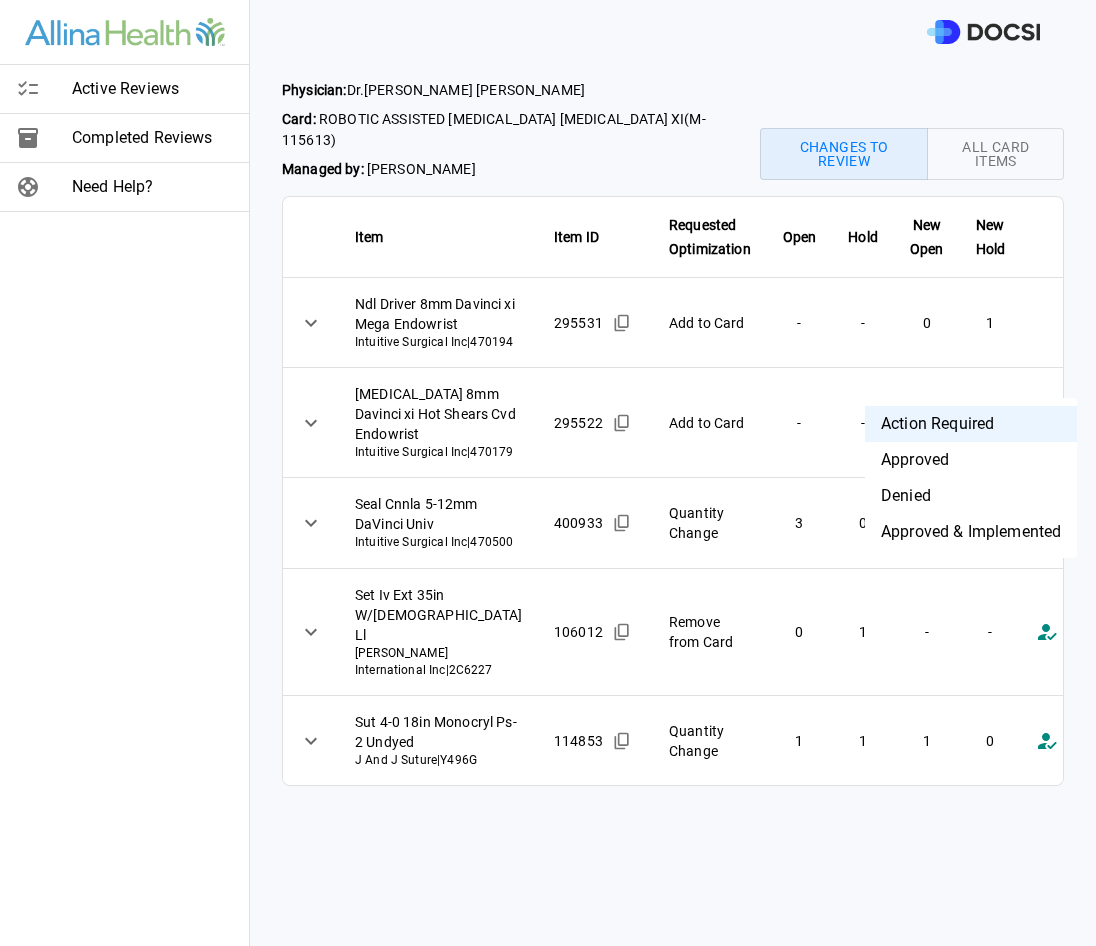 click on "Denied" at bounding box center (971, 496) 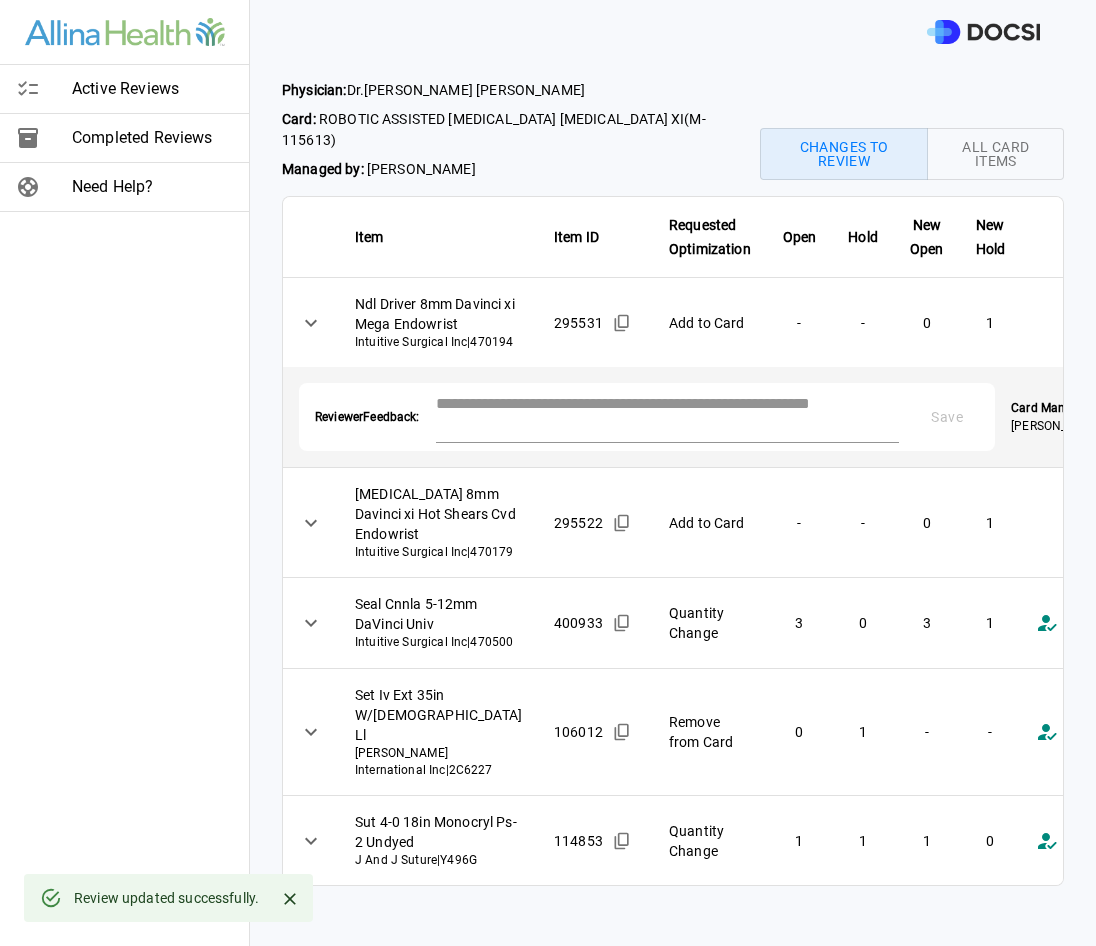 click on "**********" at bounding box center (548, 473) 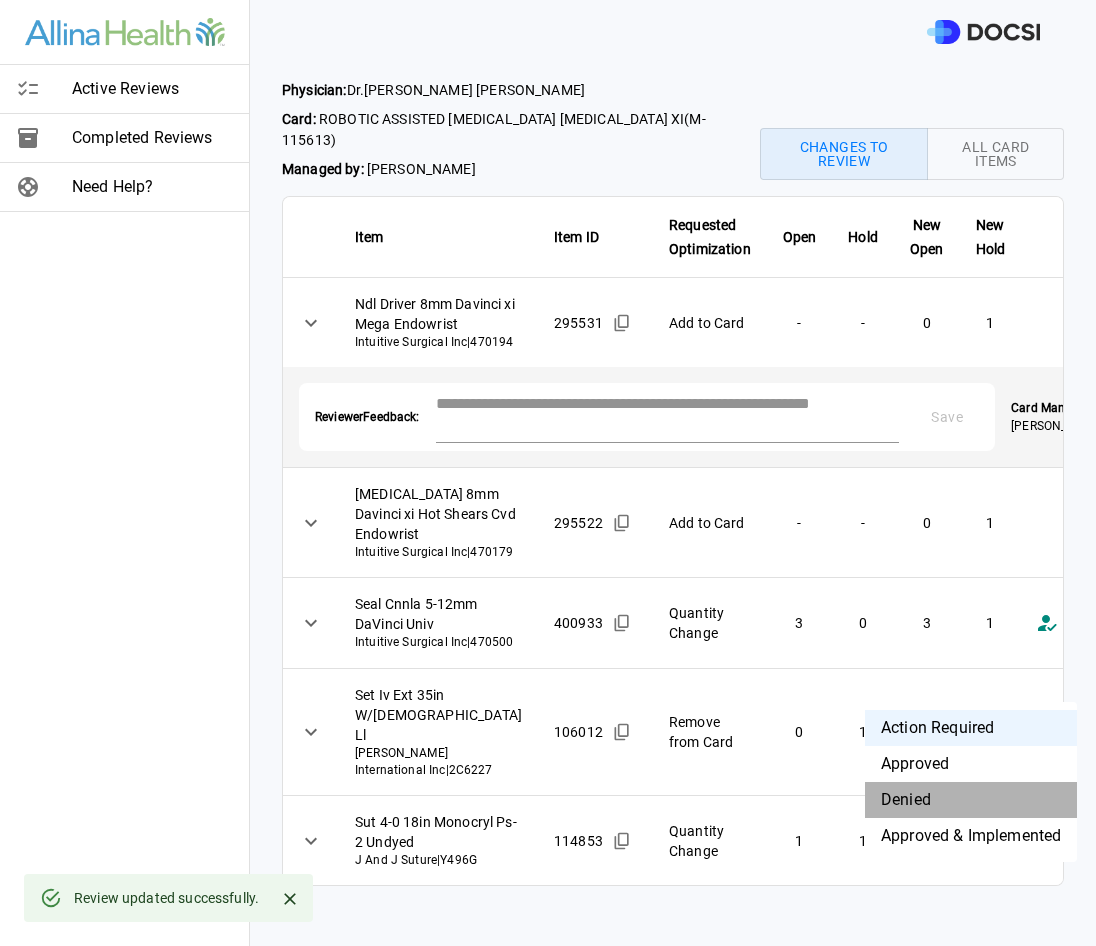 click on "Denied" at bounding box center (971, 800) 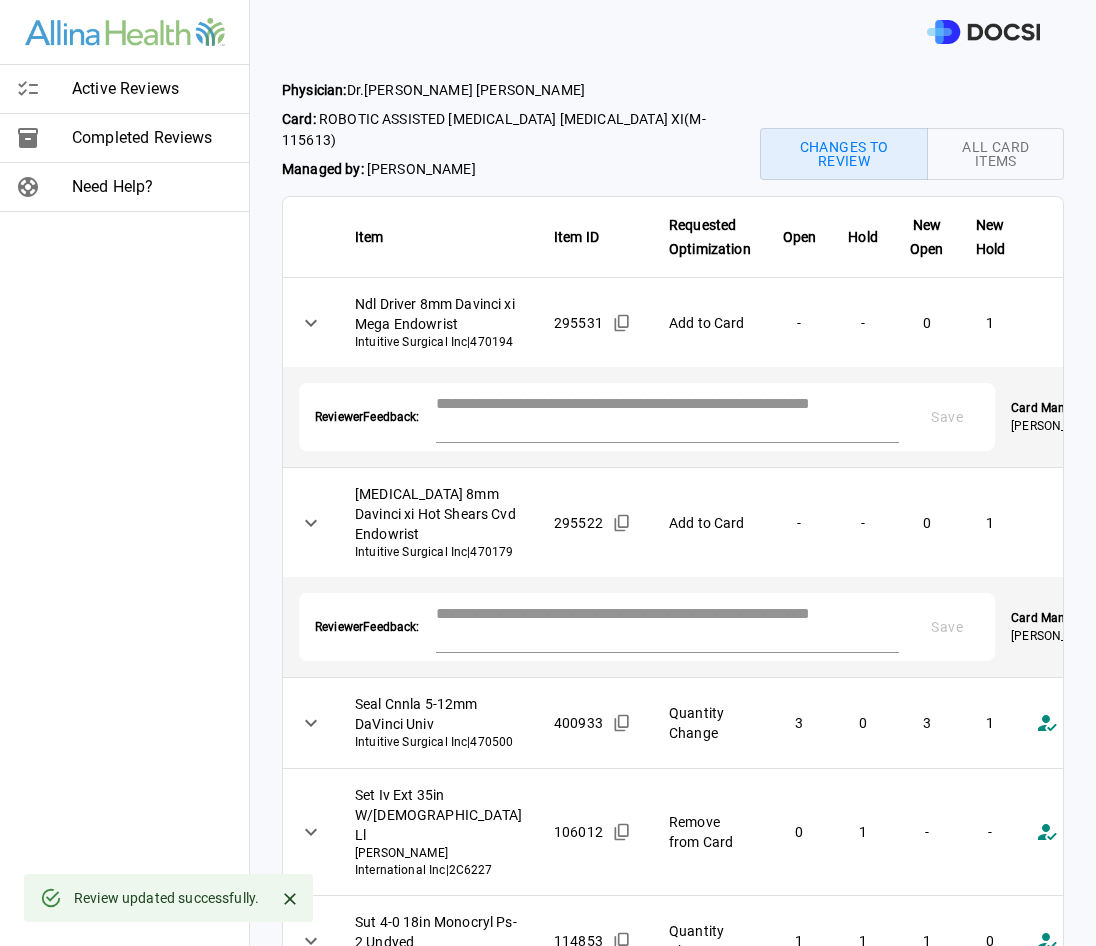 click at bounding box center (668, 415) 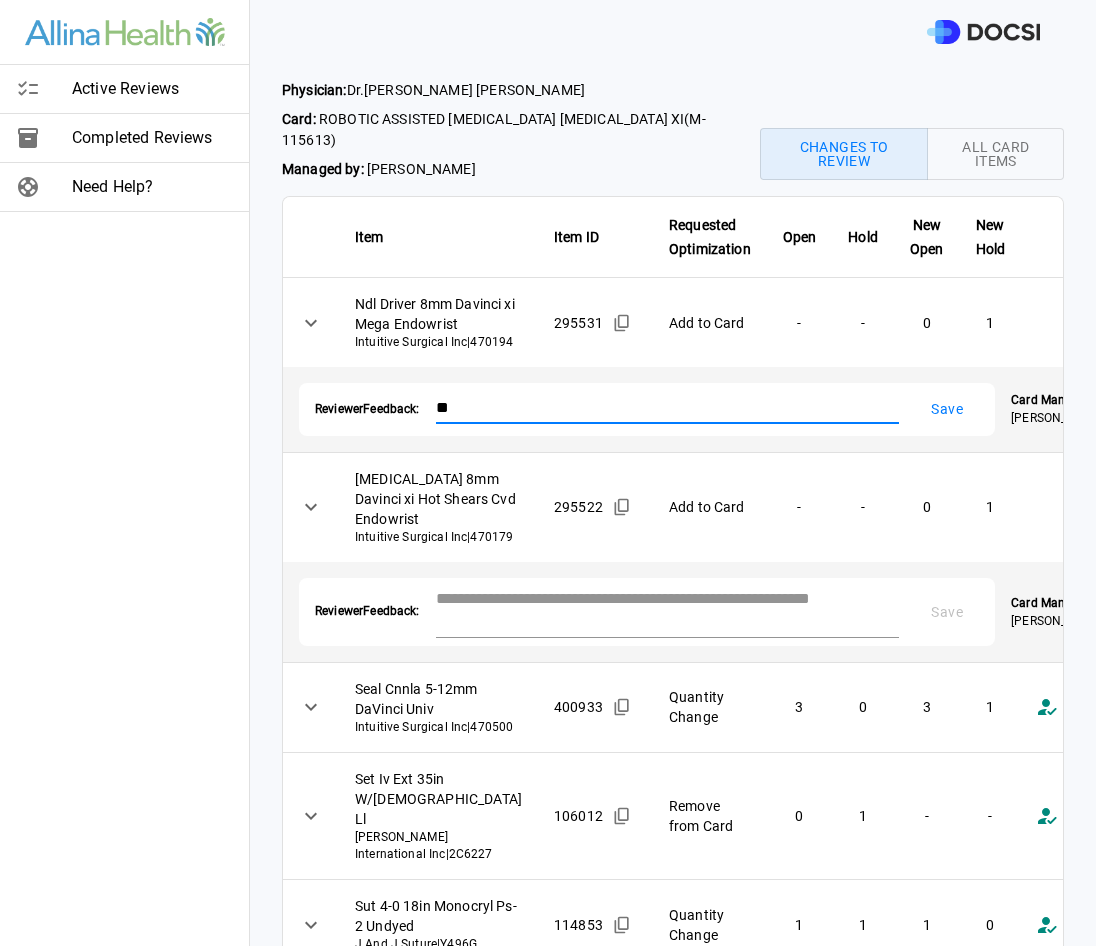 type on "*" 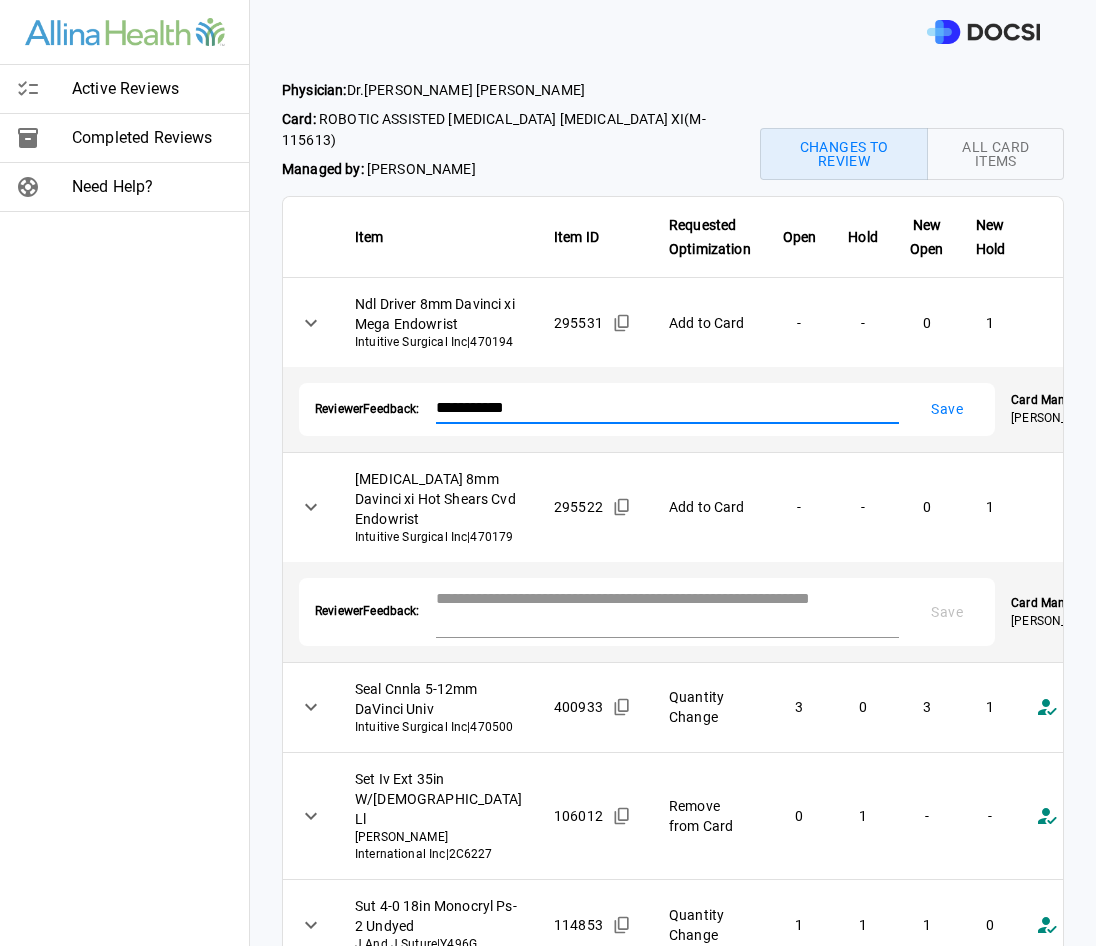 click on "**********" at bounding box center (642, 407) 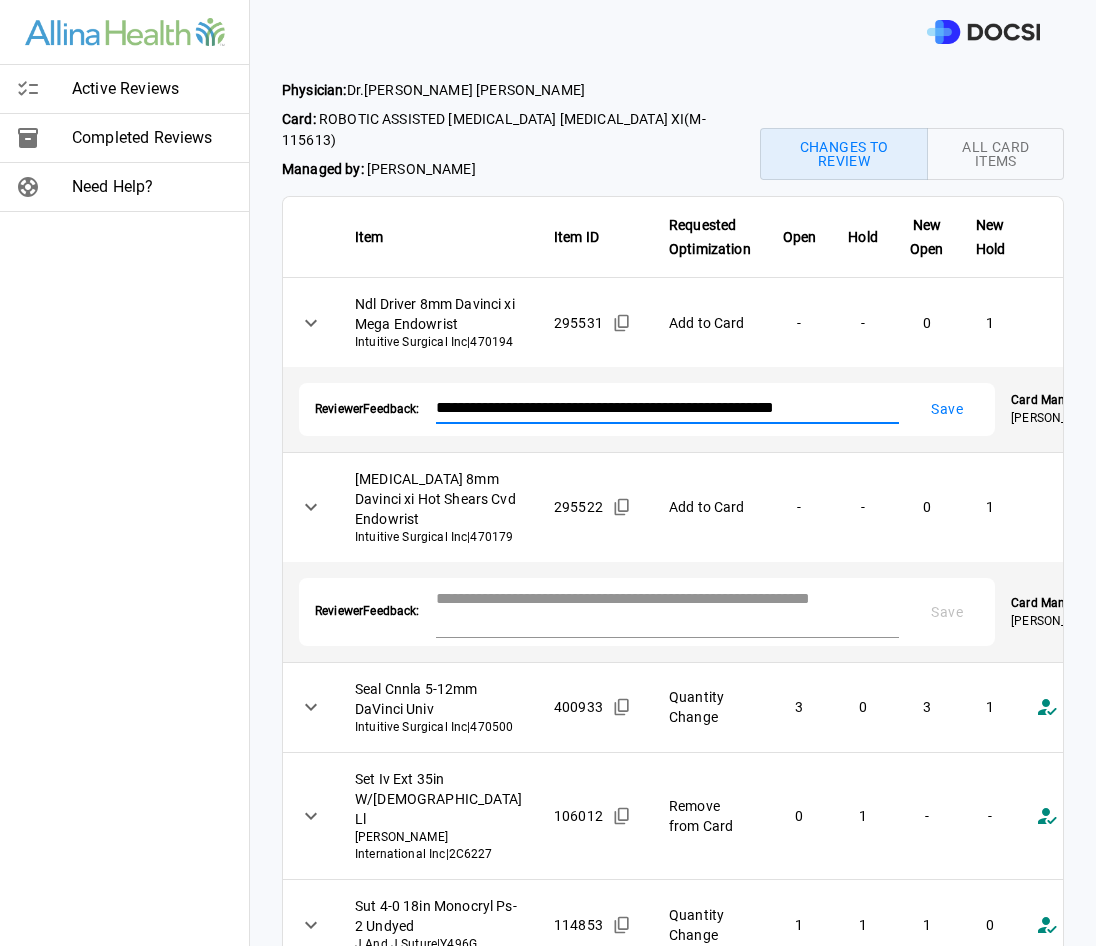 type on "**********" 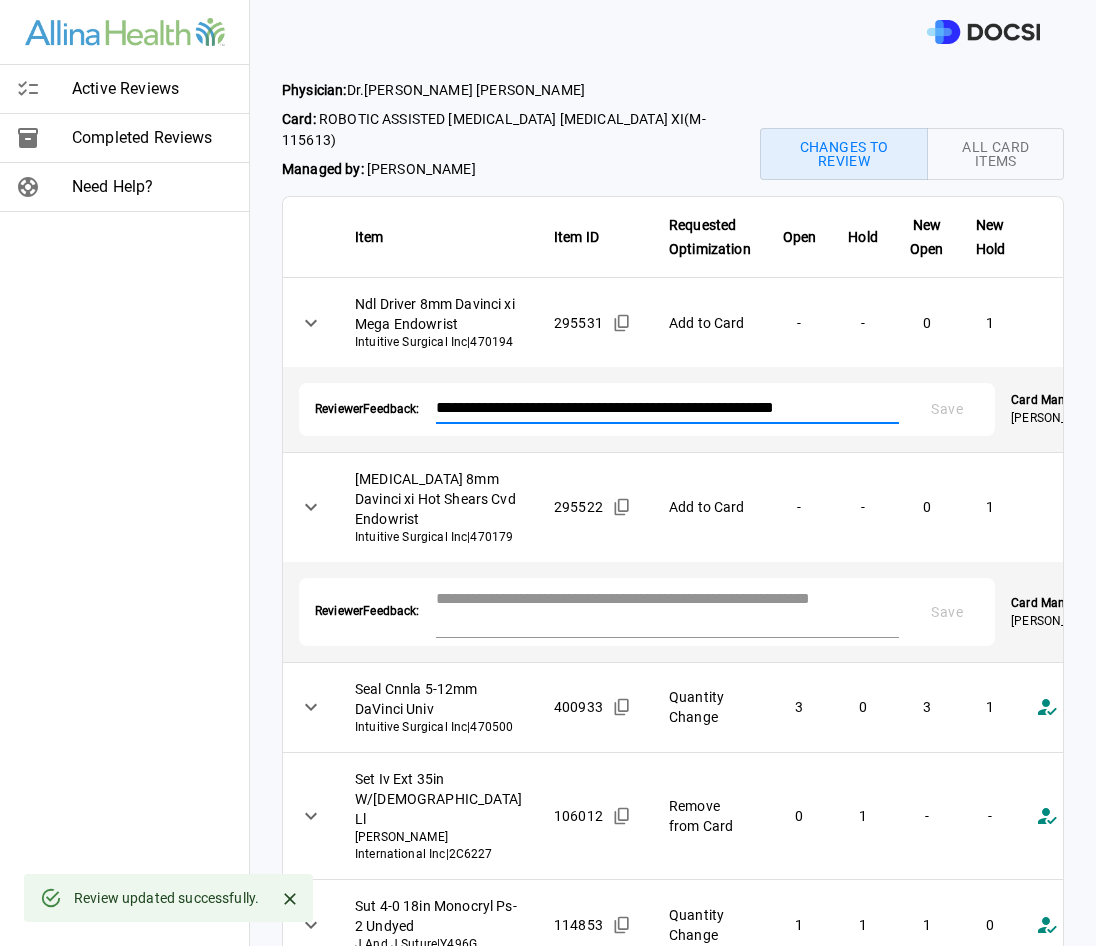 drag, startPoint x: 836, startPoint y: 495, endPoint x: 441, endPoint y: 499, distance: 395.02026 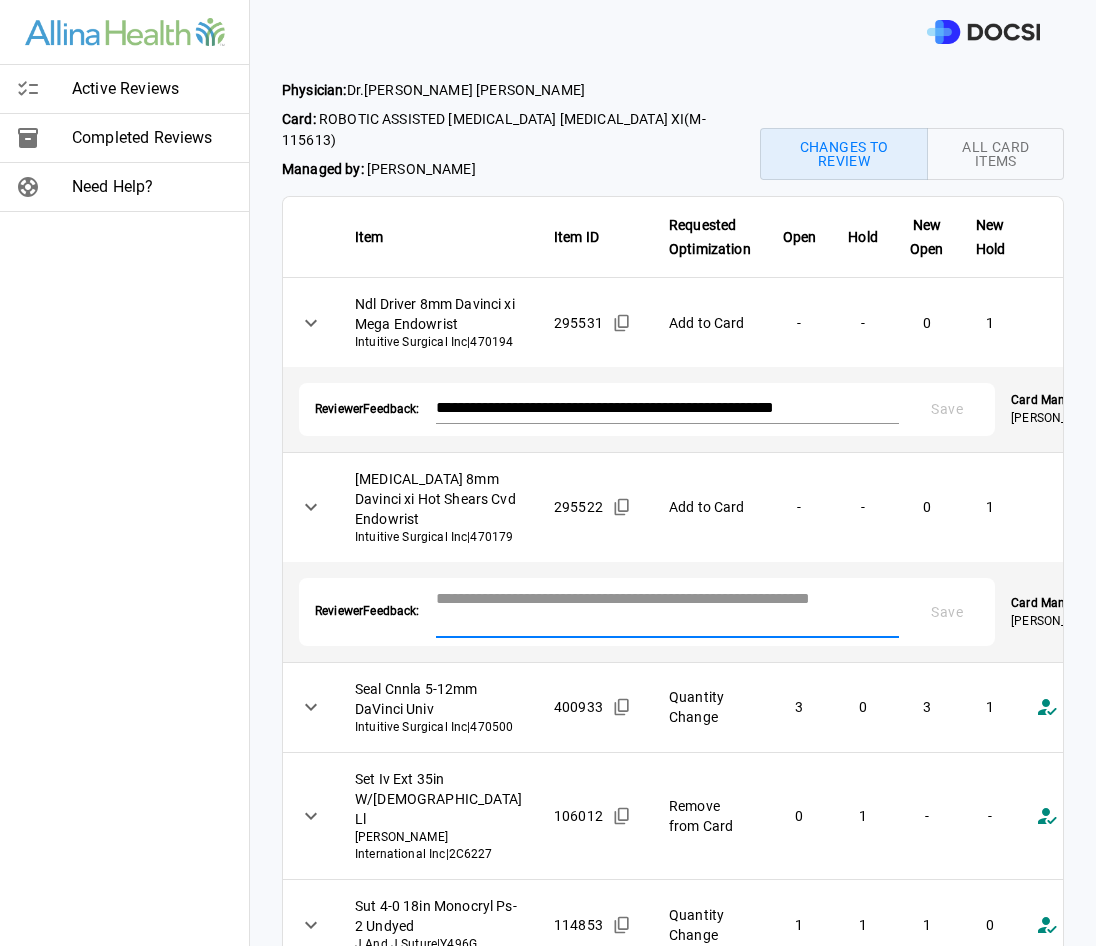 paste on "**********" 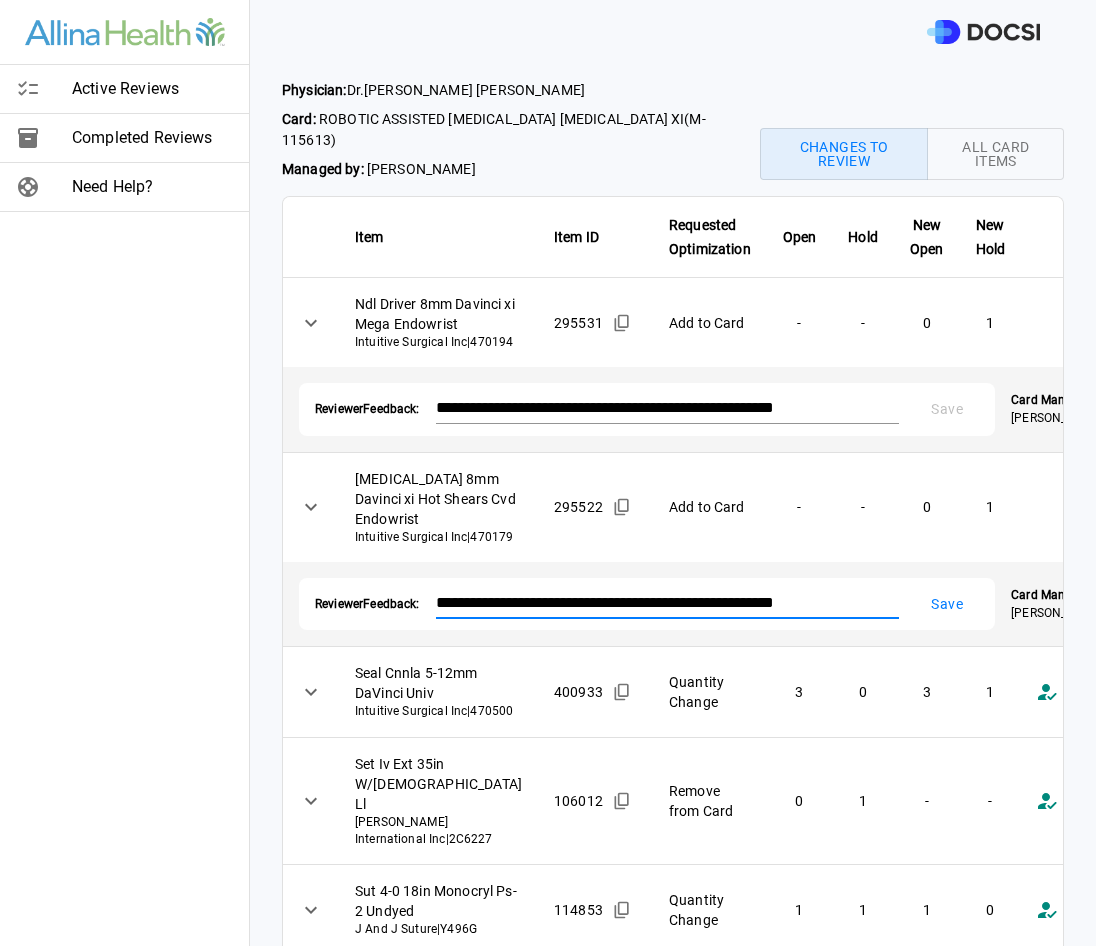type on "**********" 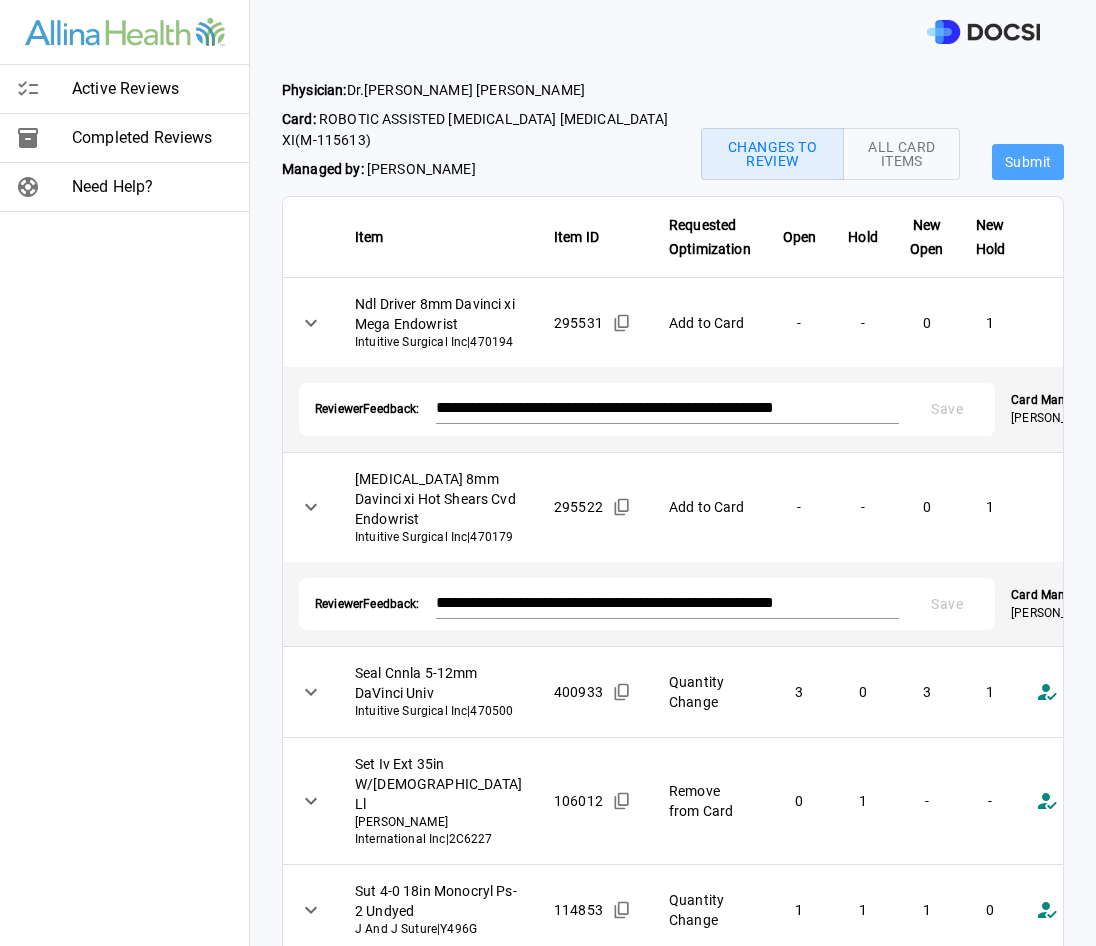 click on "Submit" at bounding box center [1028, 162] 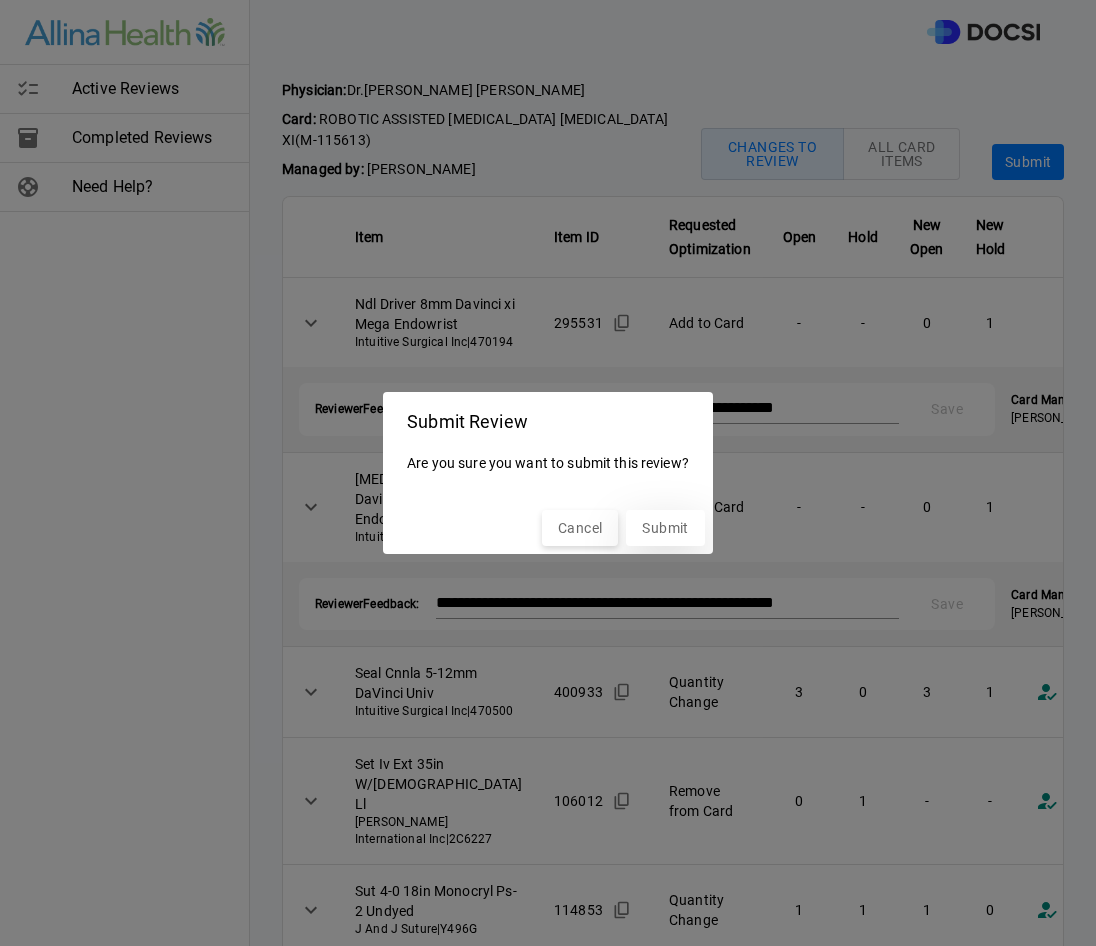 click on "Submit" at bounding box center (665, 528) 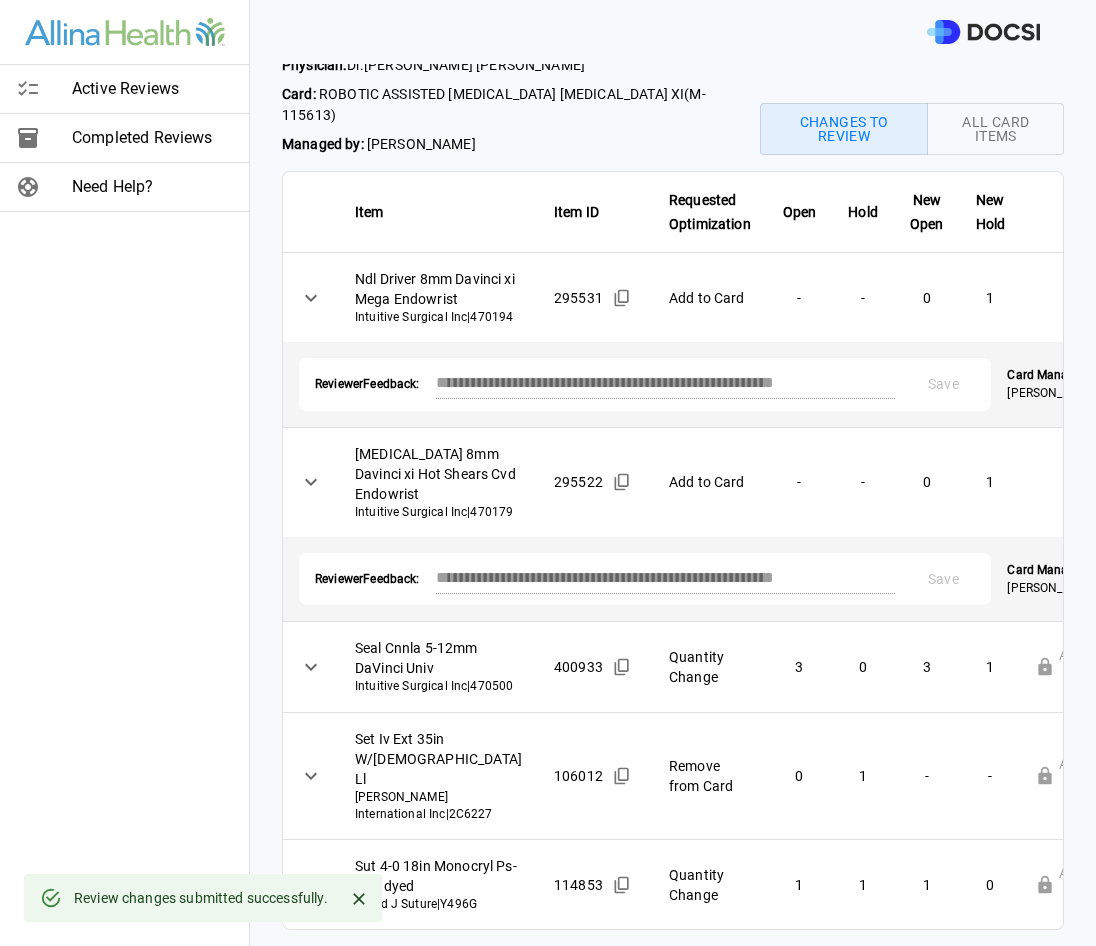 scroll, scrollTop: 0, scrollLeft: 0, axis: both 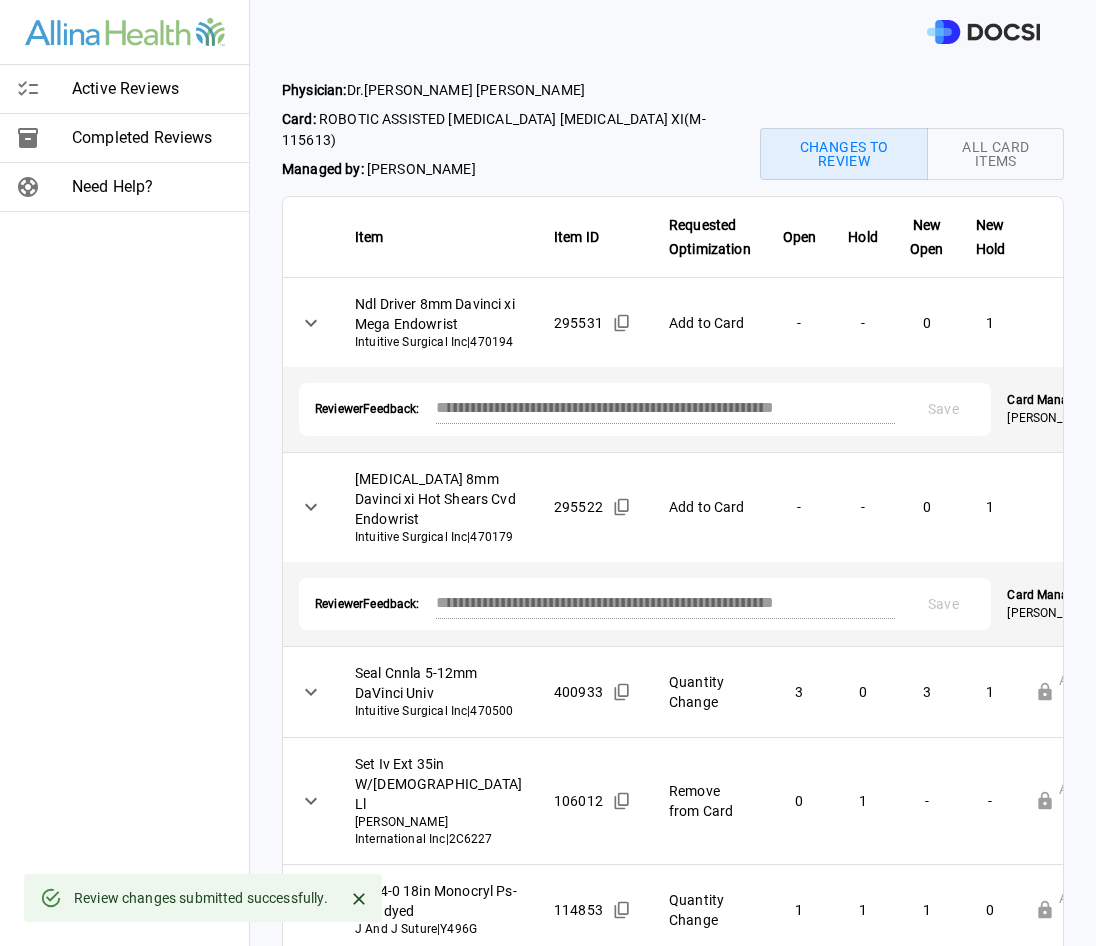 click at bounding box center (44, 138) 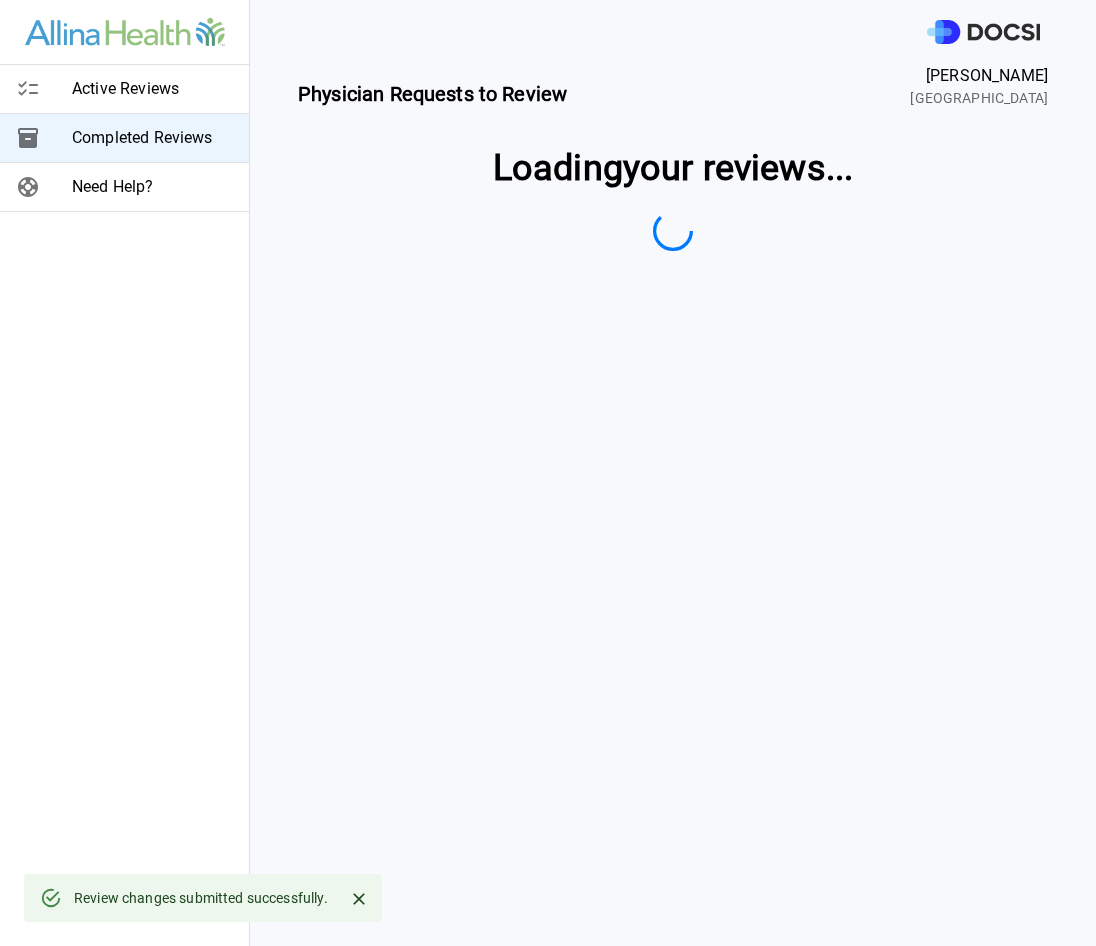 click at bounding box center (44, 89) 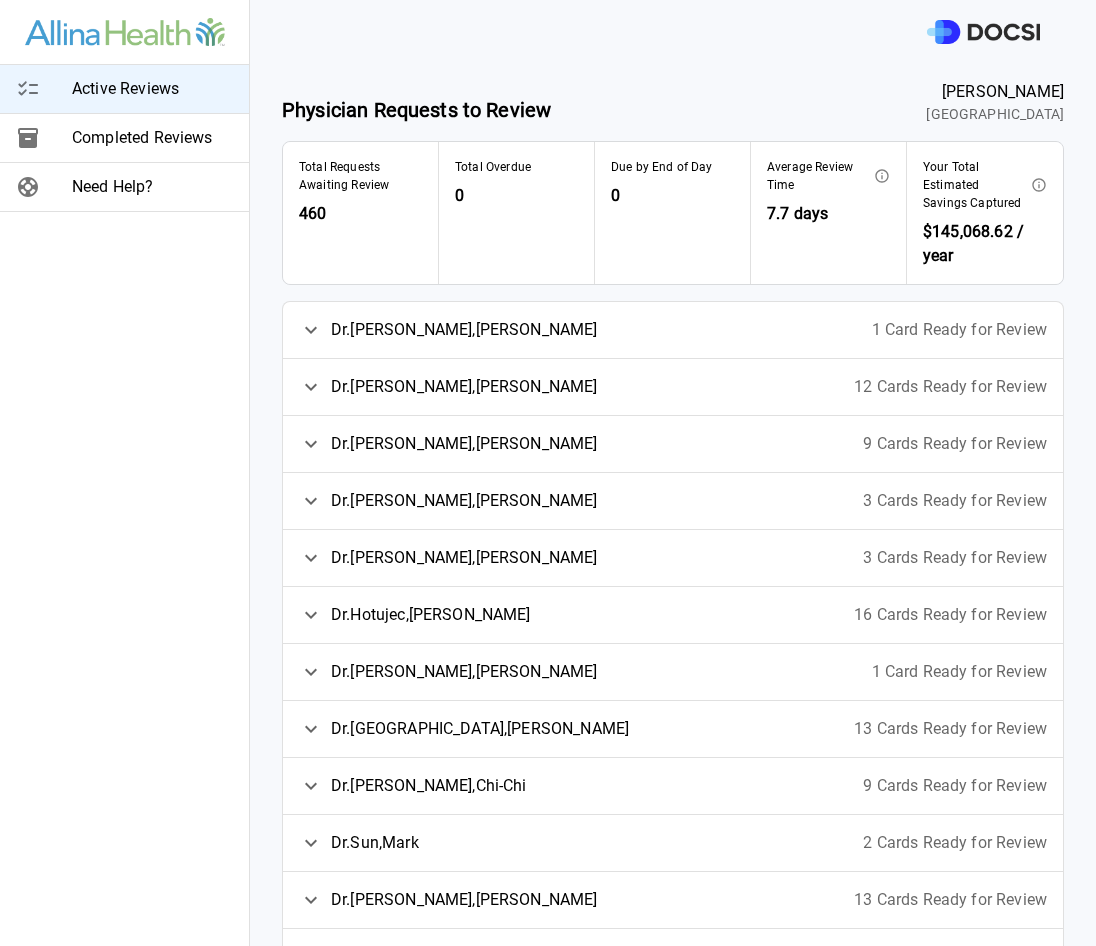 click on "[PERSON_NAME]" at bounding box center [464, 330] 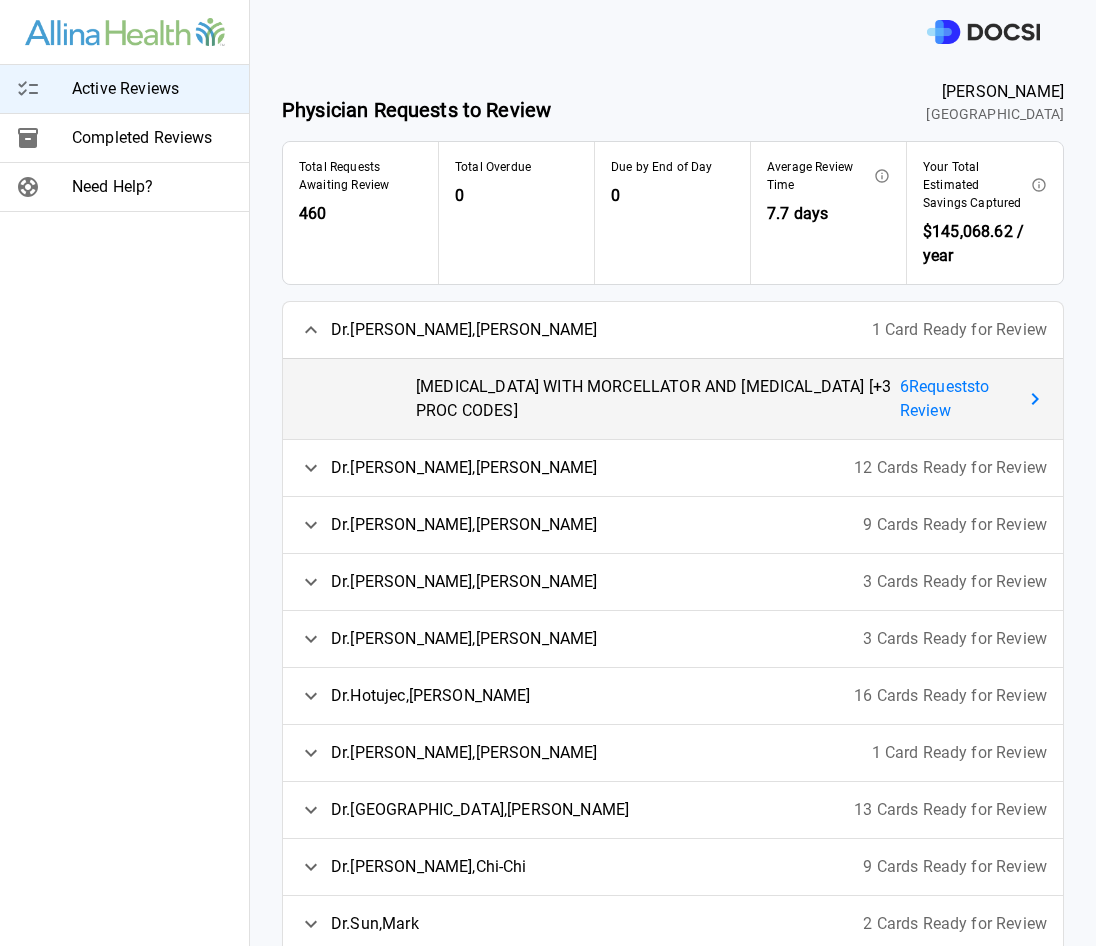 click on "6  Request s  to Review" at bounding box center (957, 399) 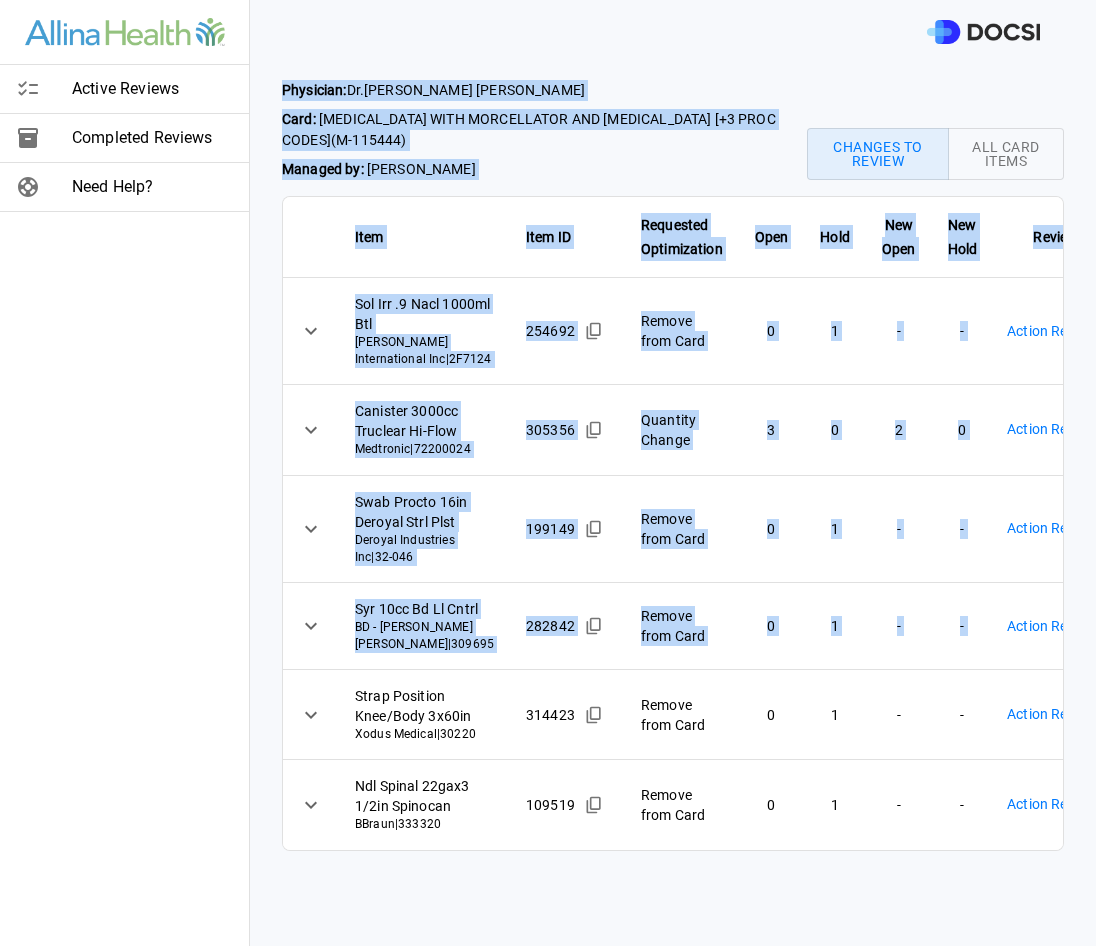 scroll, scrollTop: 276, scrollLeft: 0, axis: vertical 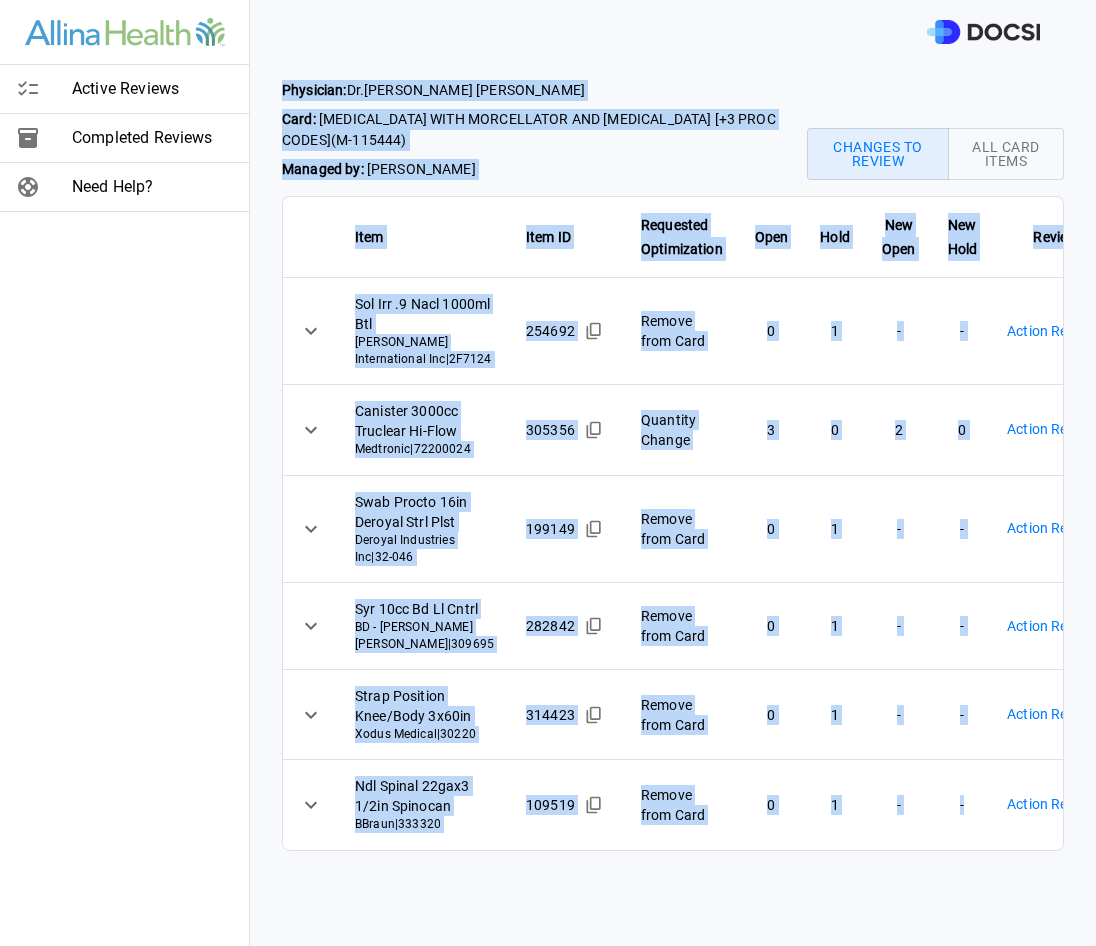 drag, startPoint x: 282, startPoint y: 87, endPoint x: 987, endPoint y: 871, distance: 1054.3628 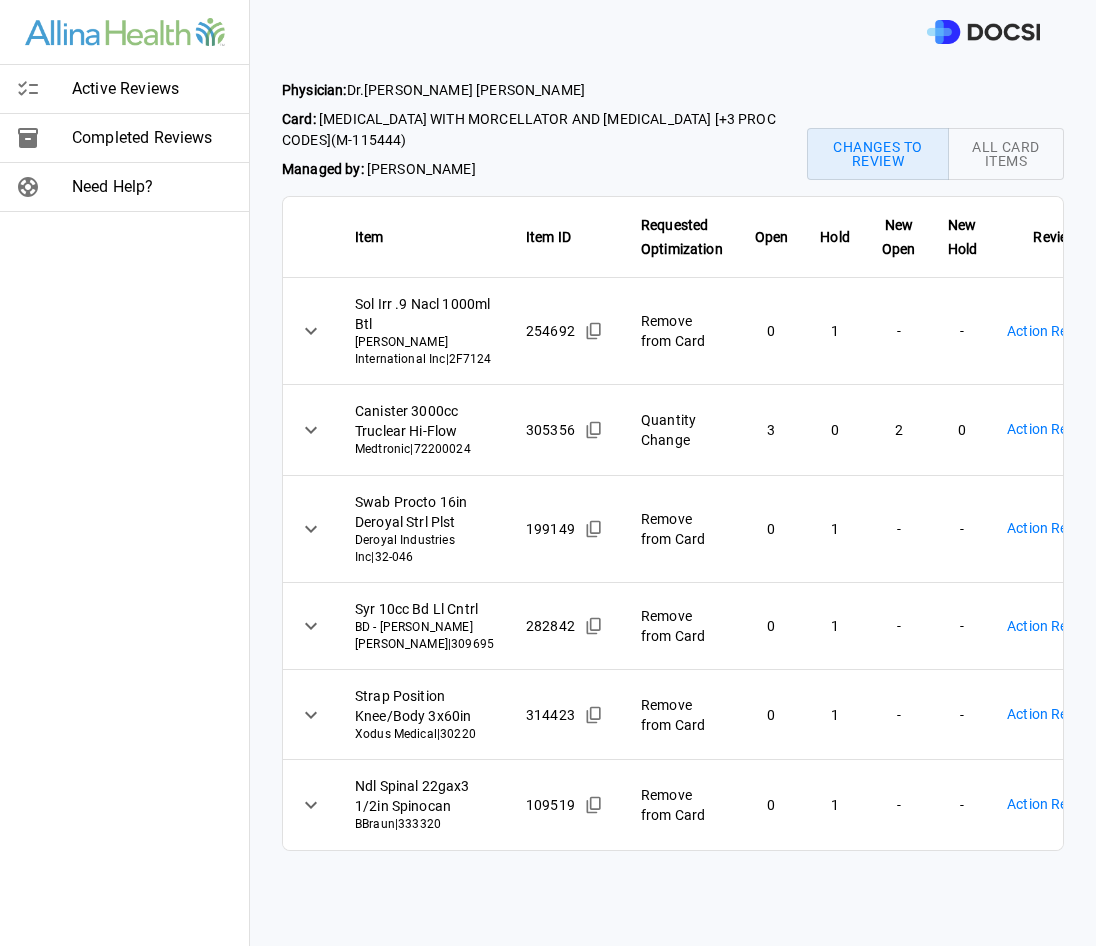 scroll, scrollTop: 0, scrollLeft: 0, axis: both 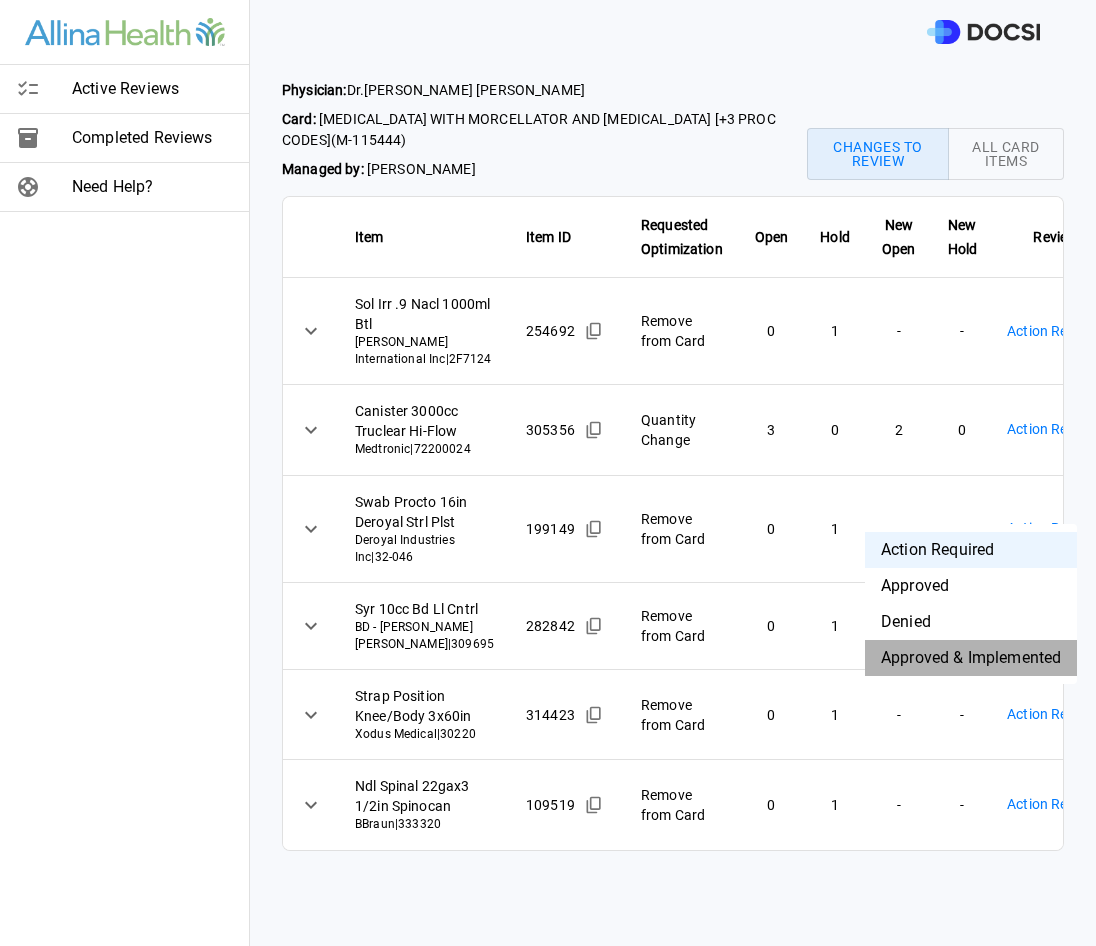 click on "Approved & Implemented" at bounding box center (971, 658) 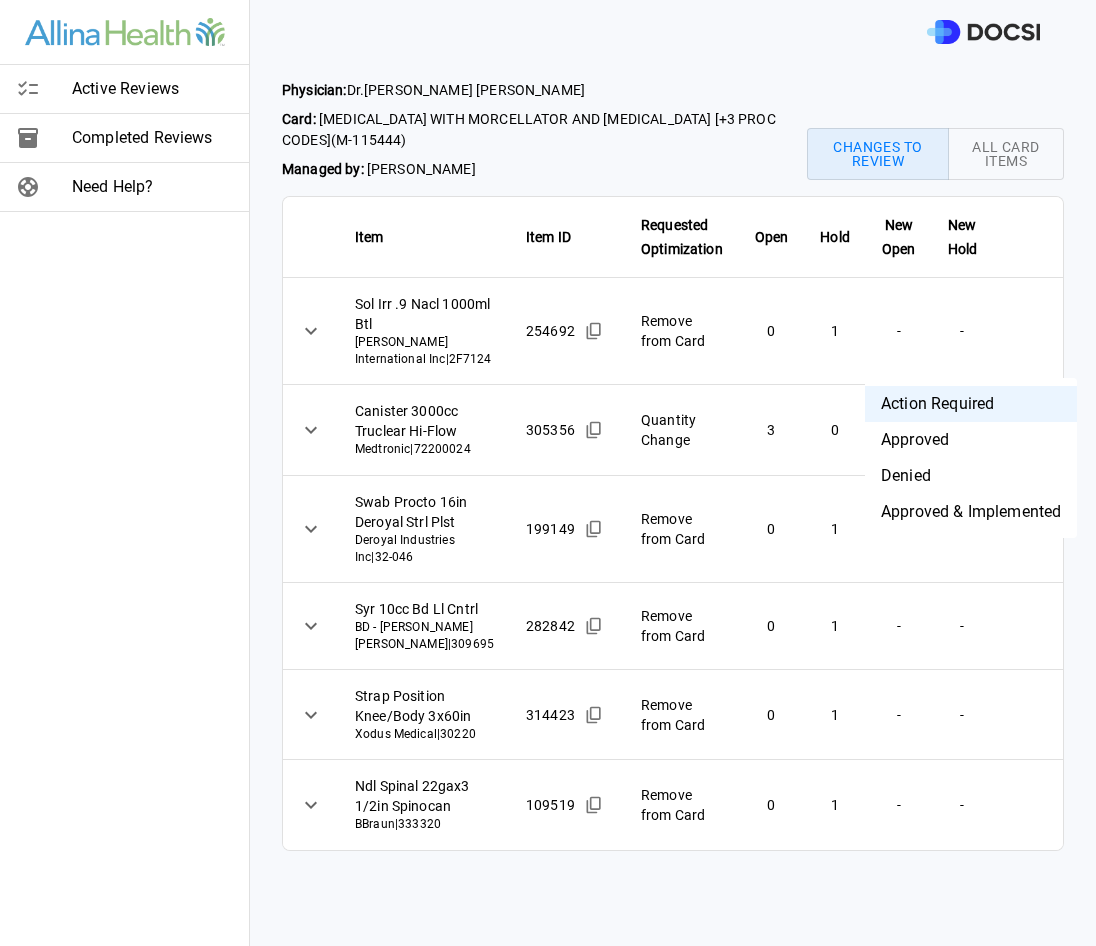 click on "**********" at bounding box center [548, 473] 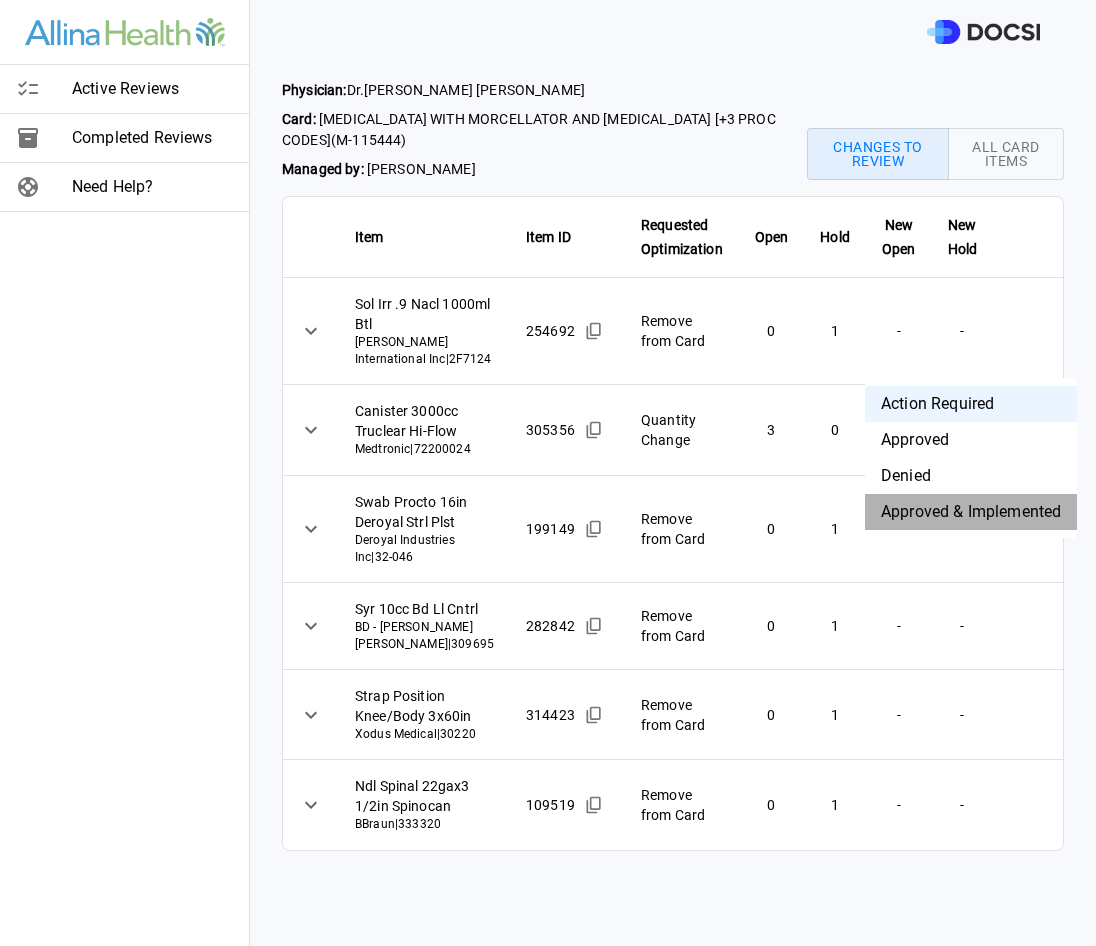 click on "Approved & Implemented" at bounding box center (971, 512) 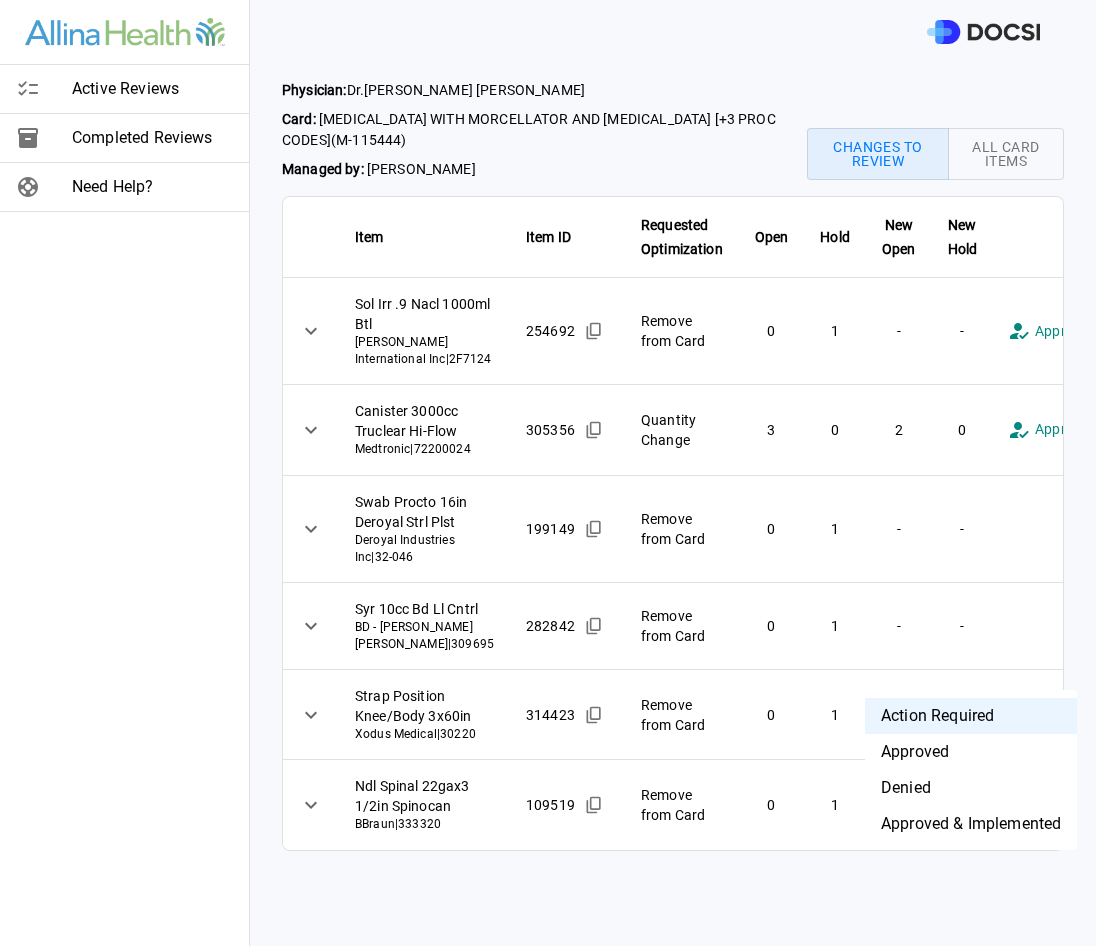 click on "**********" at bounding box center (548, 473) 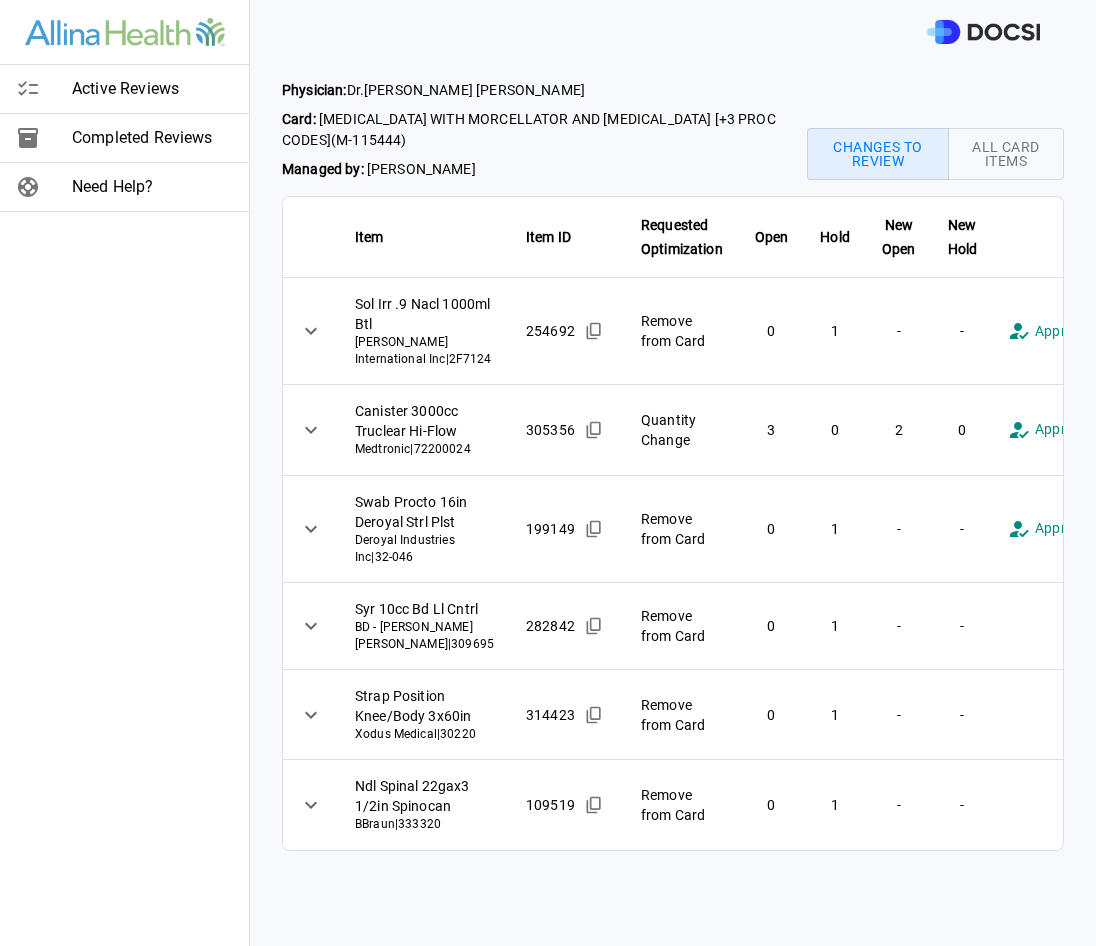type on "**********" 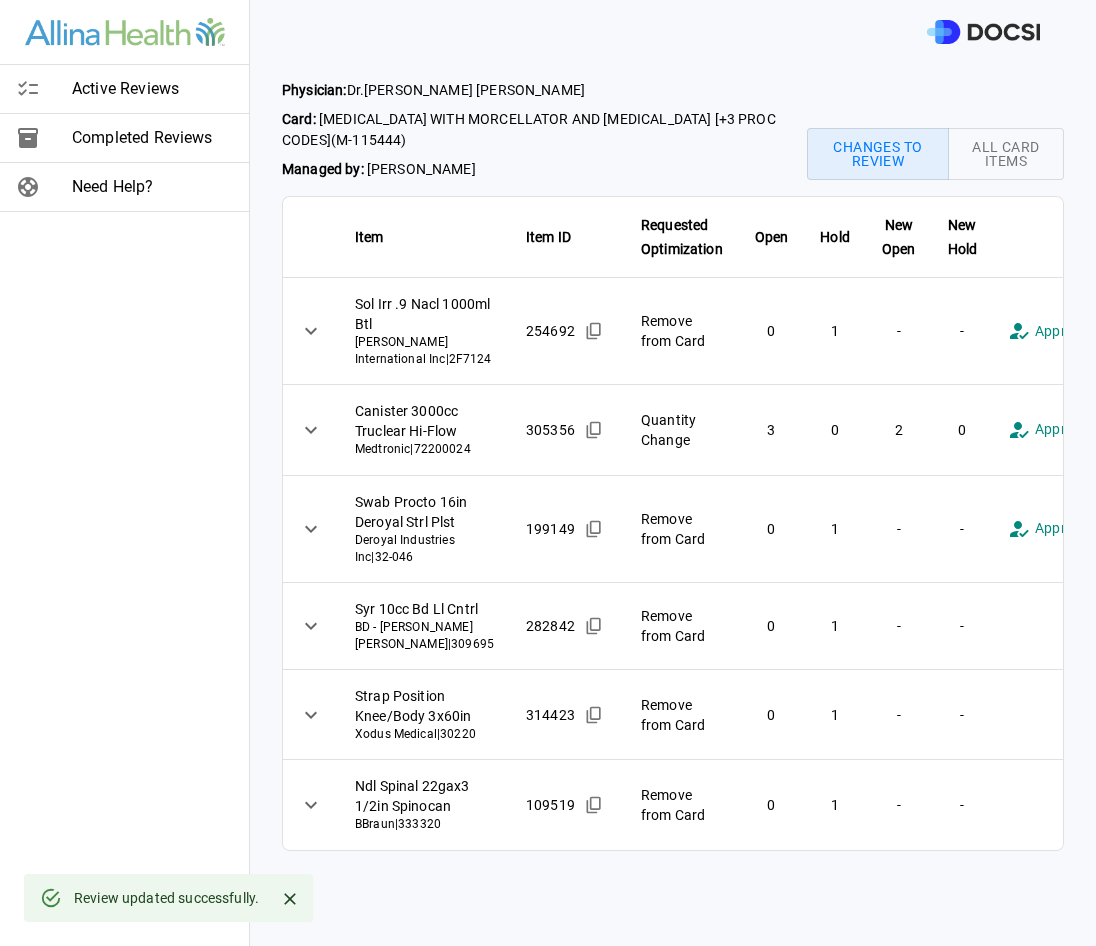 scroll, scrollTop: 276, scrollLeft: 0, axis: vertical 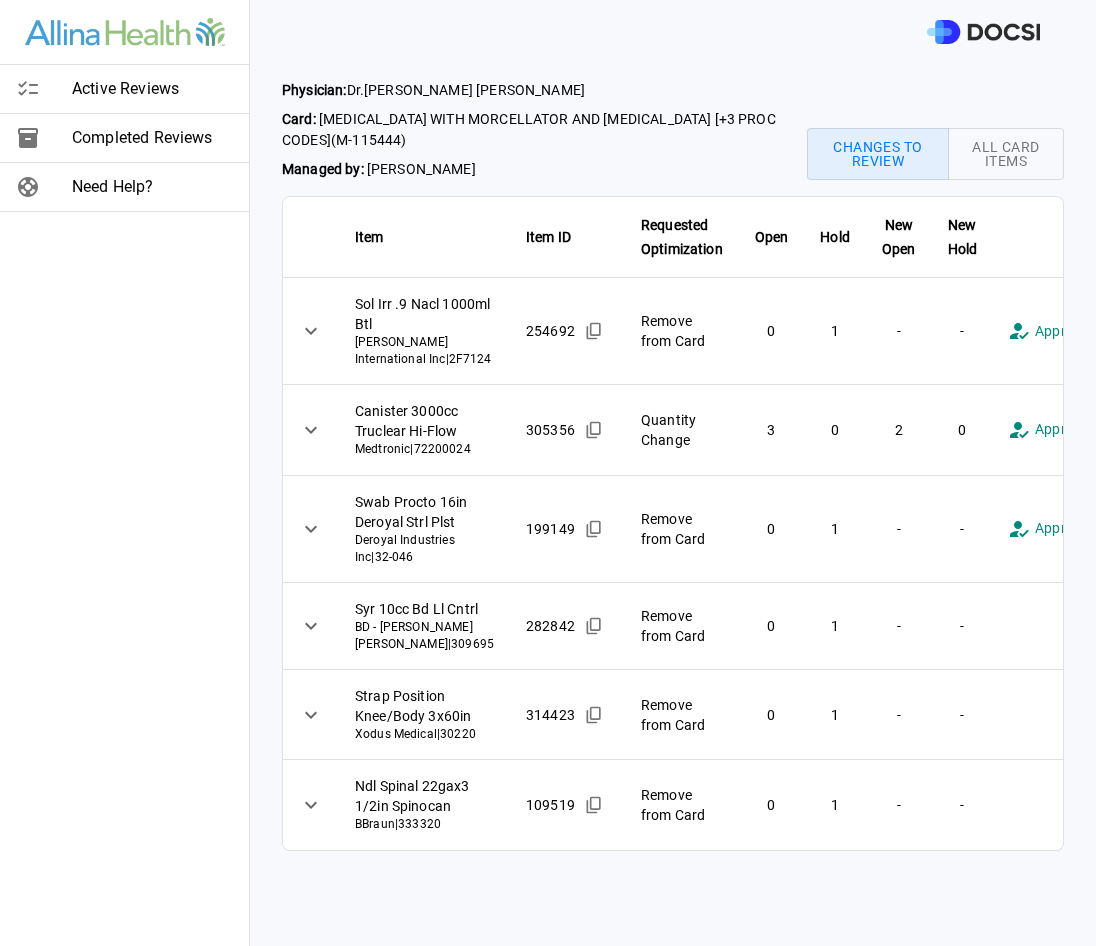 click on "**********" at bounding box center [548, 473] 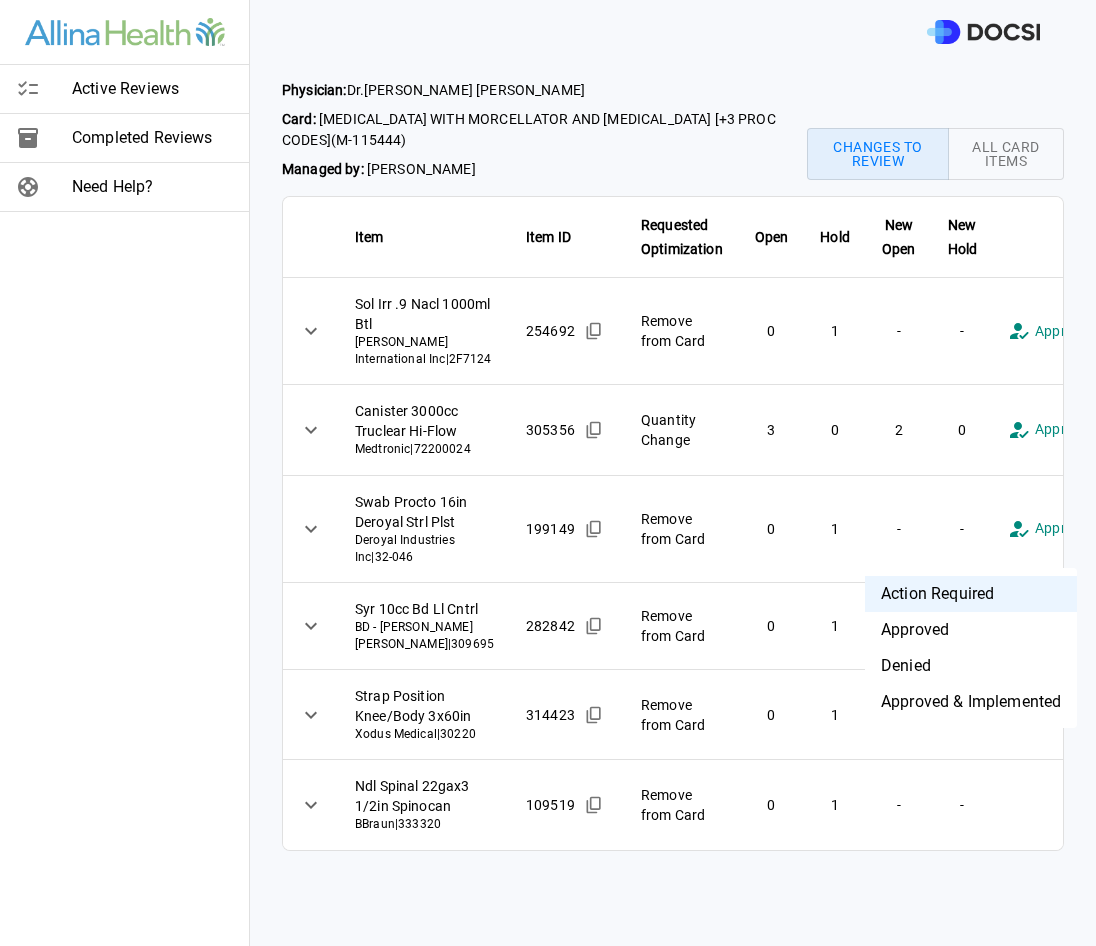 click on "Denied" at bounding box center [971, 666] 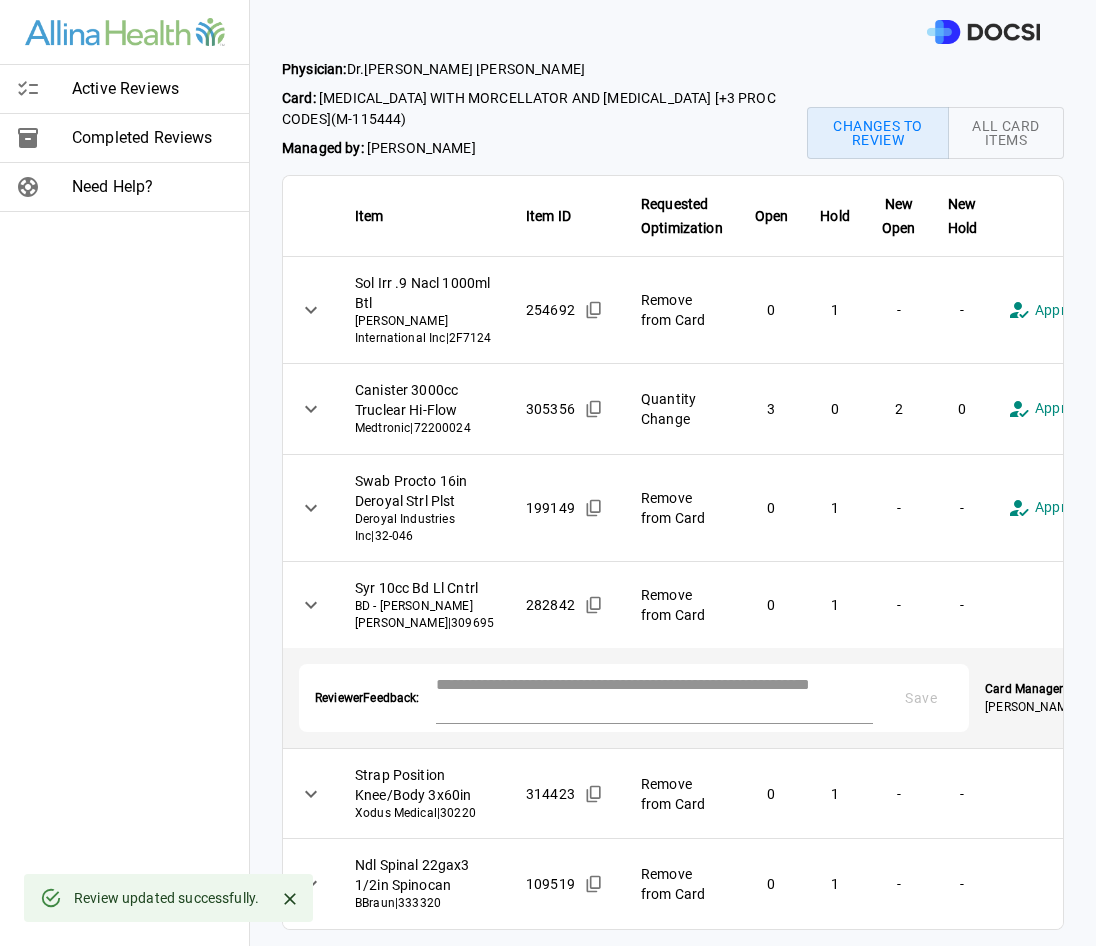 click on "**********" at bounding box center [548, 473] 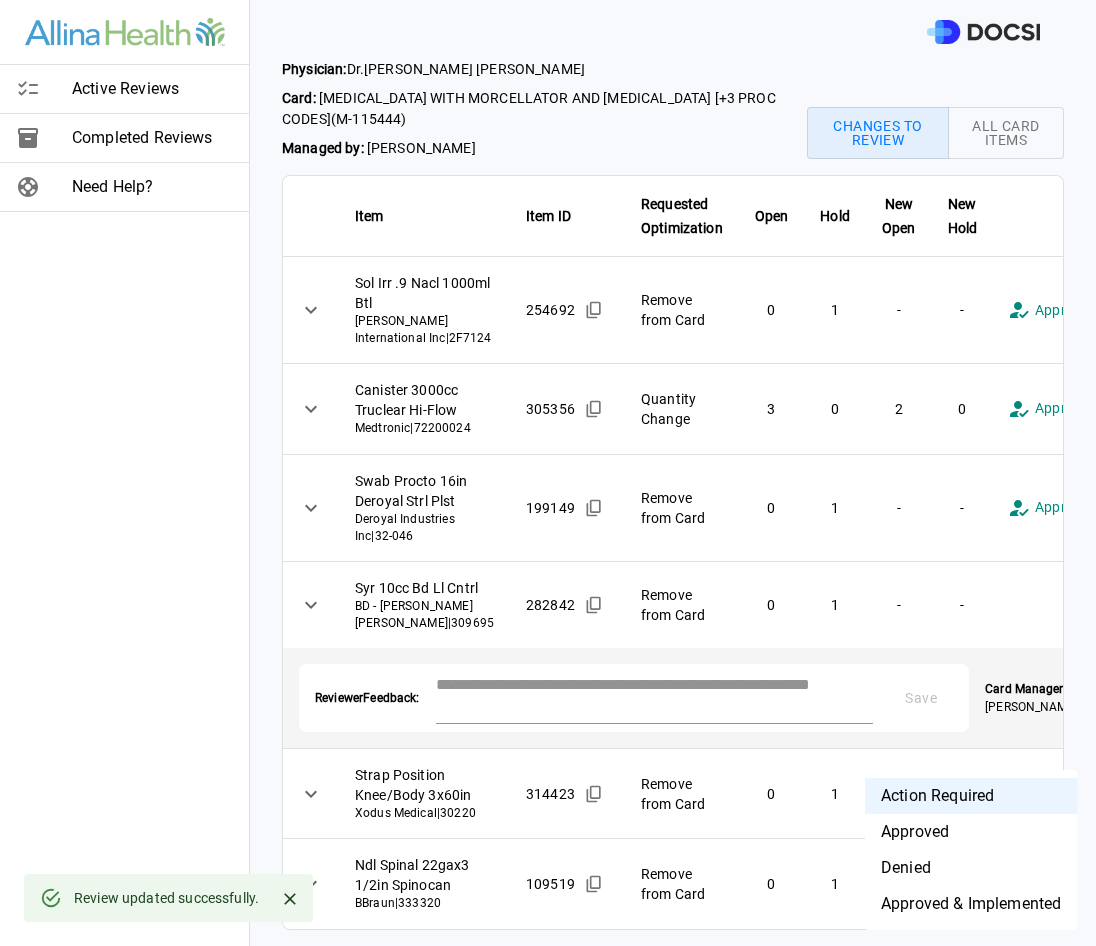 click on "Approved & Implemented" at bounding box center [971, 904] 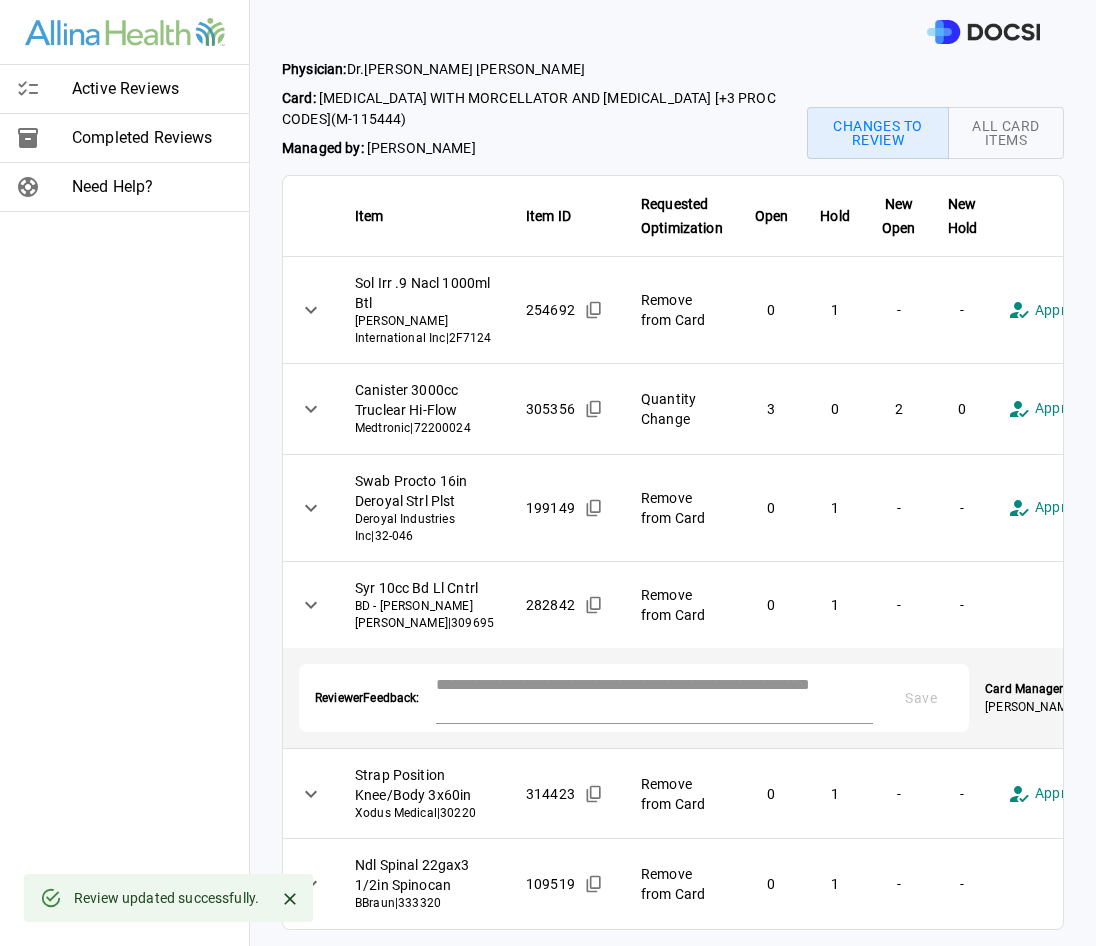 scroll, scrollTop: 376, scrollLeft: 0, axis: vertical 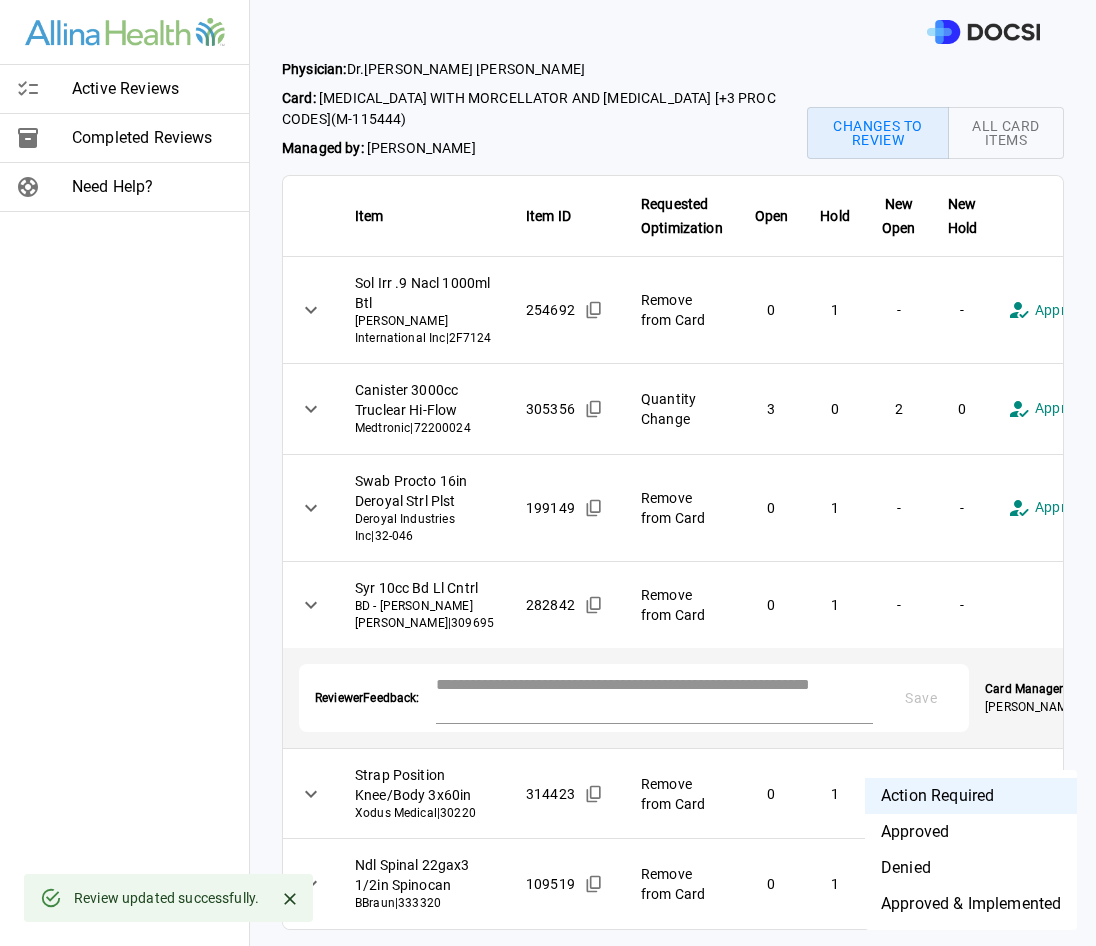 click on "**********" at bounding box center [548, 473] 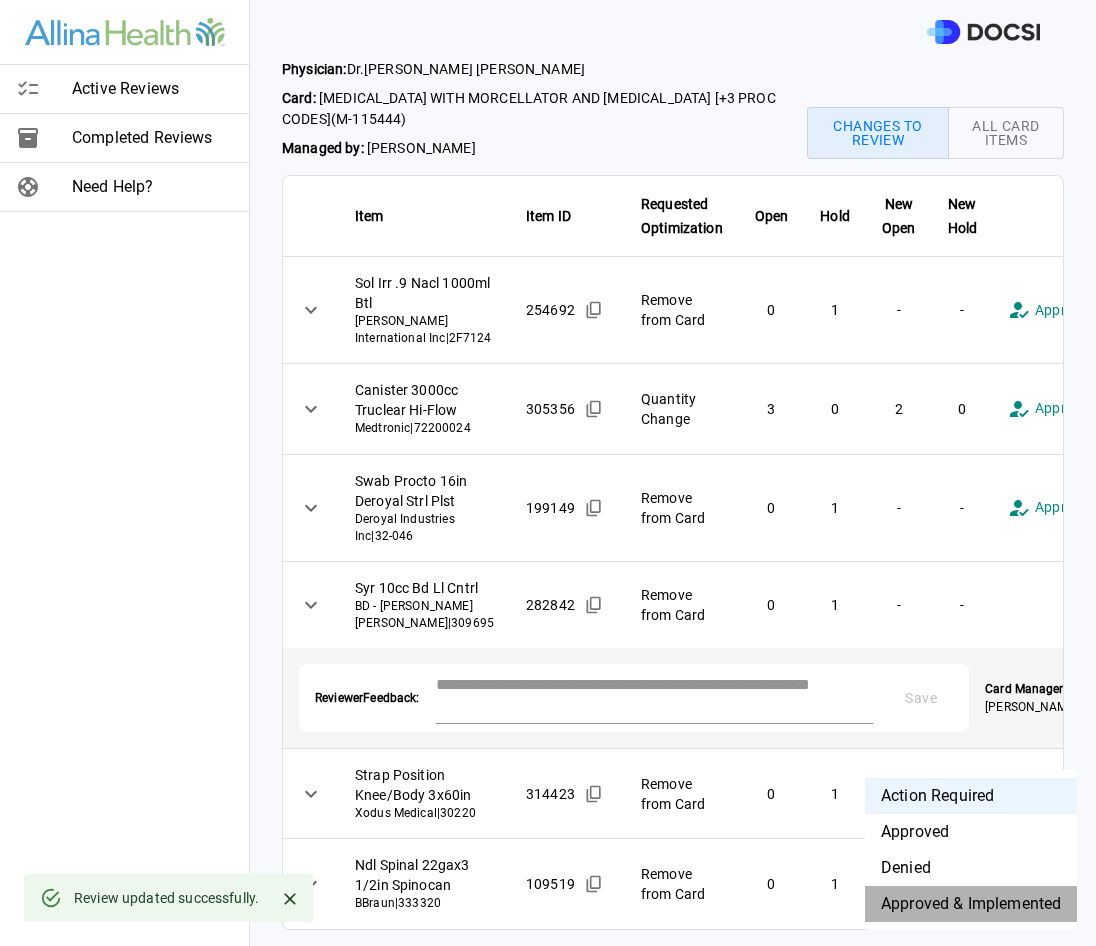 click on "Approved & Implemented" at bounding box center (971, 904) 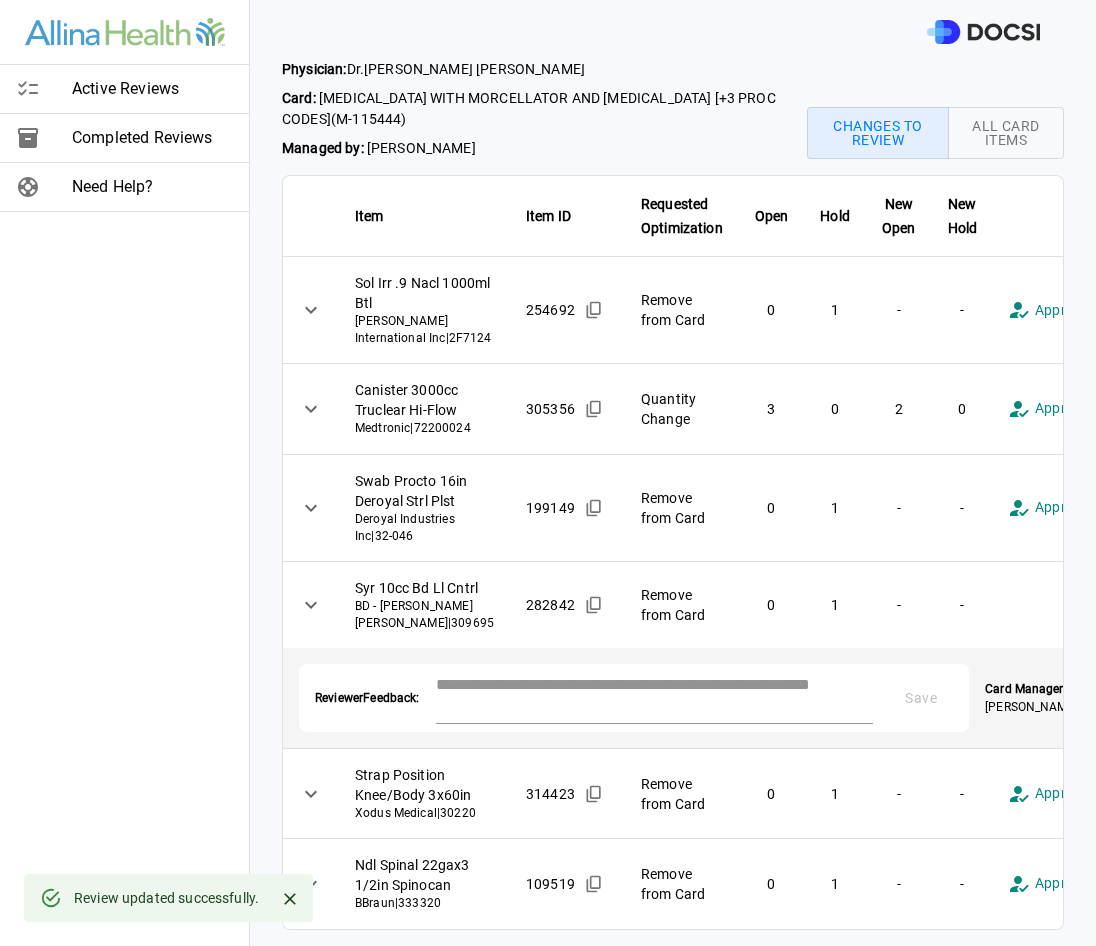 click at bounding box center (655, 696) 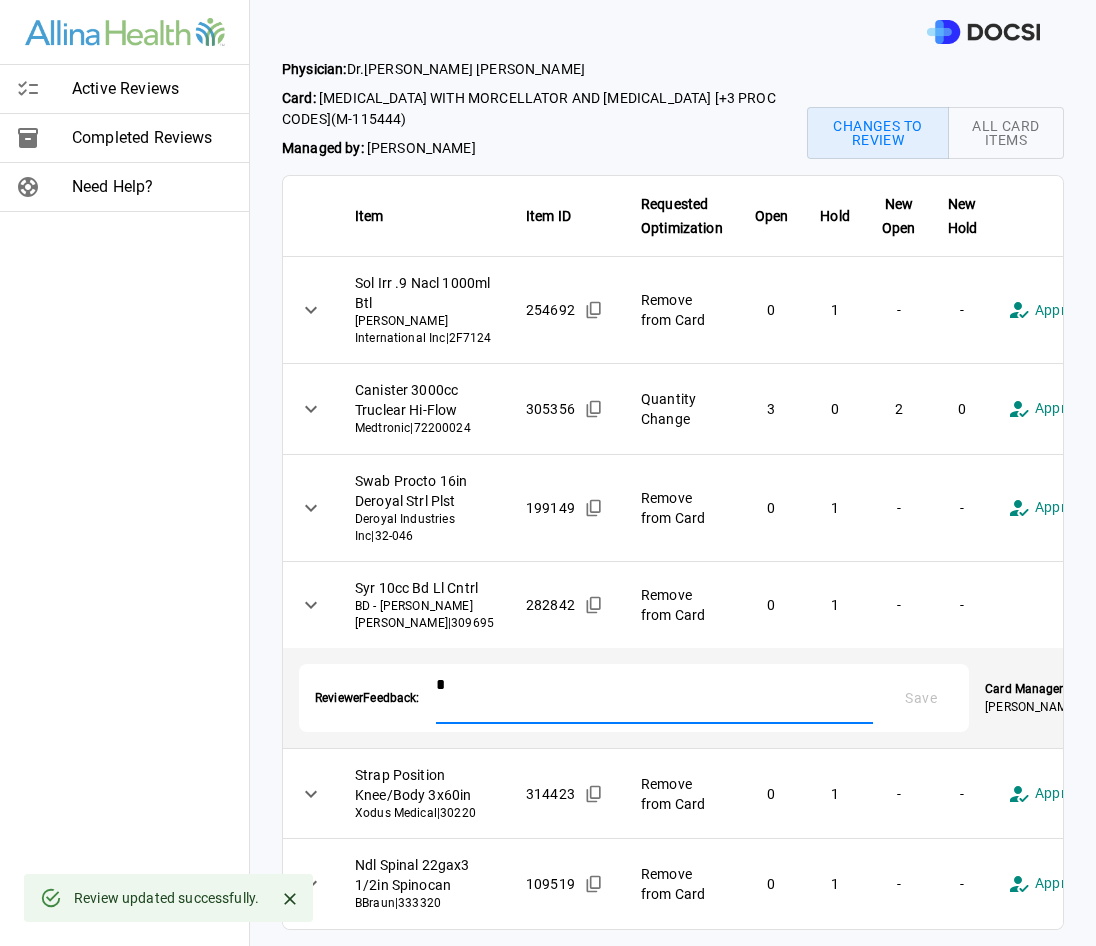 scroll, scrollTop: 360, scrollLeft: 0, axis: vertical 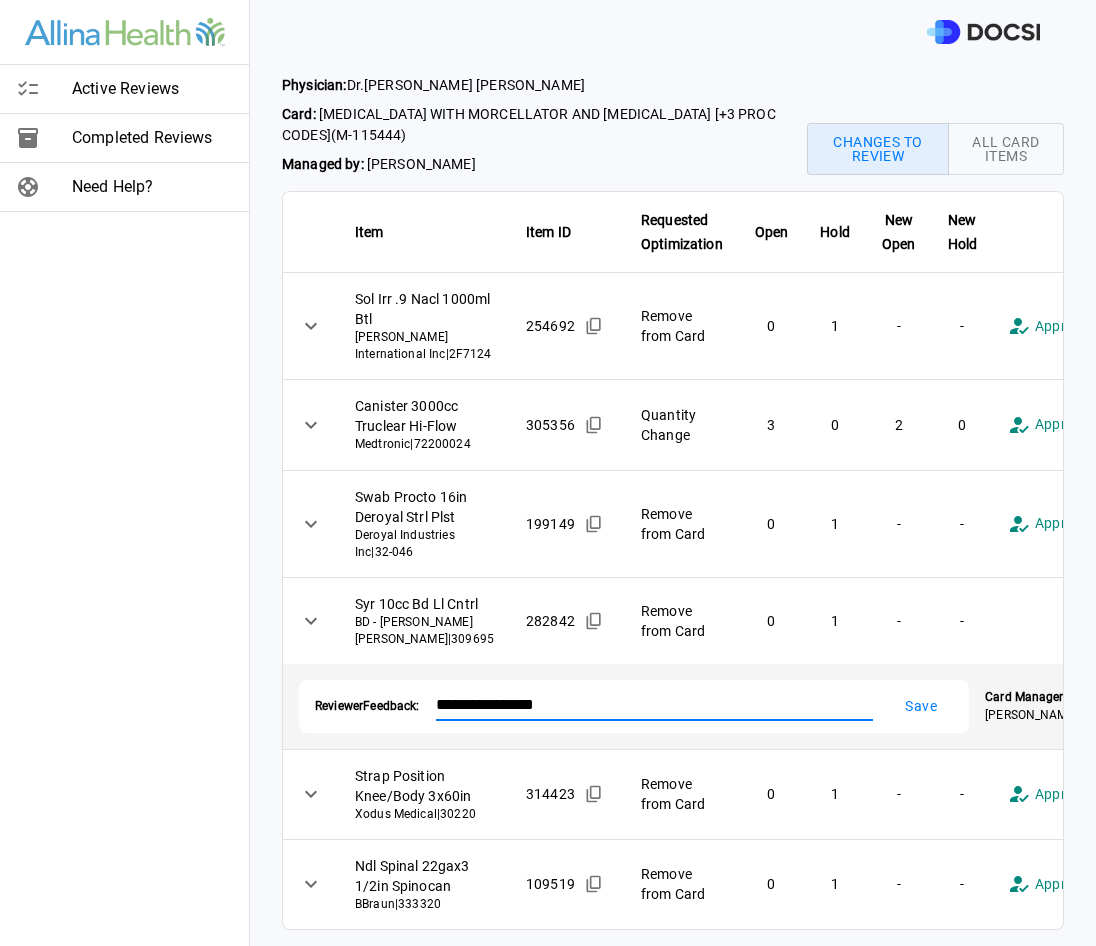 type on "**********" 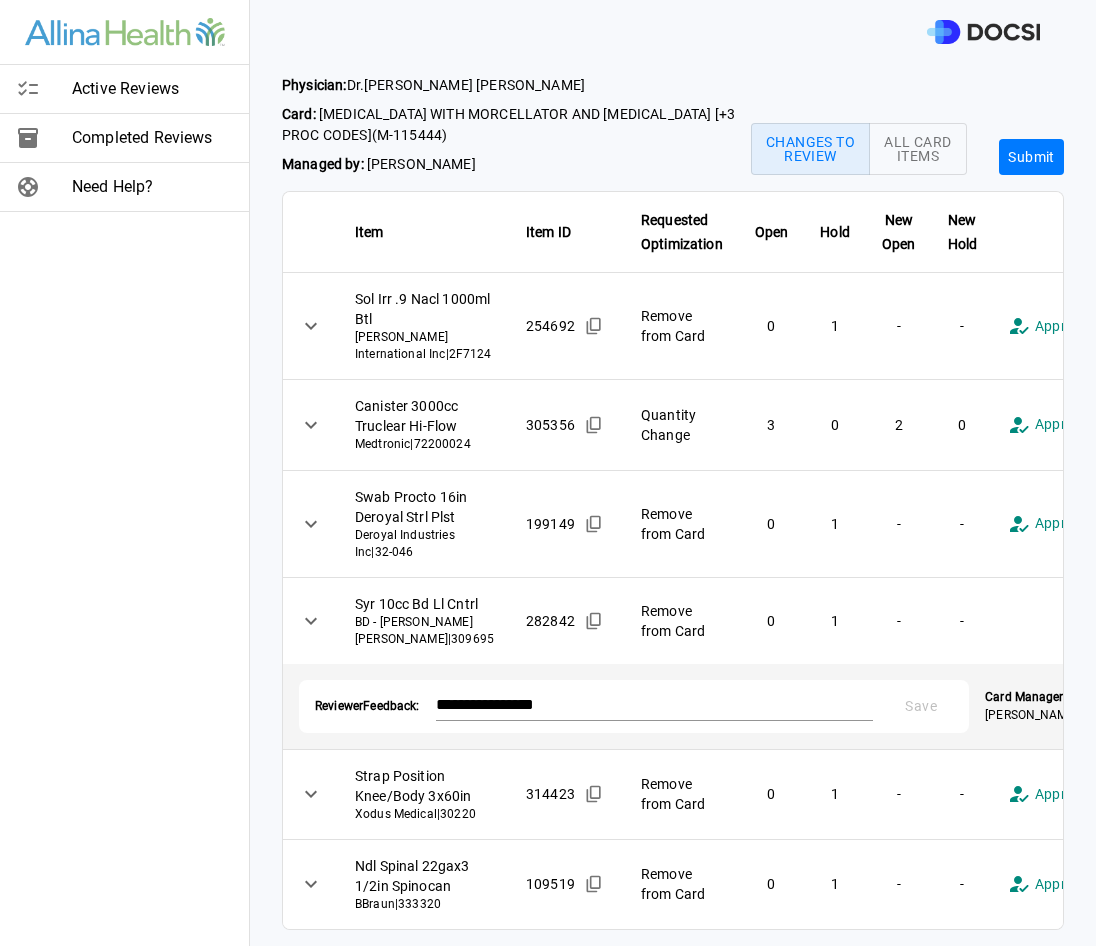 click on "**********" at bounding box center [548, 473] 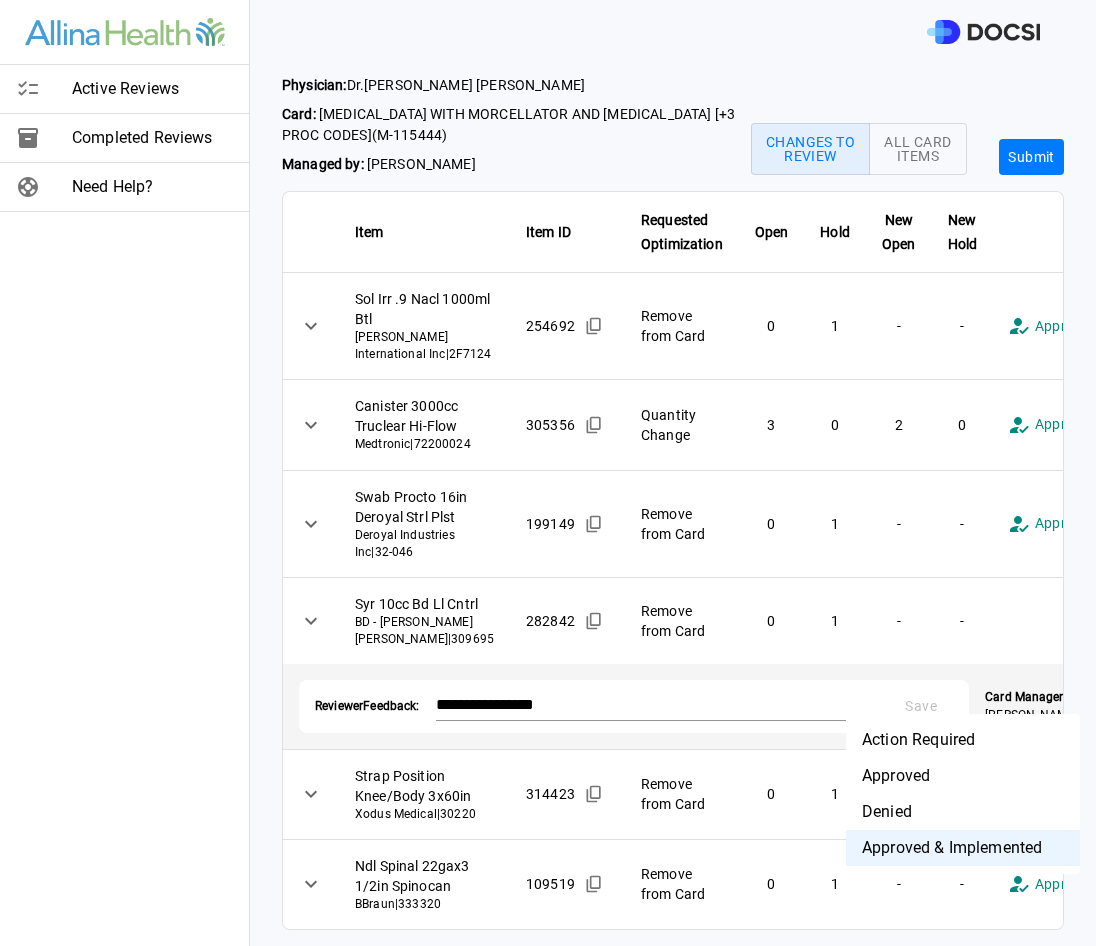 click on "Denied" at bounding box center [963, 812] 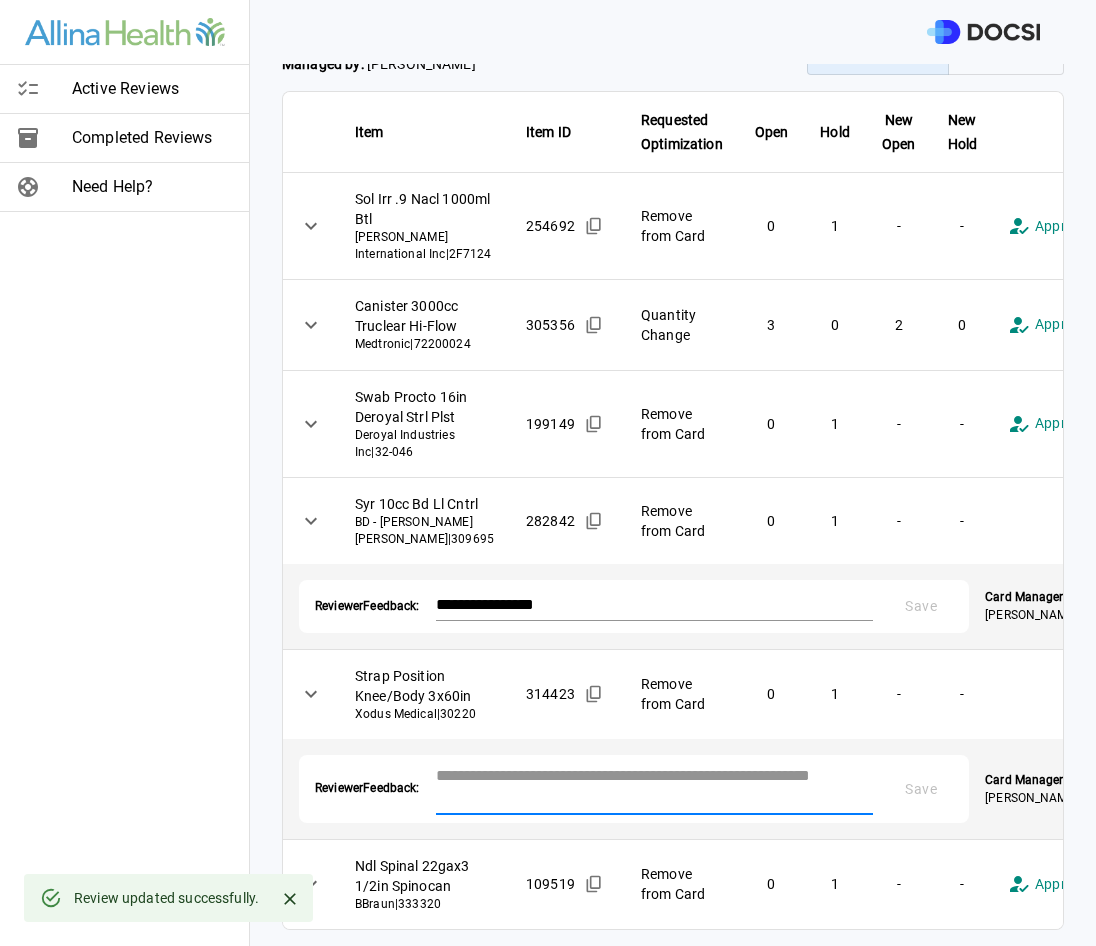 click at bounding box center [655, 787] 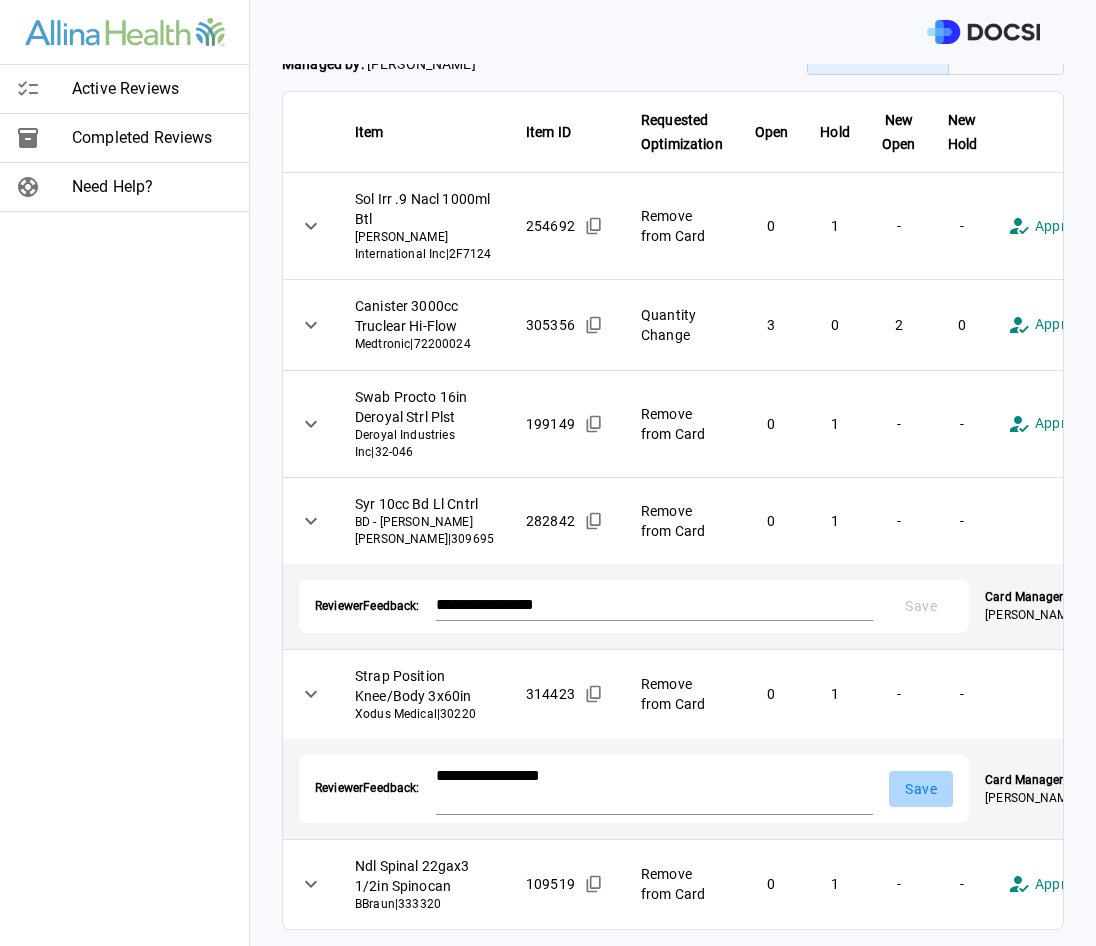 click on "Save" at bounding box center [921, 789] 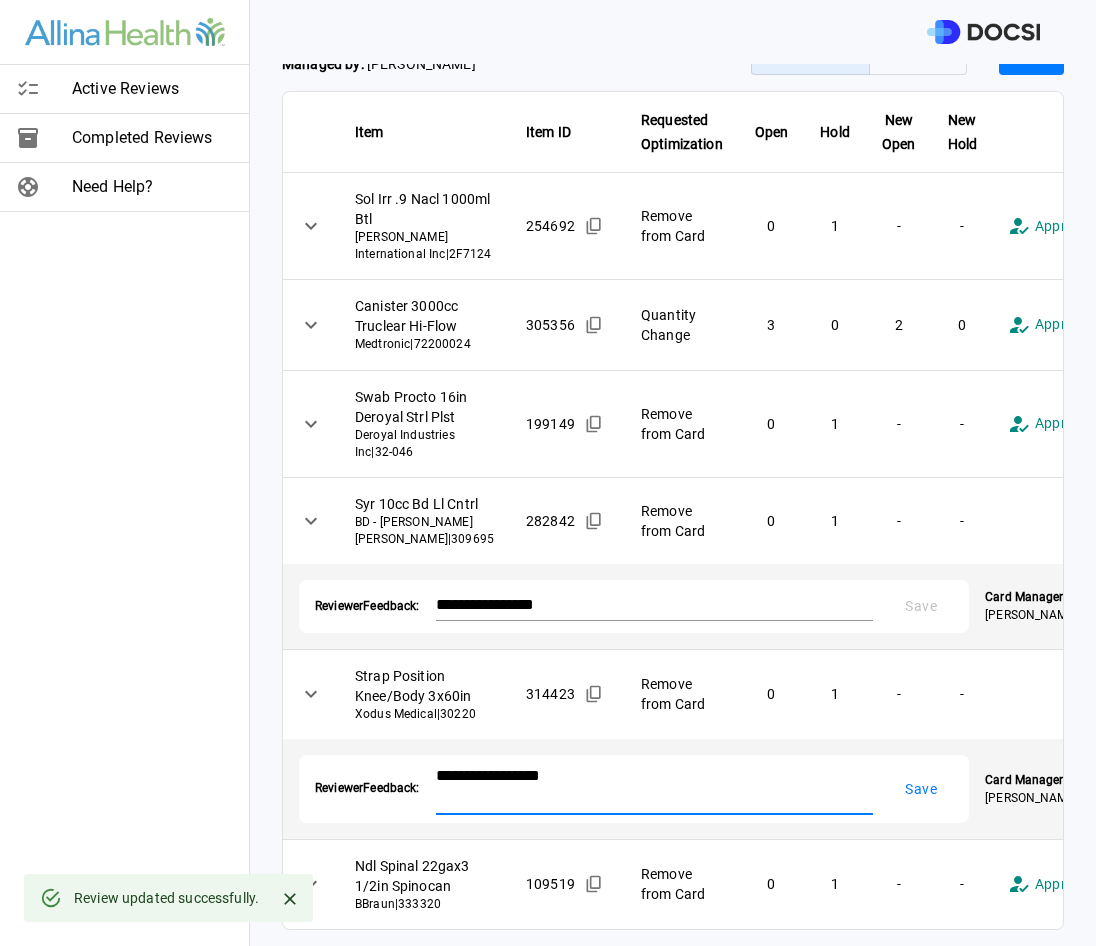 drag, startPoint x: 567, startPoint y: 804, endPoint x: 414, endPoint y: 813, distance: 153.26448 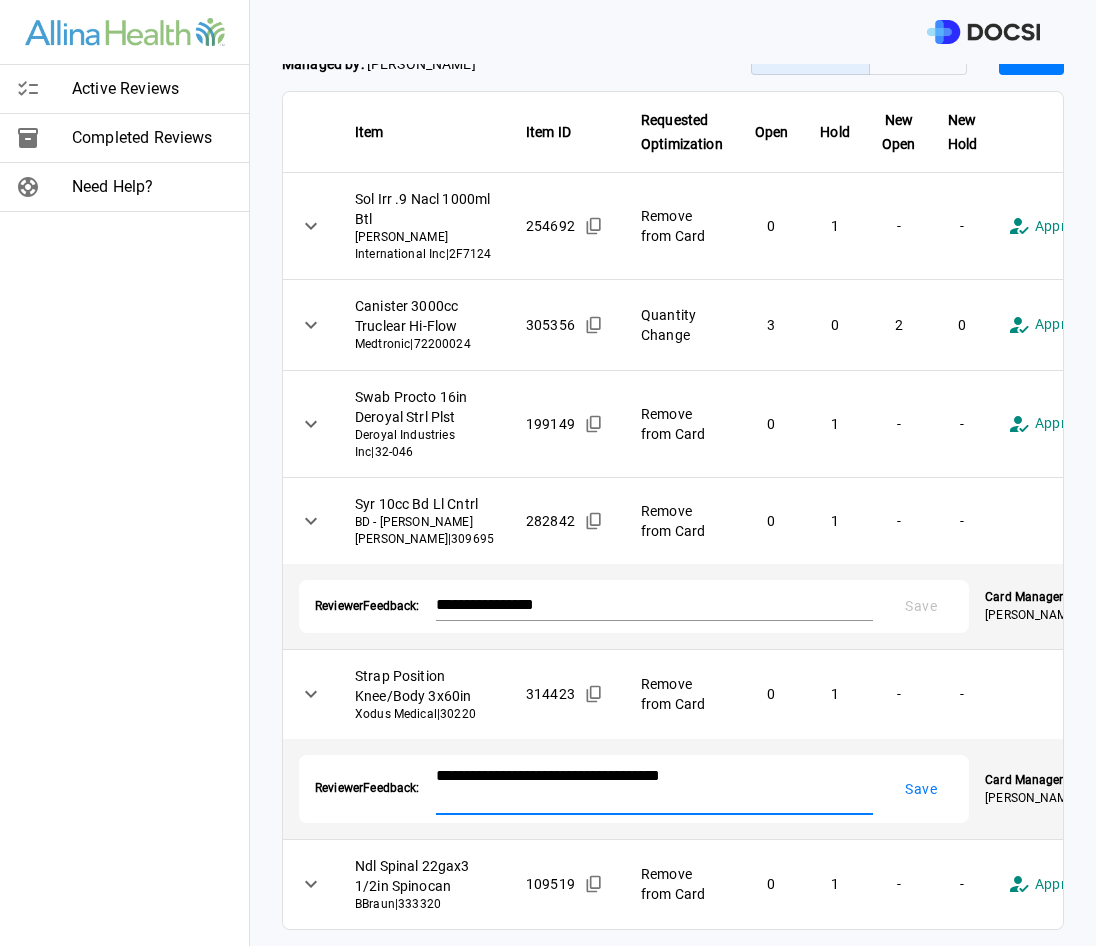 type on "**********" 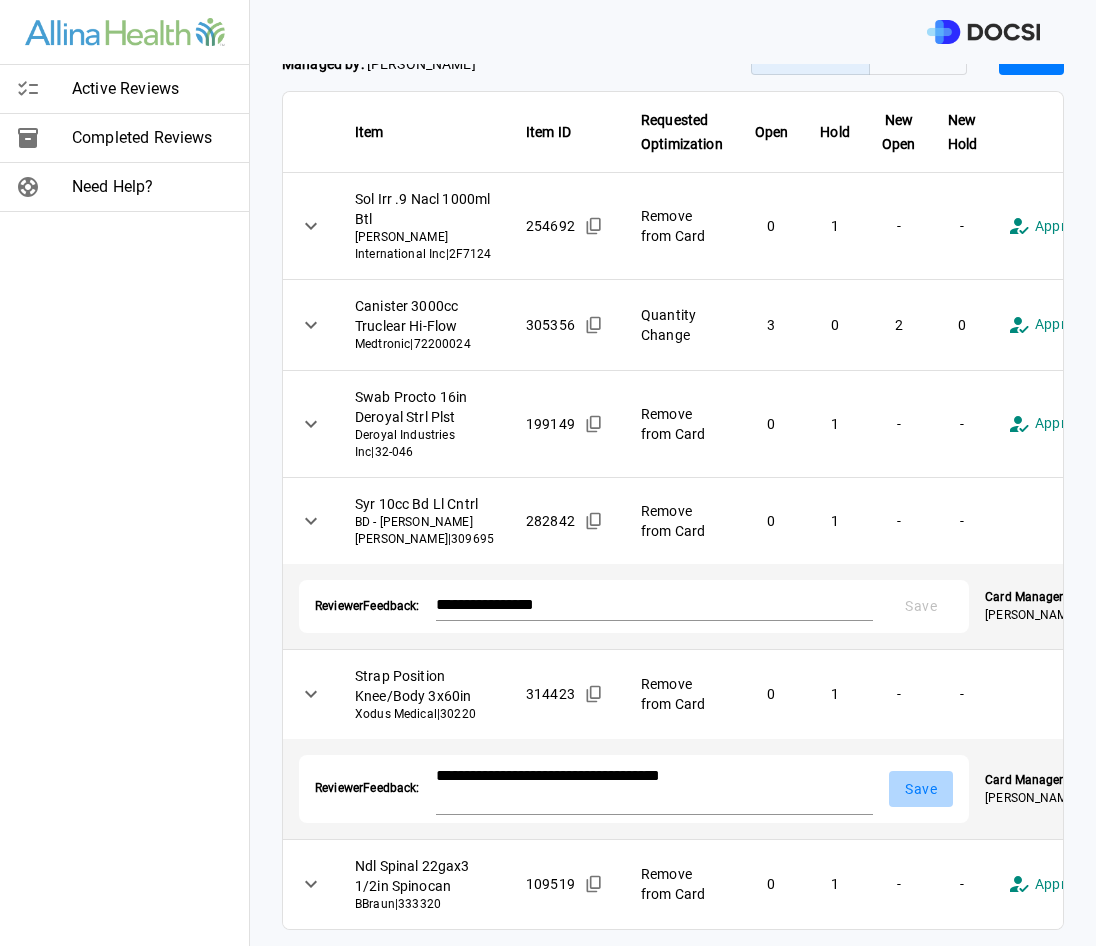 click on "Save" at bounding box center (921, 789) 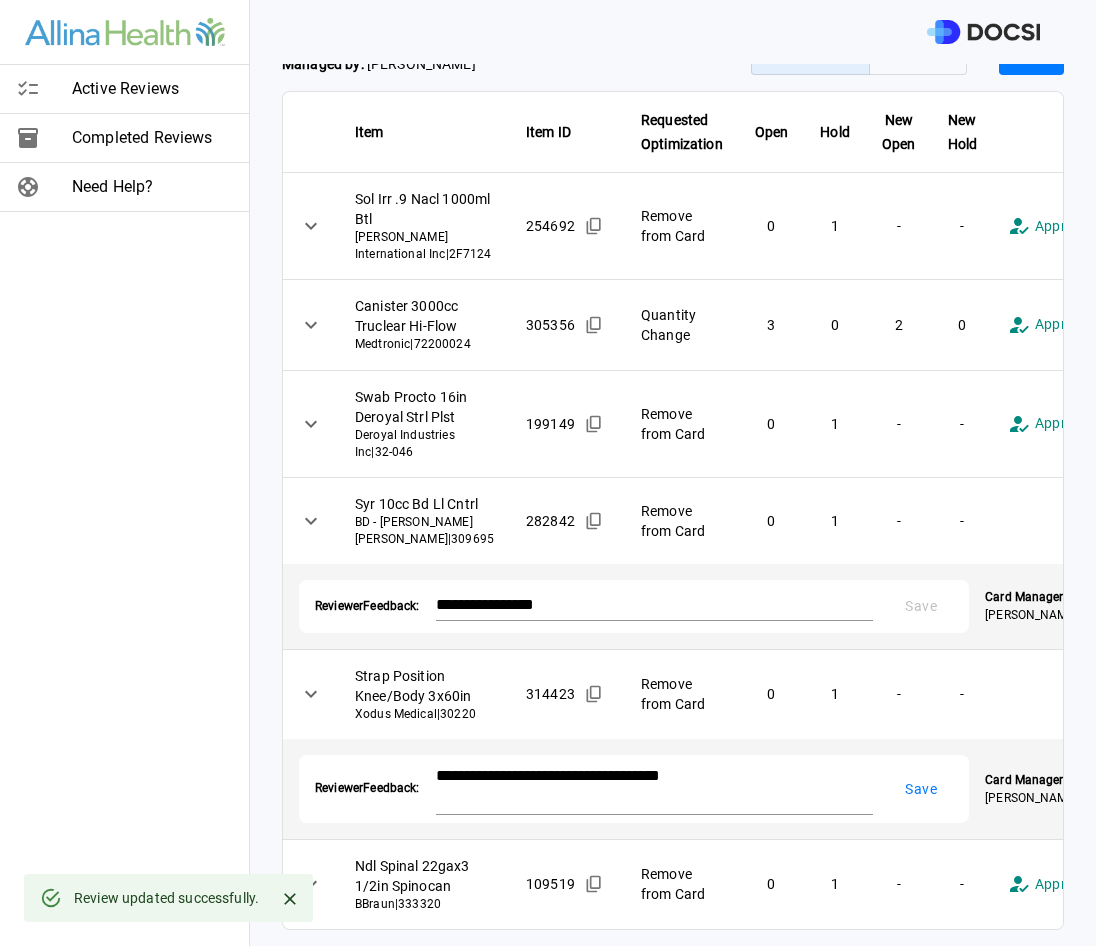 scroll, scrollTop: 460, scrollLeft: 0, axis: vertical 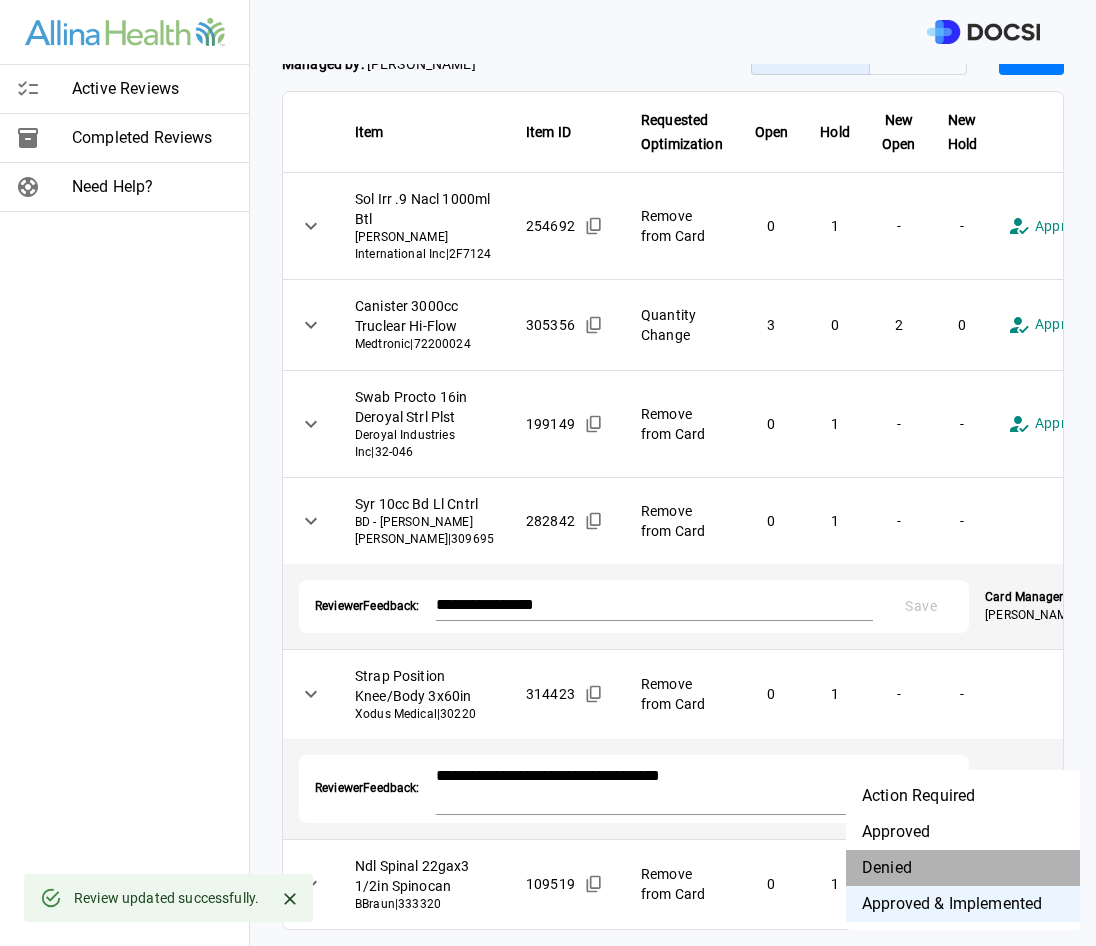 click on "Denied" at bounding box center [963, 868] 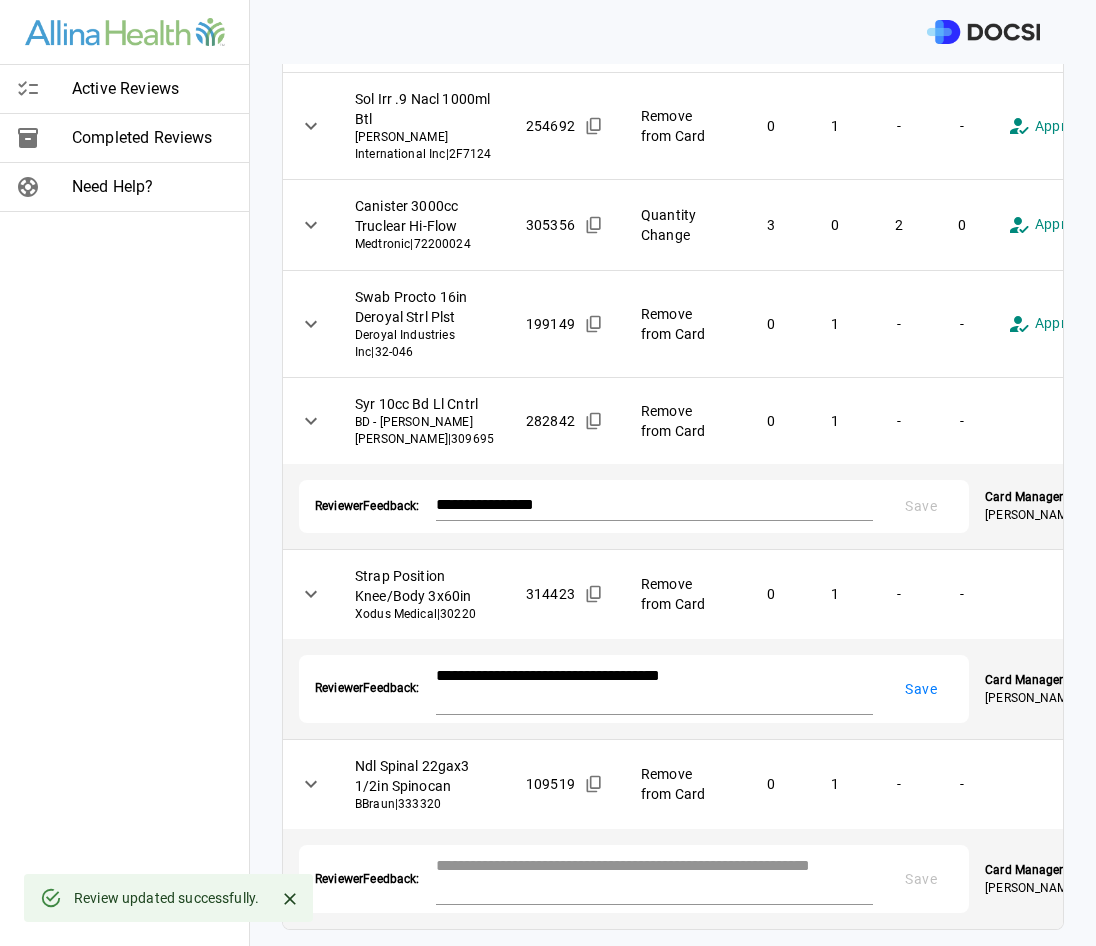 scroll, scrollTop: 560, scrollLeft: 0, axis: vertical 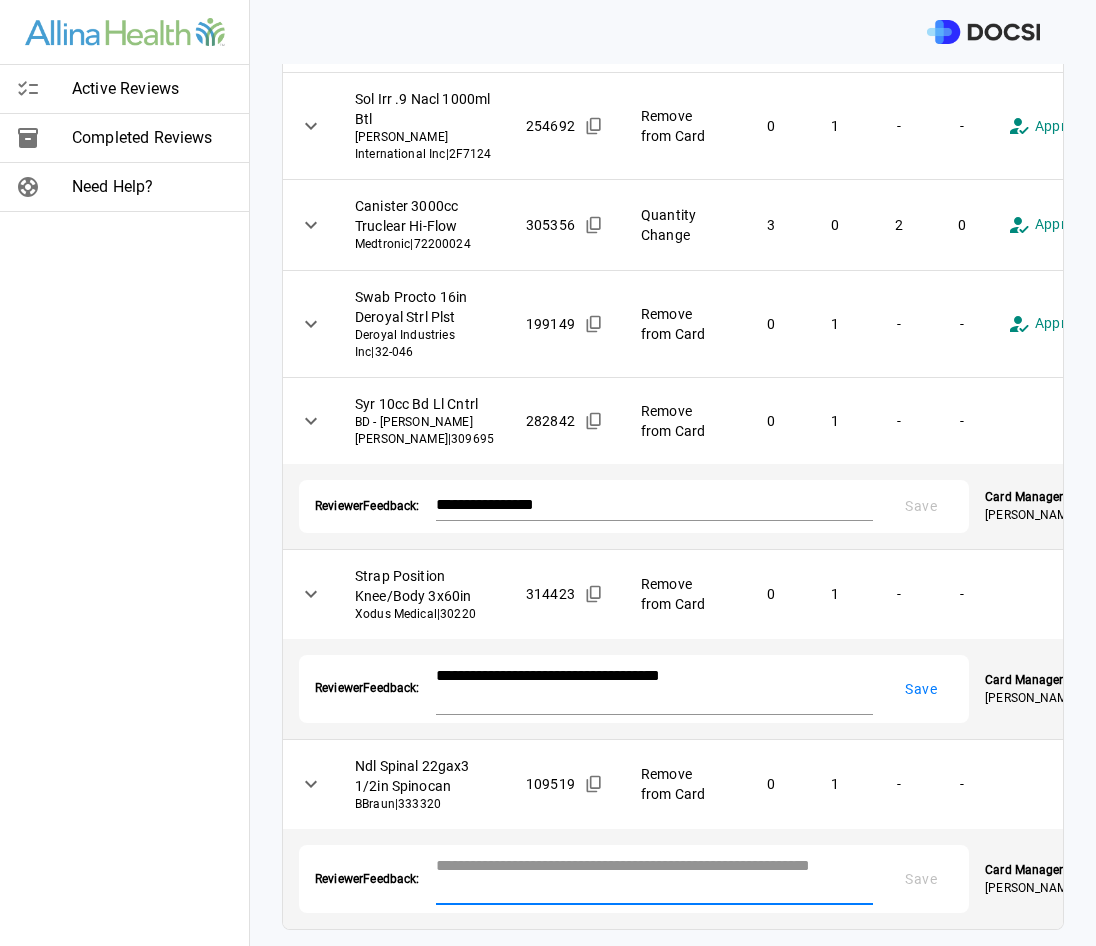 click at bounding box center (655, 877) 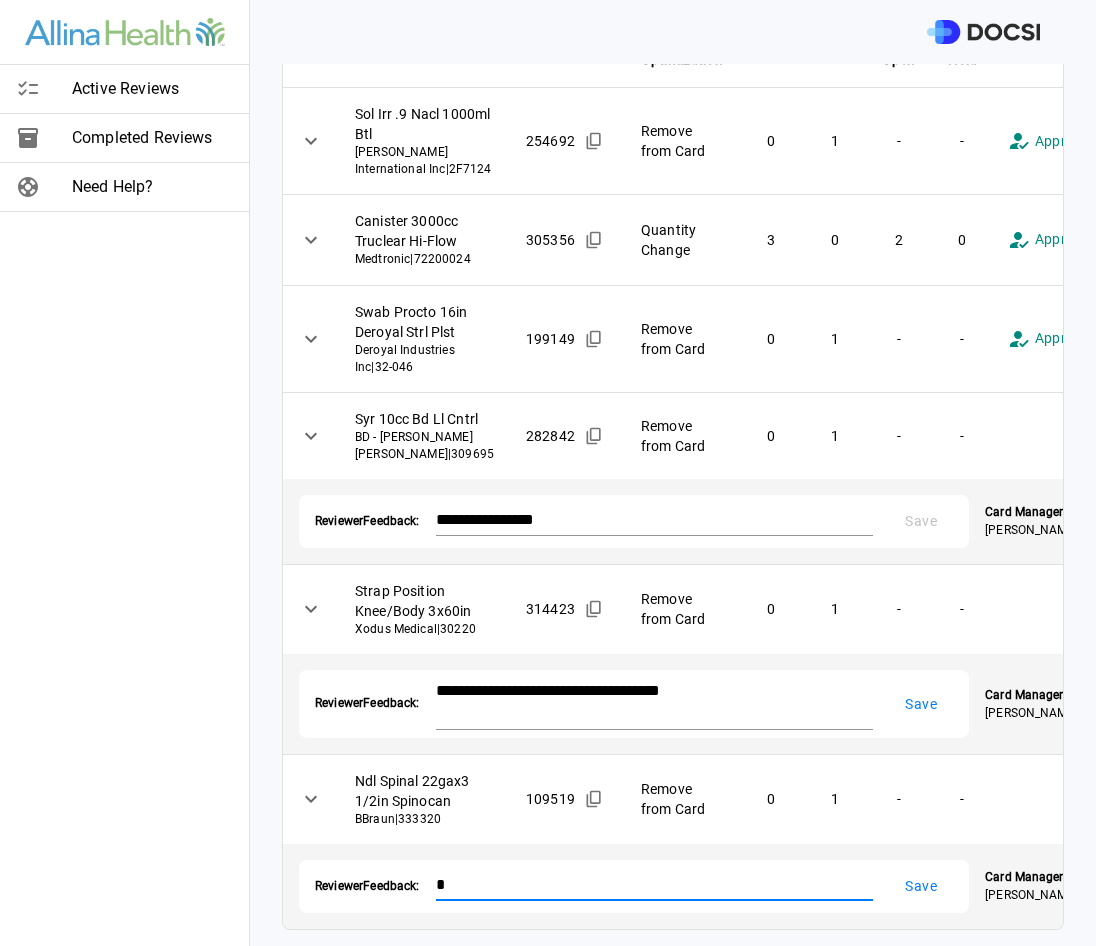 scroll, scrollTop: 545, scrollLeft: 0, axis: vertical 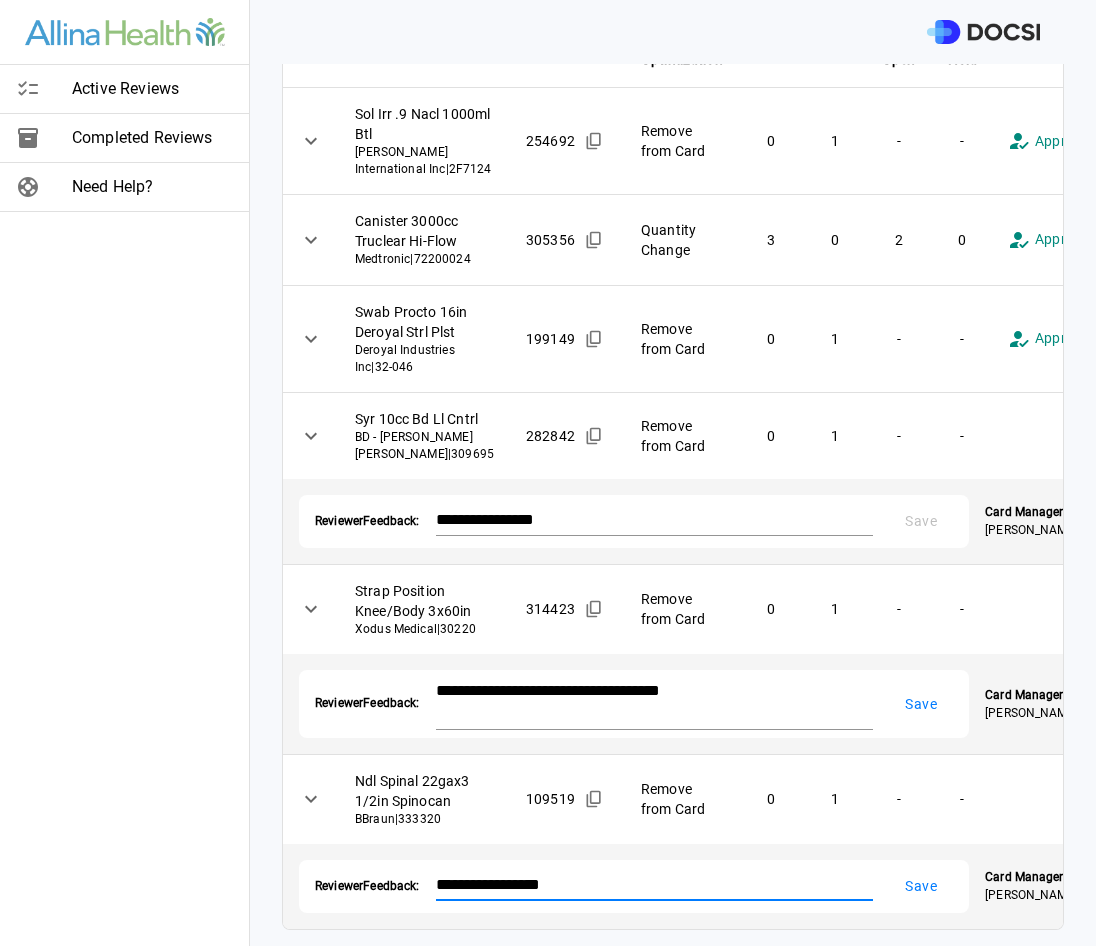 type on "**********" 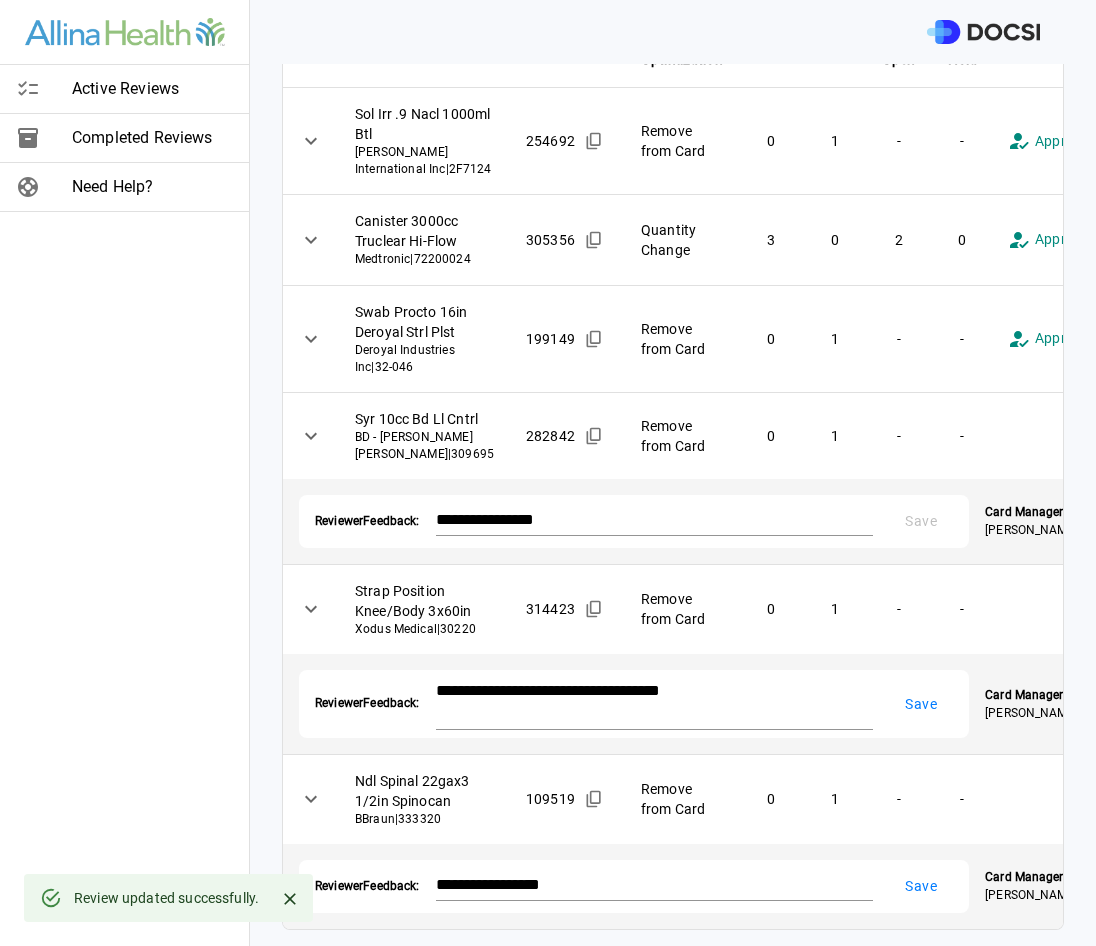 click on "Save" at bounding box center [921, 704] 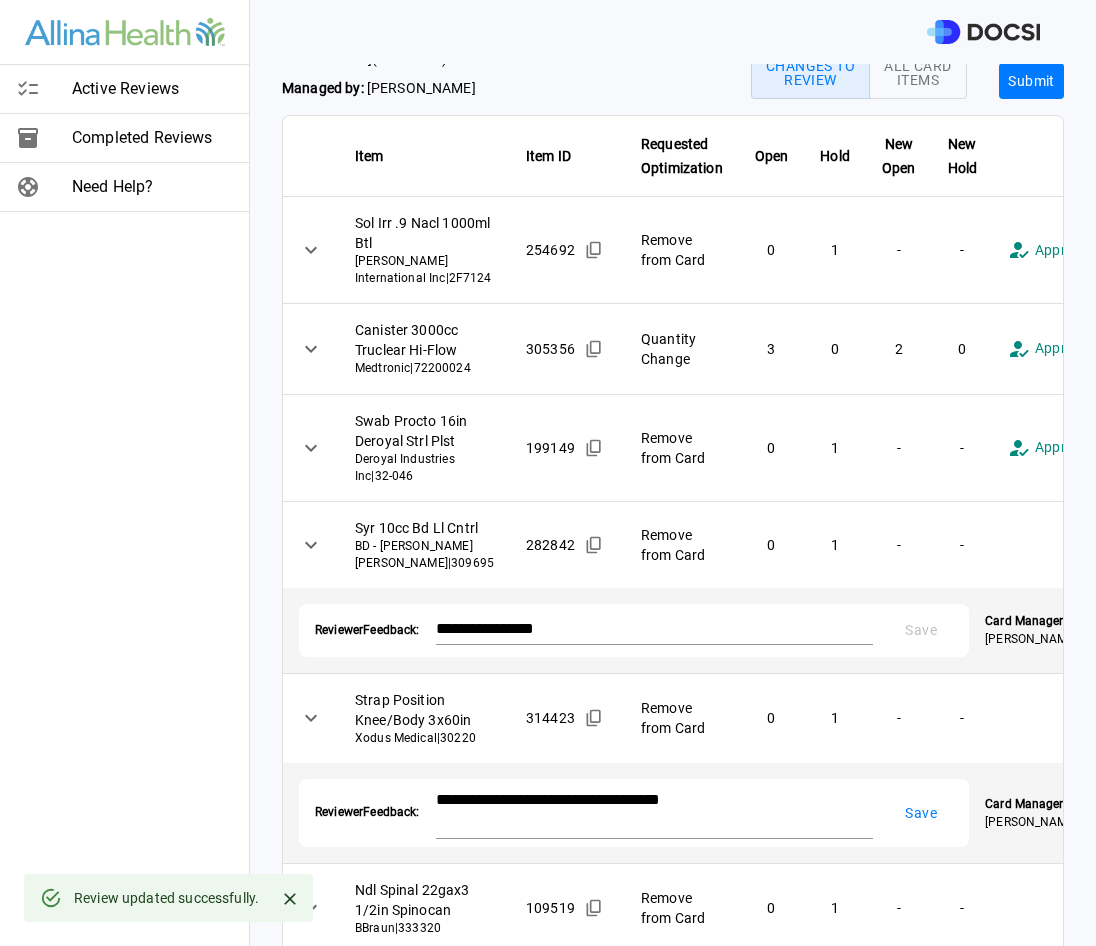 scroll, scrollTop: 45, scrollLeft: 0, axis: vertical 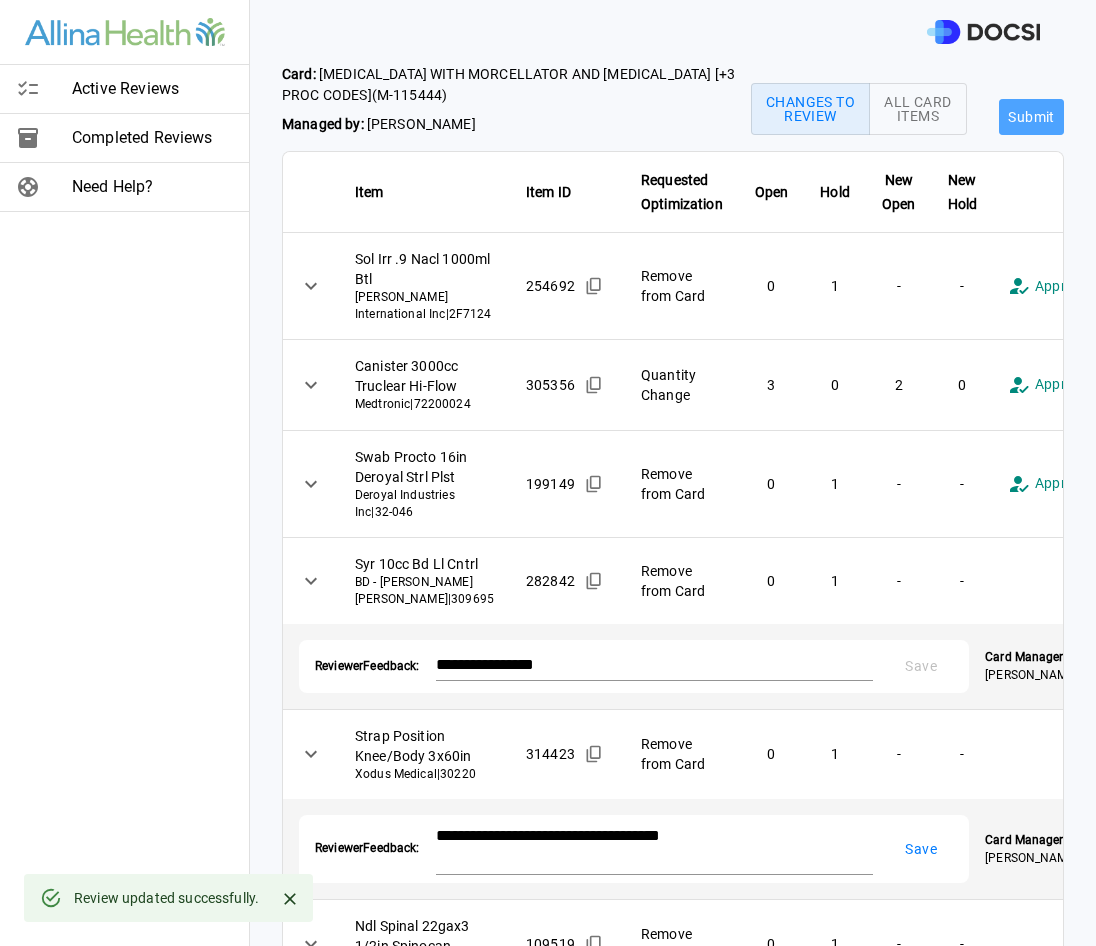 click on "Submit" at bounding box center (1031, 117) 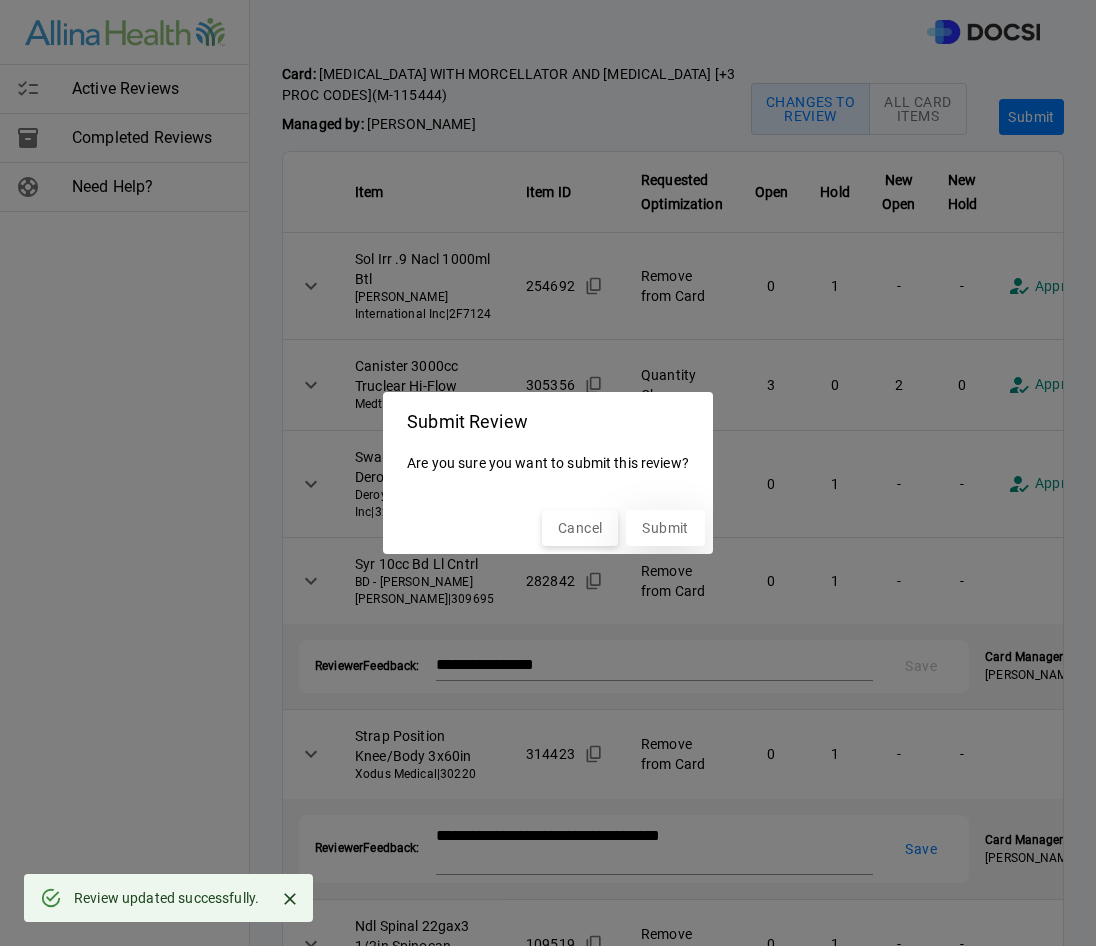 click on "Submit" at bounding box center (665, 528) 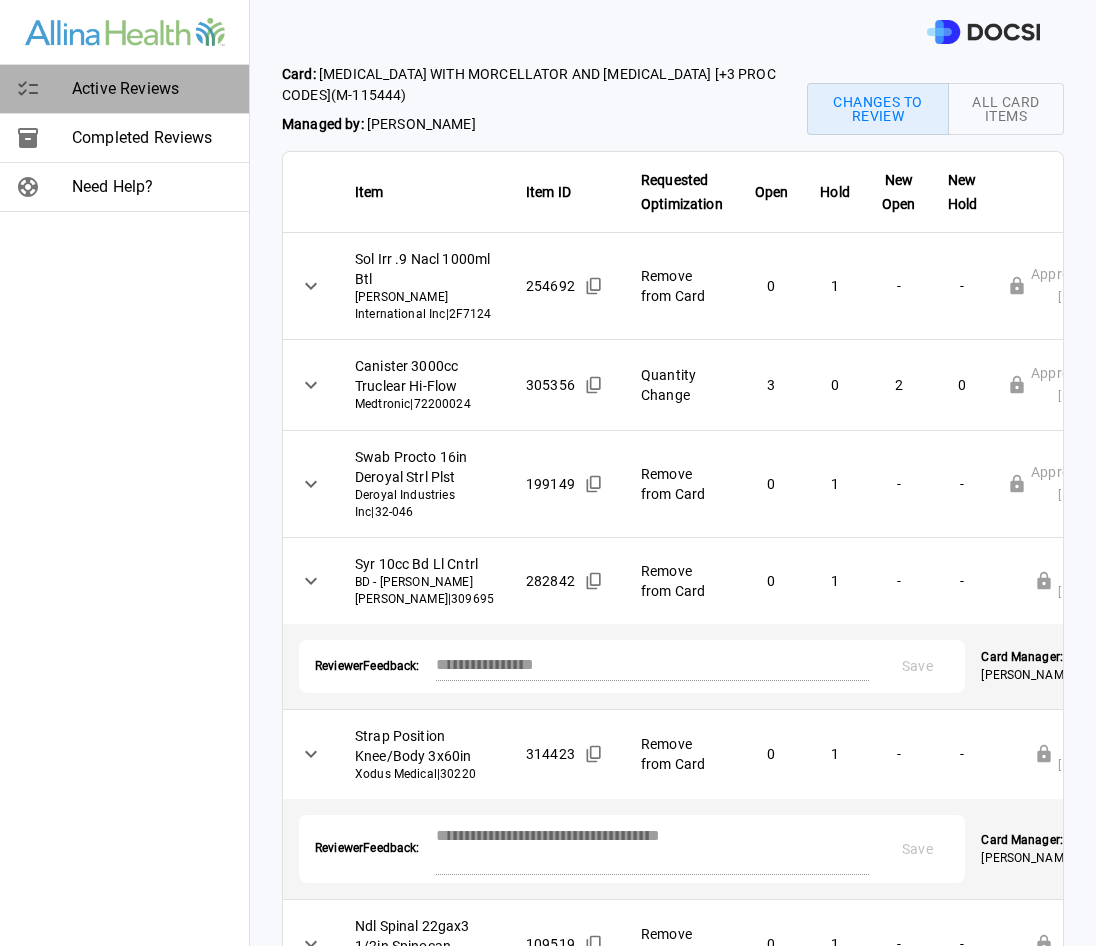 click on "Active Reviews" at bounding box center [152, 89] 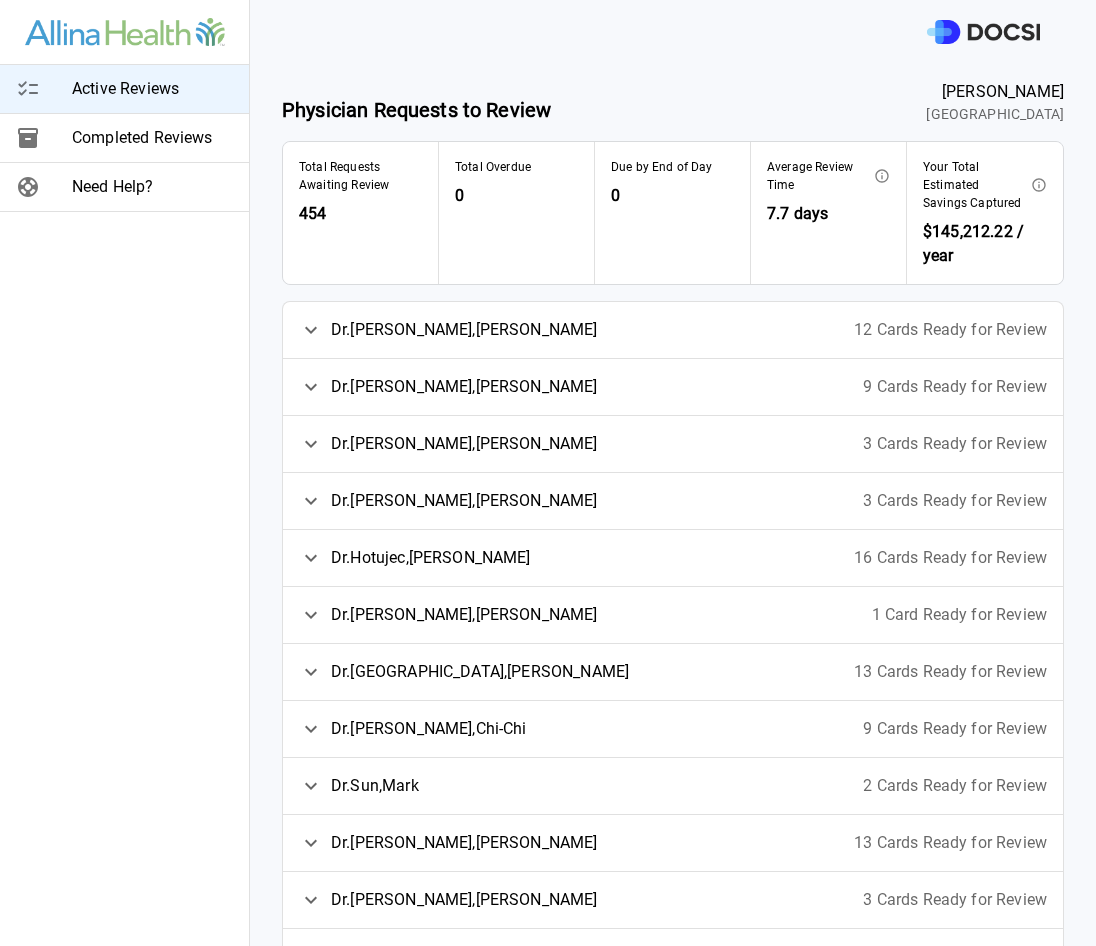 click 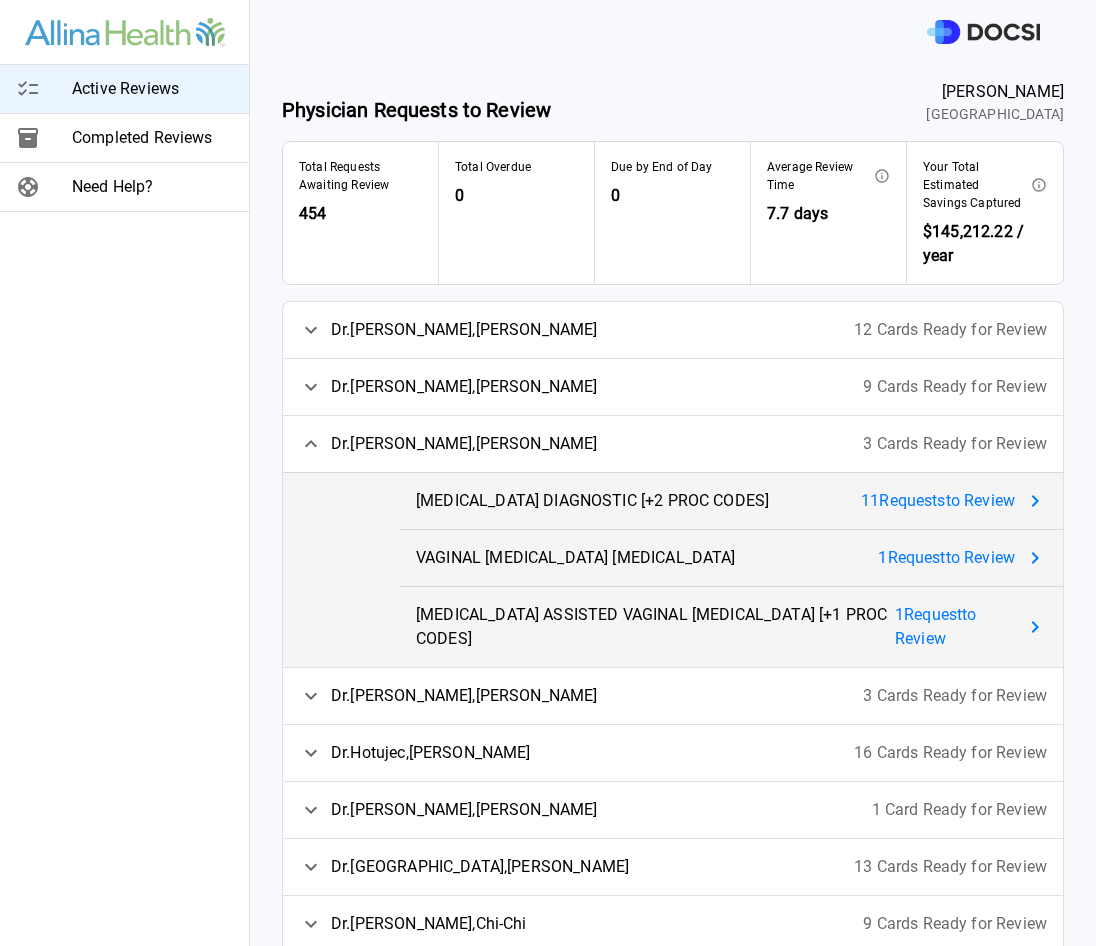 click on "11  Request s  to Review" at bounding box center [938, 501] 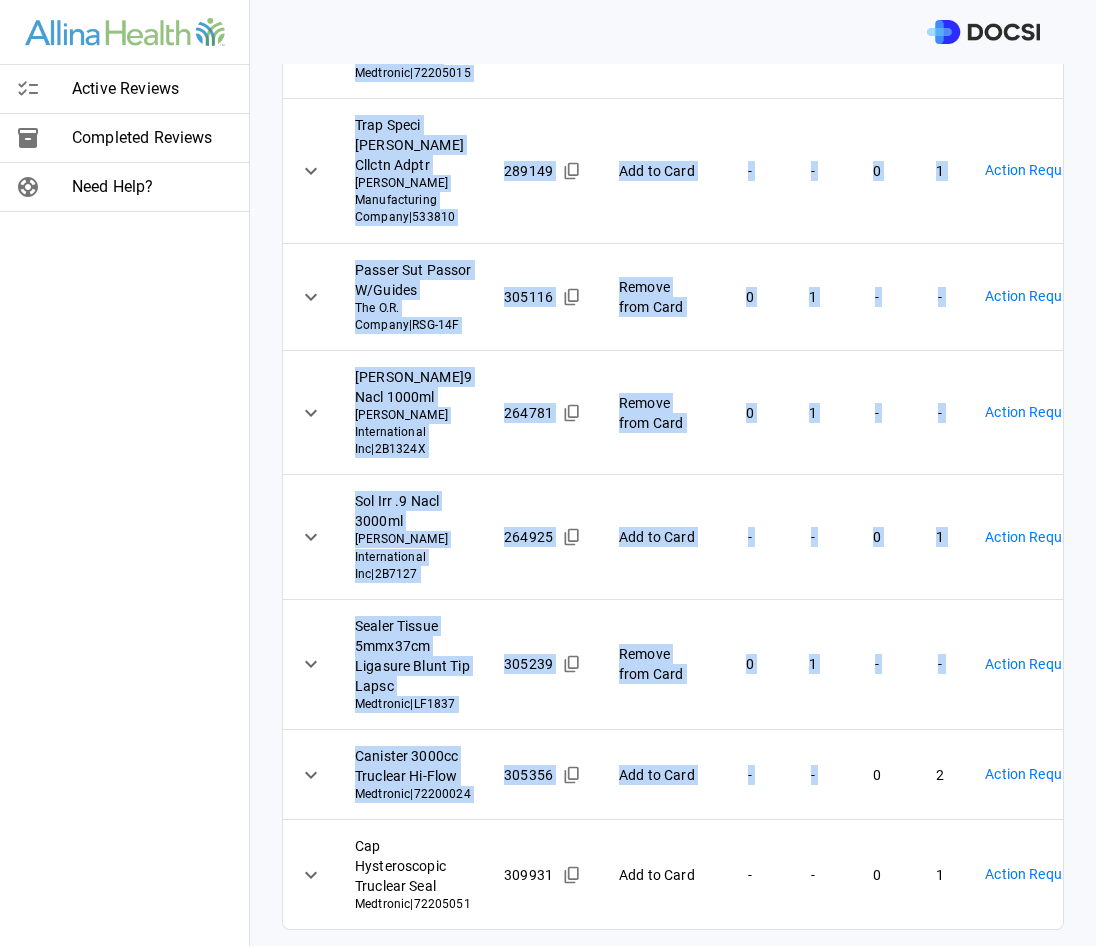 scroll, scrollTop: 946, scrollLeft: 0, axis: vertical 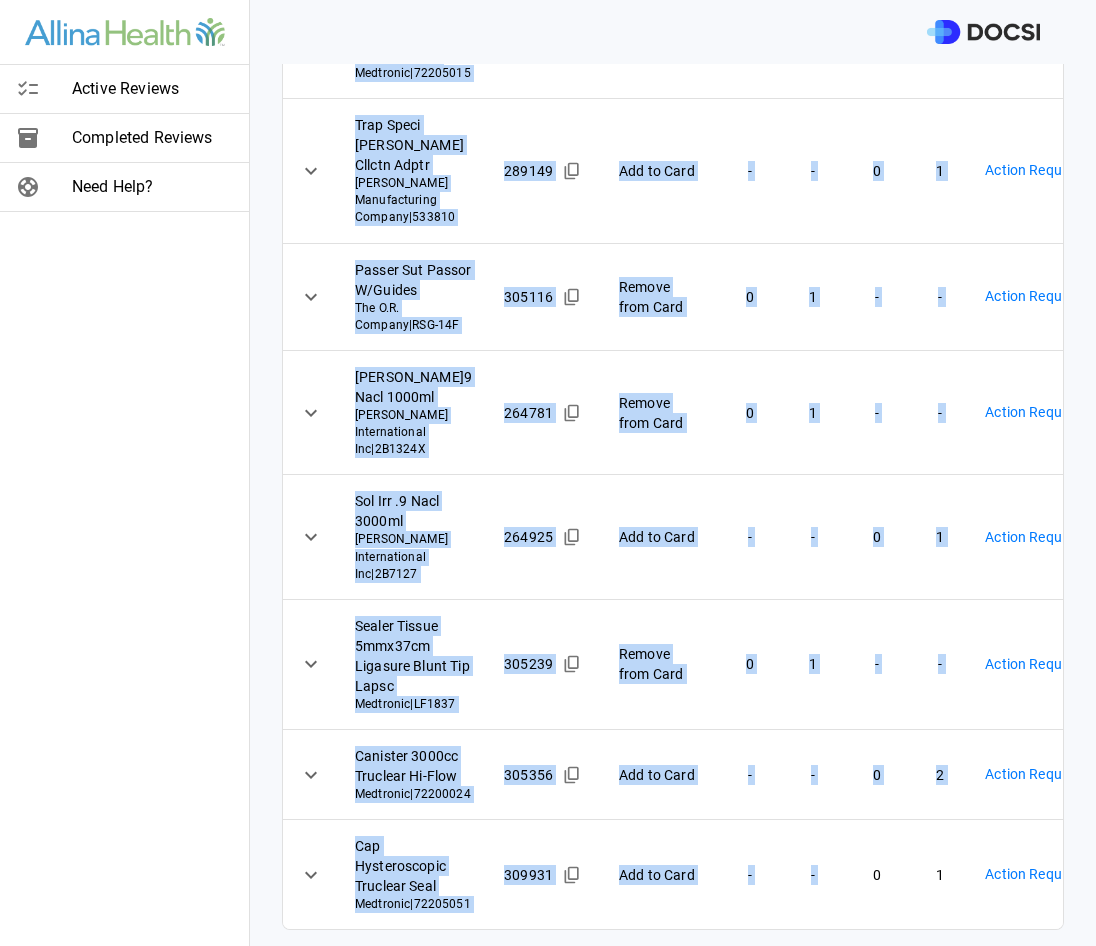 drag, startPoint x: 284, startPoint y: 82, endPoint x: 845, endPoint y: 838, distance: 941.41223 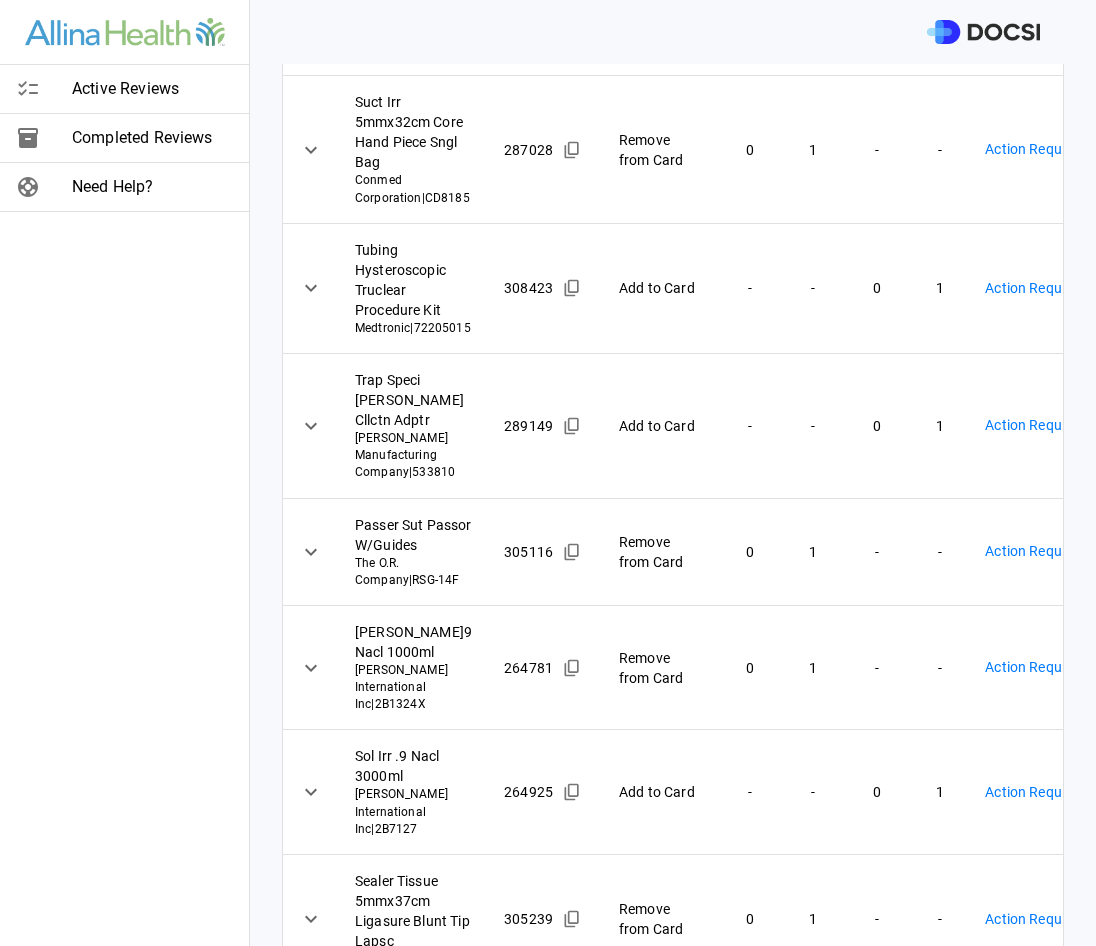 scroll, scrollTop: 0, scrollLeft: 0, axis: both 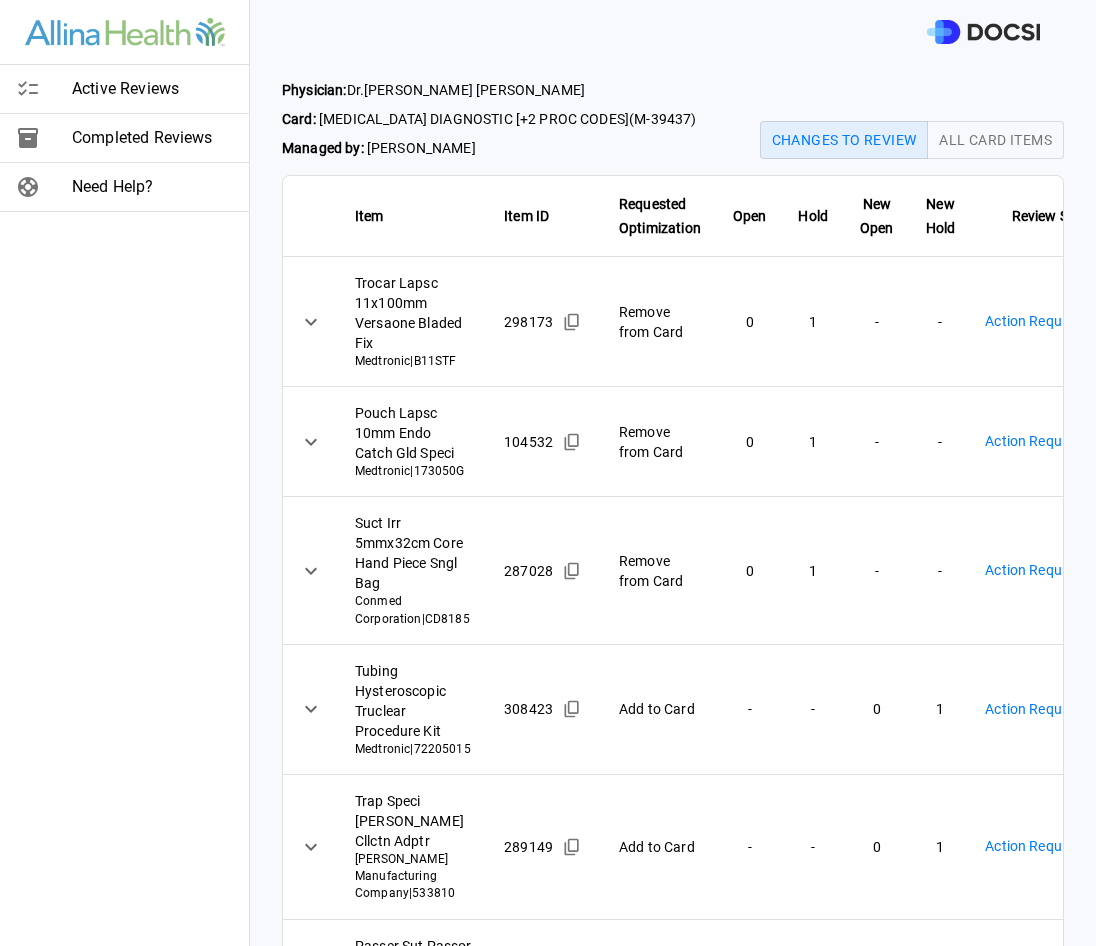 click on "Active Reviews Completed Reviews Need Help? Physician:   [PERSON_NAME] Card:    [MEDICAL_DATA] DIAGNOSTIC [+2 PROC CODES]  ( M-39437 ) Managed by:    [PERSON_NAME] Changes to Review All Card Items Item Item ID Requested Optimization Open Hold New Open New Hold Review Status Trocar Lapsc 11x100mm Versaone Bladed Fix Medtronic  |  B11STF 298173 Remove from Card 0 1 - - Action Required **** ​ Pouch Lapsc 10mm Endo Catch Gld Speci Medtronic  |  173050G 104532 Remove from Card 0 1 - - Action Required **** ​ Suct Irr 5mmx32cm Core Hand Piece Sngl Bag Conmed Corporation  |  CD8185 287028 Remove from Card 0 1 - - Action Required **** ​ Tubing Hysteroscopic Truclear Procedure Kit Medtronic  |  72205015 308423 Add to Card - - 0 1 Action Required **** ​ Trap Speci [PERSON_NAME] Cllctn Adptr [PERSON_NAME] Manufacturing Company  |  533810 289149 Add to Card - - 0 1 Action Required **** ​ Passer Sut Passor W/Guides The O.R. Company  |  RSG-14F 305116 Remove from Card 0 1 - - Action Required **** ​  |  0 1" at bounding box center [548, 473] 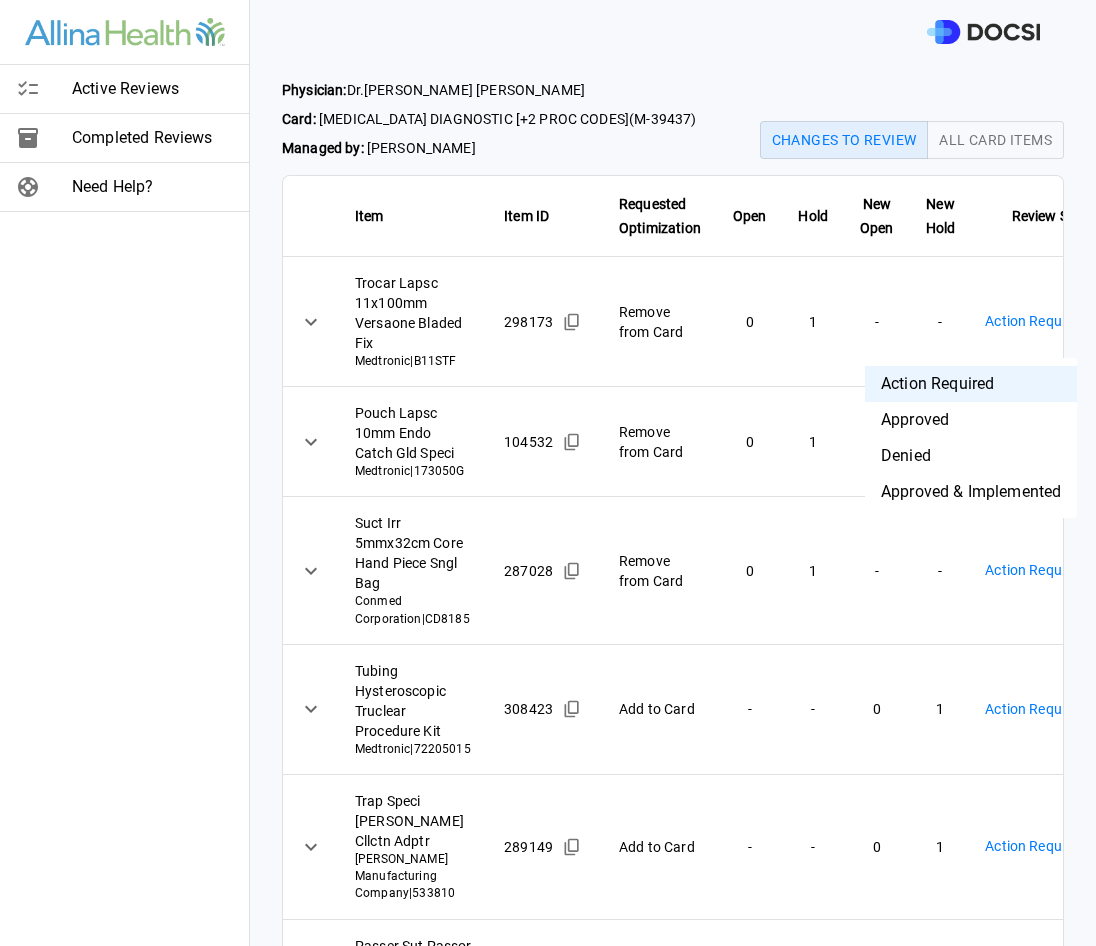 click on "Approved & Implemented" at bounding box center (971, 492) 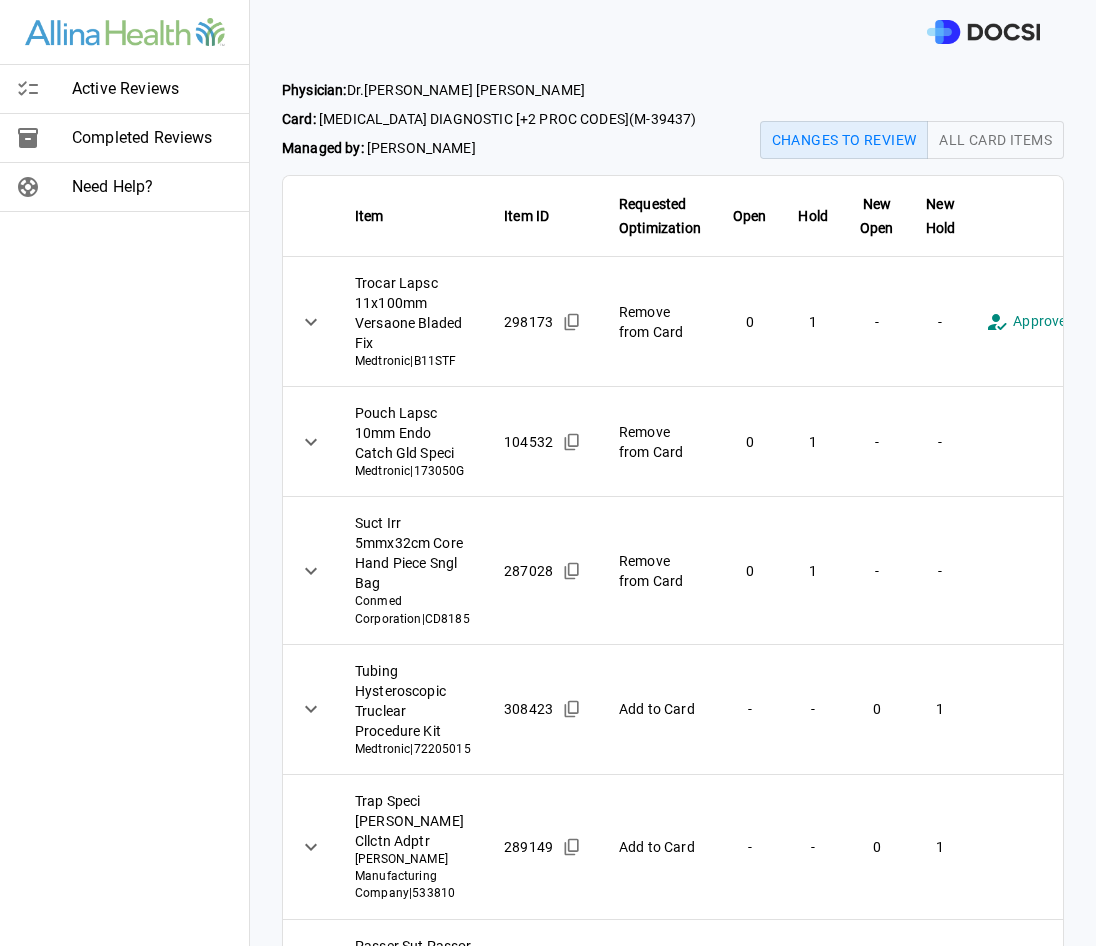 click on "**********" at bounding box center [548, 473] 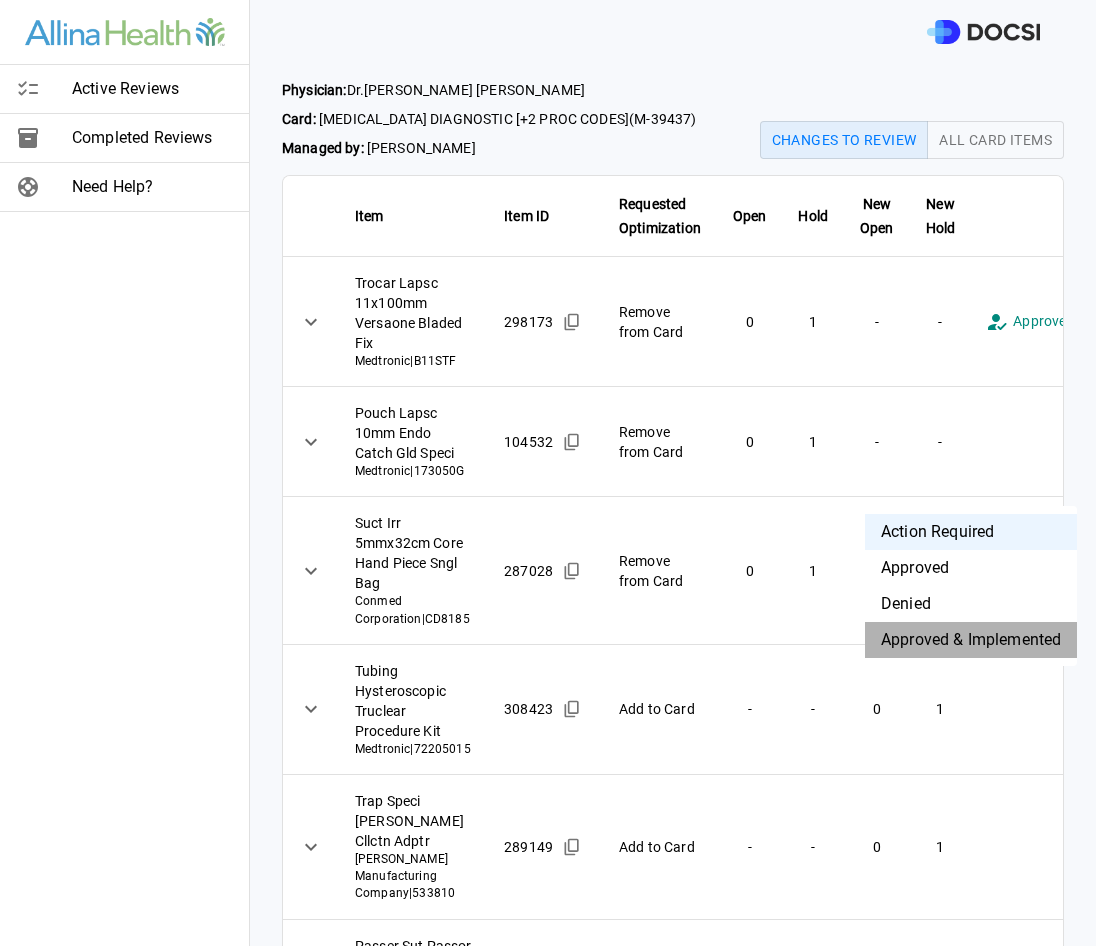 click on "Approved & Implemented" at bounding box center (971, 640) 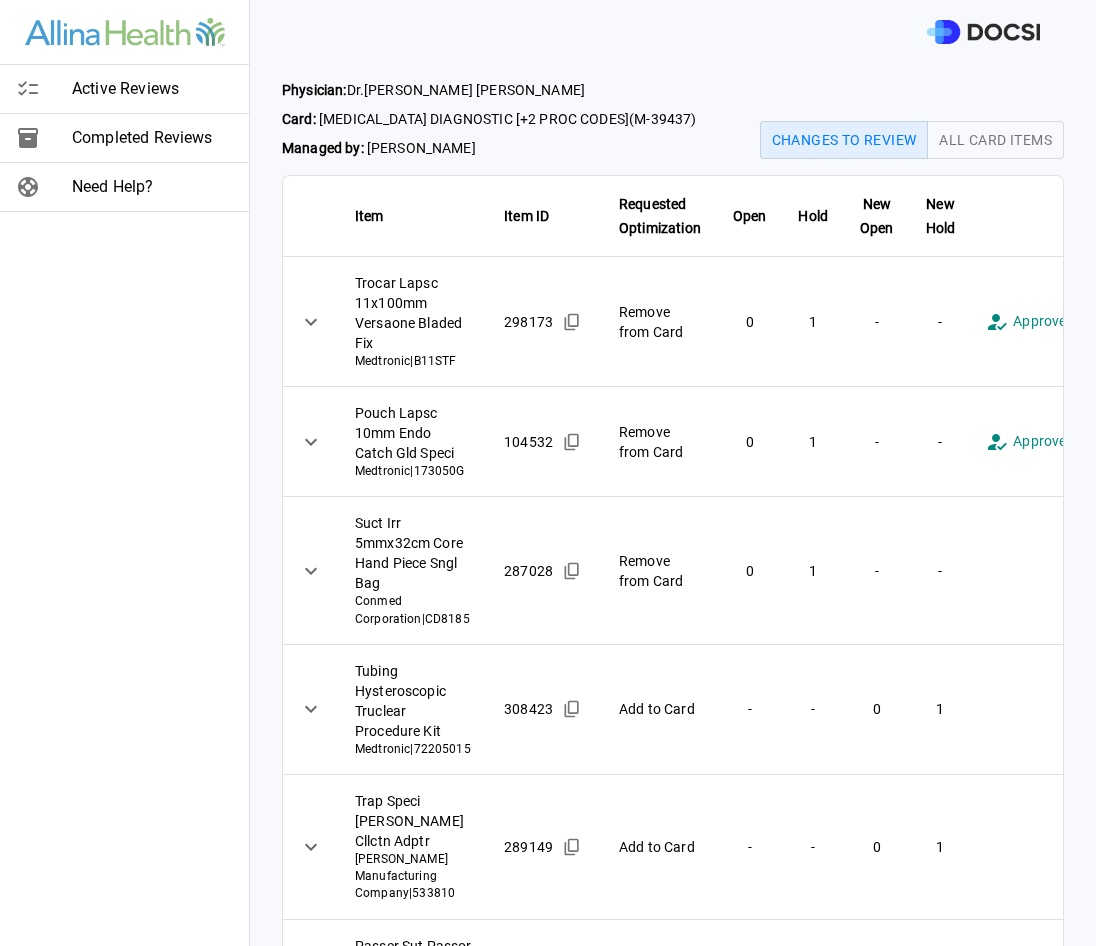 click on "**********" at bounding box center (548, 473) 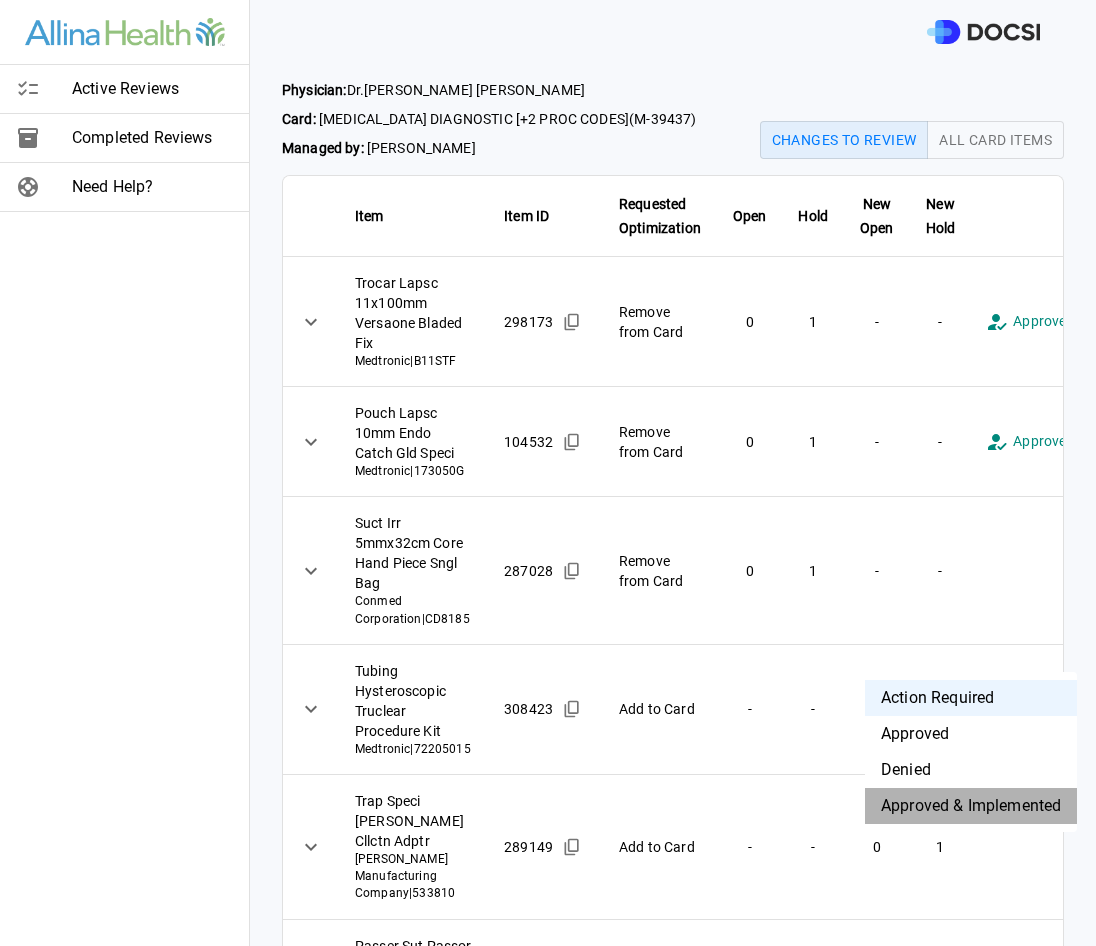 click on "Approved & Implemented" at bounding box center [971, 806] 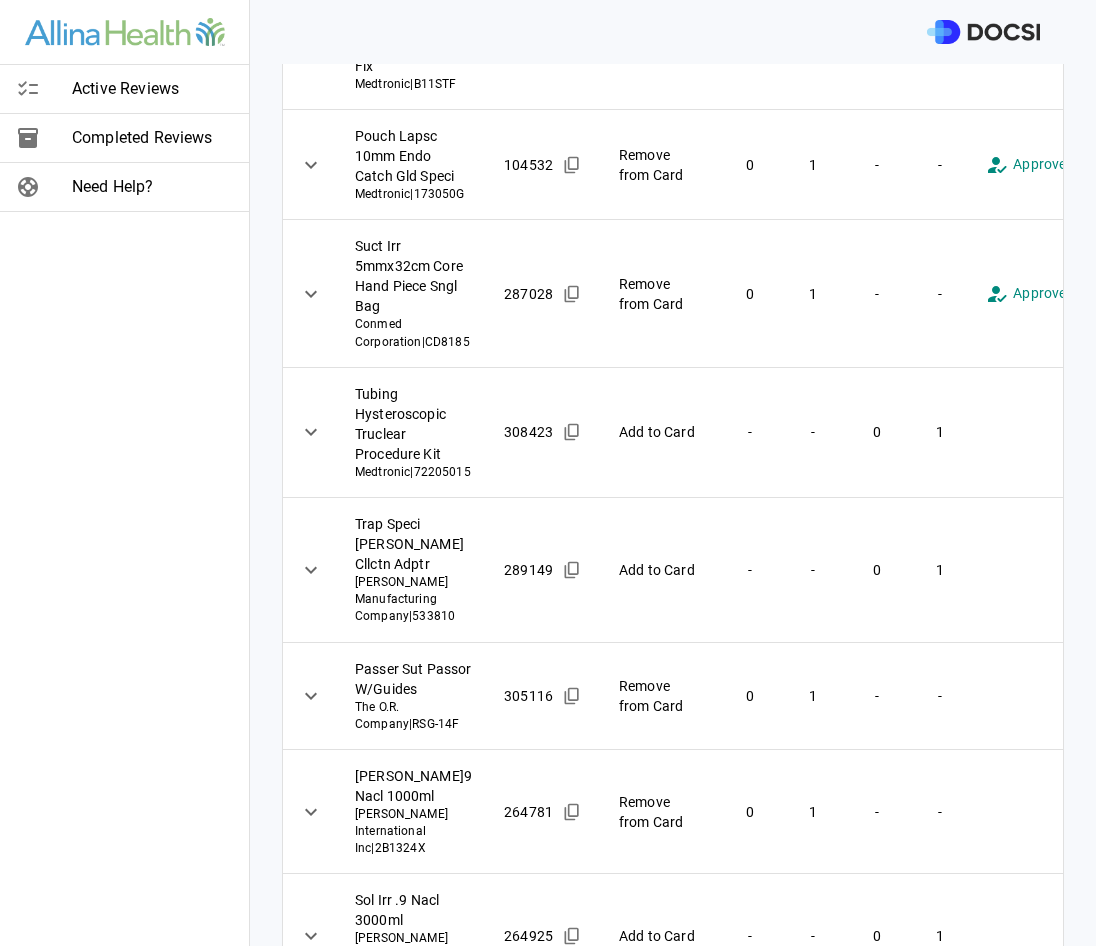 scroll, scrollTop: 250, scrollLeft: 0, axis: vertical 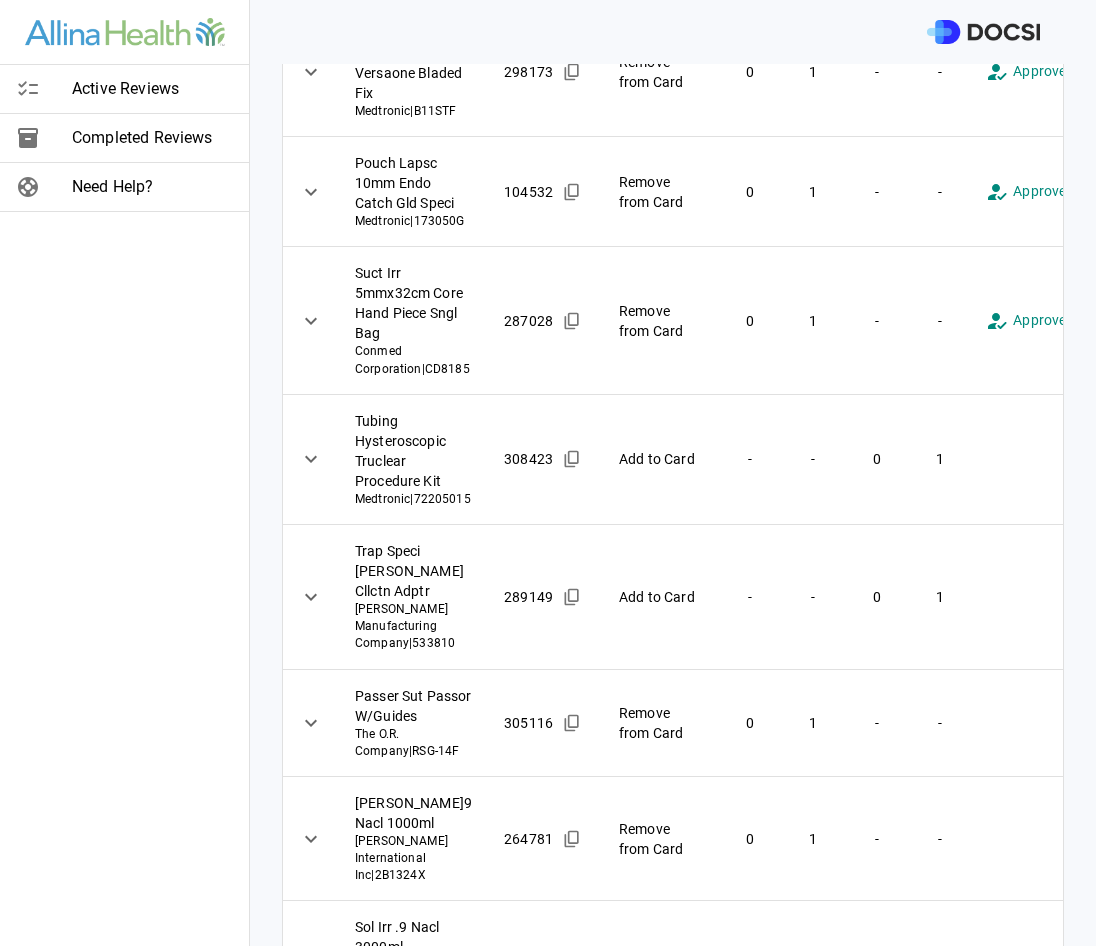click on "**********" at bounding box center [548, 473] 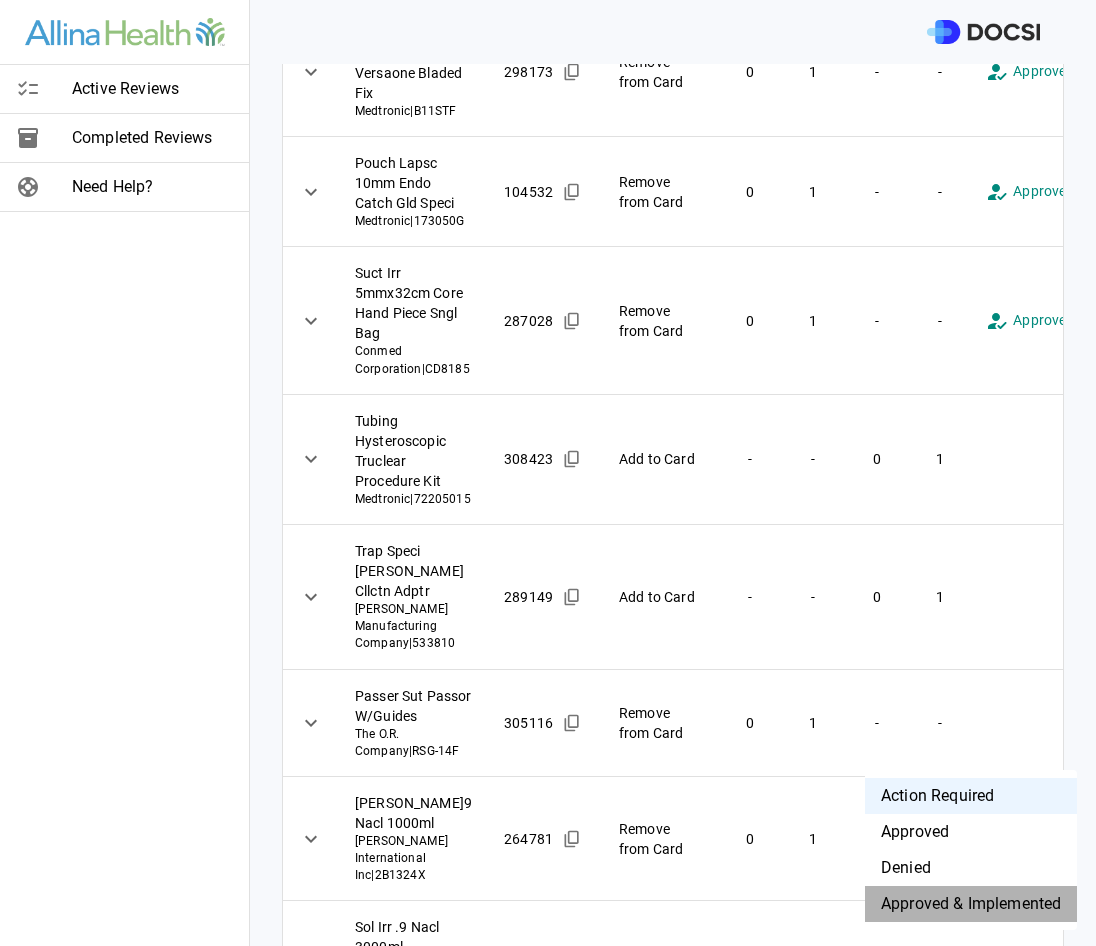 click on "Approved & Implemented" at bounding box center (971, 904) 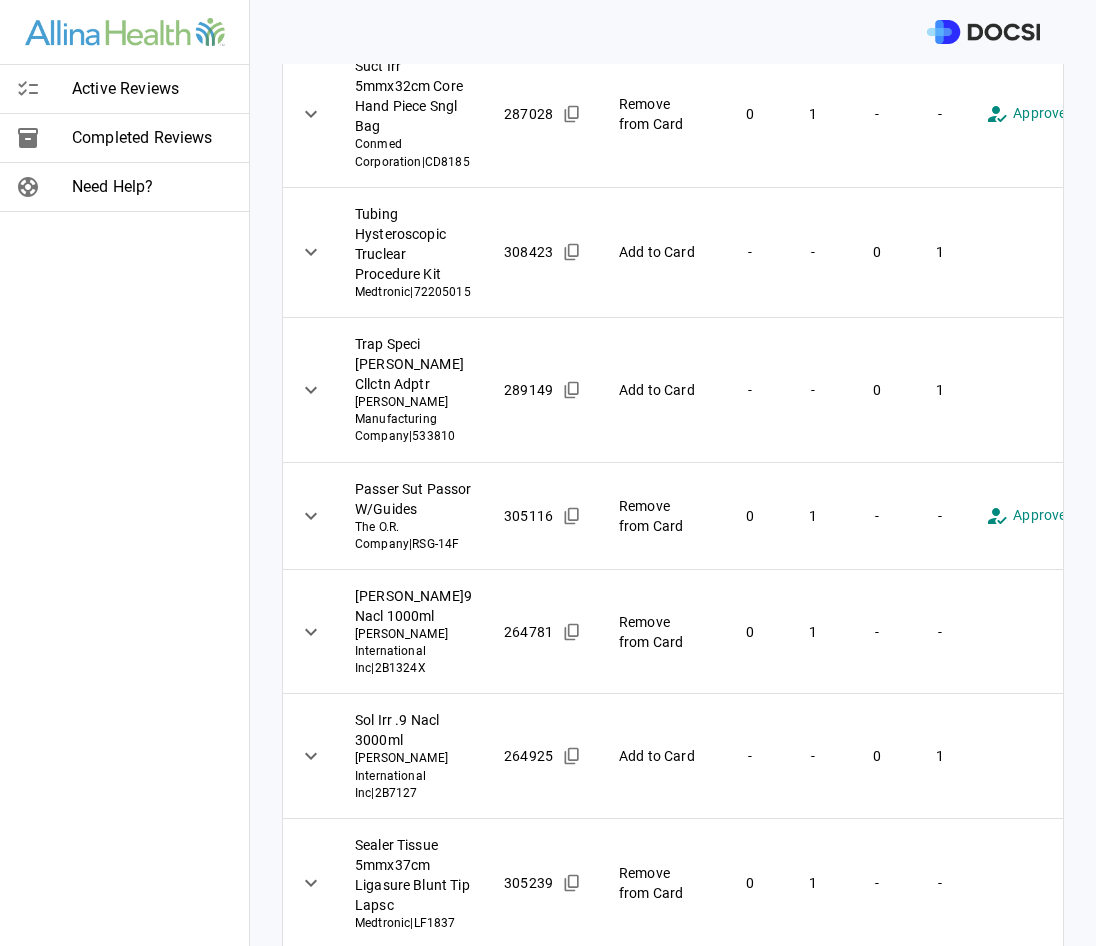scroll, scrollTop: 525, scrollLeft: 0, axis: vertical 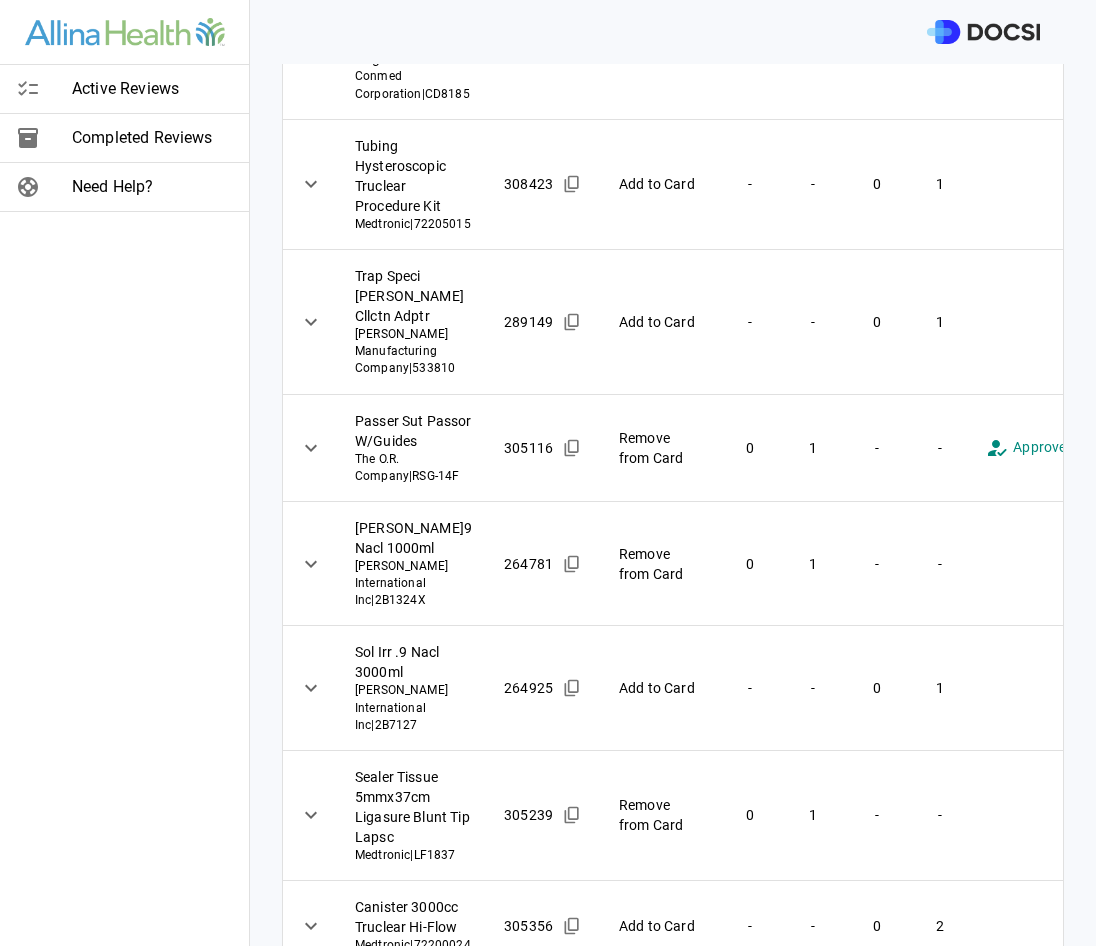 click on "**********" at bounding box center [548, 473] 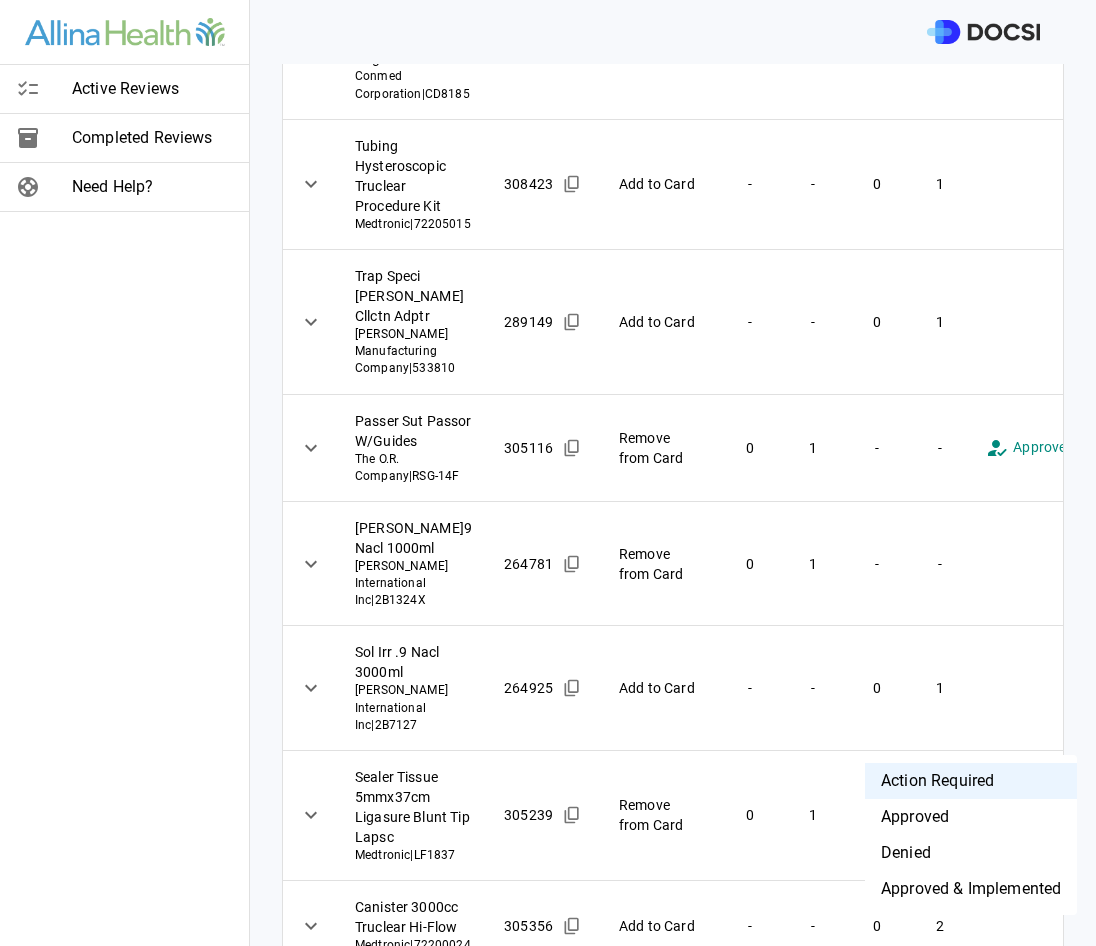 click on "Approved & Implemented" at bounding box center [971, 889] 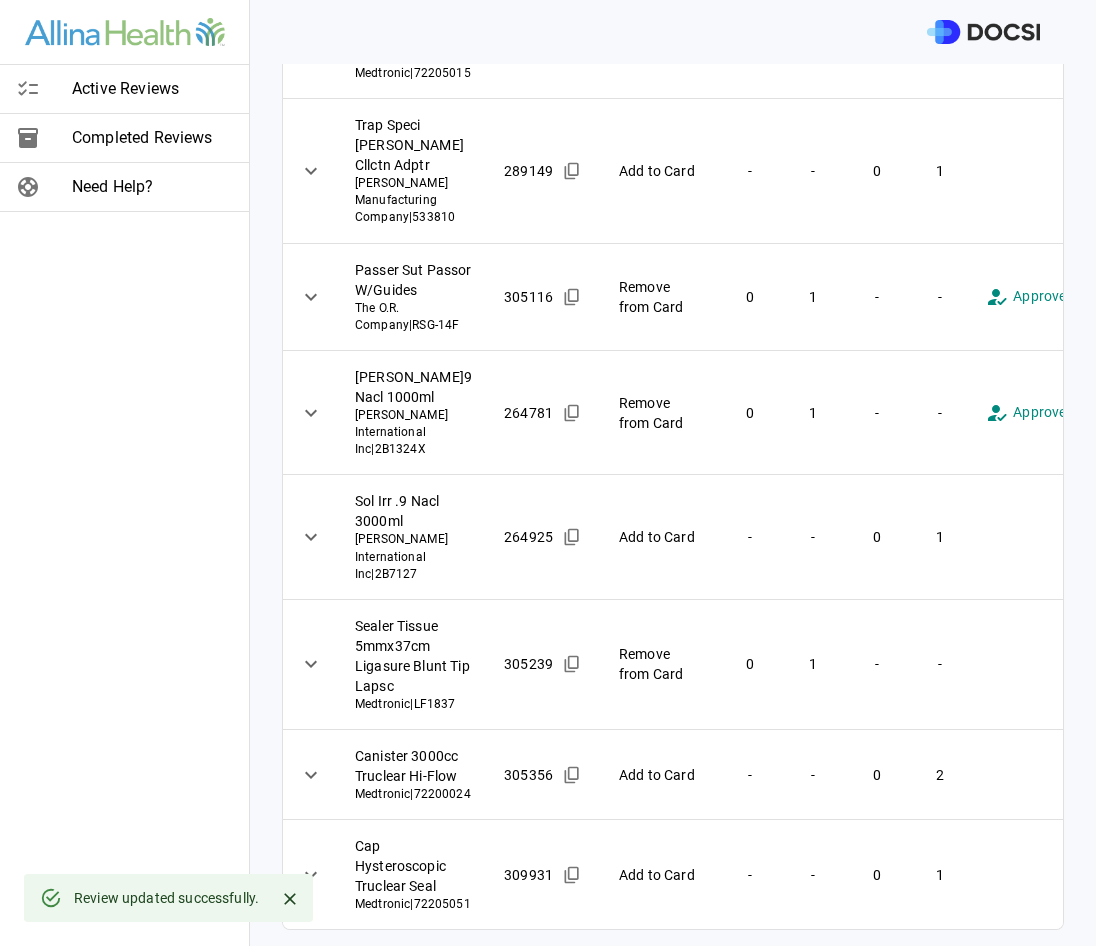 scroll, scrollTop: 750, scrollLeft: 0, axis: vertical 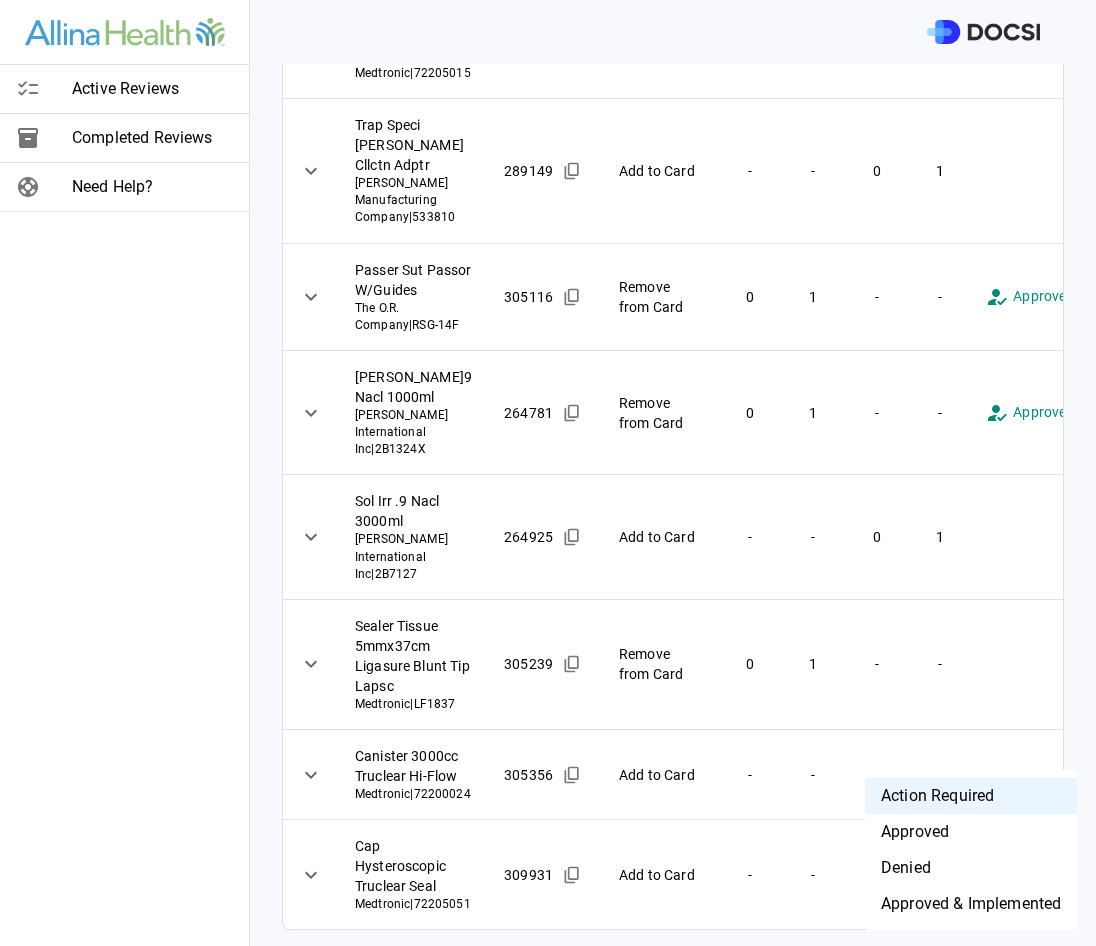 click on "**********" at bounding box center [548, 473] 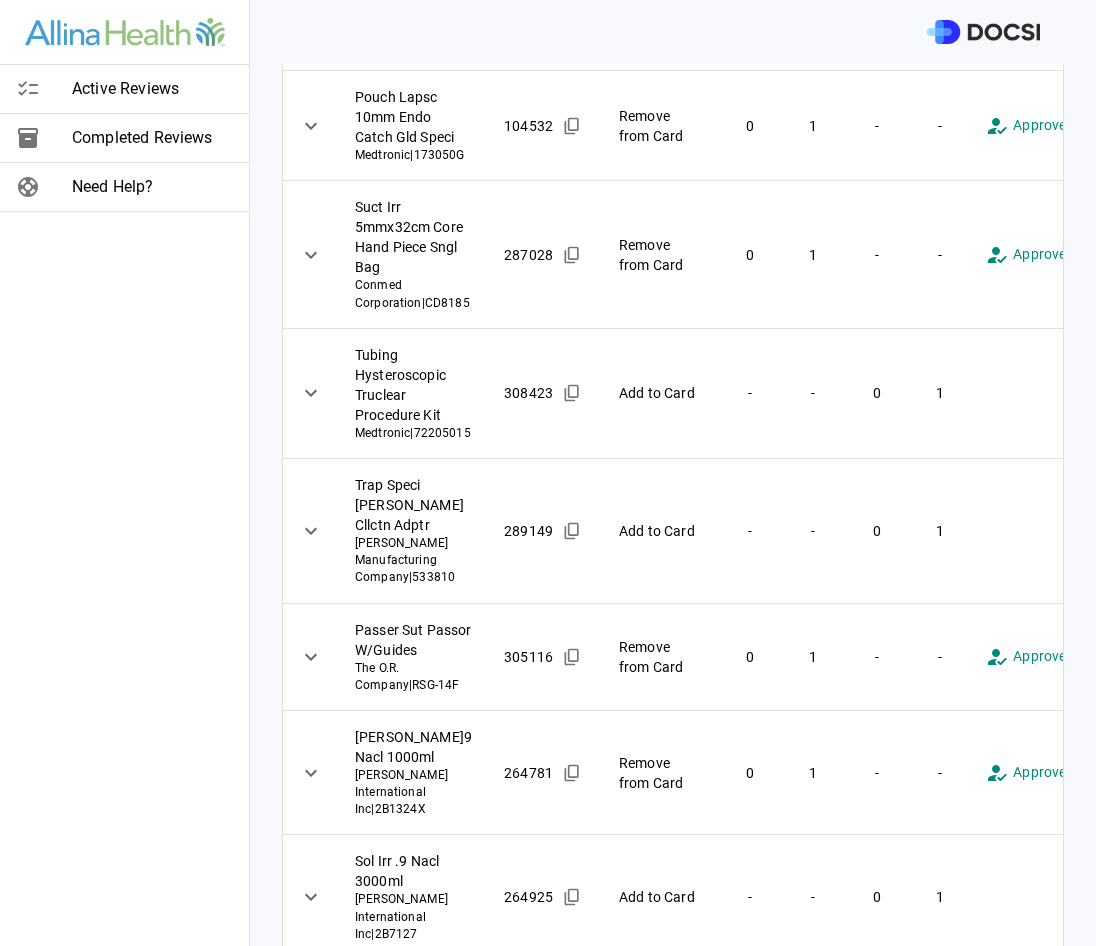 scroll, scrollTop: 325, scrollLeft: 0, axis: vertical 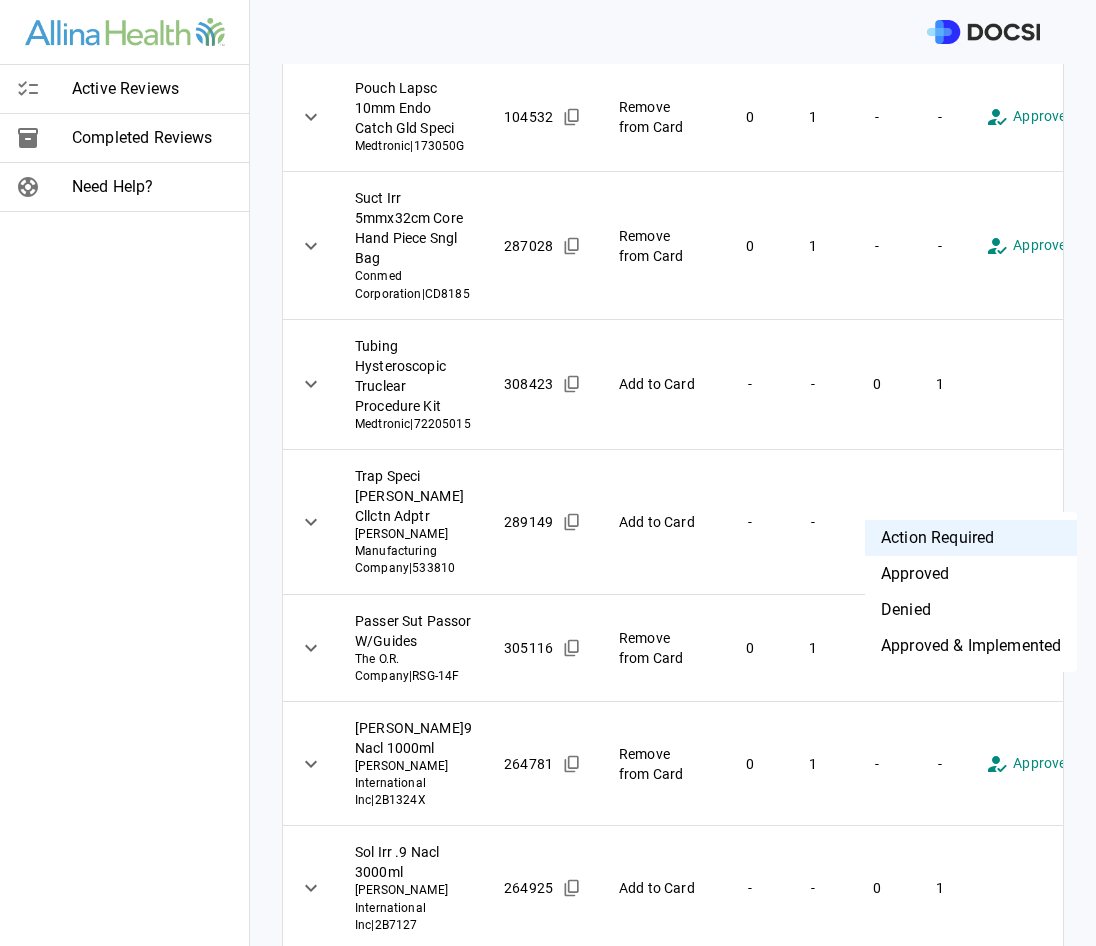 click on "**********" at bounding box center [548, 473] 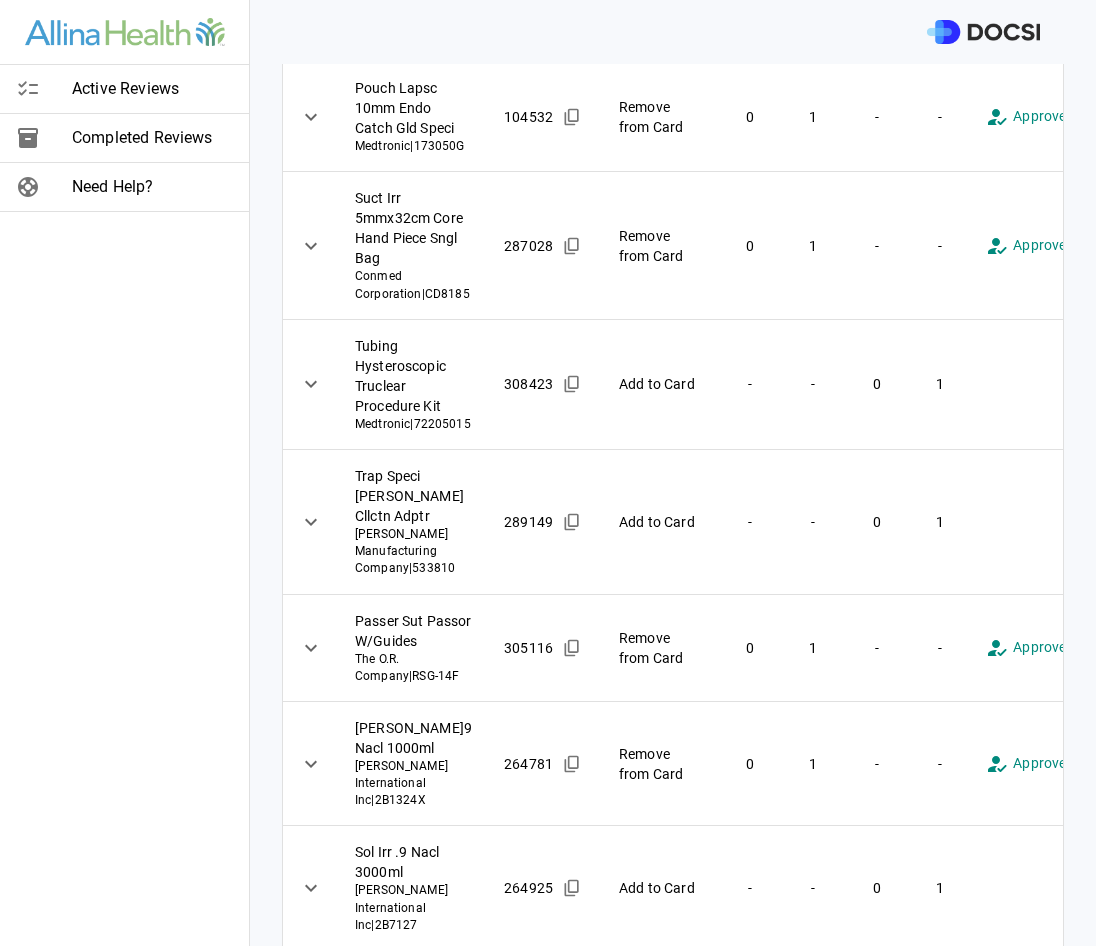 scroll, scrollTop: 0, scrollLeft: 130, axis: horizontal 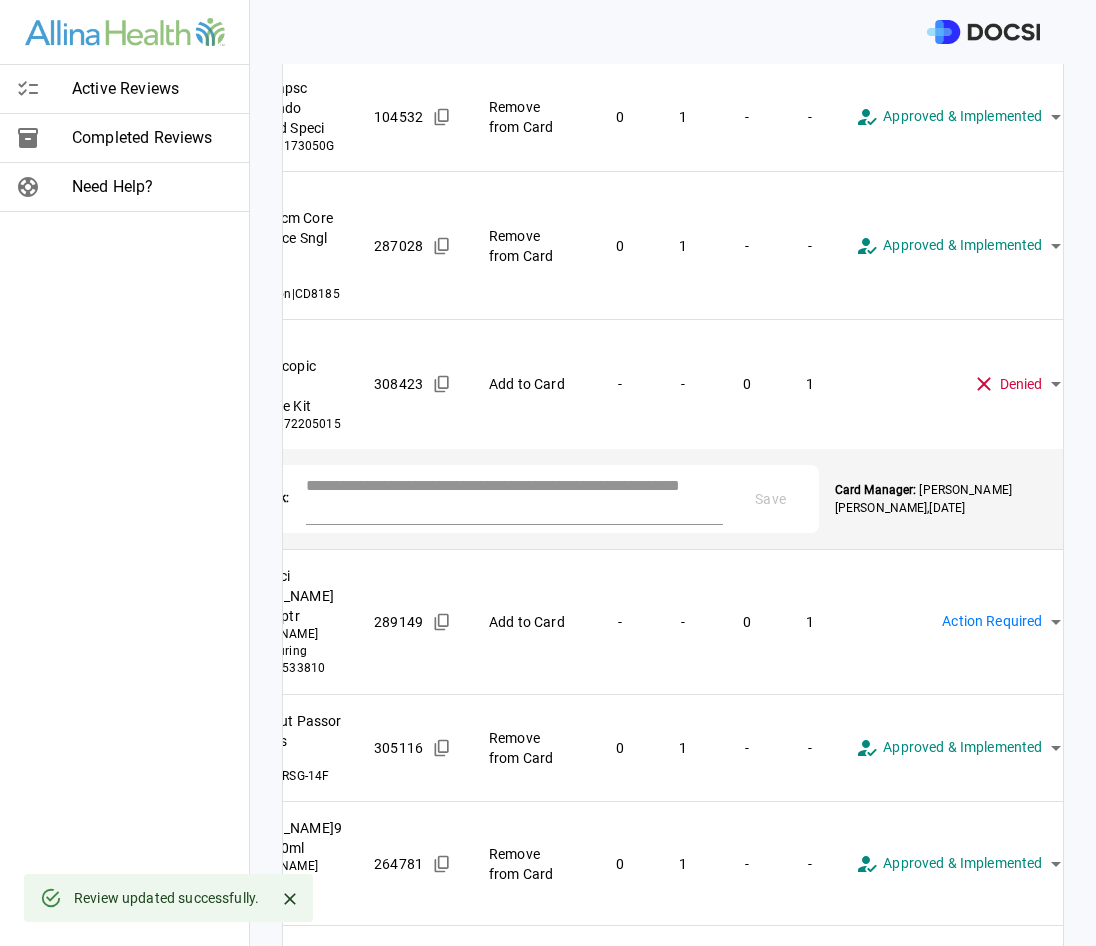 click at bounding box center [514, 497] 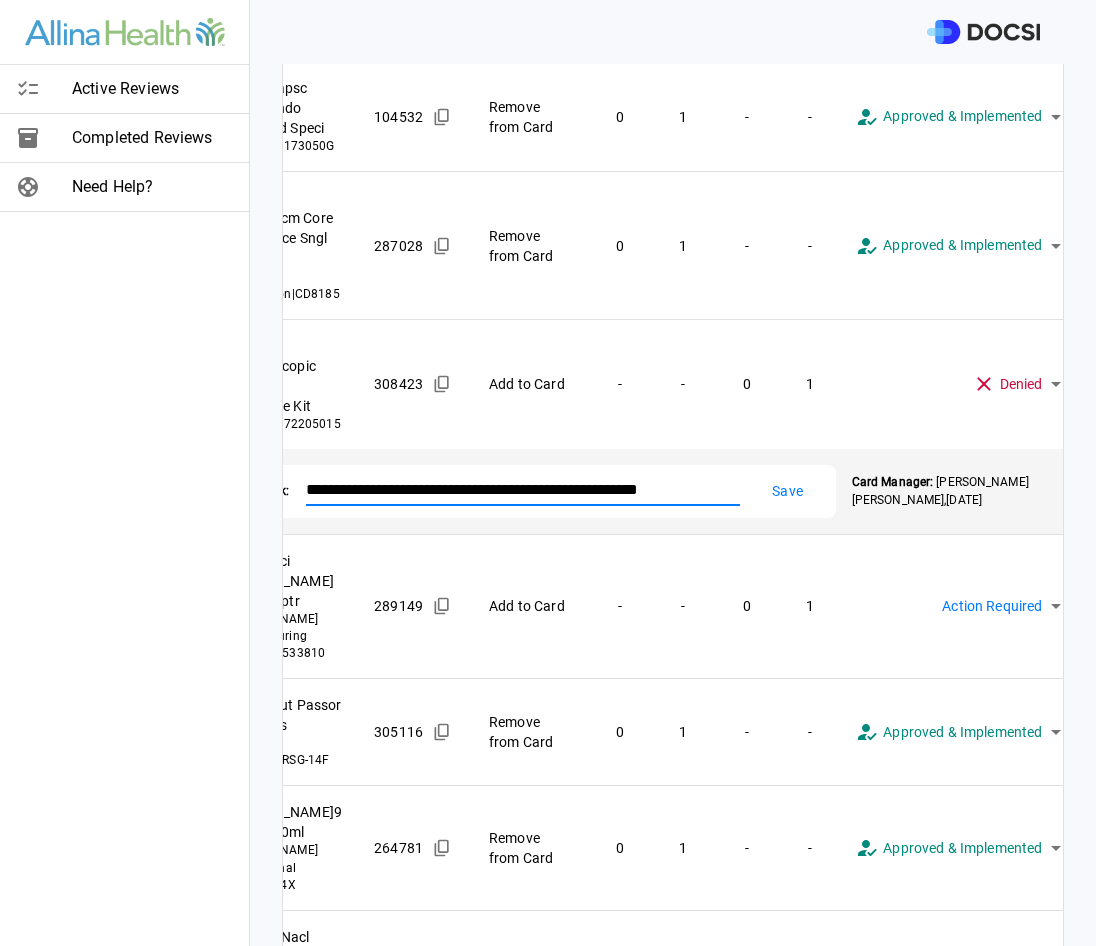 type on "**********" 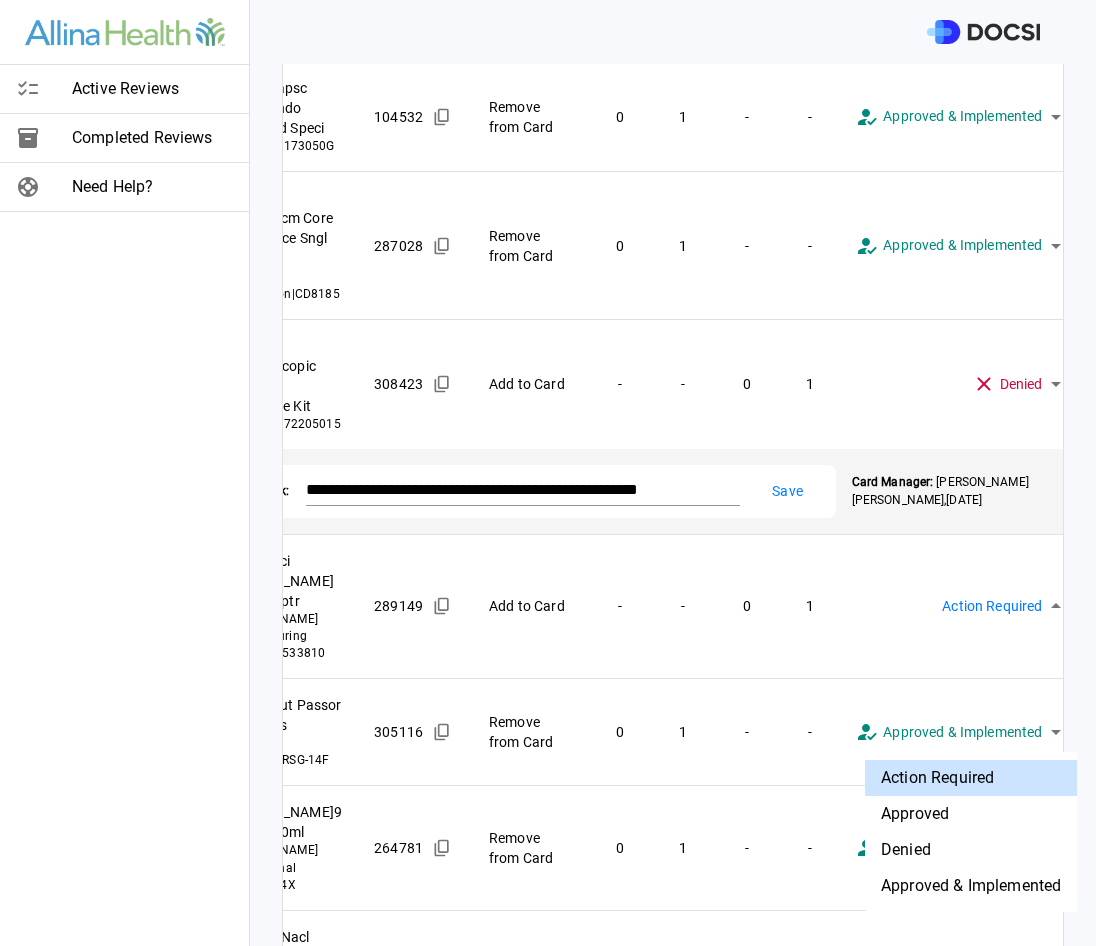 click on "Denied" at bounding box center [971, 850] 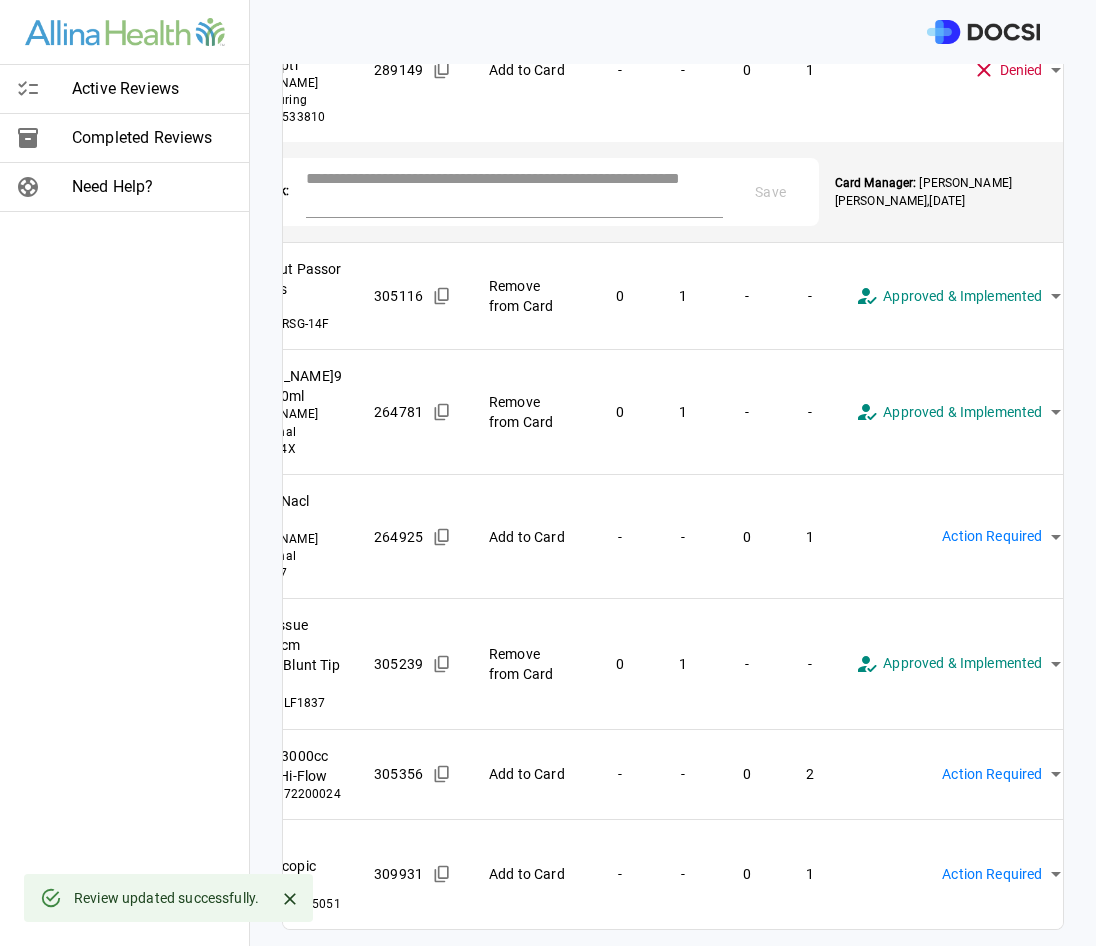 scroll, scrollTop: 975, scrollLeft: 0, axis: vertical 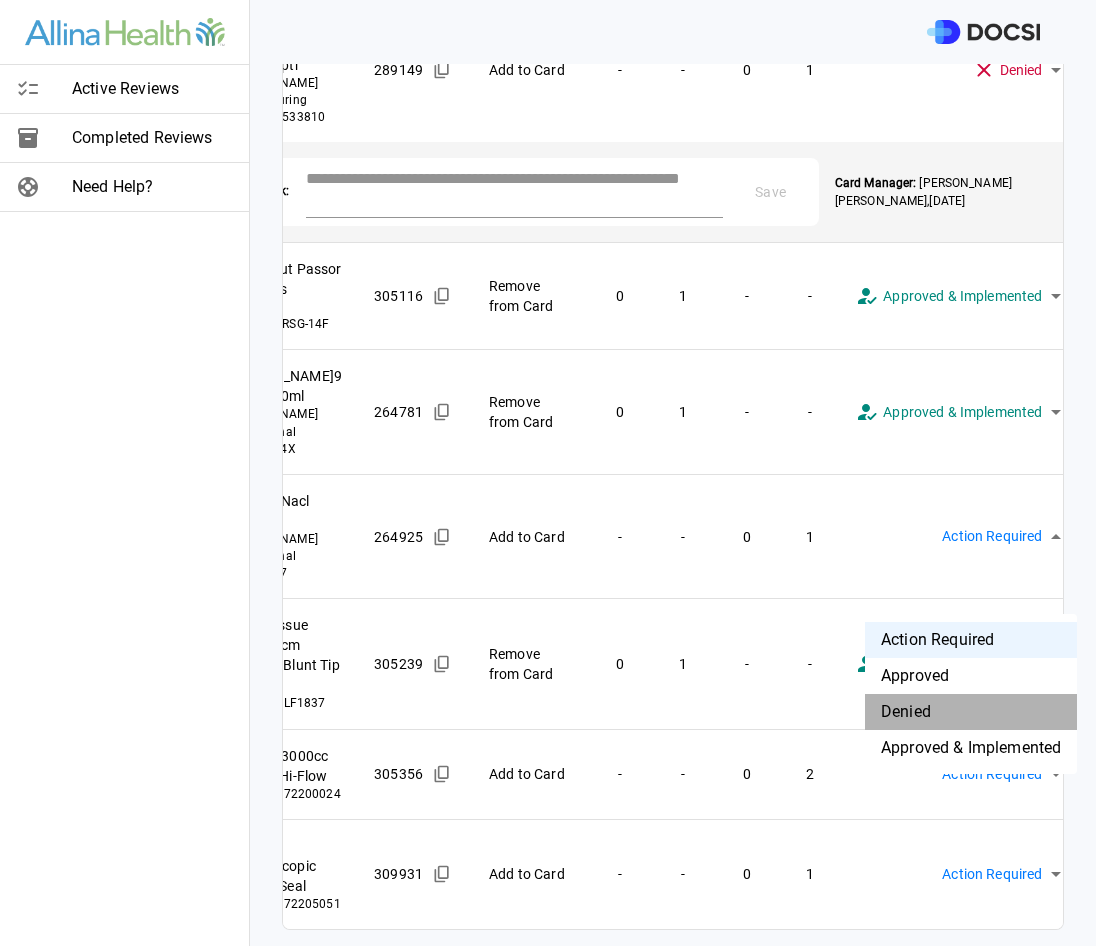 click on "Denied" at bounding box center (971, 712) 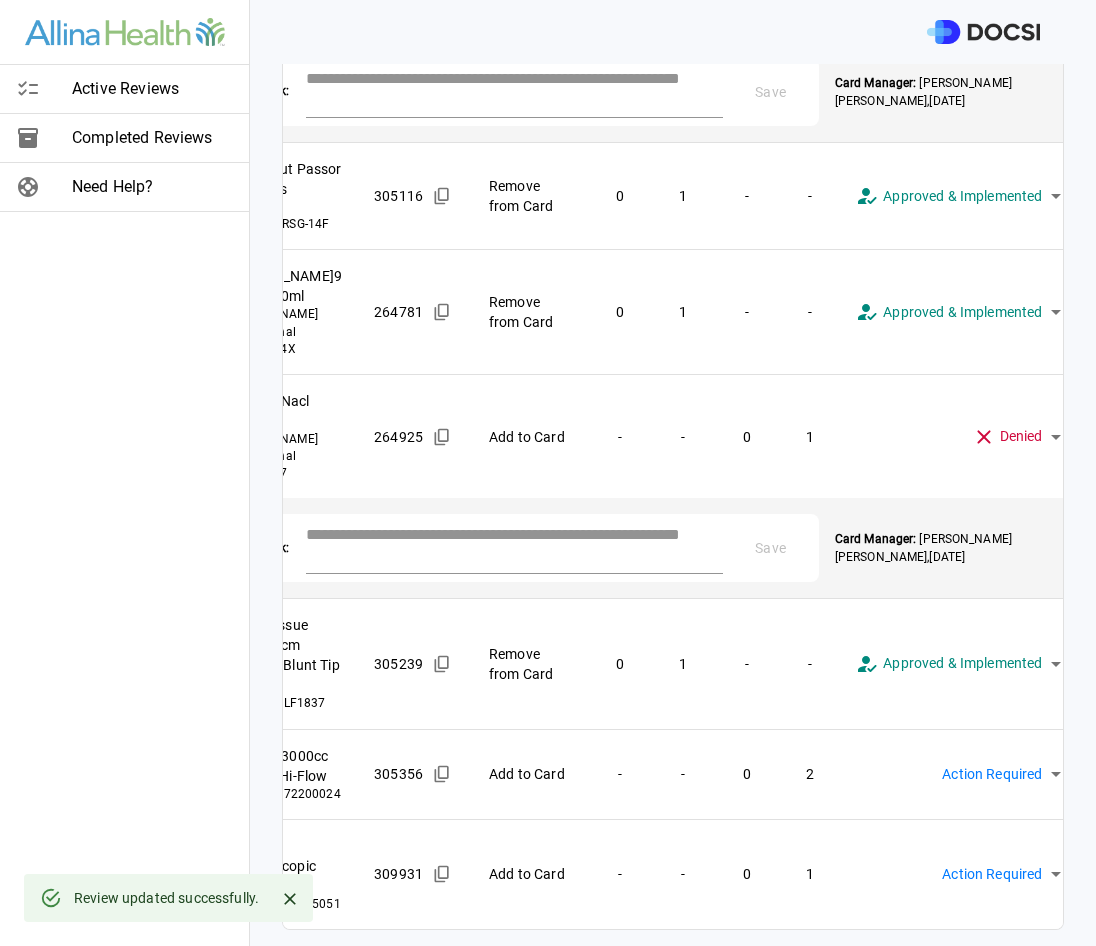 scroll, scrollTop: 1230, scrollLeft: 0, axis: vertical 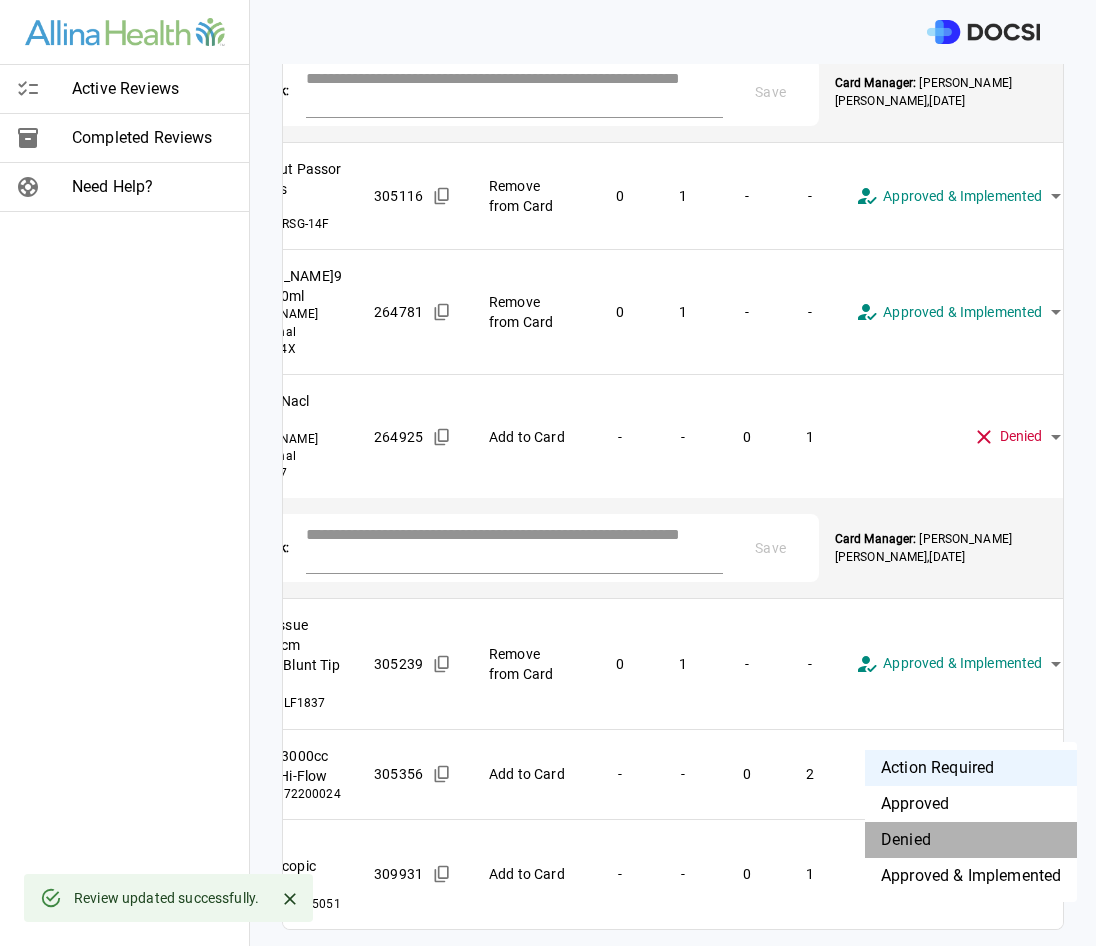 click on "Denied" at bounding box center [971, 840] 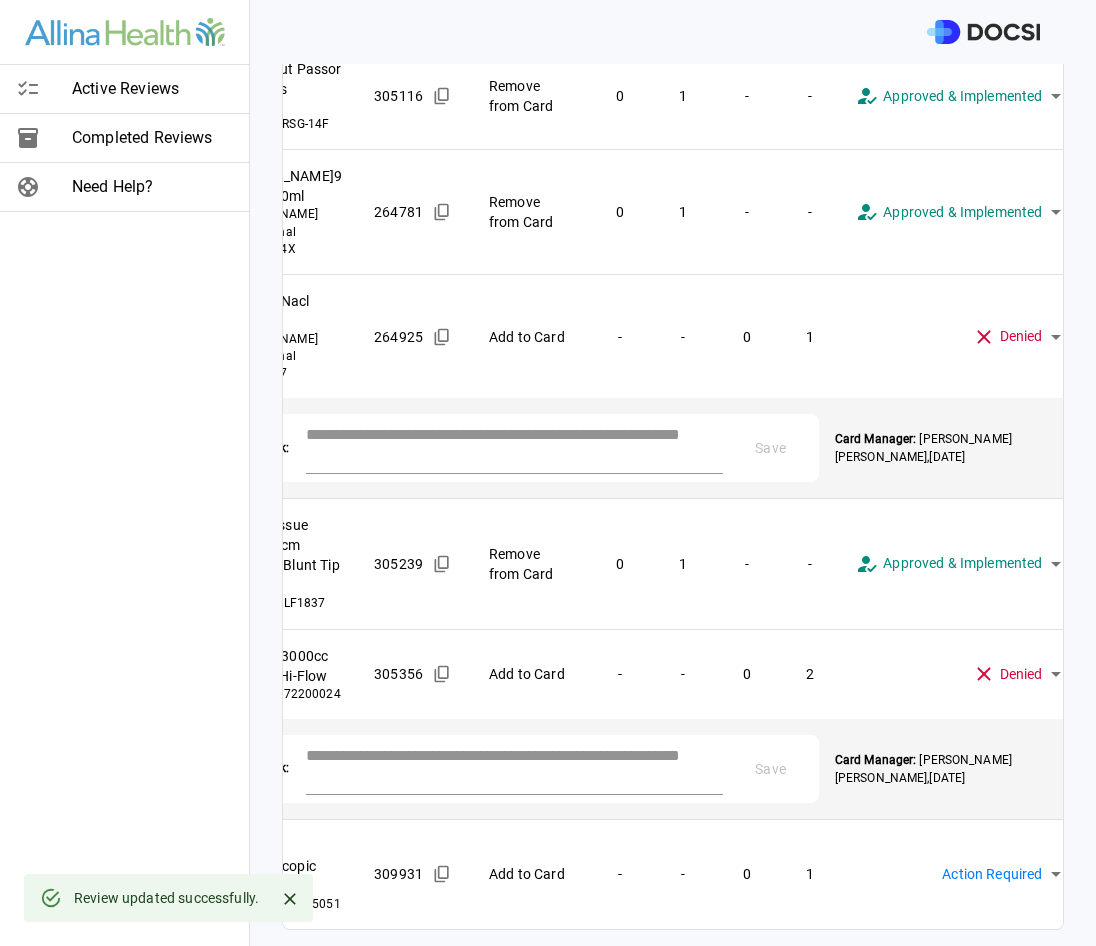 scroll, scrollTop: 1330, scrollLeft: 0, axis: vertical 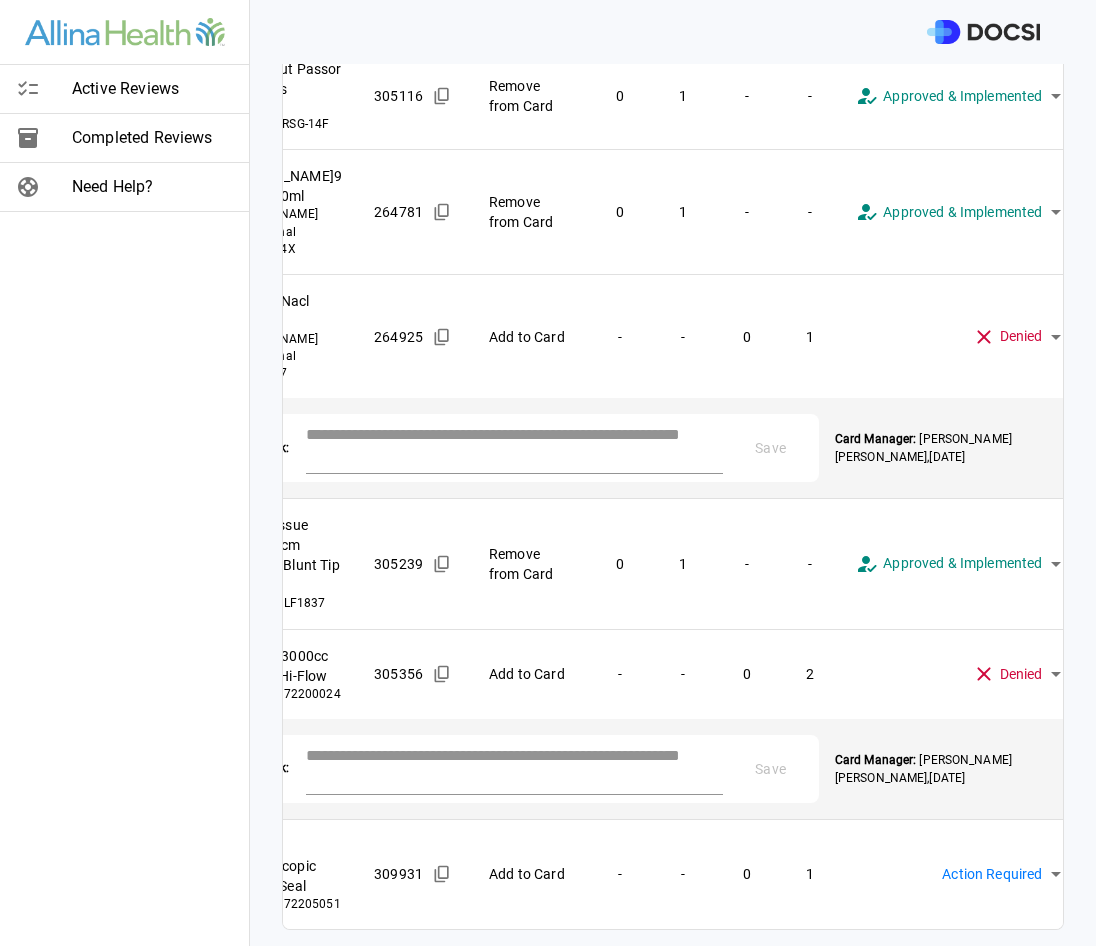 click on "**********" at bounding box center (548, 473) 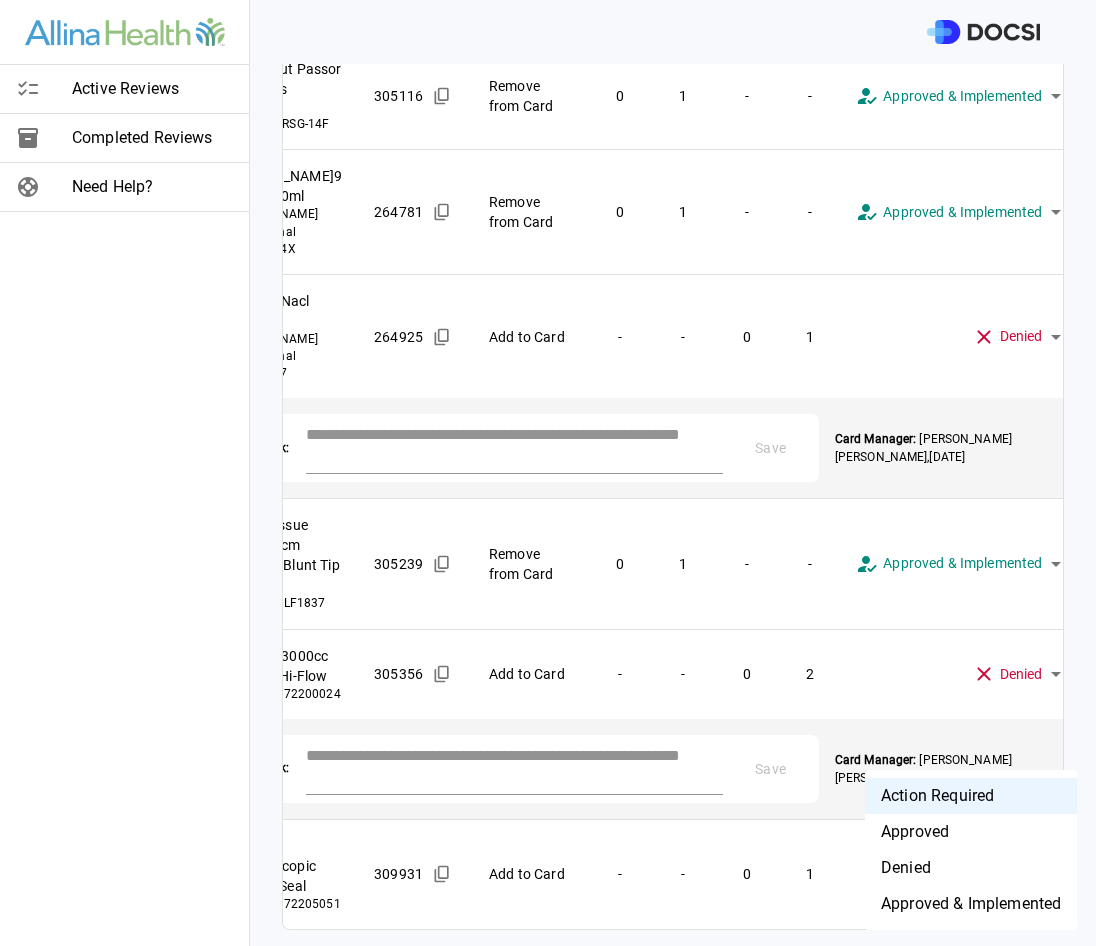 click on "Denied" at bounding box center (971, 868) 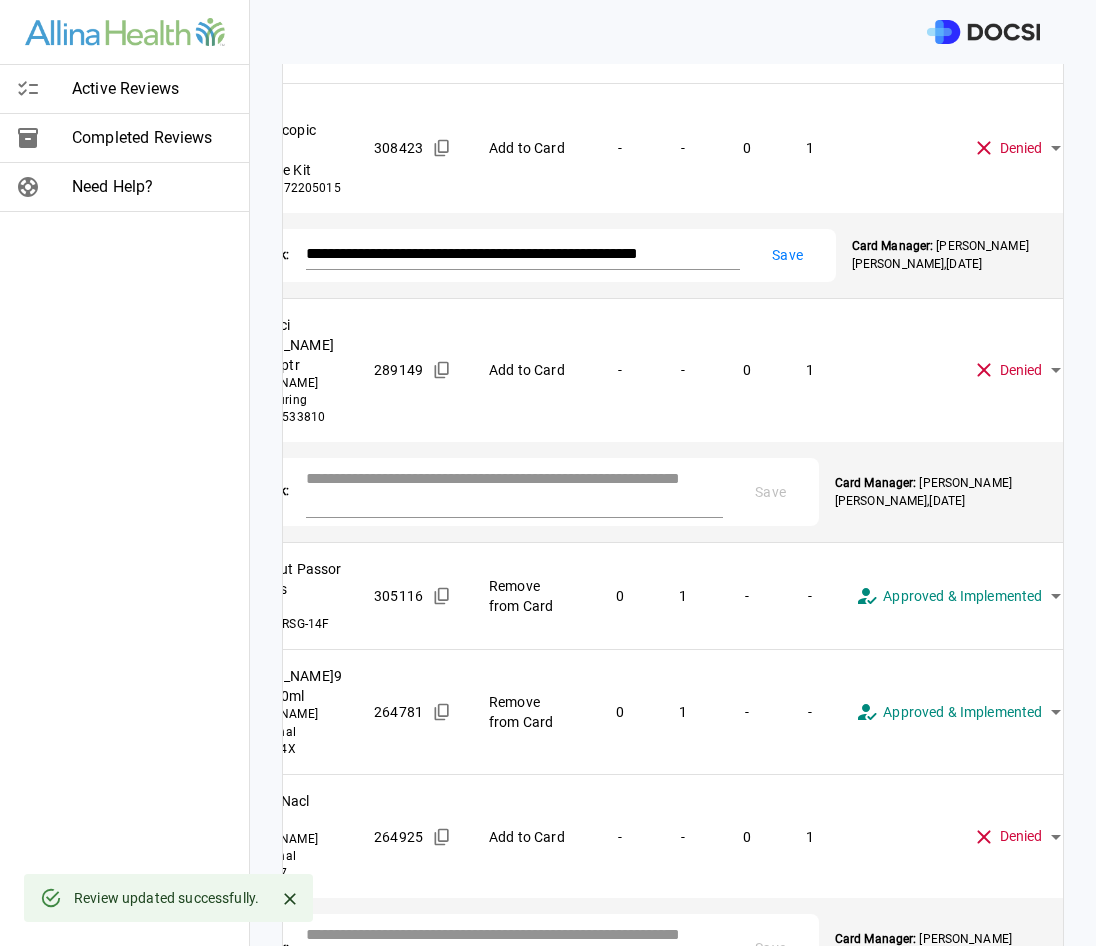 scroll, scrollTop: 430, scrollLeft: 0, axis: vertical 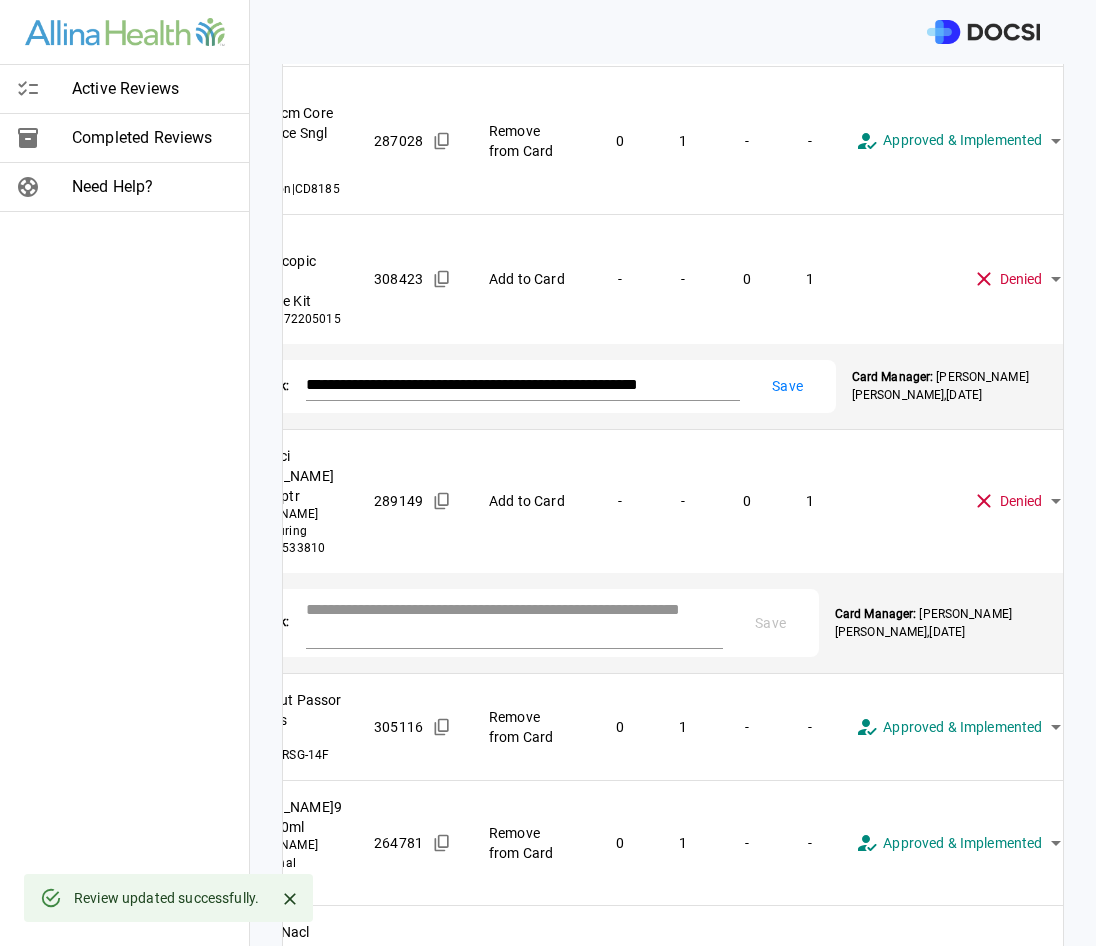 click on "Save" at bounding box center [788, 386] 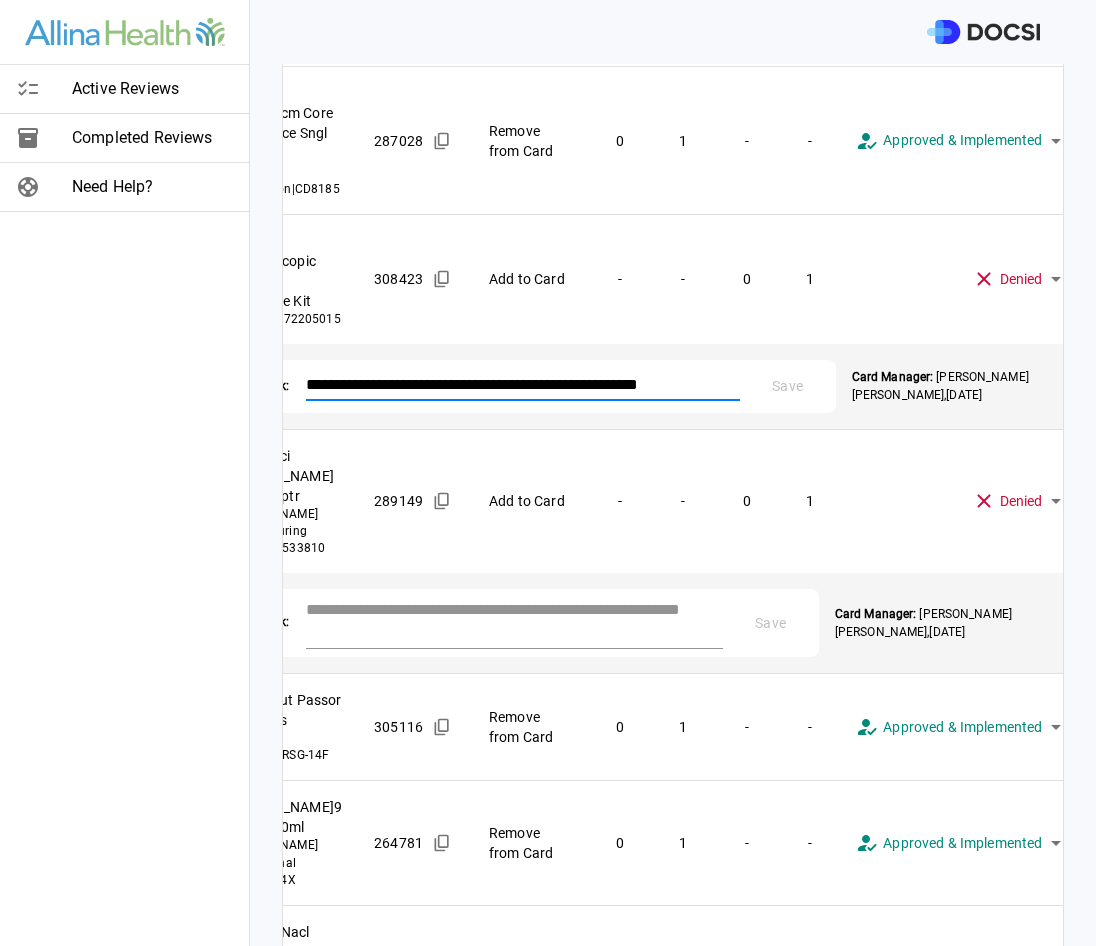 drag, startPoint x: 729, startPoint y: 485, endPoint x: 311, endPoint y: 481, distance: 418.01913 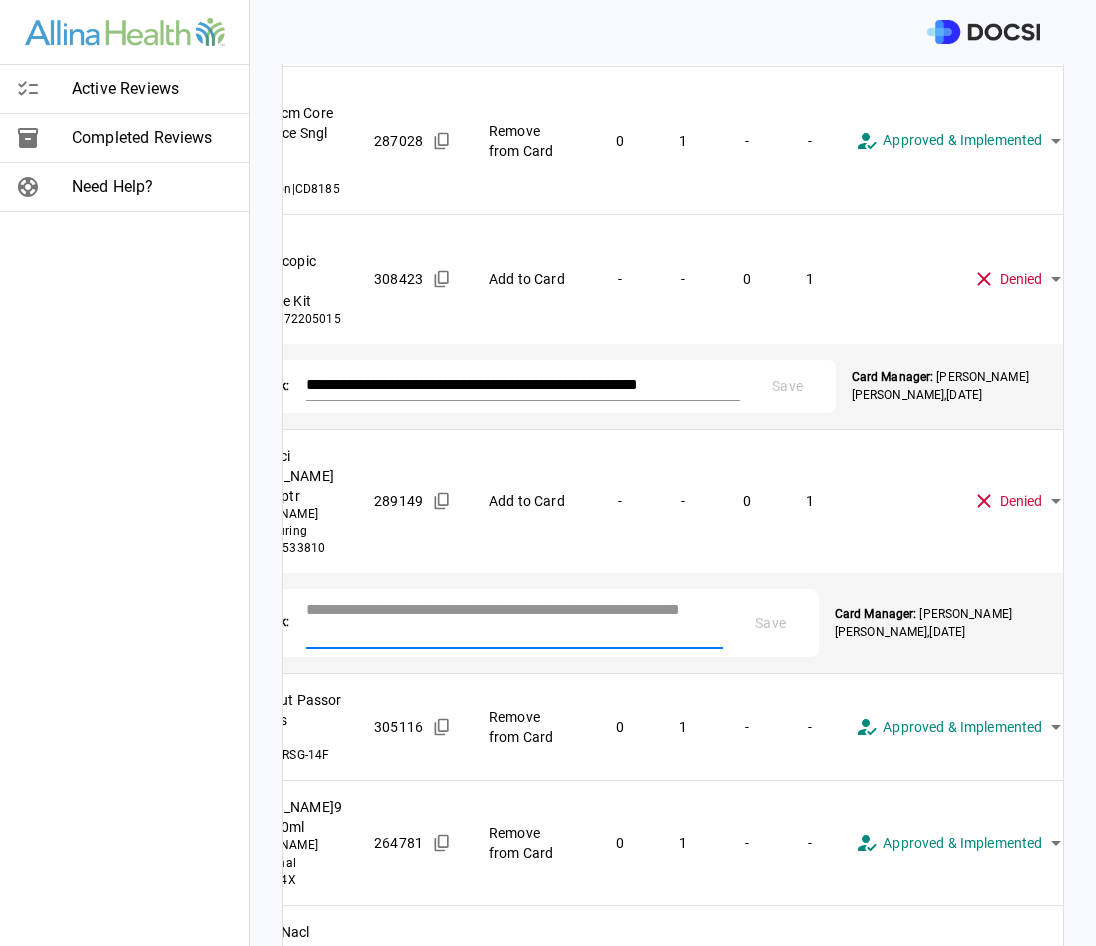 paste on "**********" 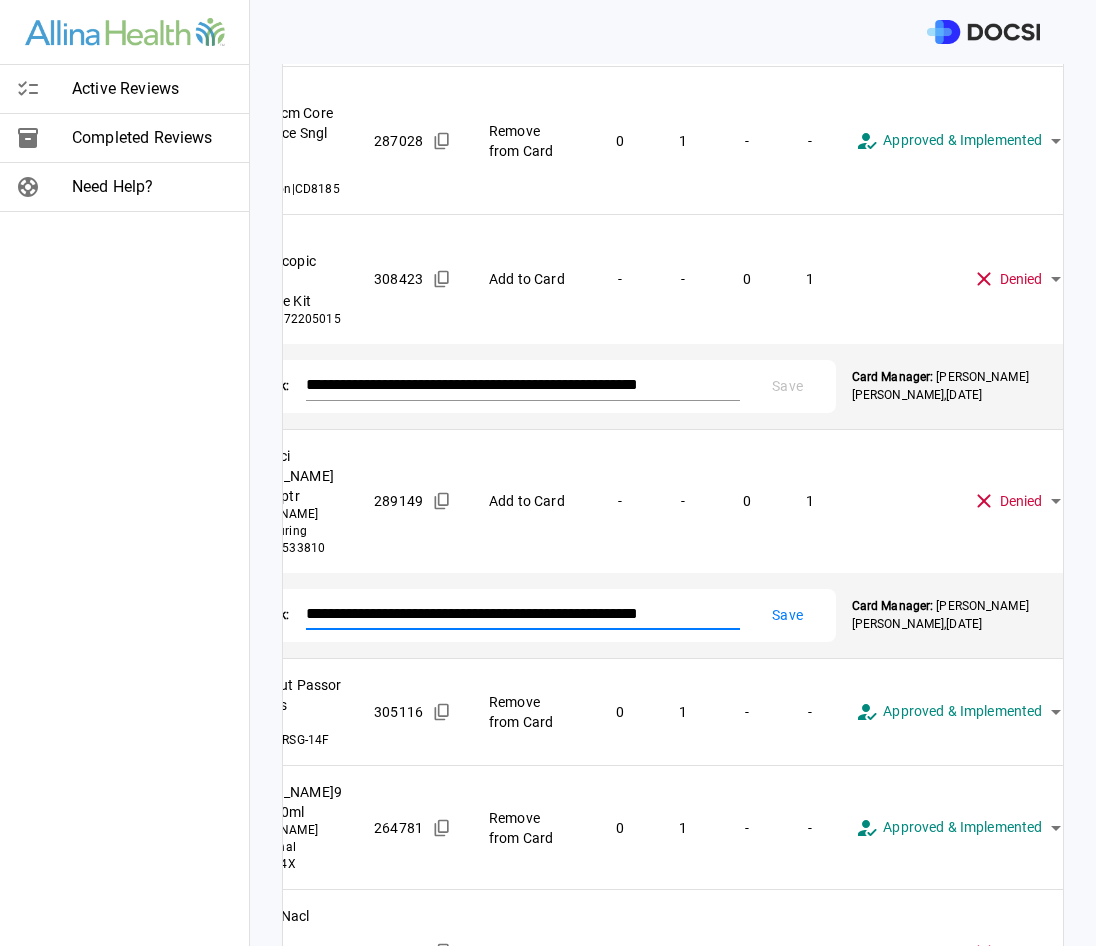 type on "**********" 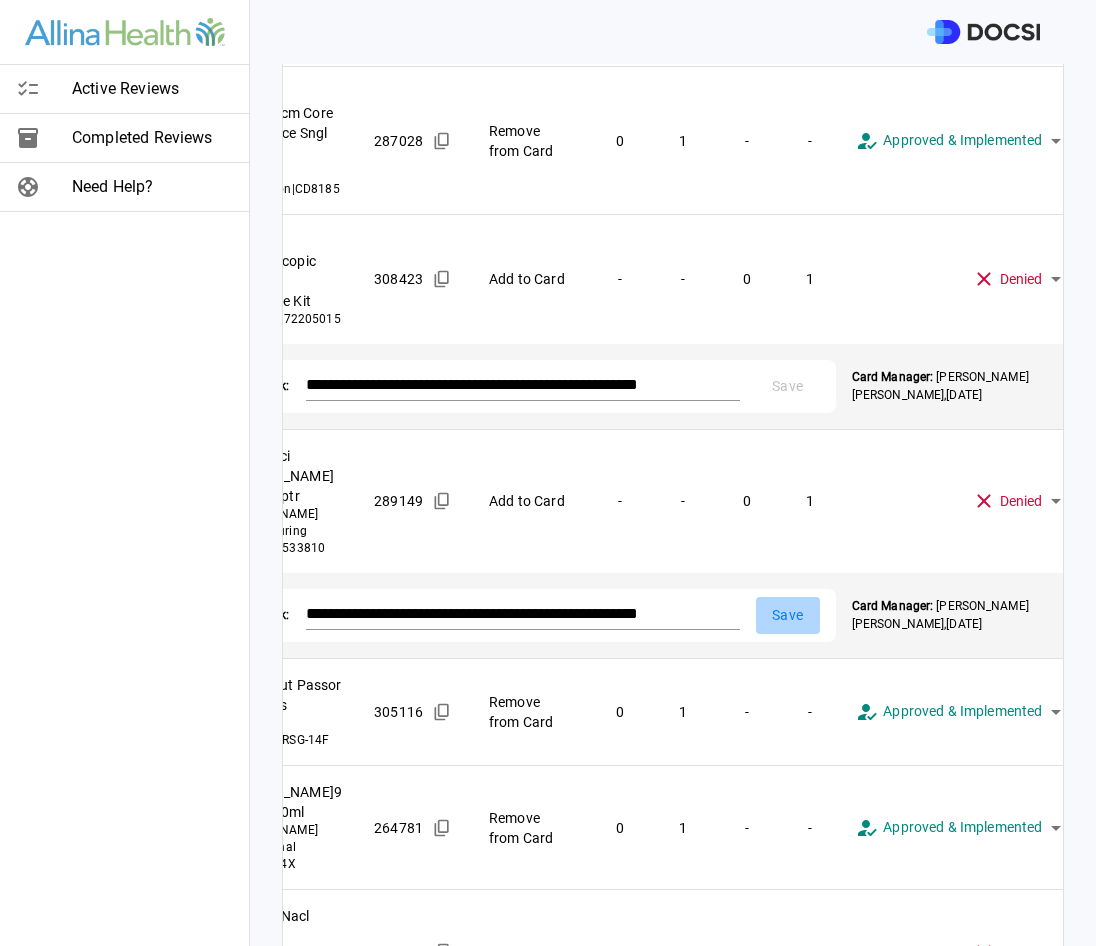 click on "Save" at bounding box center (788, 615) 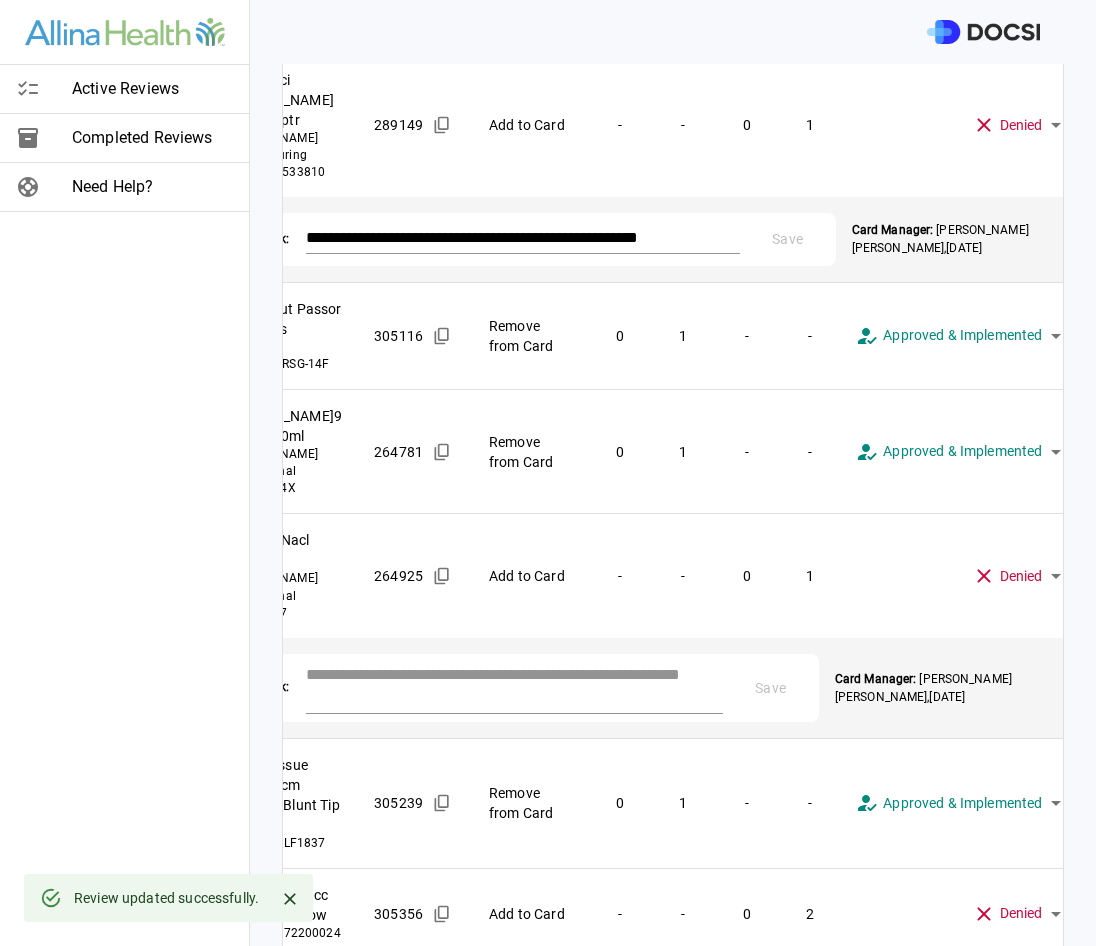 scroll, scrollTop: 955, scrollLeft: 0, axis: vertical 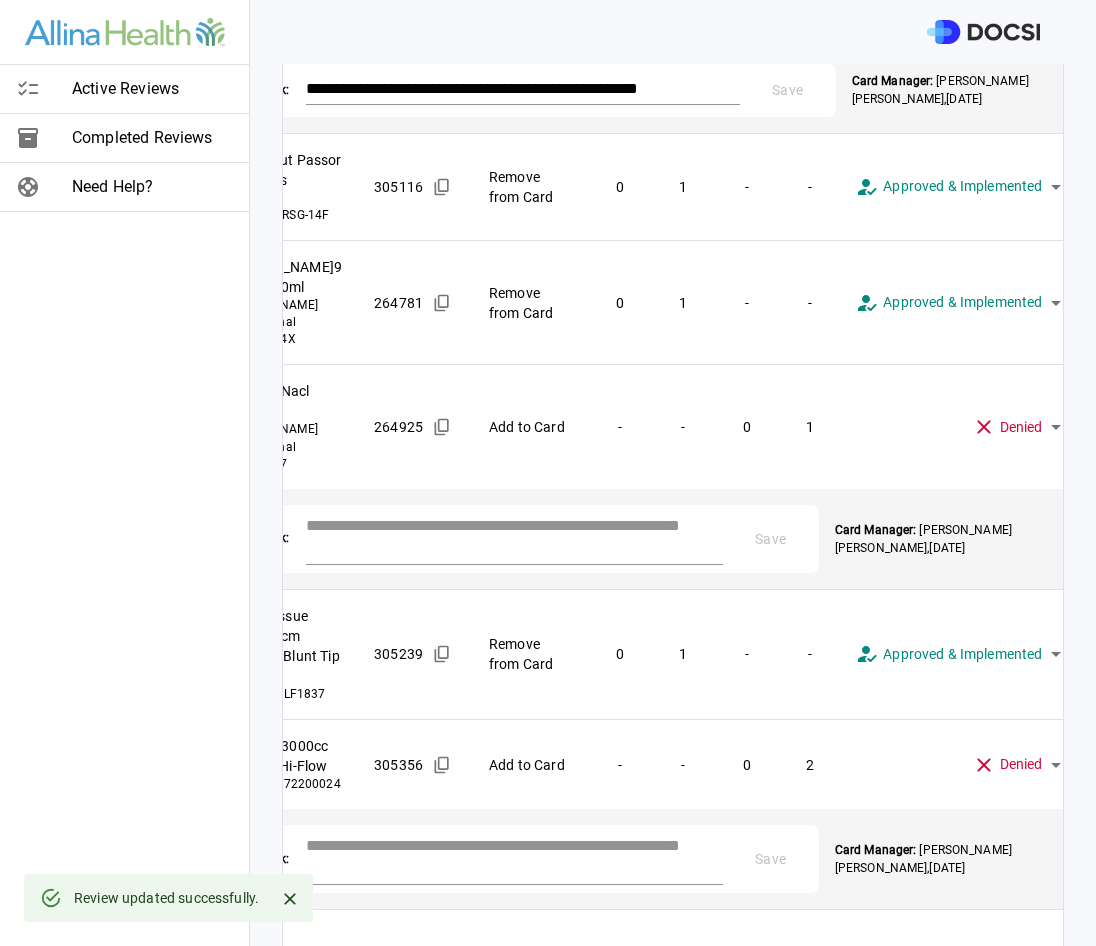 click at bounding box center [514, 537] 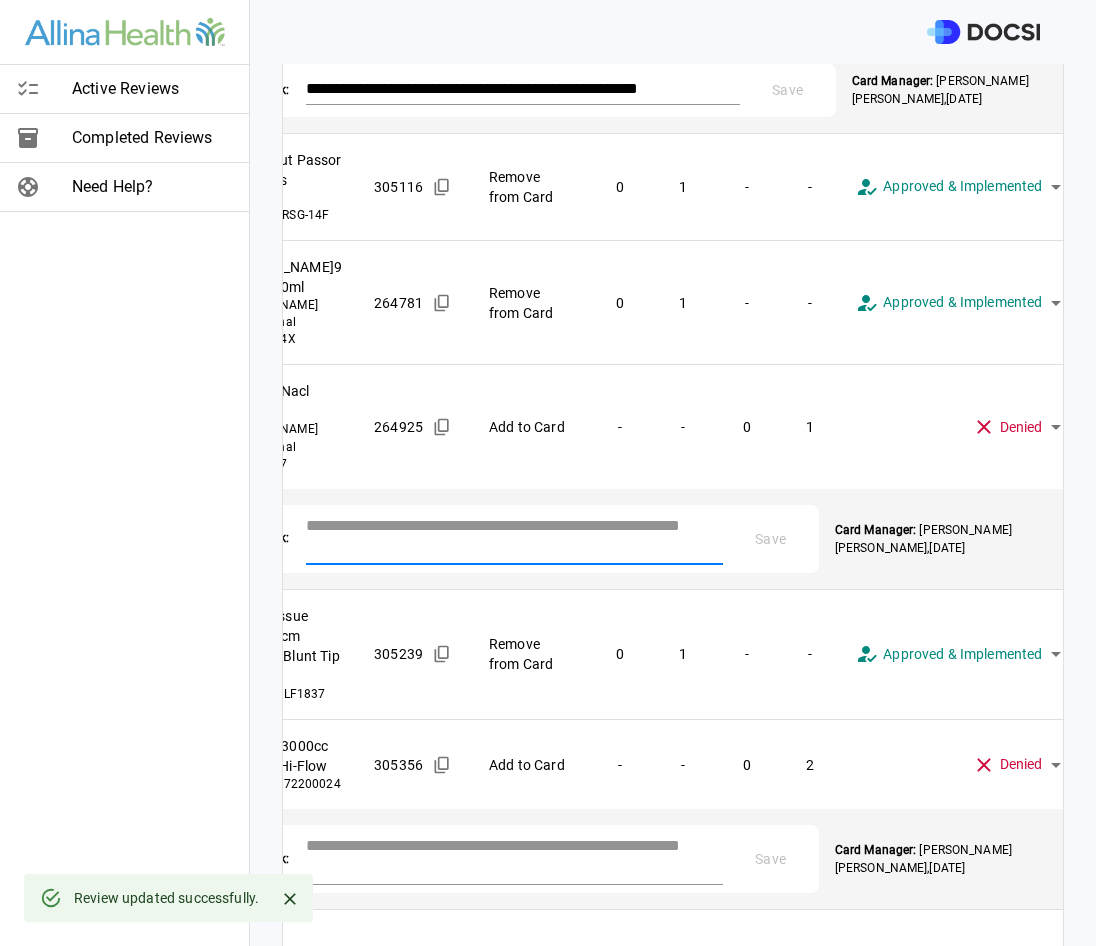 paste on "**********" 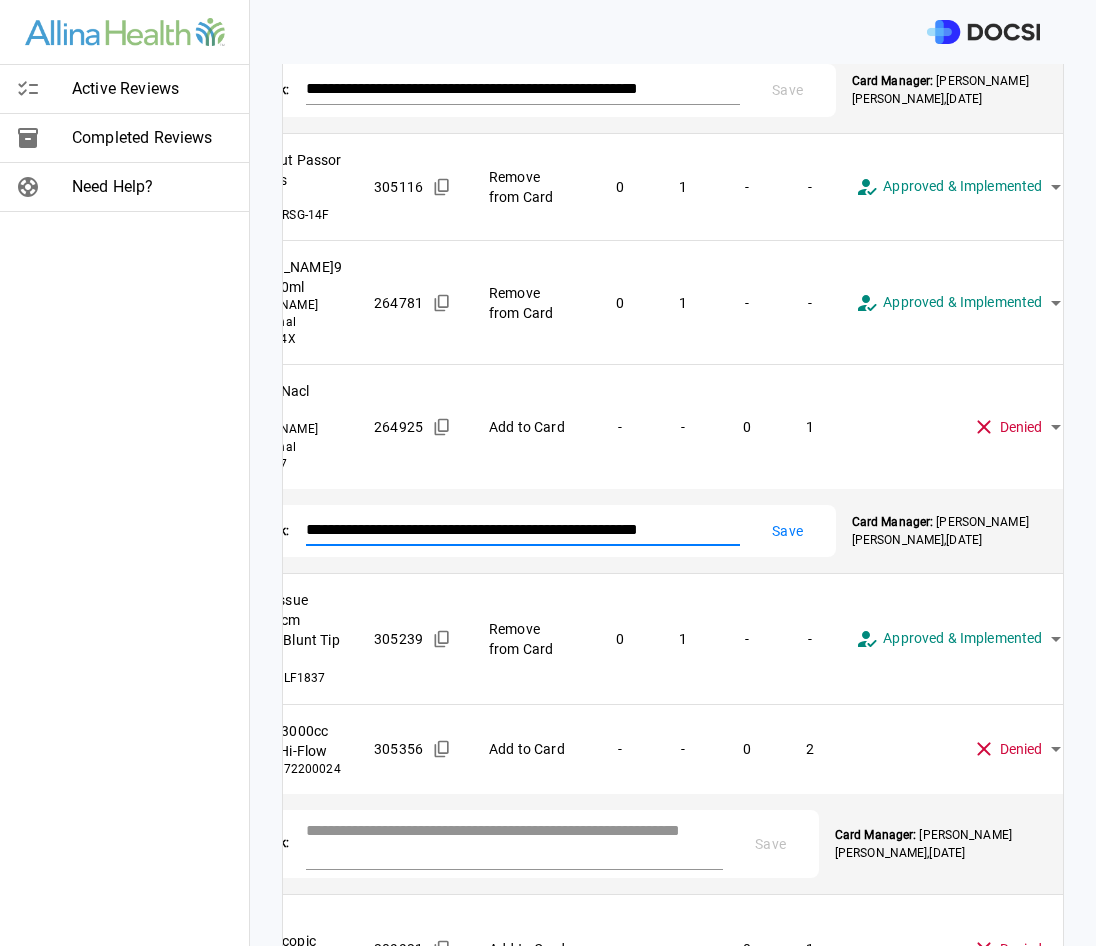 type on "**********" 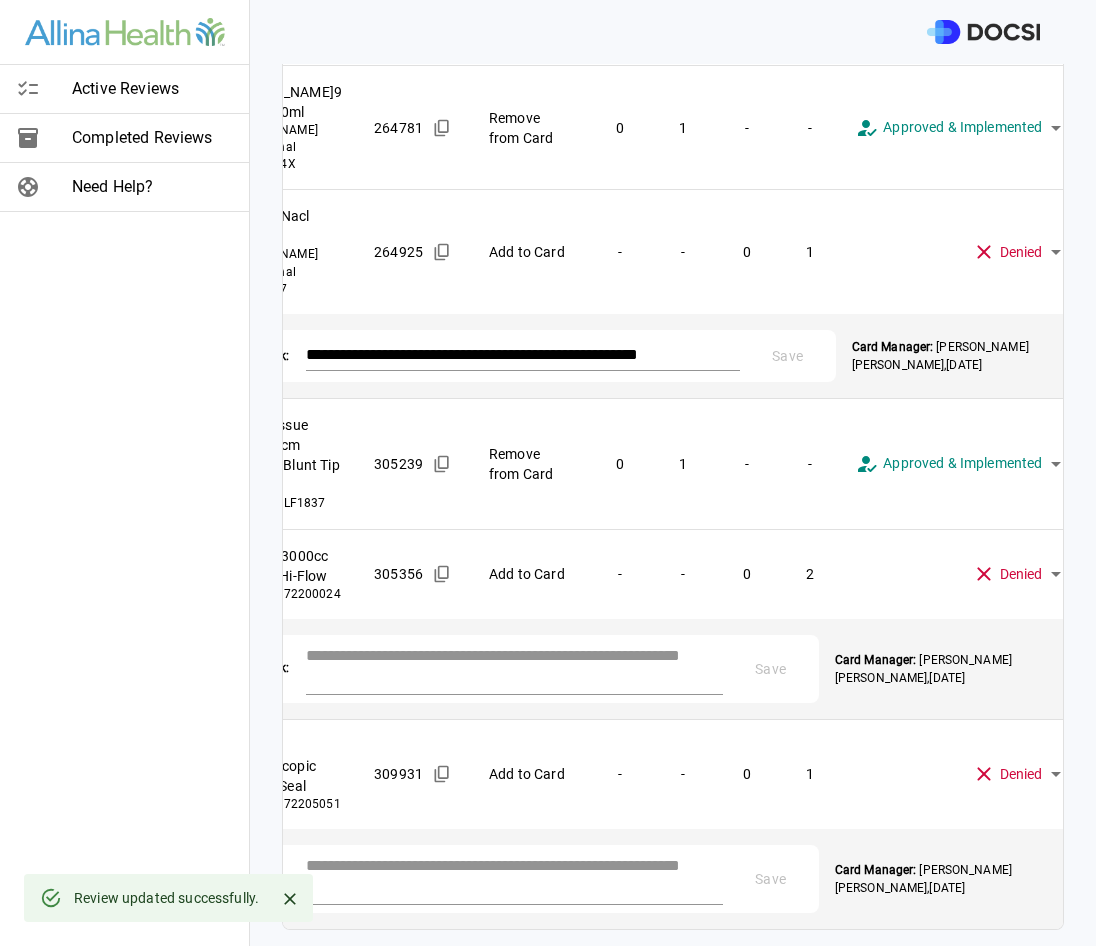 scroll, scrollTop: 1330, scrollLeft: 0, axis: vertical 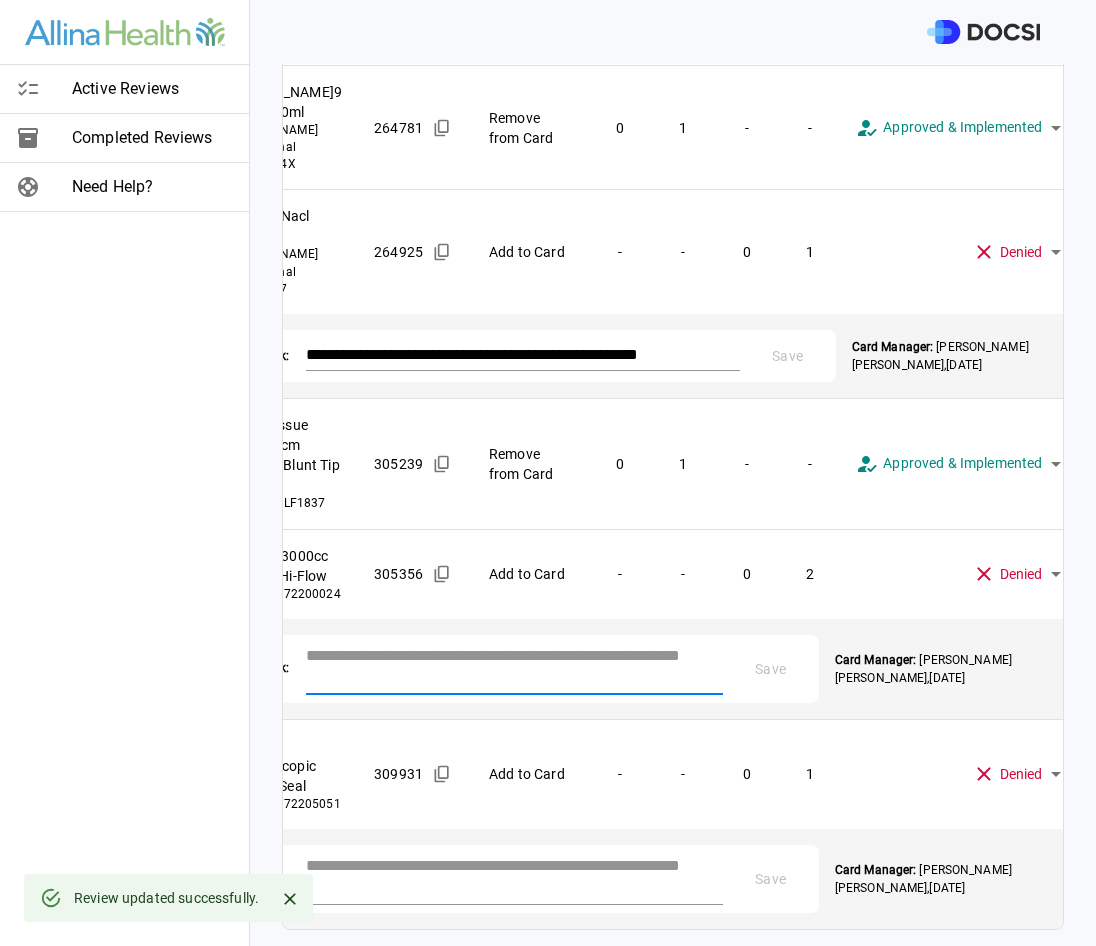 paste on "**********" 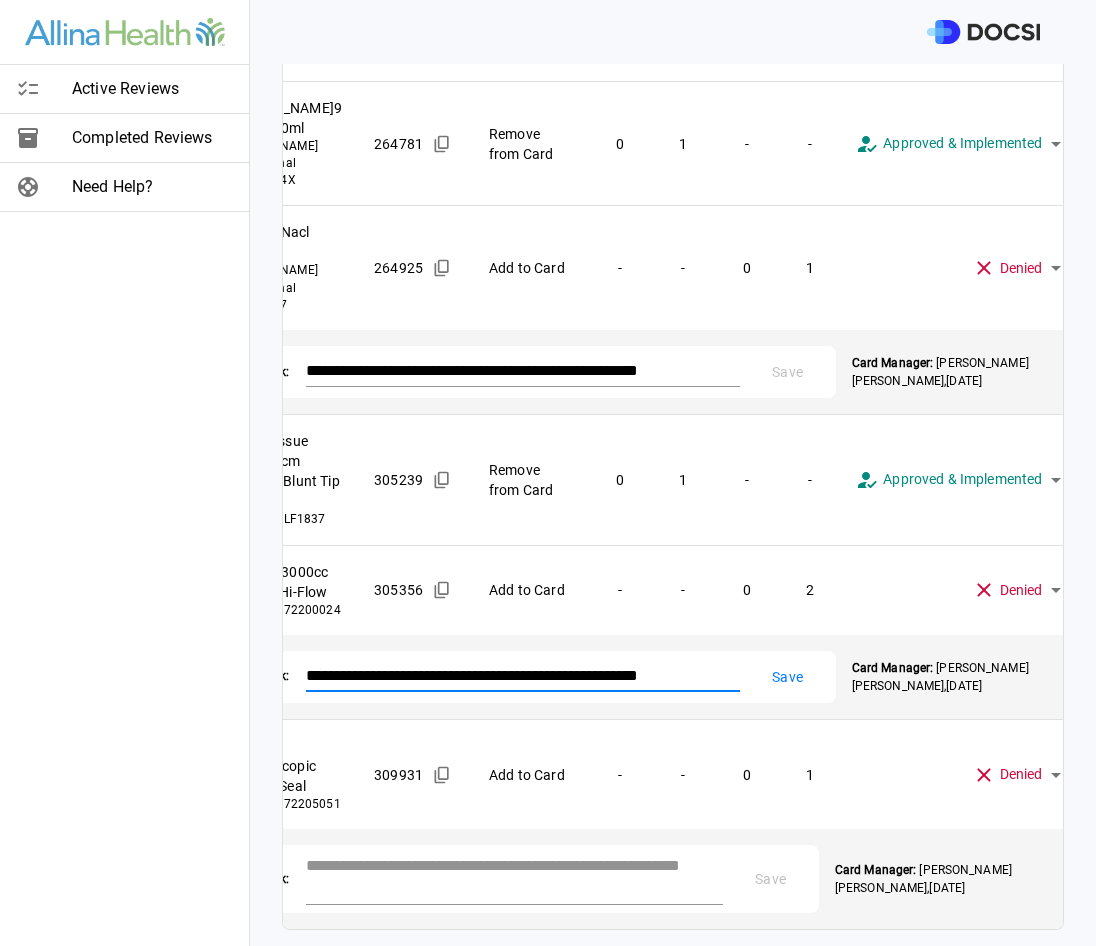 type on "**********" 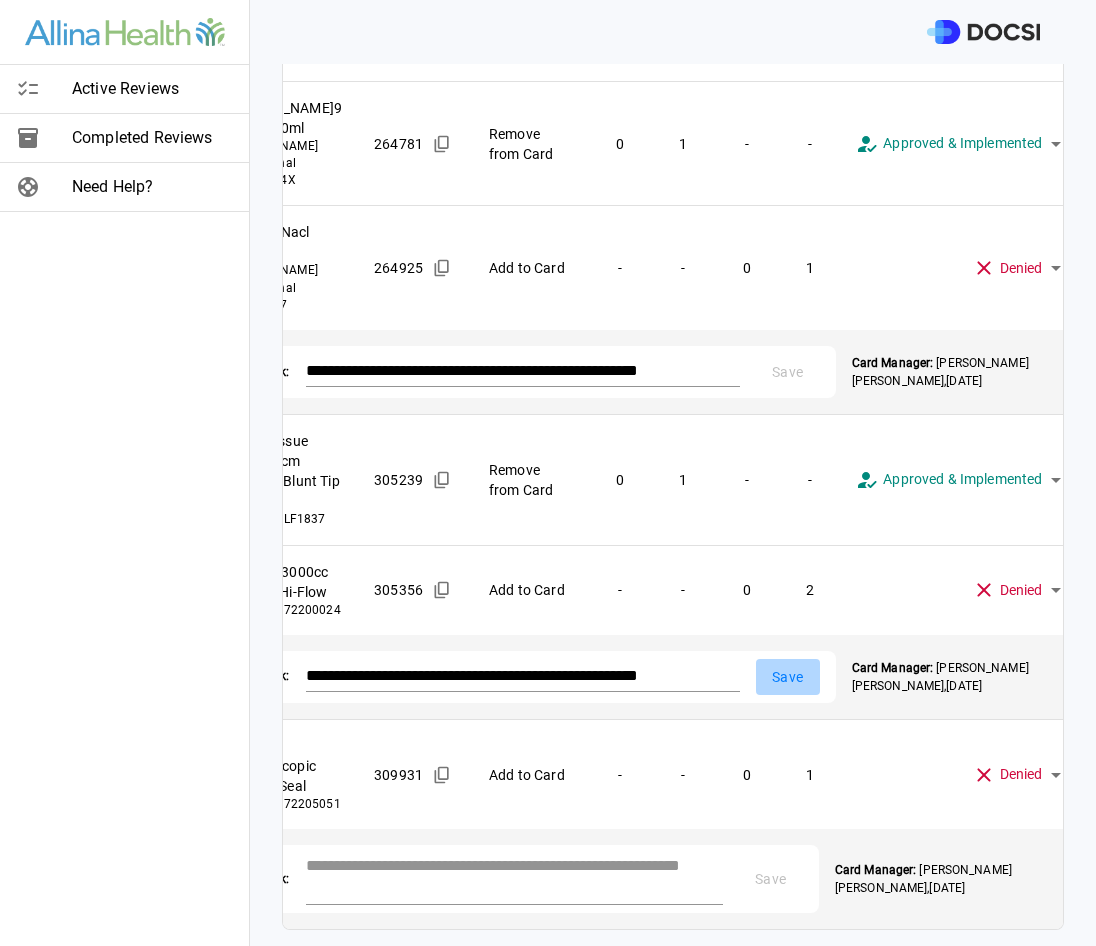 click on "Save" at bounding box center [788, 677] 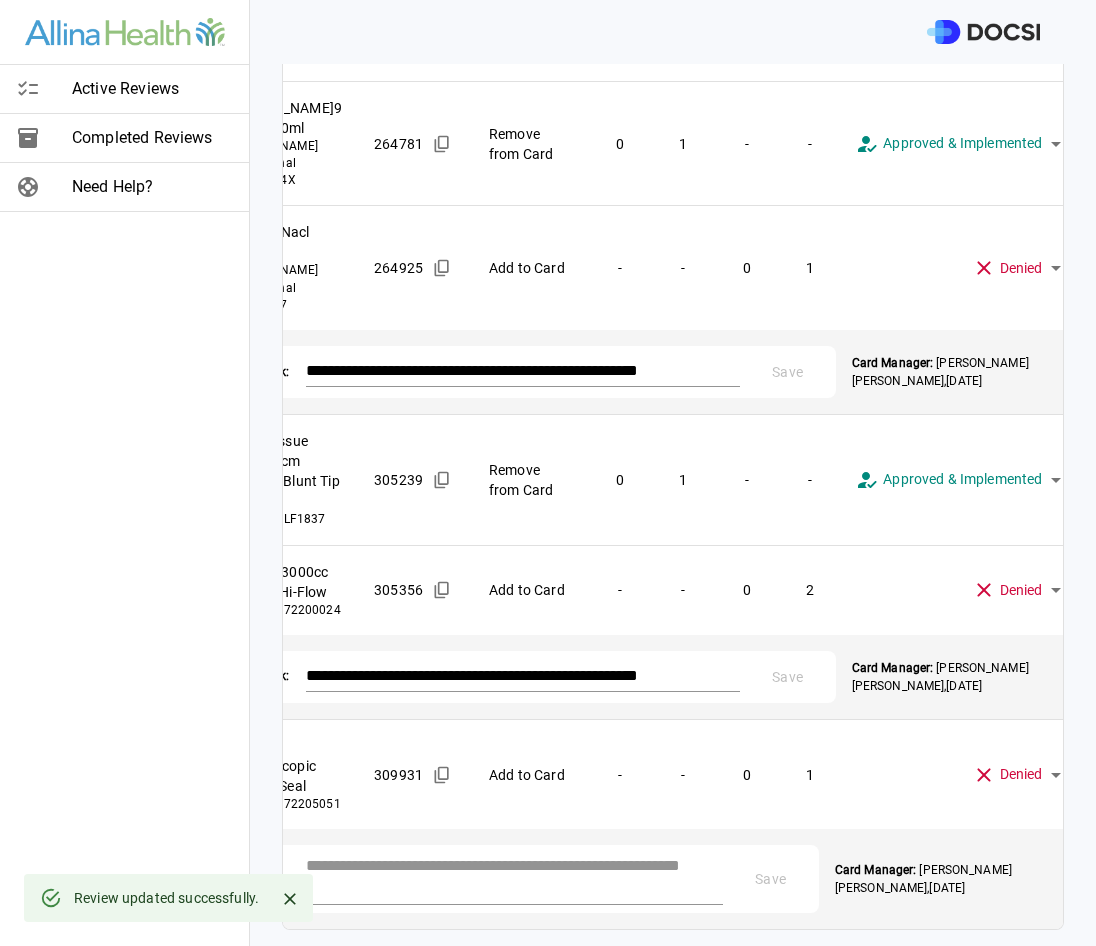 scroll, scrollTop: 1384, scrollLeft: 0, axis: vertical 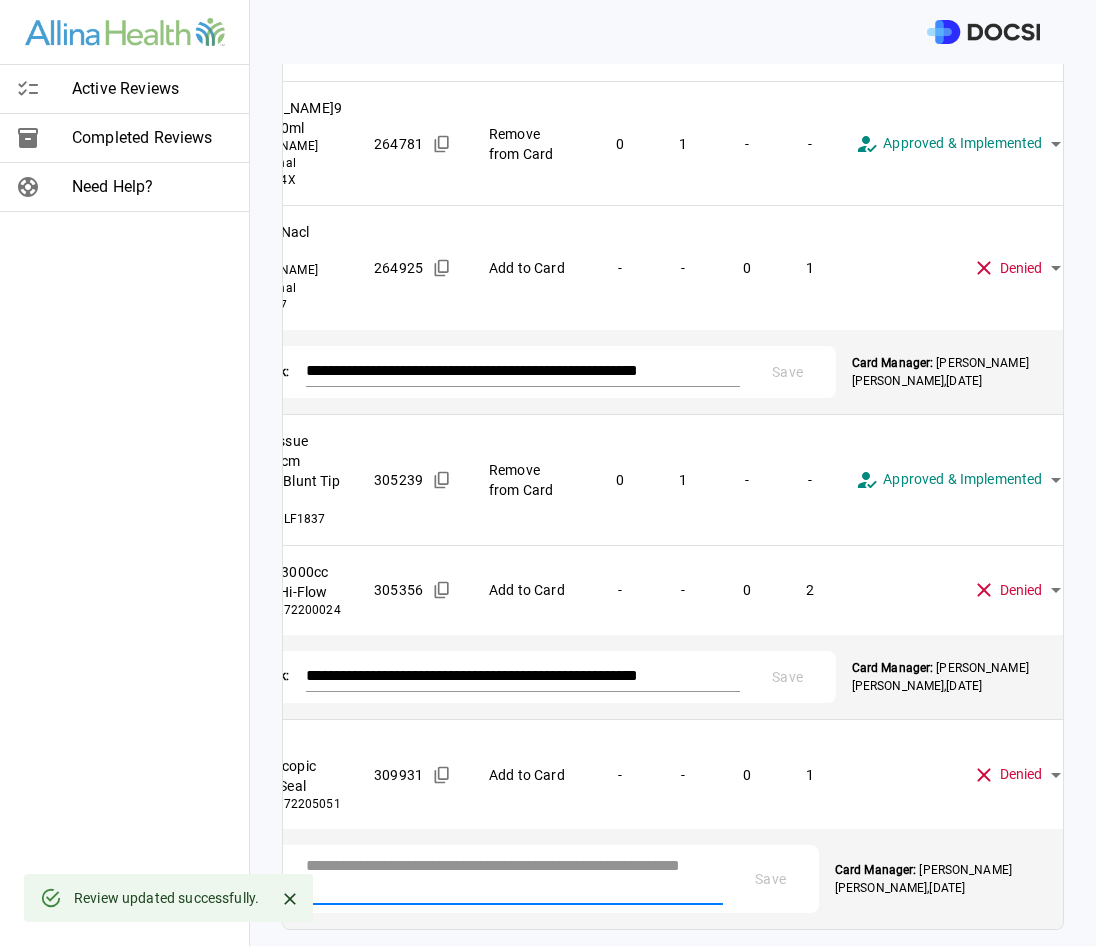 paste on "**********" 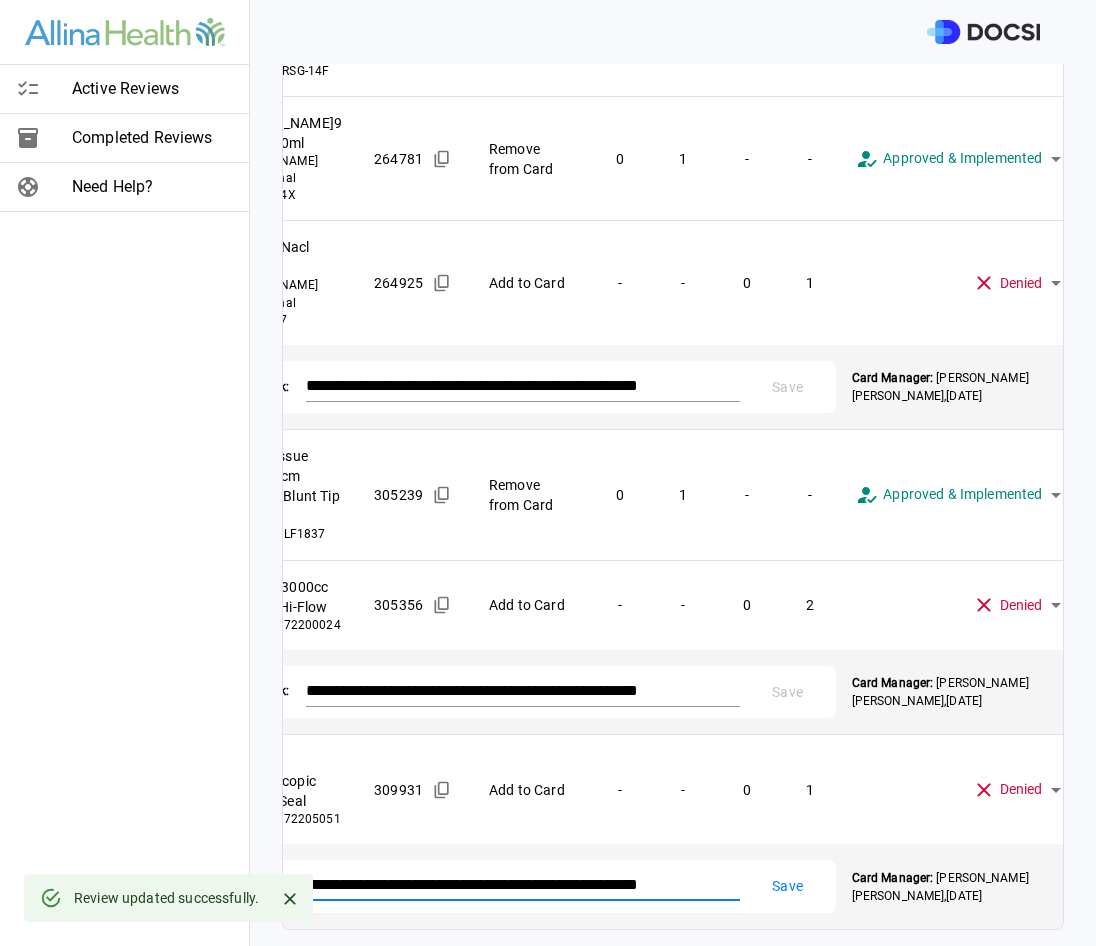 type on "**********" 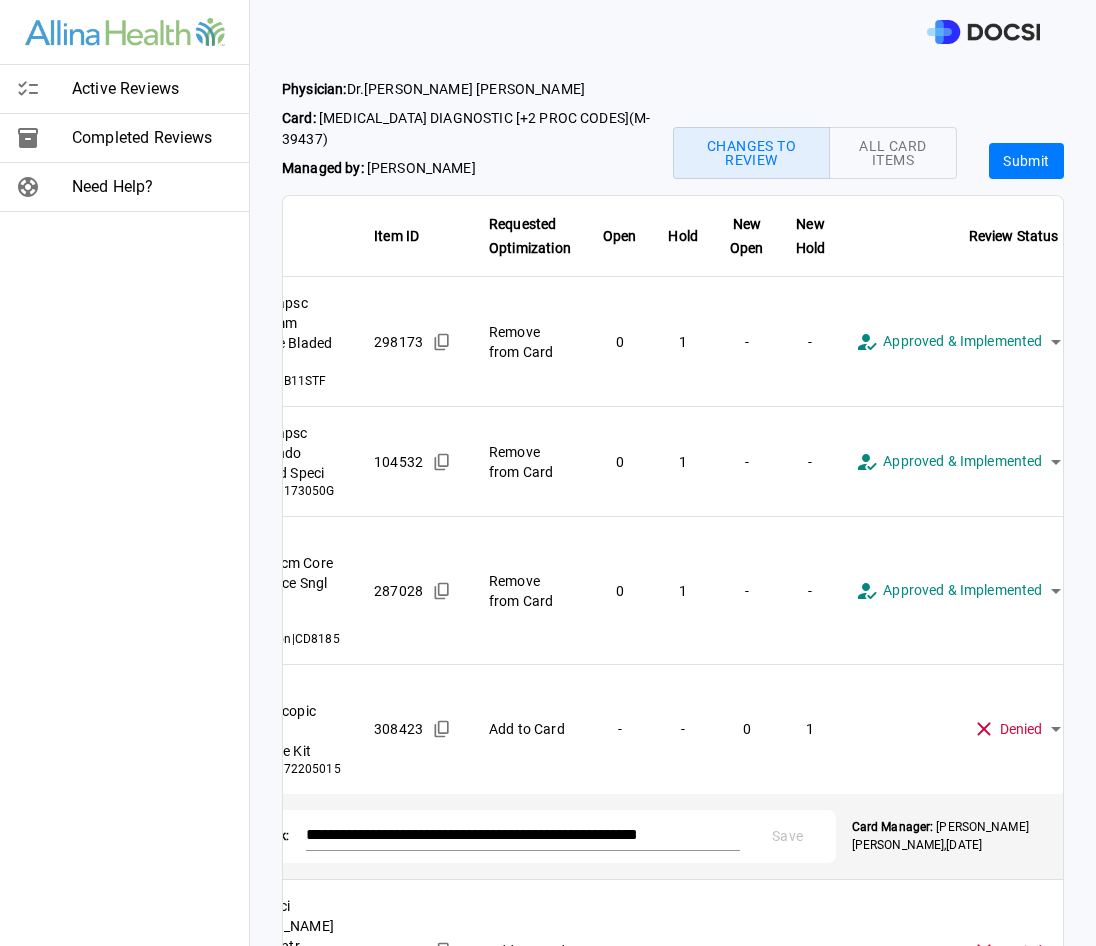 scroll, scrollTop: 0, scrollLeft: 0, axis: both 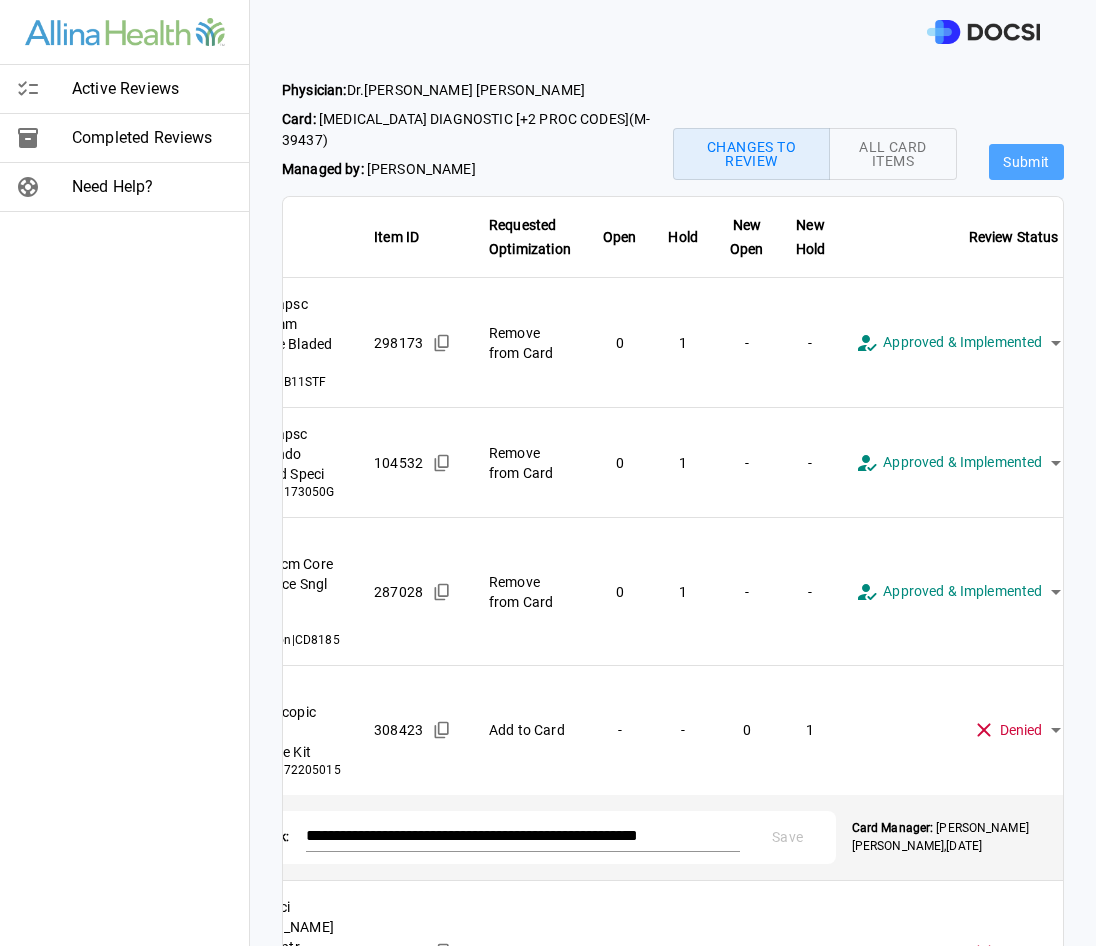 click on "Submit" at bounding box center [1026, 162] 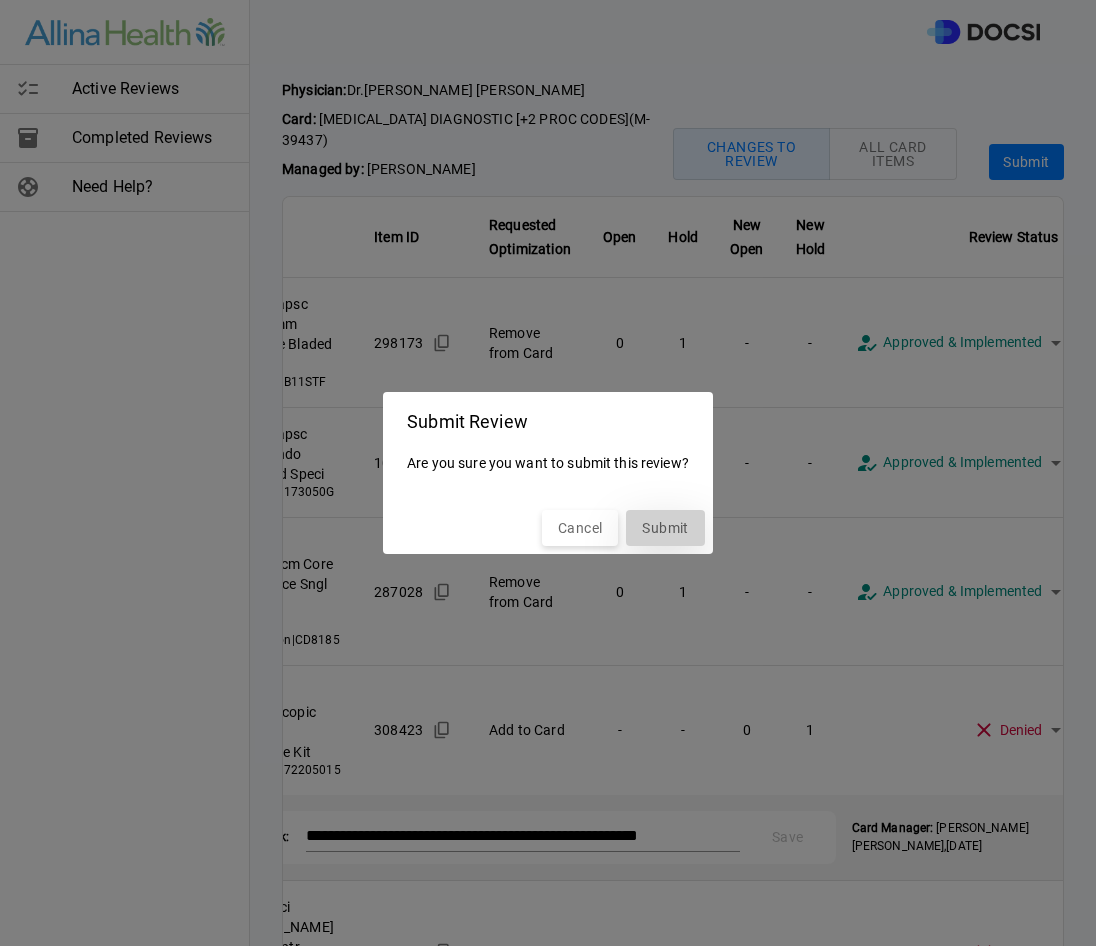 click on "Submit" at bounding box center [665, 528] 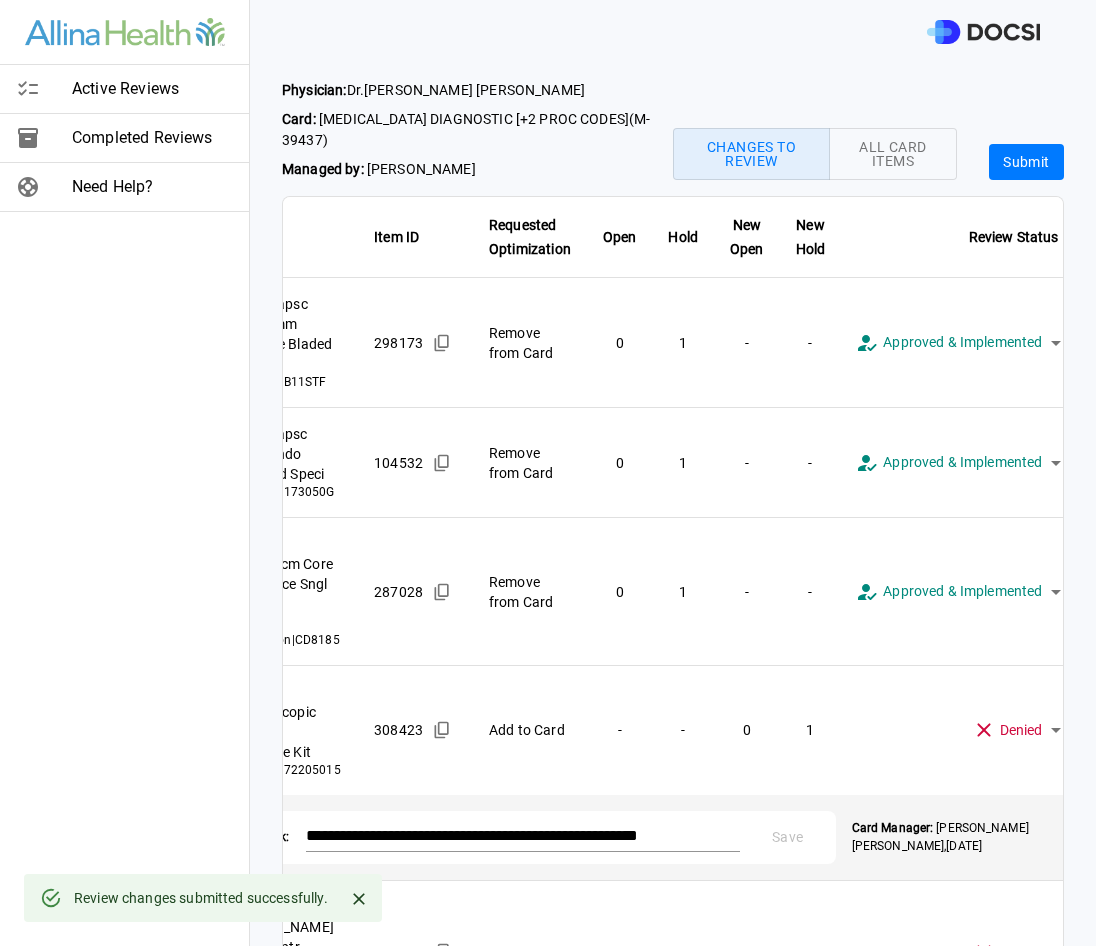 scroll, scrollTop: 0, scrollLeft: 126, axis: horizontal 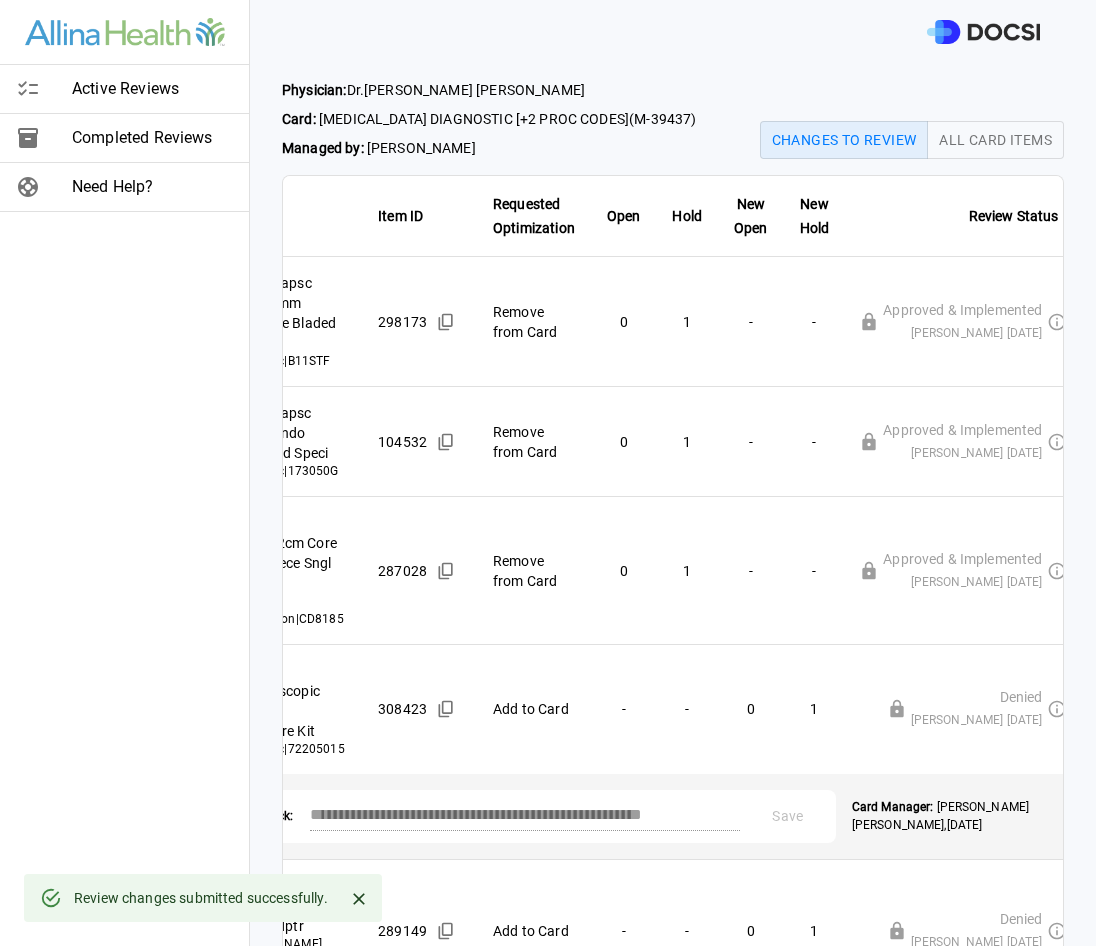click at bounding box center [44, 89] 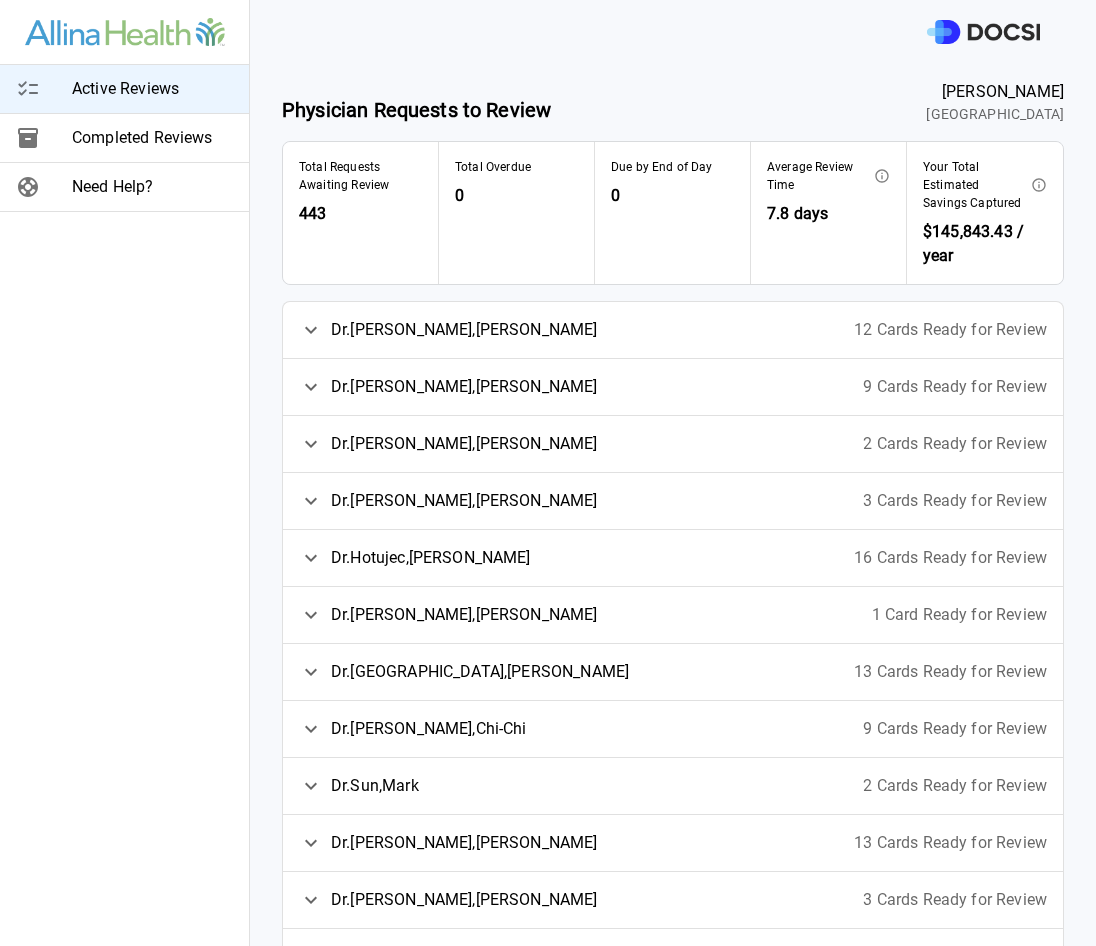 click on "[PERSON_NAME]" at bounding box center [464, 330] 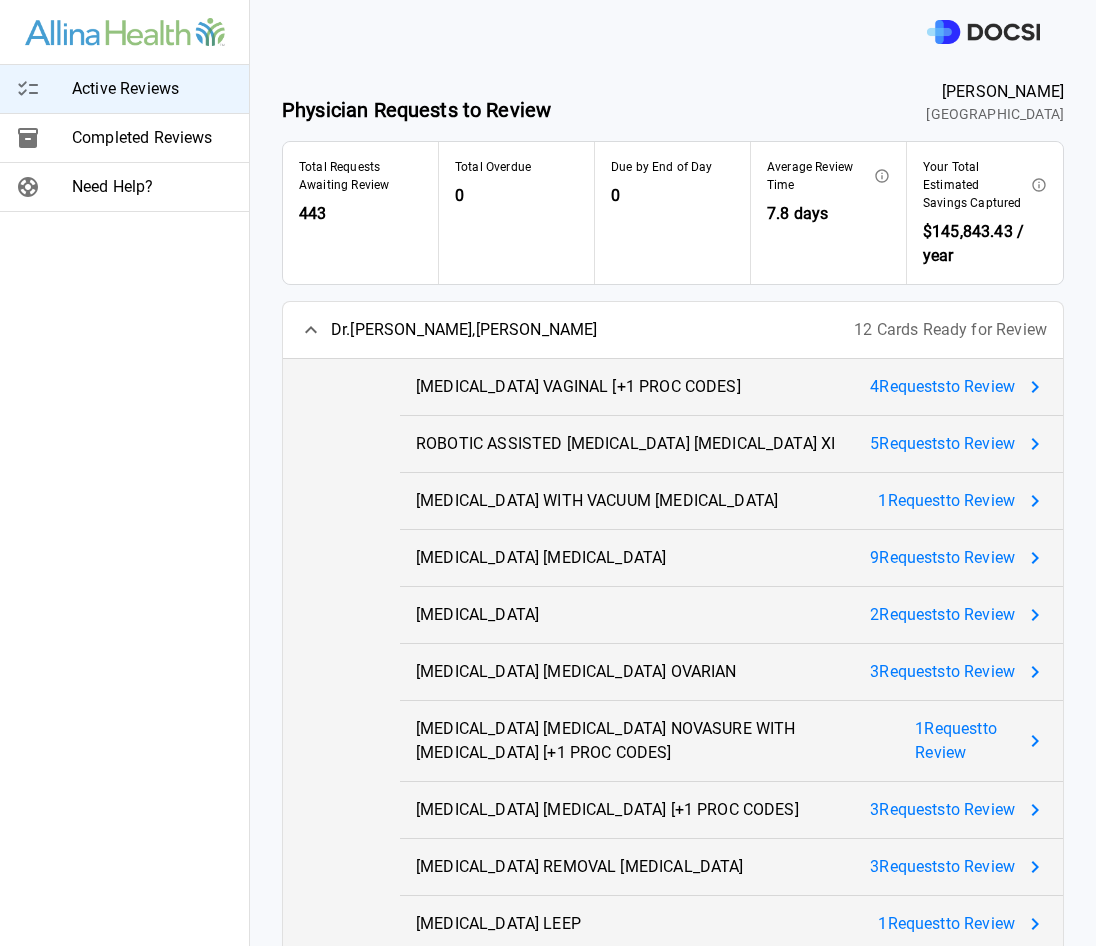 click on "[PERSON_NAME]" at bounding box center [464, 330] 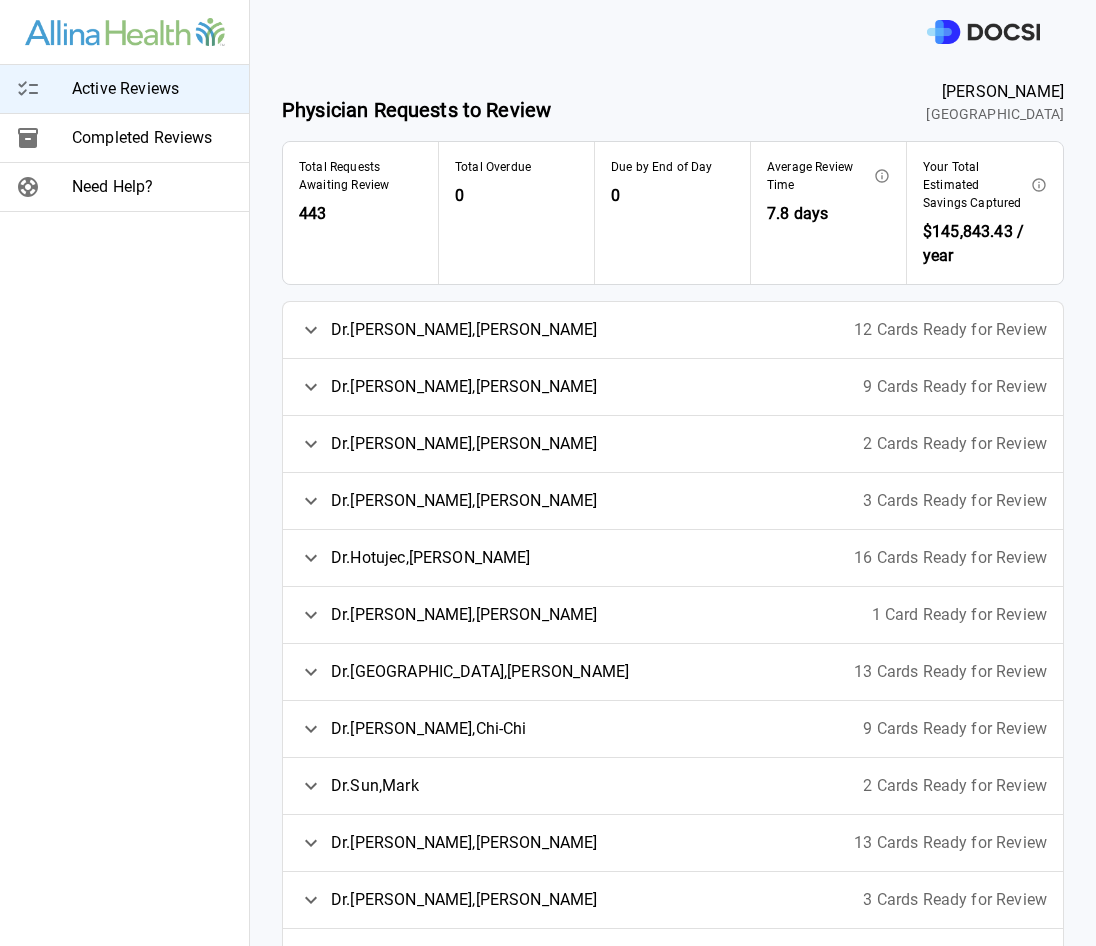 click 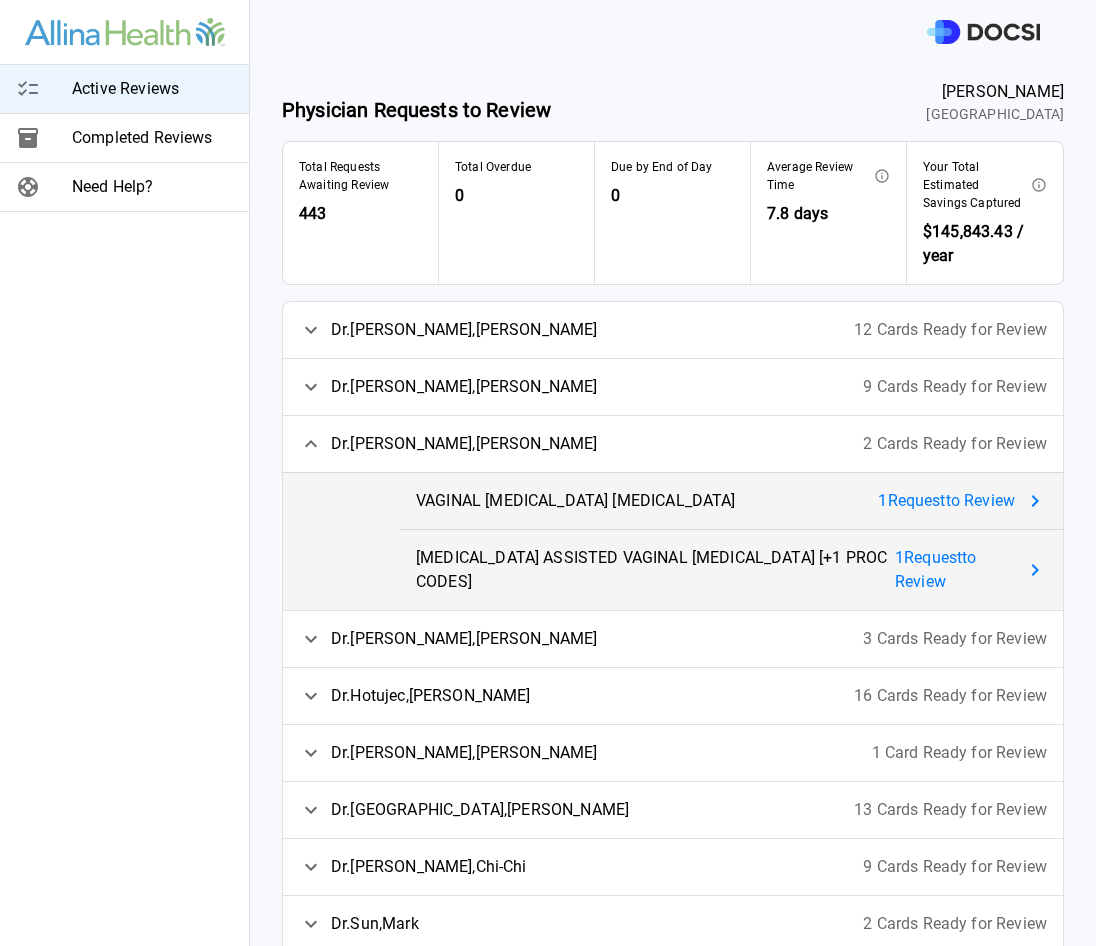click on "1  Request  to Review" at bounding box center [946, 501] 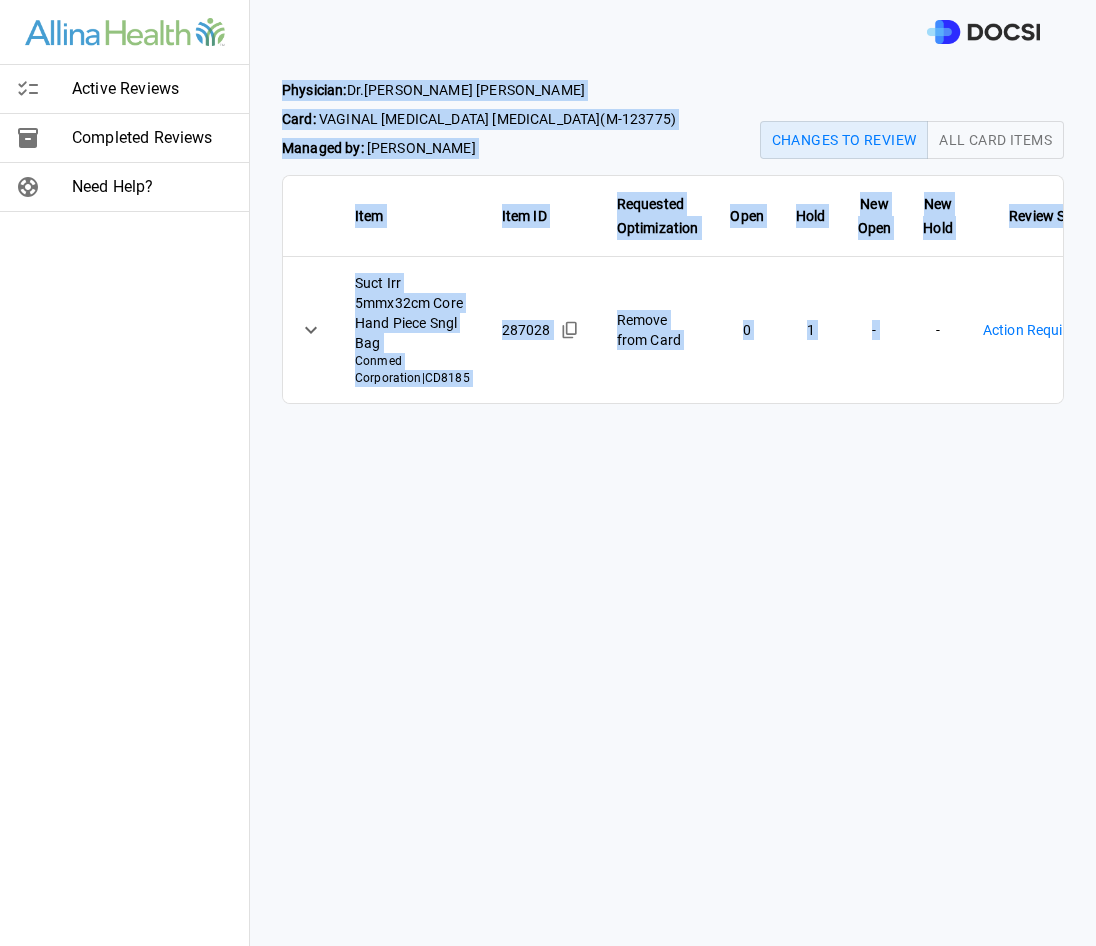 drag, startPoint x: 282, startPoint y: 87, endPoint x: 896, endPoint y: 371, distance: 676.4998 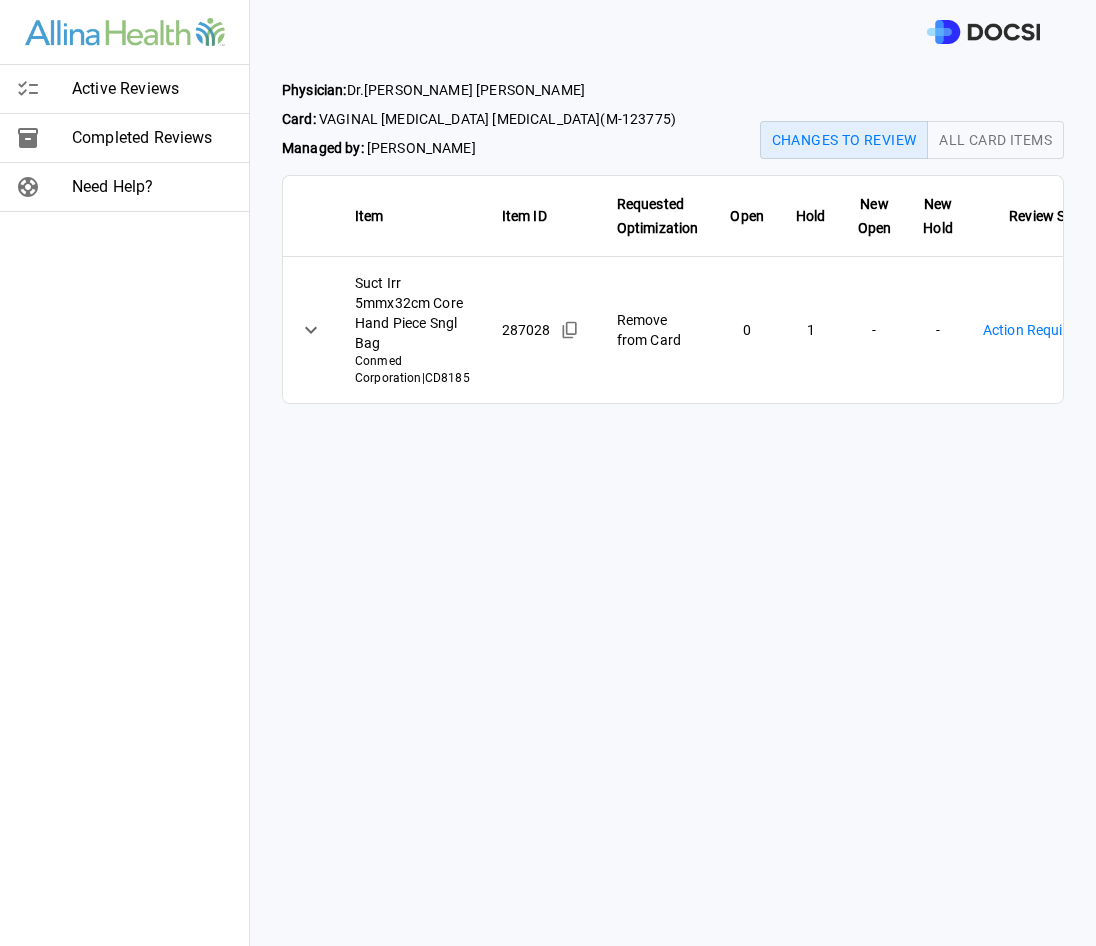 click on "Physician:   [PERSON_NAME] Card:    VAGINAL [MEDICAL_DATA] [MEDICAL_DATA]  ( M-123775 ) Managed by:    [PERSON_NAME] Changes to Review All Card Items Item Item ID Requested Optimization Open Hold New Open New Hold Review Status Suct Irr 5mmx32cm Core Hand Piece Sngl Bag Conmed Corporation  |  CD8185 287028 Remove from Card 0 1 - - Action Required **** ​" at bounding box center (673, 505) 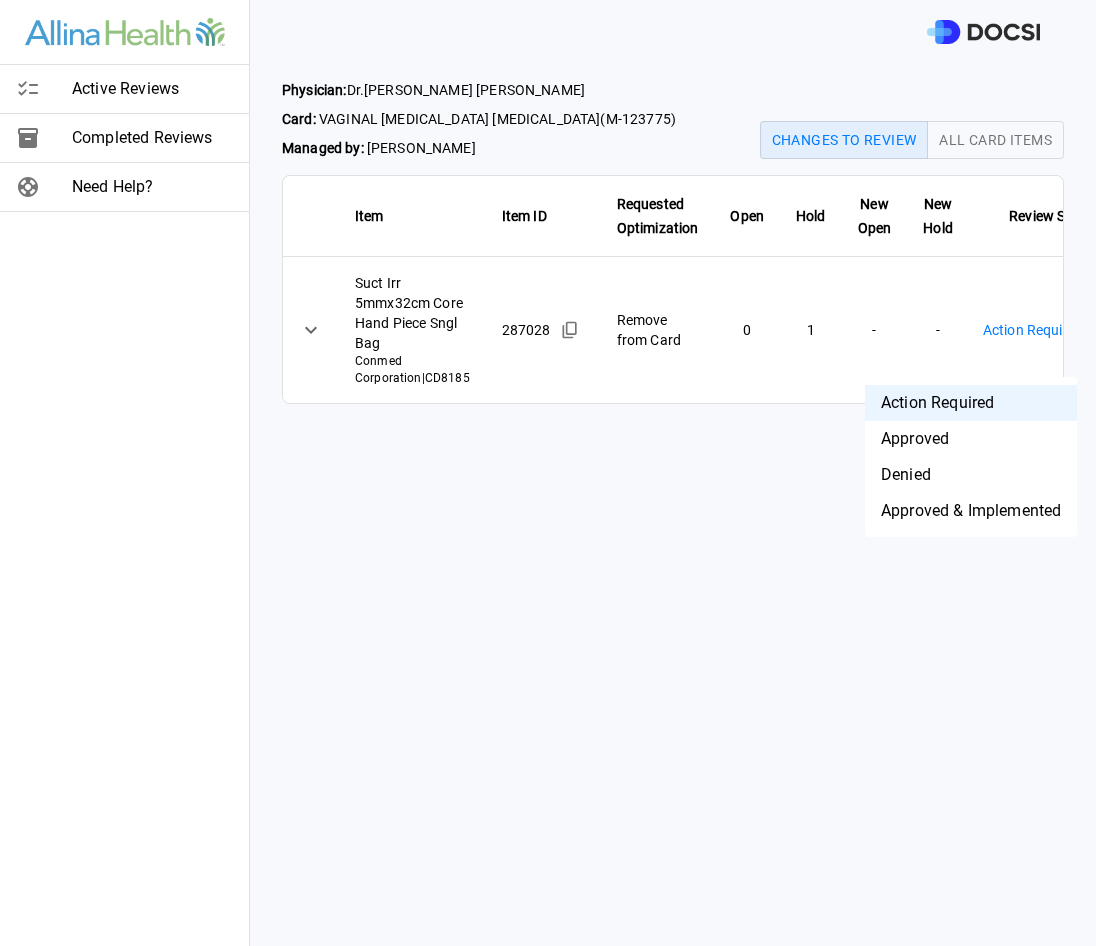 click on "Approved & Implemented" at bounding box center (971, 511) 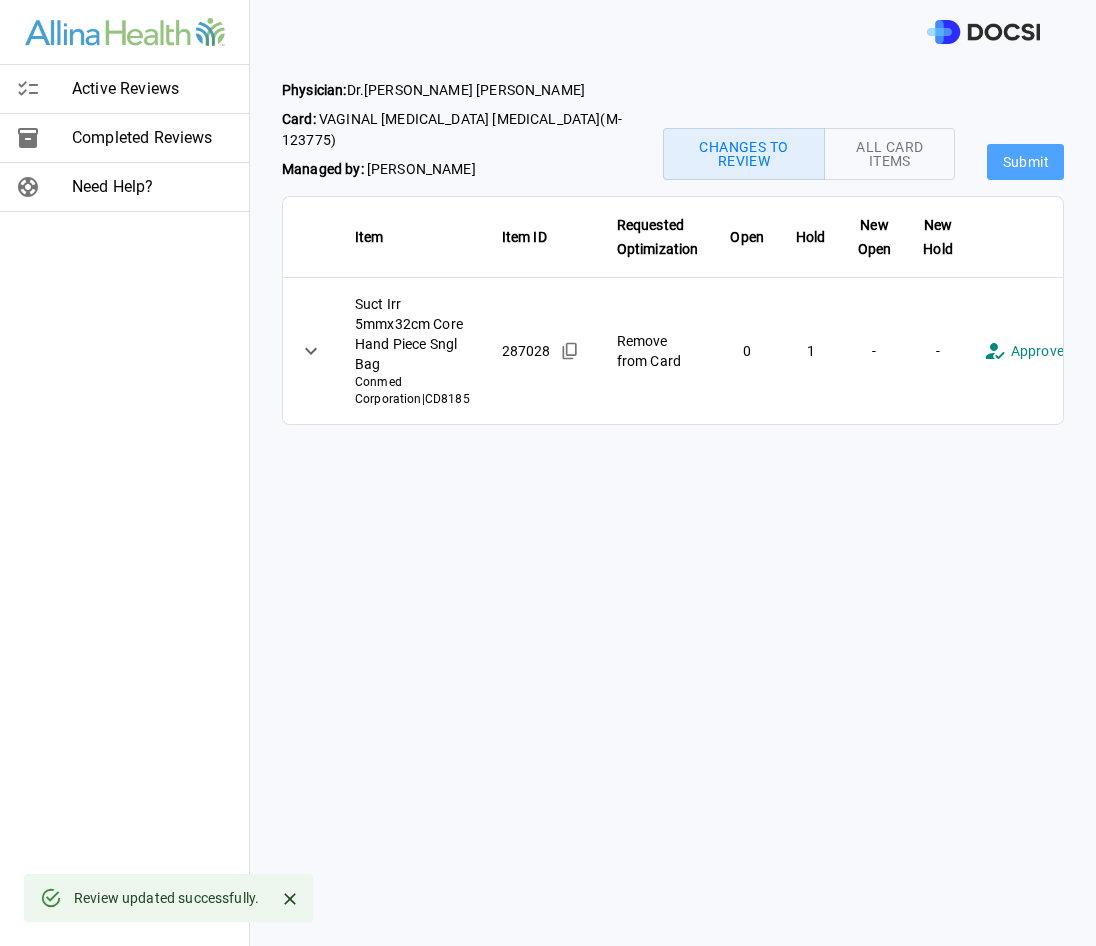 click on "Submit" at bounding box center [1025, 162] 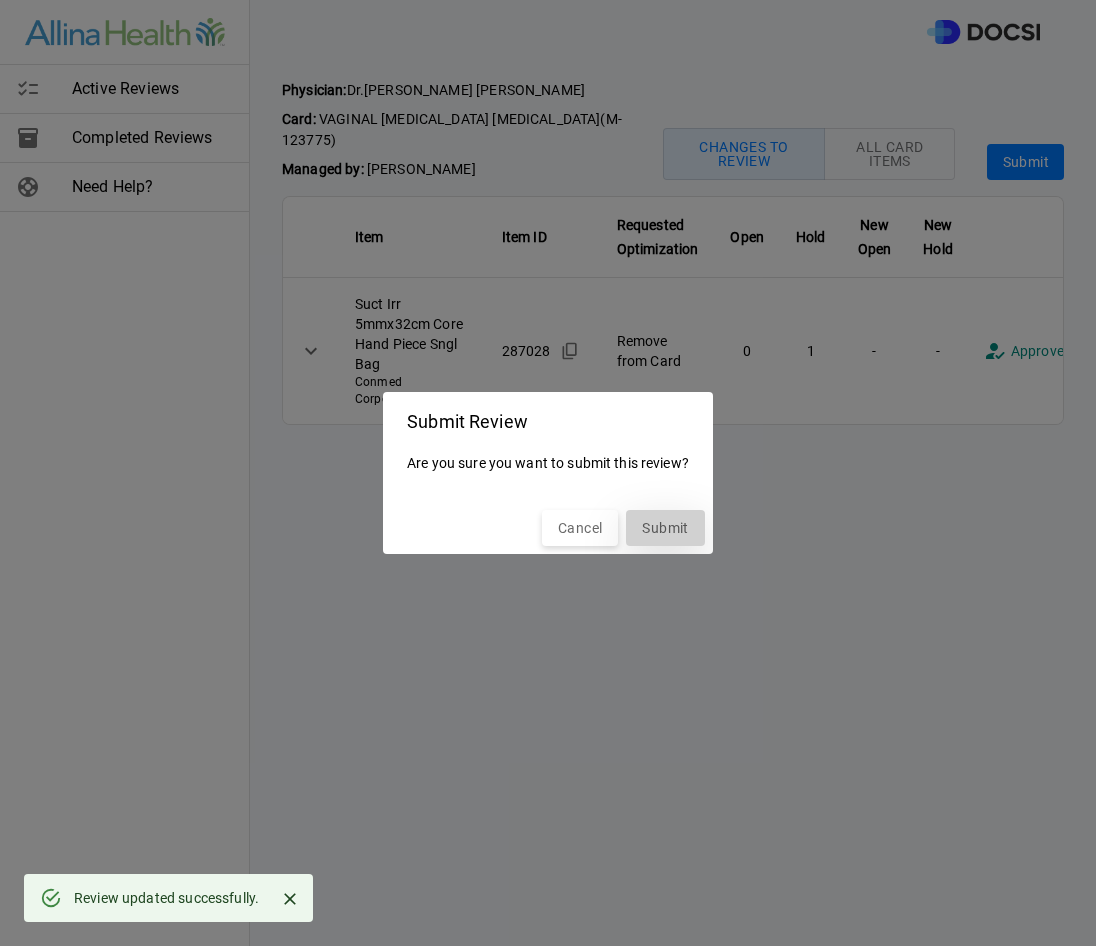 click on "Submit" at bounding box center (665, 528) 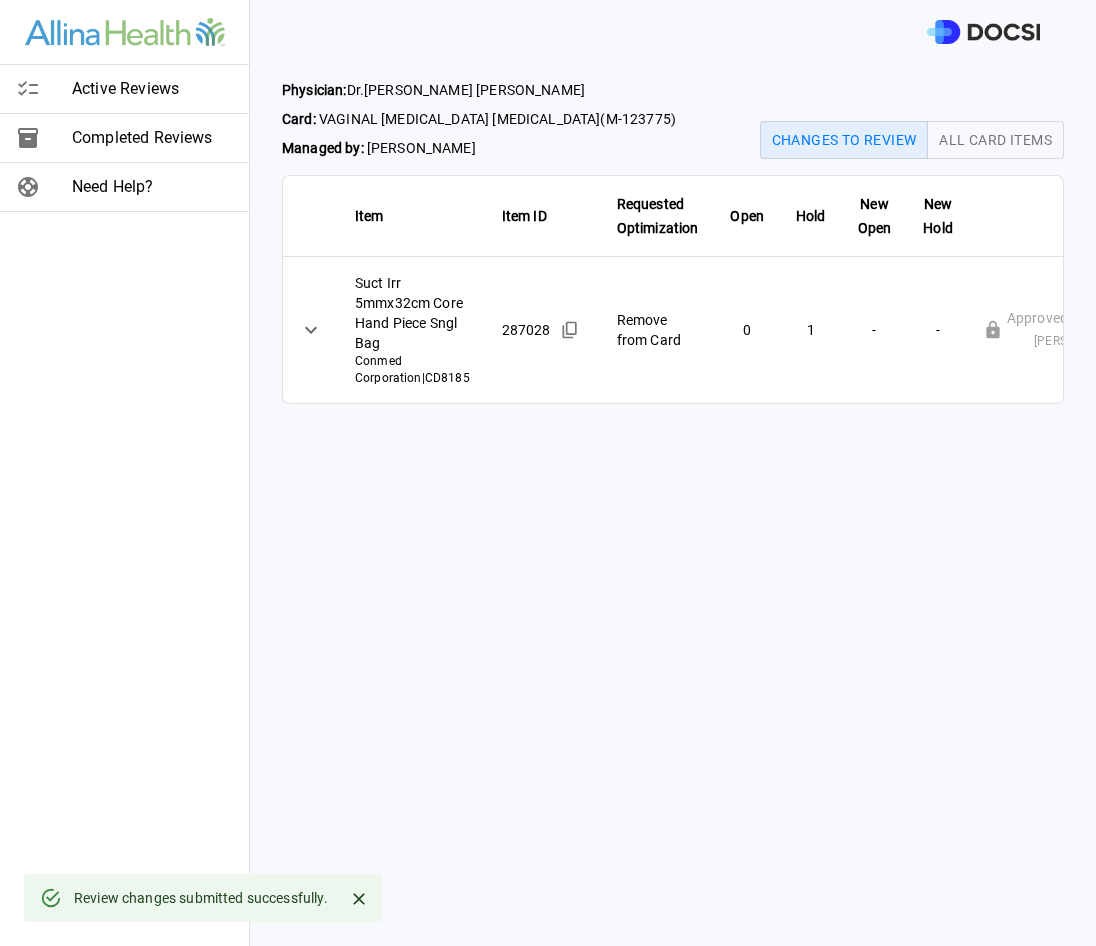 click on "Active Reviews" at bounding box center (152, 89) 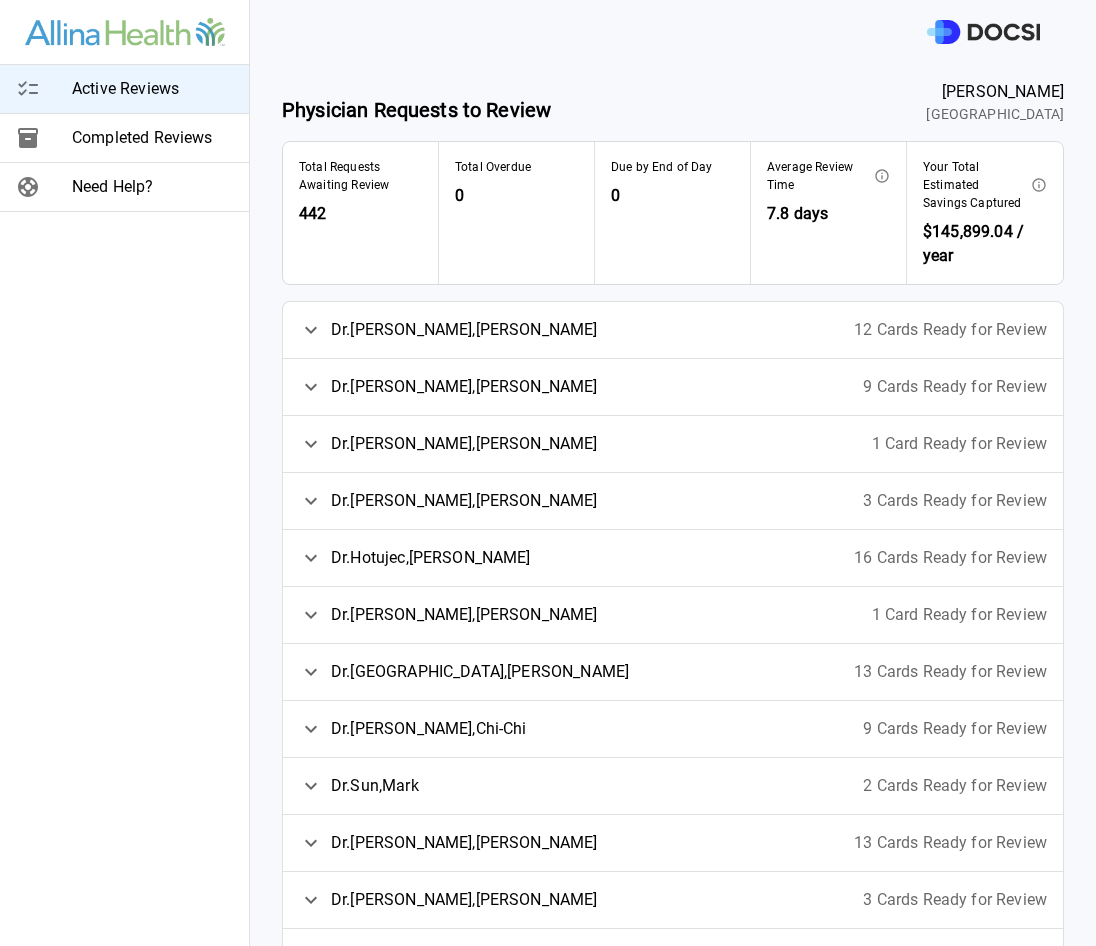 click 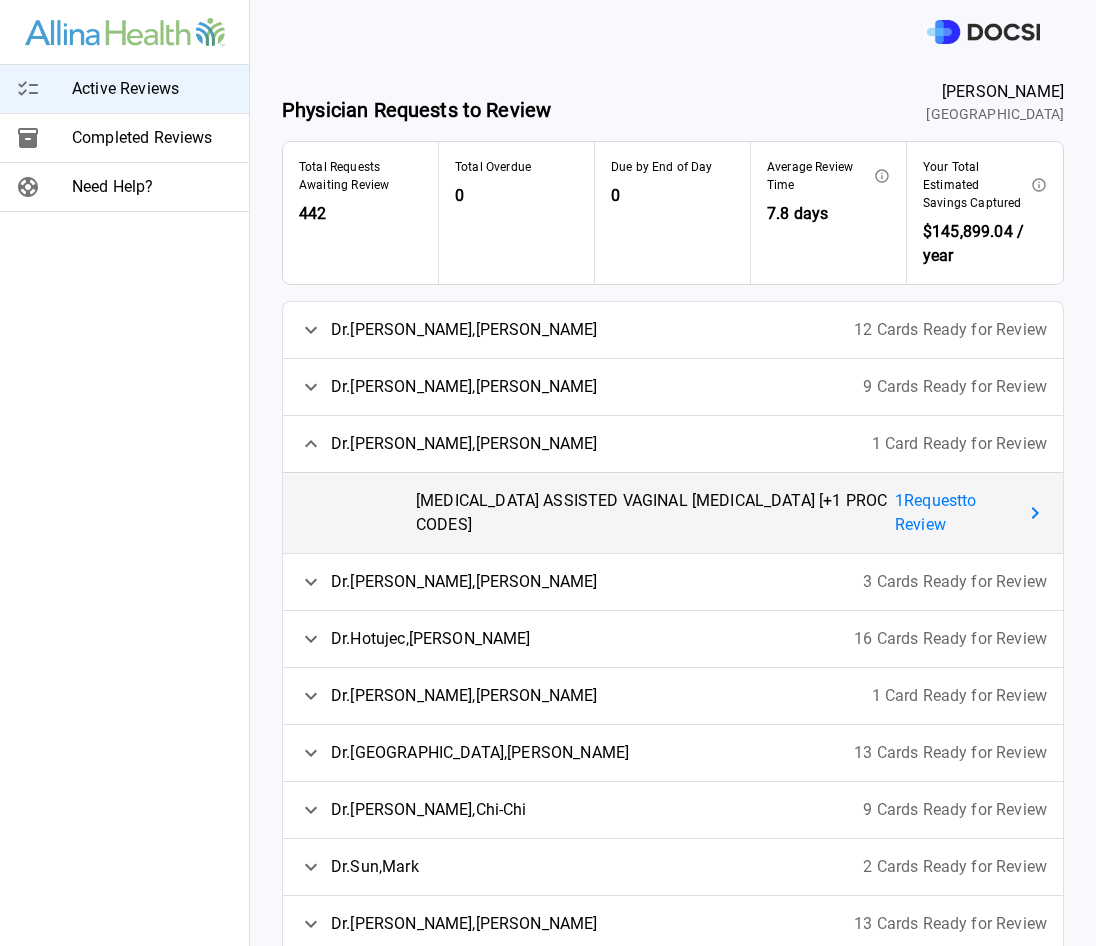 click 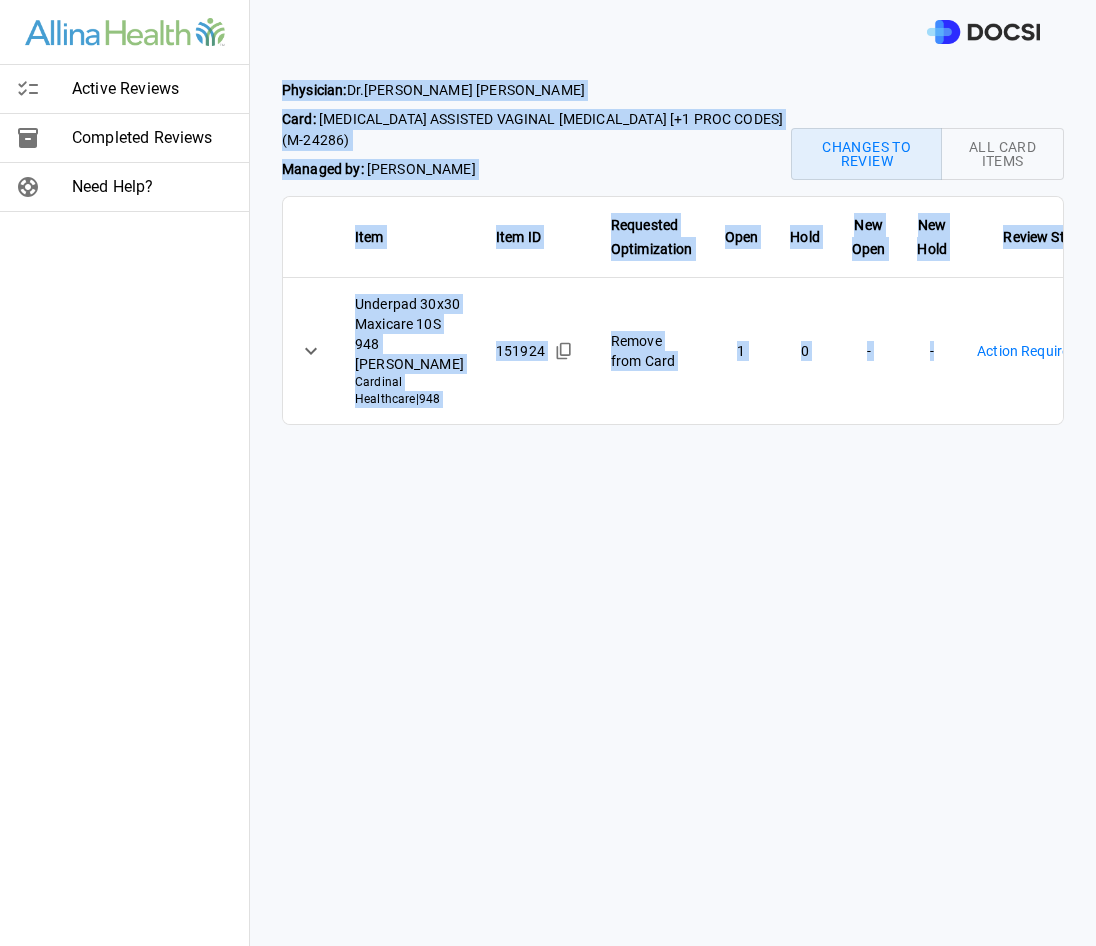 drag, startPoint x: 281, startPoint y: 83, endPoint x: 965, endPoint y: 378, distance: 744.9033 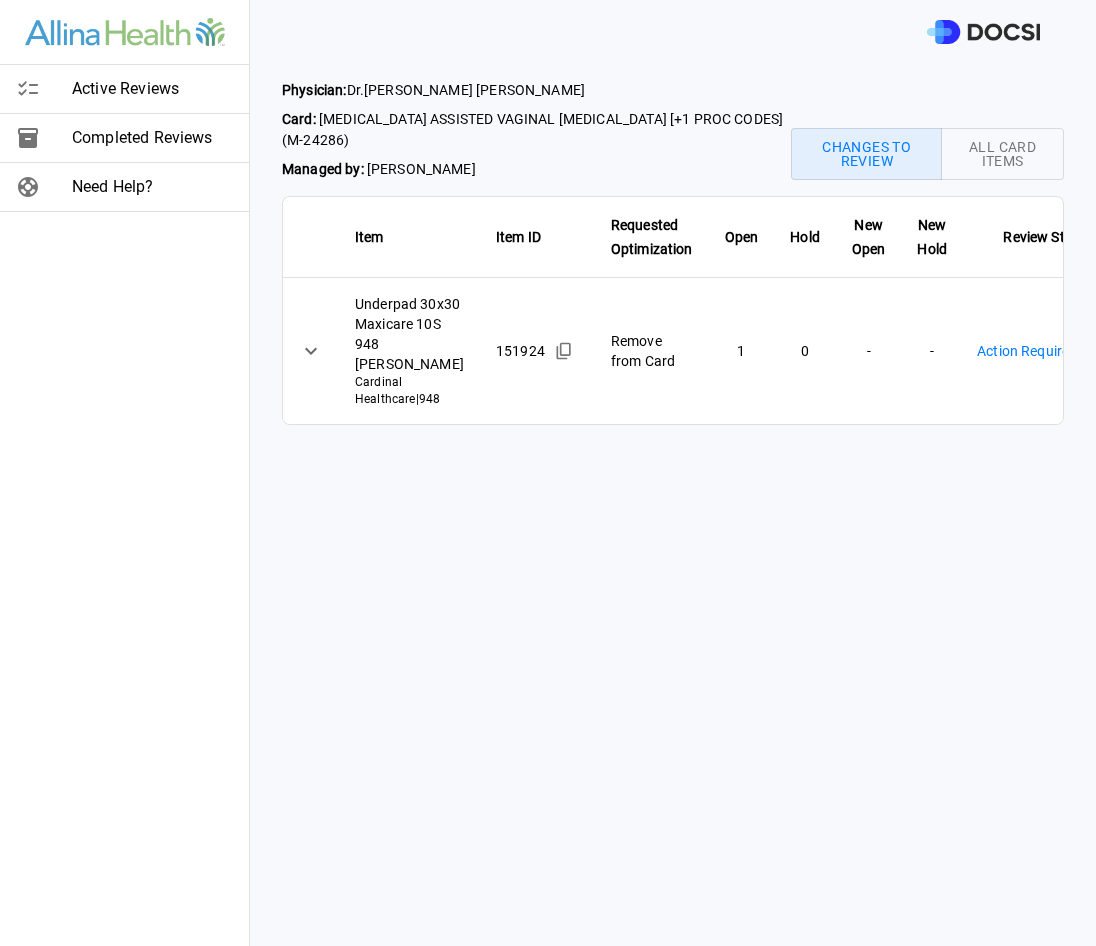 click on "Physician:   [PERSON_NAME] Card:    [MEDICAL_DATA] ASSISTED VAGINAL [MEDICAL_DATA] [+1 PROC CODES]  ( M-24286 ) Managed by:    [PERSON_NAME] Changes to Review All Card Items Item Item ID Requested Optimization Open Hold New Open New Hold Review Status Underpad 30x30 Maxicare 10S 948 [PERSON_NAME] Healthcare  |  948 151924 Remove from Card 1 0 - - Action Required **** ​" at bounding box center (673, 505) 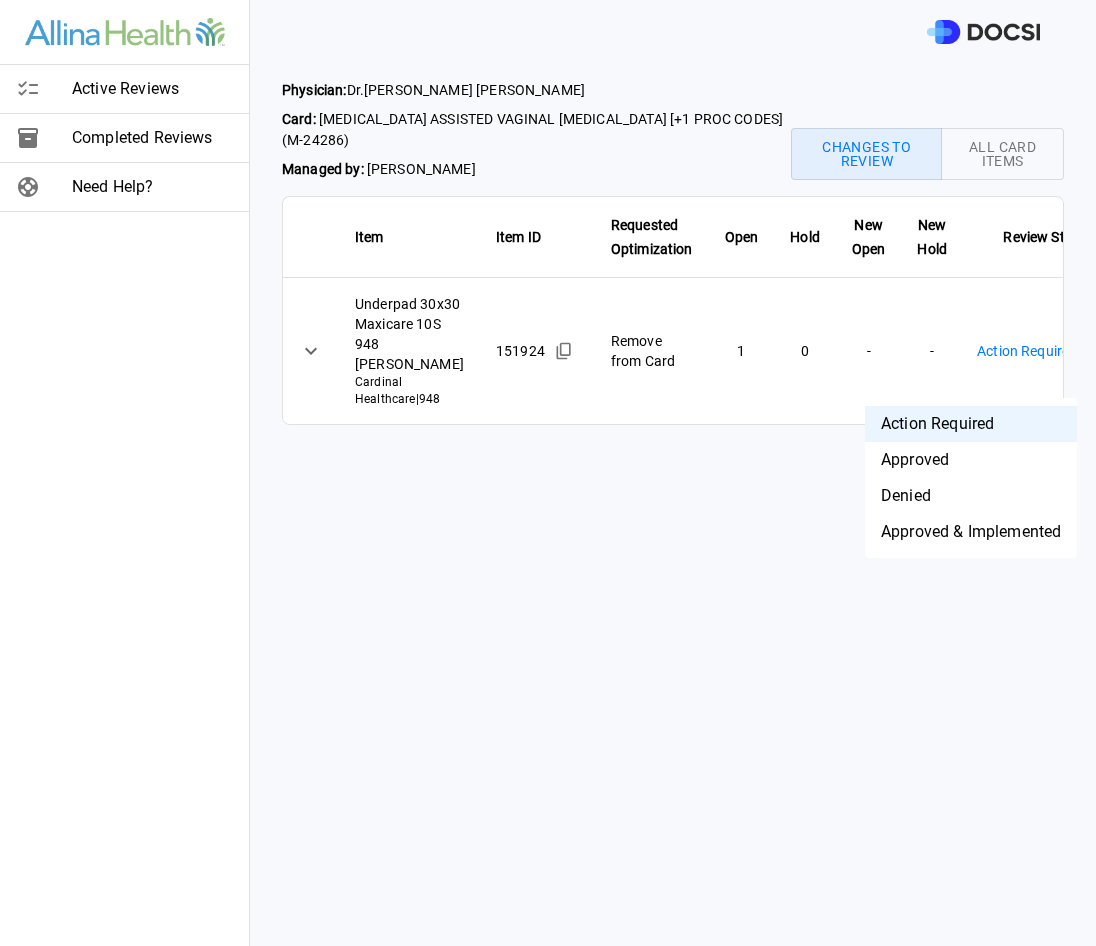 click on "Active Reviews Completed Reviews Need Help? Physician:   [PERSON_NAME] Card:    [MEDICAL_DATA] ASSISTED VAGINAL [MEDICAL_DATA] [+1 PROC CODES]  ( M-24286 ) Managed by:    [PERSON_NAME] Changes to Review All Card Items Item Item ID Requested Optimization Open Hold New Open New Hold Review Status Underpad 30x30 Maxicare 10S 948 [PERSON_NAME] Healthcare  |  948 151924 Remove from Card 1 0 - - Action Required **** ​
Active Reviews Completed Reviews Need Help? Action Required Approved Denied Approved & Implemented" at bounding box center (548, 473) 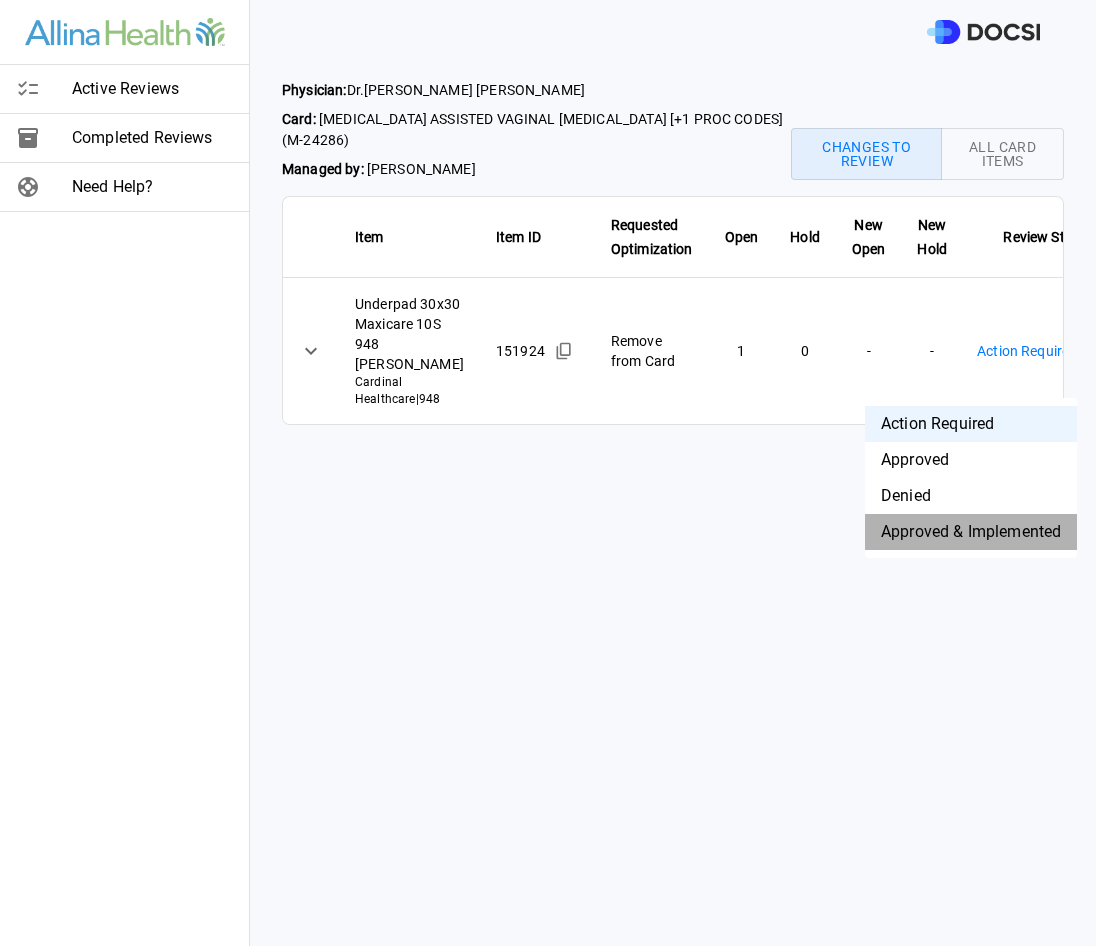click on "Approved & Implemented" at bounding box center [971, 532] 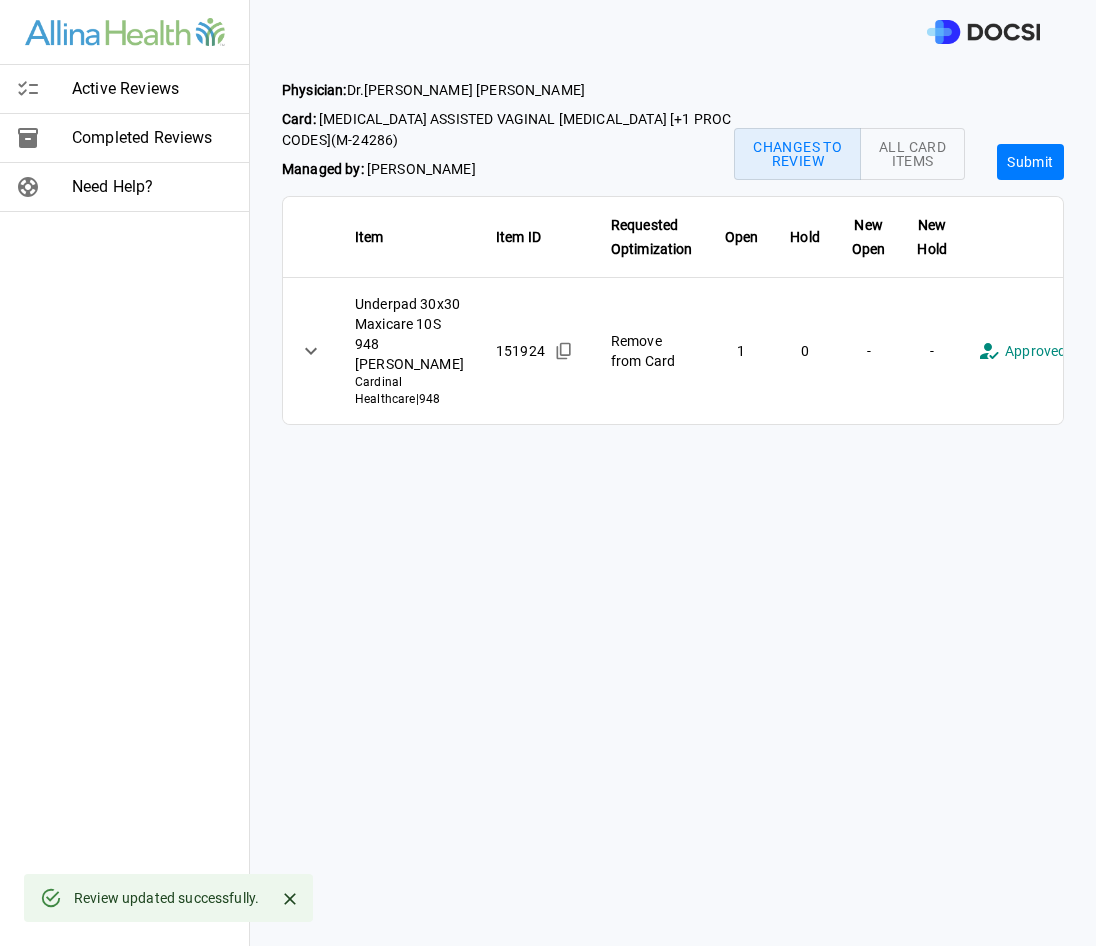 click on "Submit" at bounding box center (1030, 162) 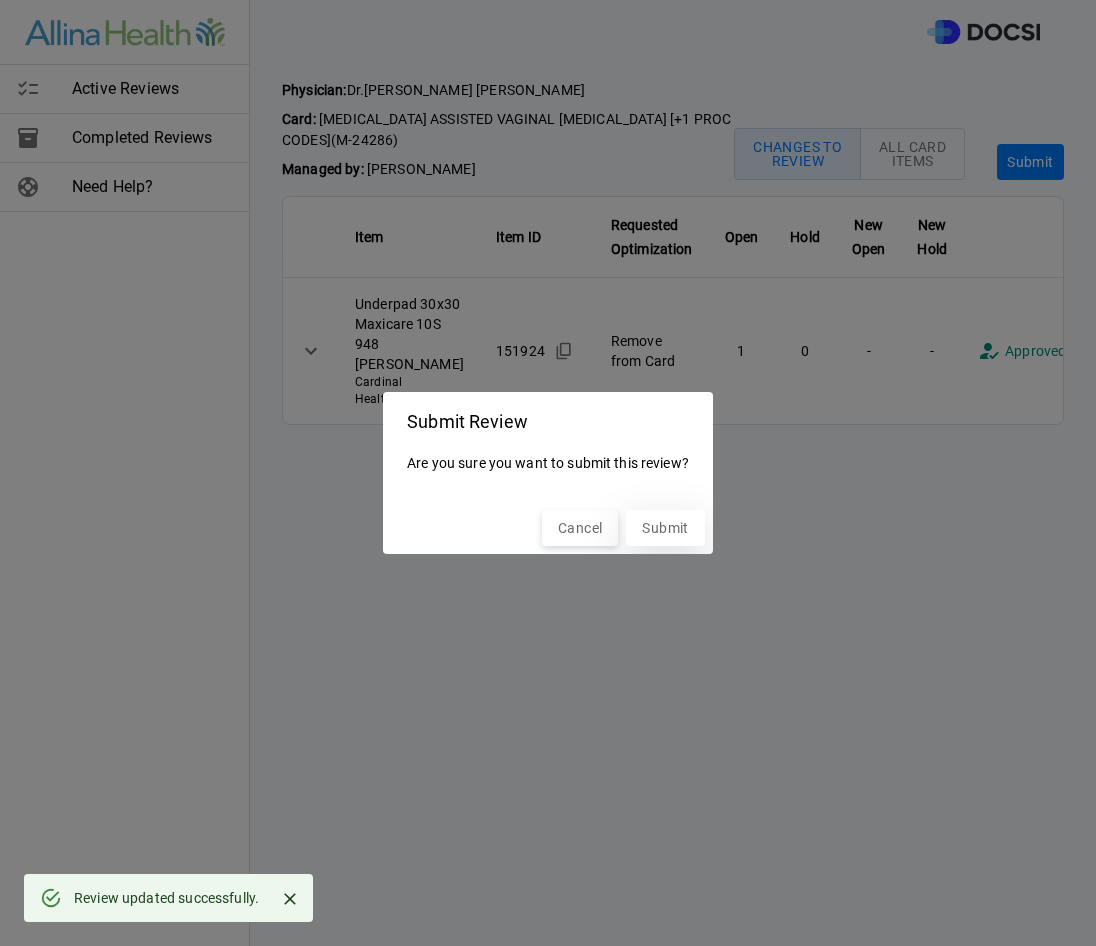 click on "Submit" at bounding box center (665, 528) 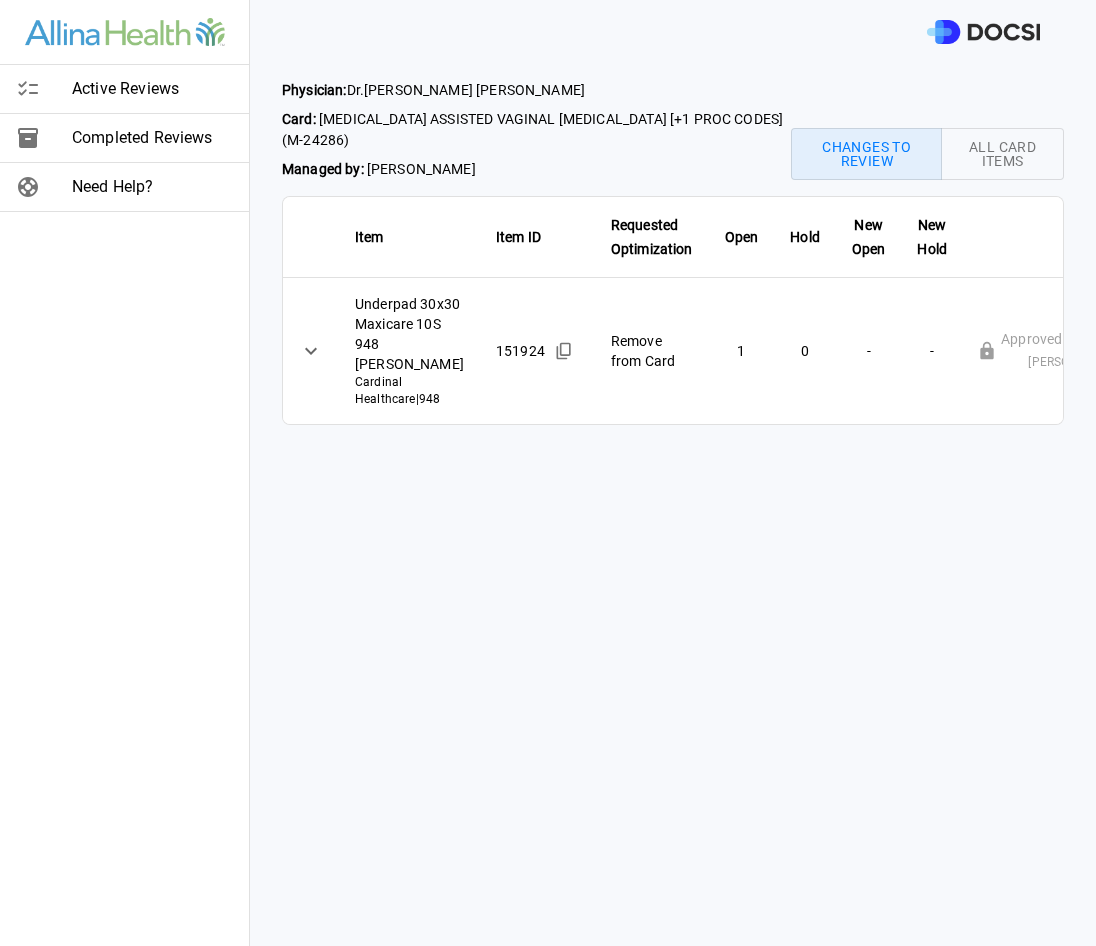 click on "Active Reviews" at bounding box center (152, 89) 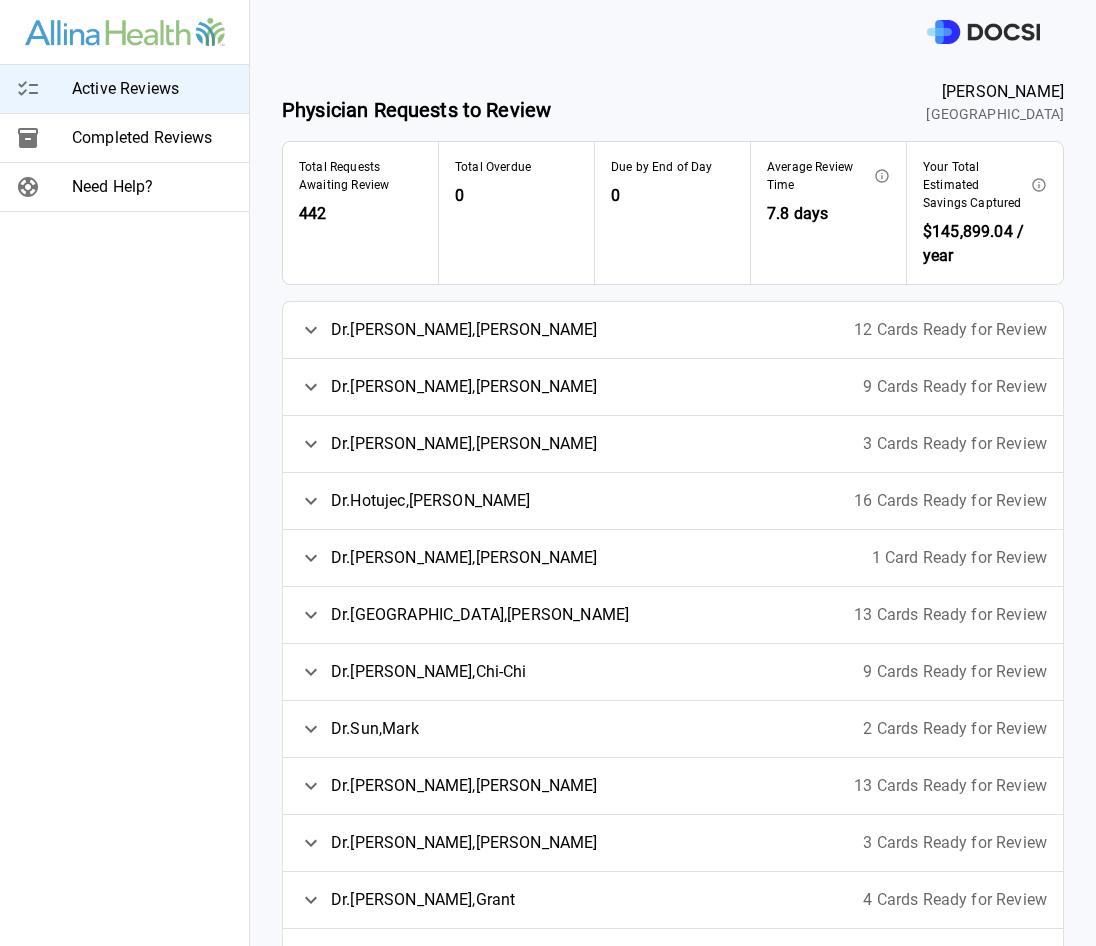 click on "[PERSON_NAME]" at bounding box center [464, 558] 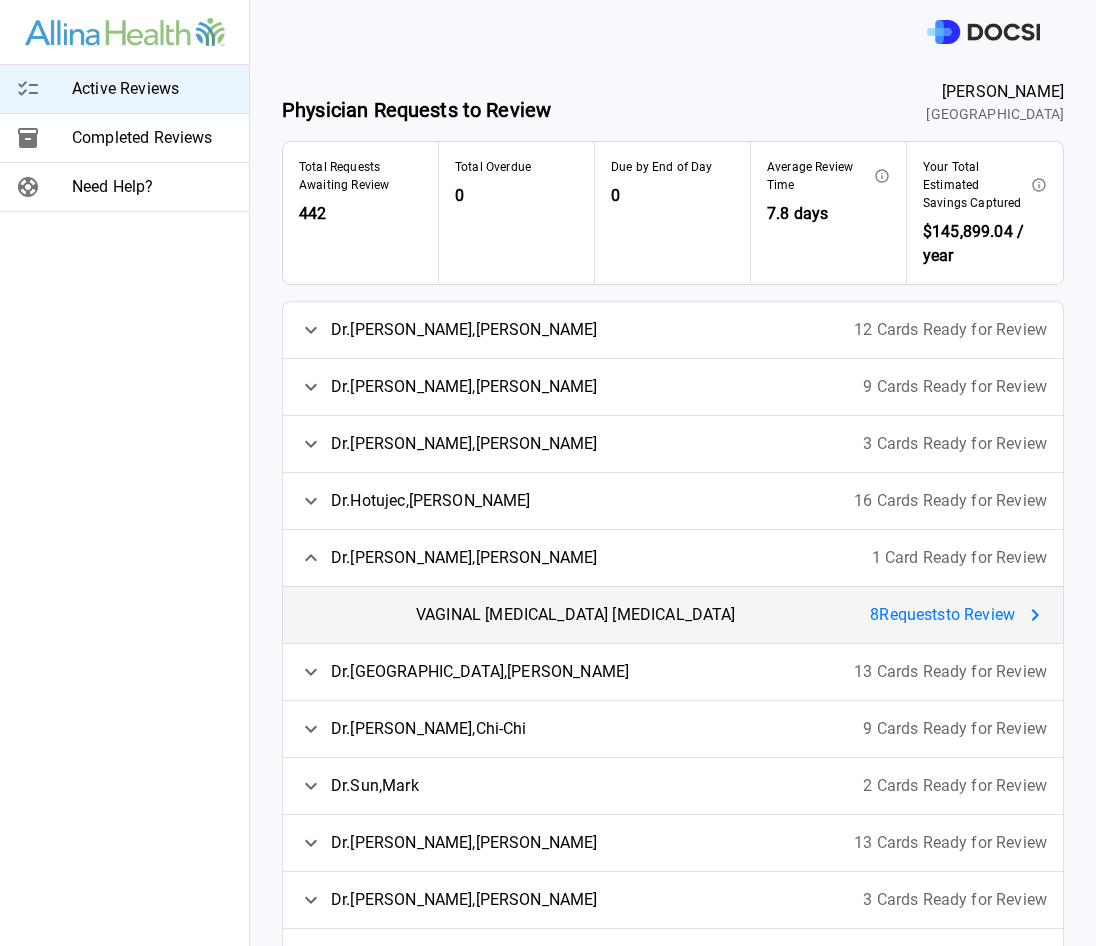 click on "8  Request s  to Review" at bounding box center [942, 615] 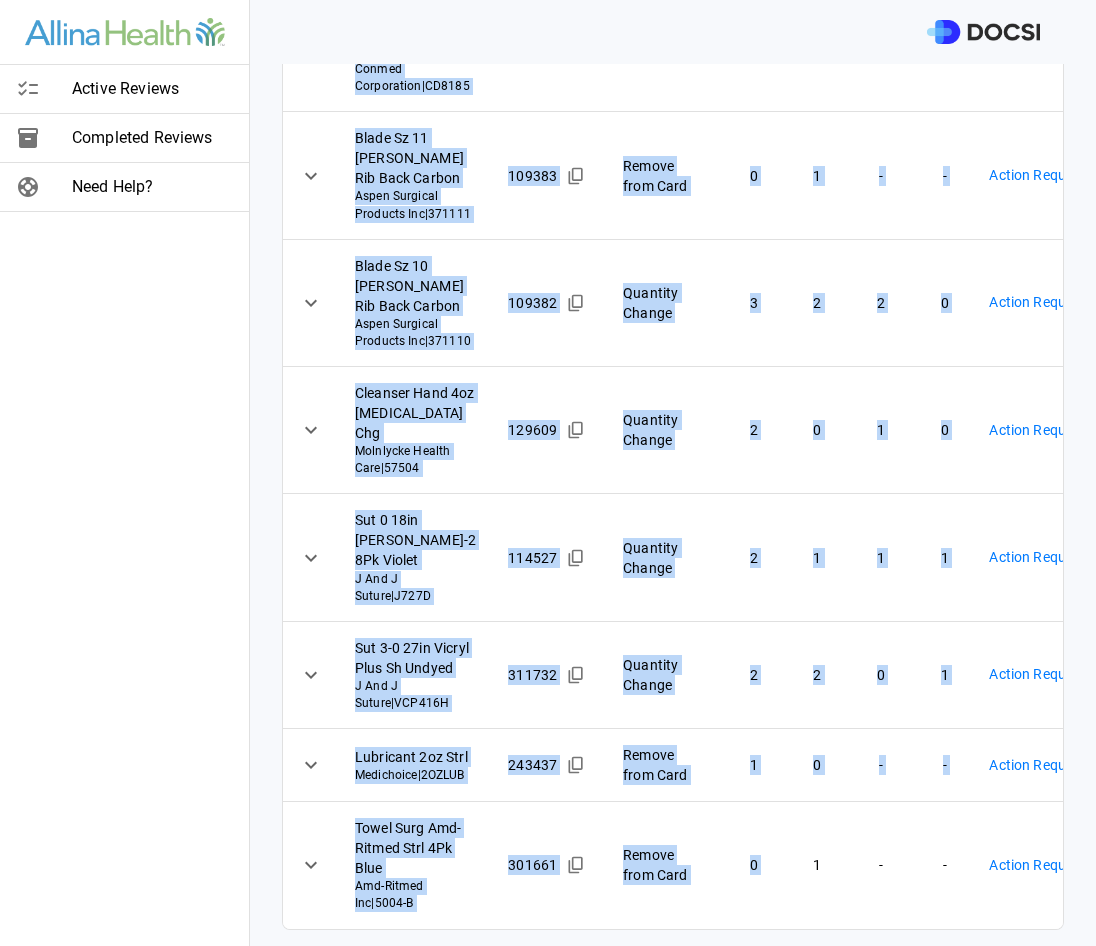 scroll, scrollTop: 598, scrollLeft: 0, axis: vertical 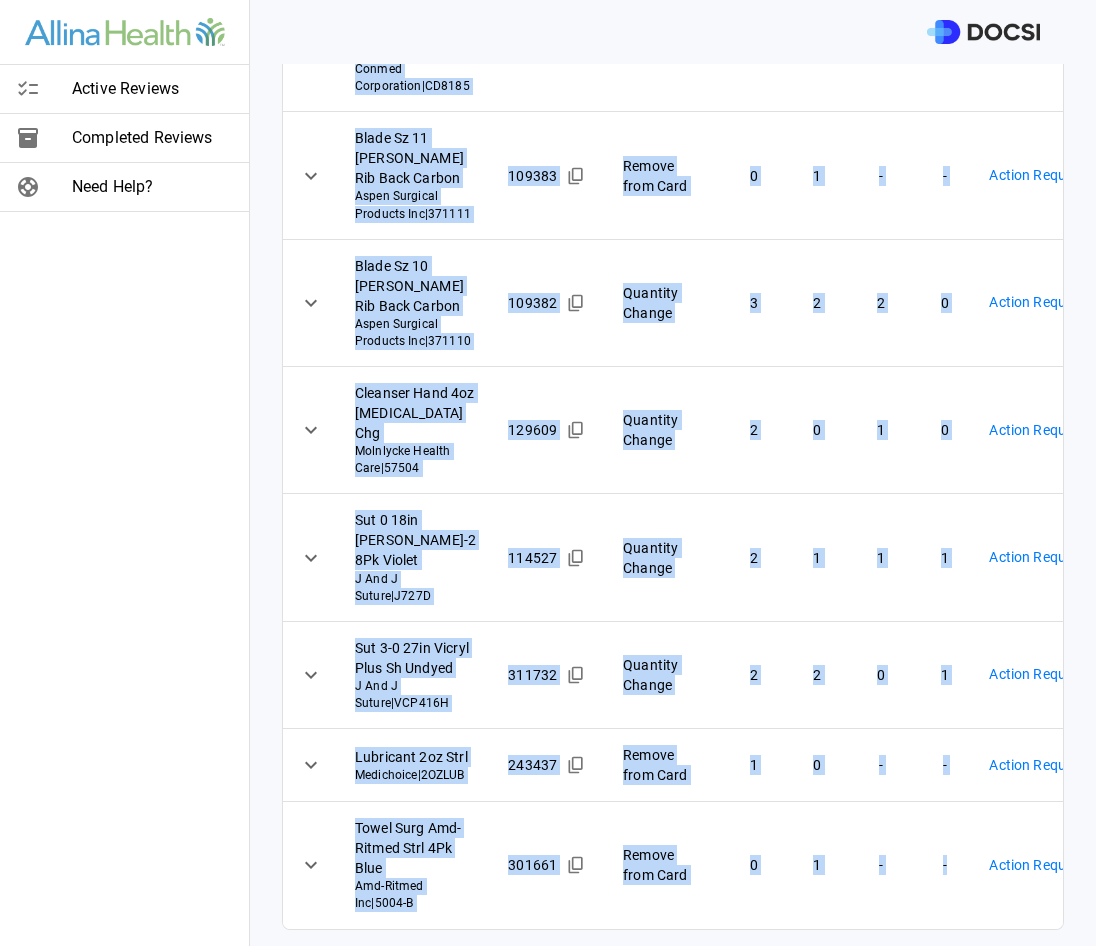 drag, startPoint x: 281, startPoint y: 88, endPoint x: 995, endPoint y: 882, distance: 1067.8164 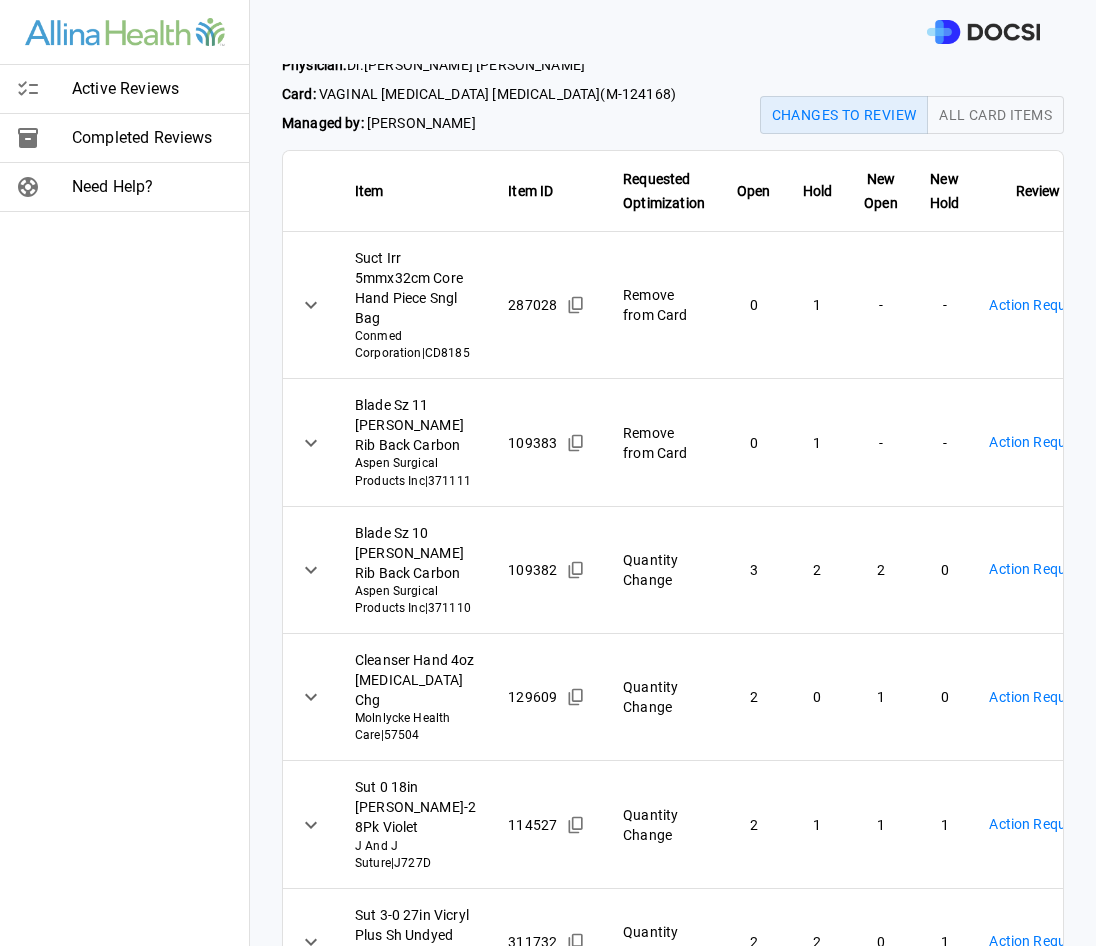 scroll, scrollTop: 0, scrollLeft: 0, axis: both 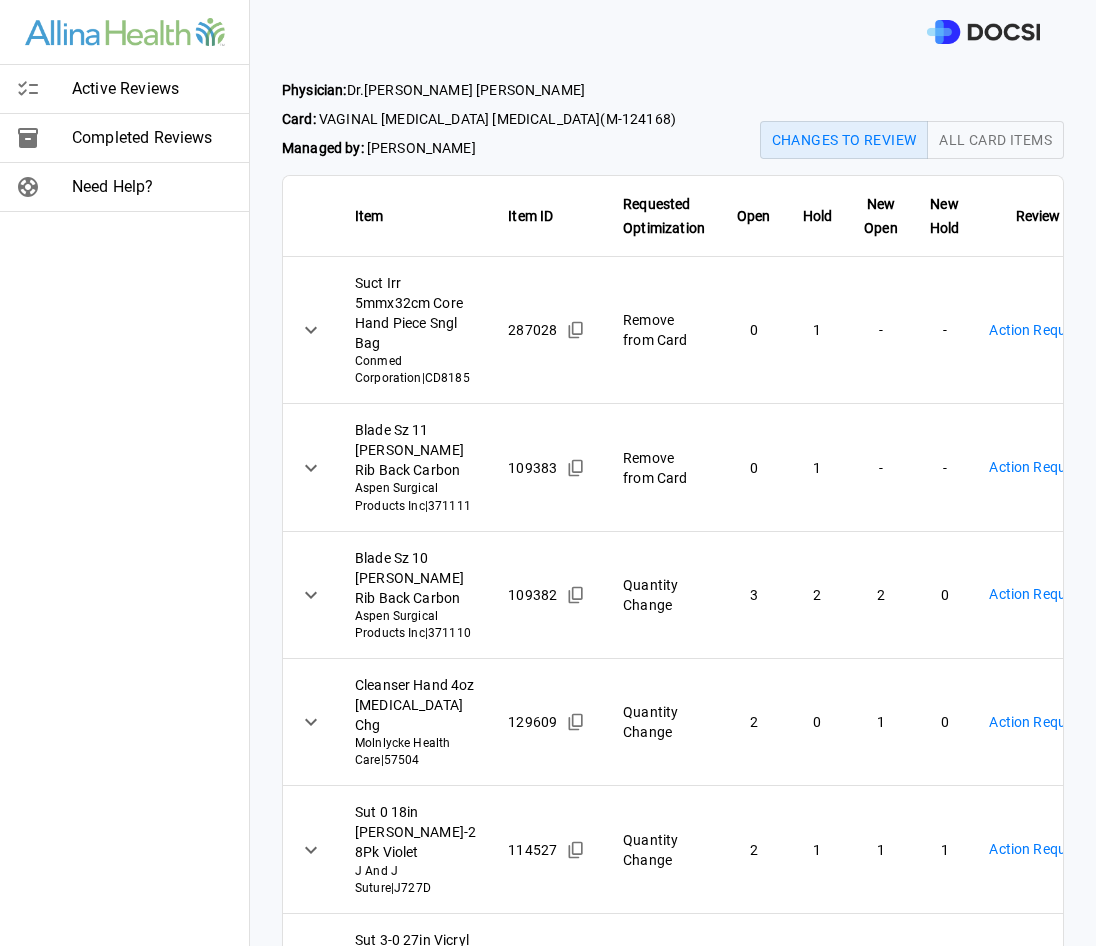 click on "Active Reviews Completed Reviews Need Help? Physician:   [PERSON_NAME] Card:    VAGINAL [MEDICAL_DATA] [MEDICAL_DATA]  ( M-124168 ) Managed by:    [PERSON_NAME] Changes to Review All Card Items Item Item ID Requested Optimization Open Hold New Open New Hold Review Status Suct Irr 5mmx32cm Core Hand Piece Sngl Bag Conmed Corporation  |  CD8185 287028 Remove from Card 0 1 - - Action Required **** ​ Blade Sz 11 [PERSON_NAME] Rib Back Carbon Aspen Surgical Products Inc  |  371111 109383 Remove from Card 0 1 - - Action Required **** ​ Blade Sz 10 [PERSON_NAME] Rib Back Carbon Aspen Surgical Products Inc  |  371110 109382 Quantity Change 3 2 2 0 Action Required **** ​ Cleanser Hand 4oz [MEDICAL_DATA] Chg Molnlycke Health Care  |  57504 129609 Quantity Change 2 0 1 0 Action Required **** ​ Sut 0 18in Vicryl Ct-2 8Pk Violet J And J Suture  |  J727D 114527 Quantity Change 2 1 1 1 Action Required **** ​ Sut 3-0 27in Vicryl Plus Sh Undyed J And J Suture  |  VCP416H 311732 Quantity Change 2 2 0 1 **** 1" at bounding box center [548, 473] 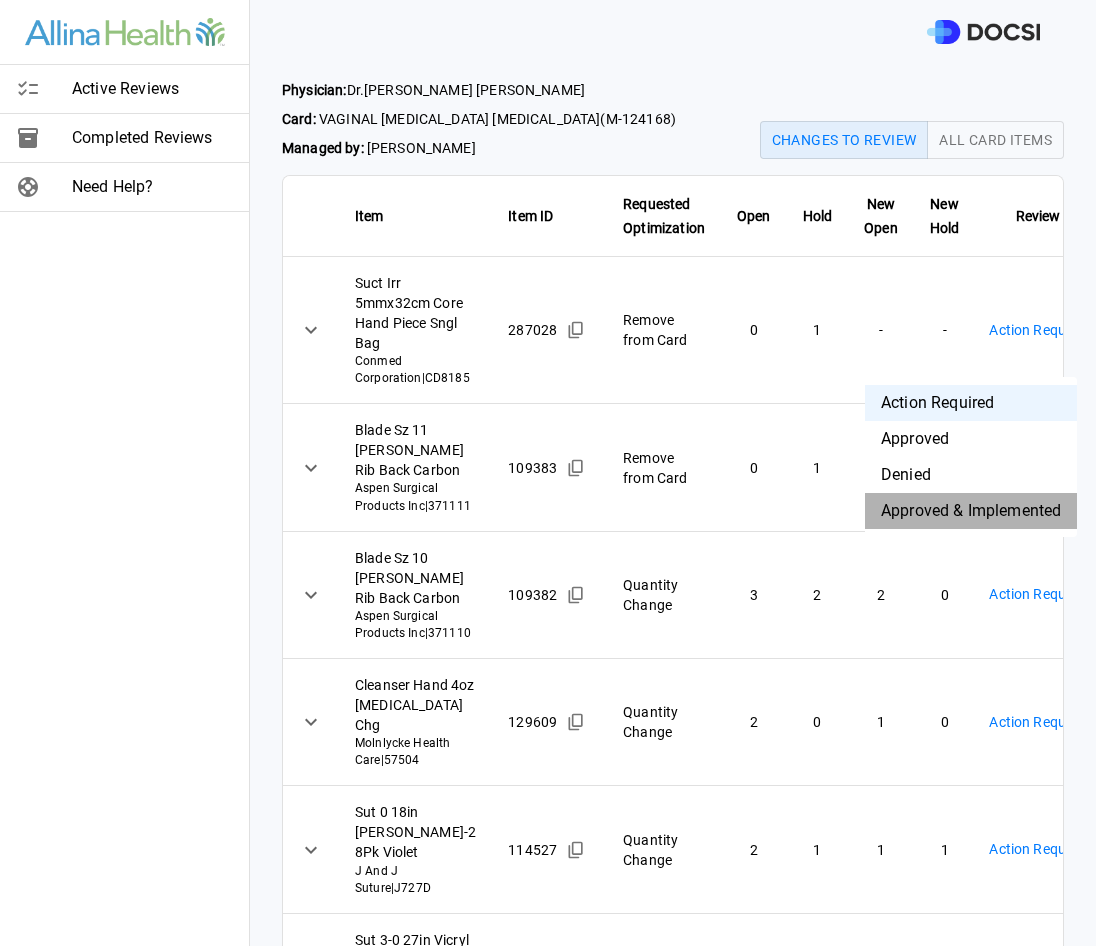 click on "Approved & Implemented" at bounding box center (971, 511) 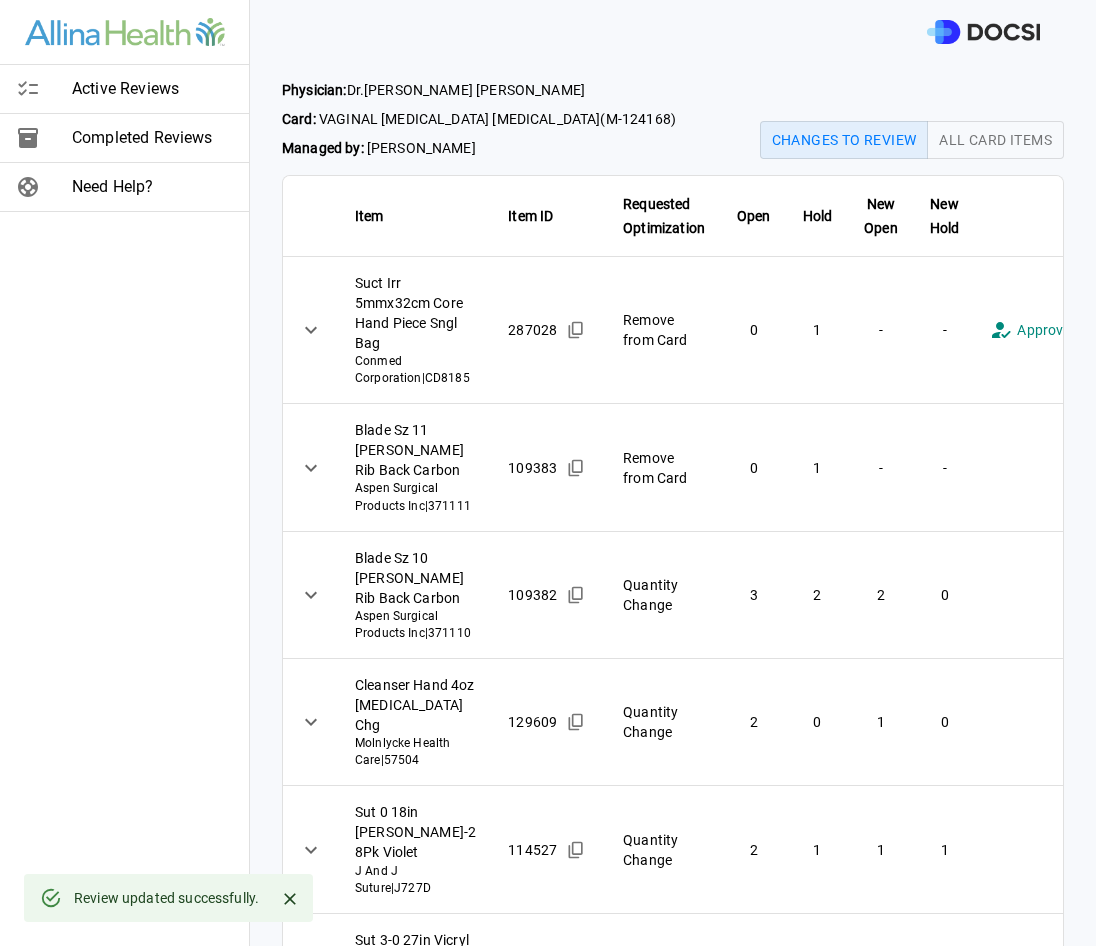 click on "**********" at bounding box center [548, 473] 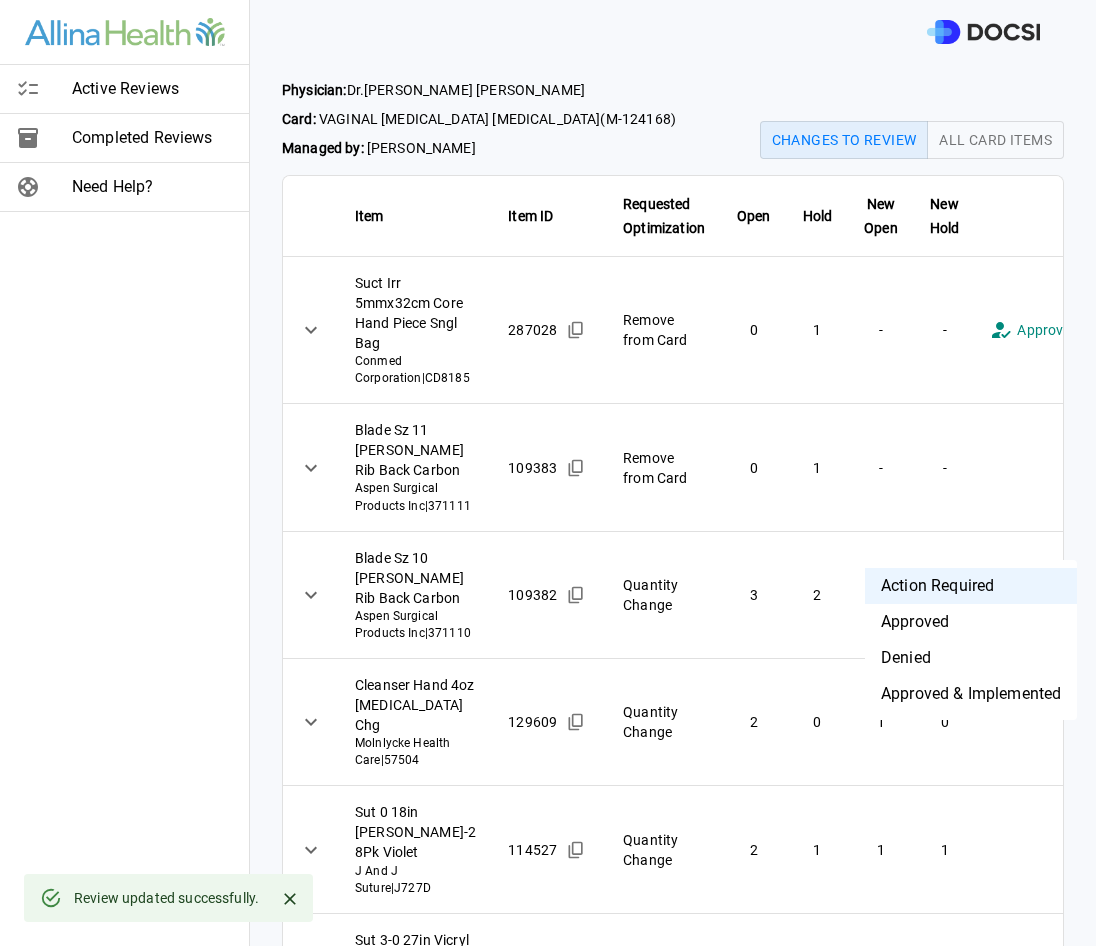 click on "Approved & Implemented" at bounding box center [971, 694] 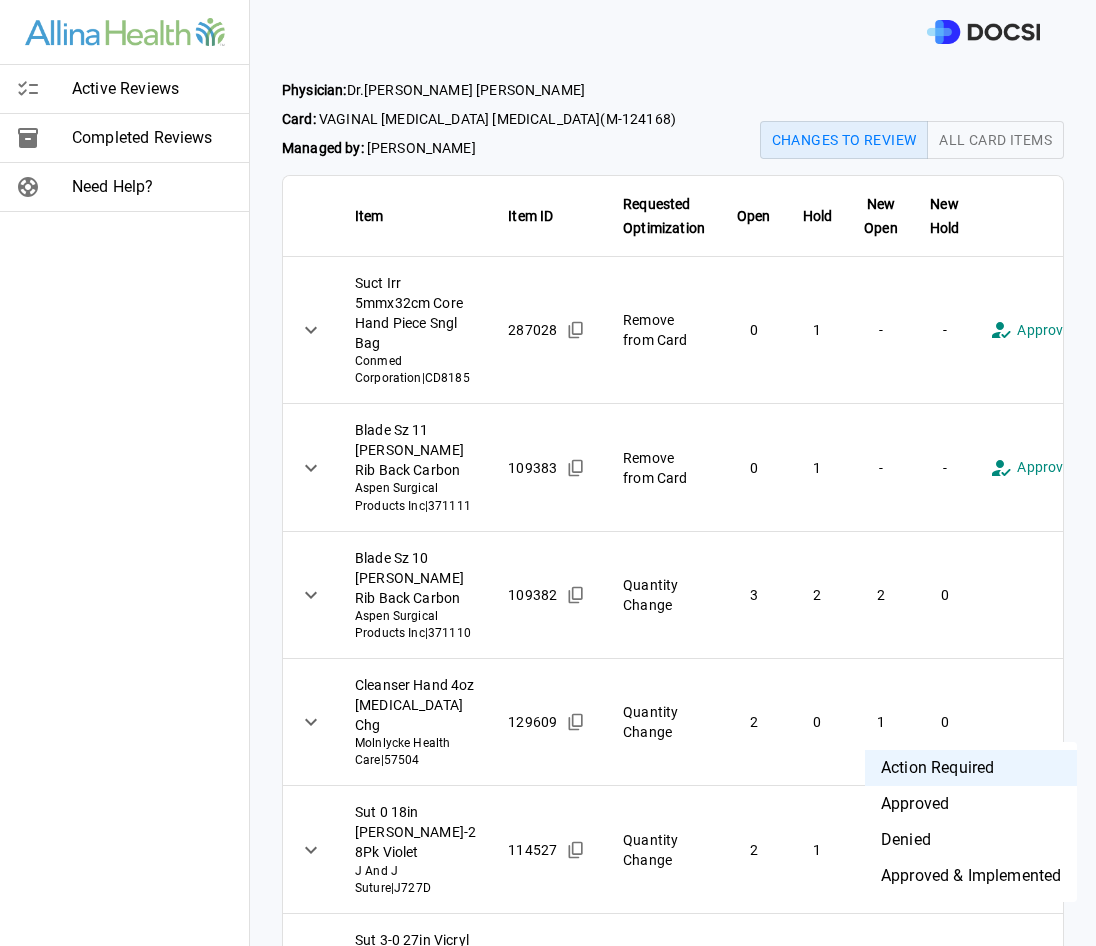 click on "**********" at bounding box center [548, 473] 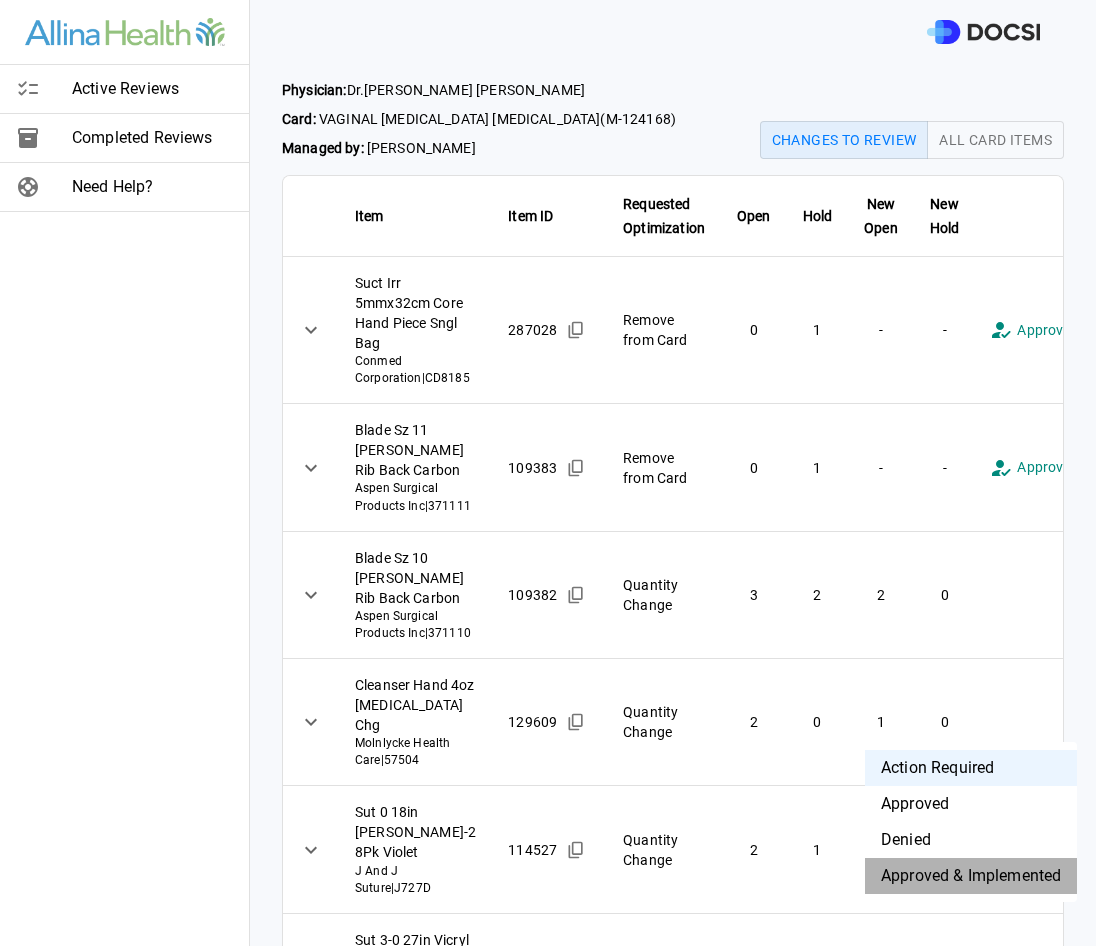 click on "Approved & Implemented" at bounding box center [971, 876] 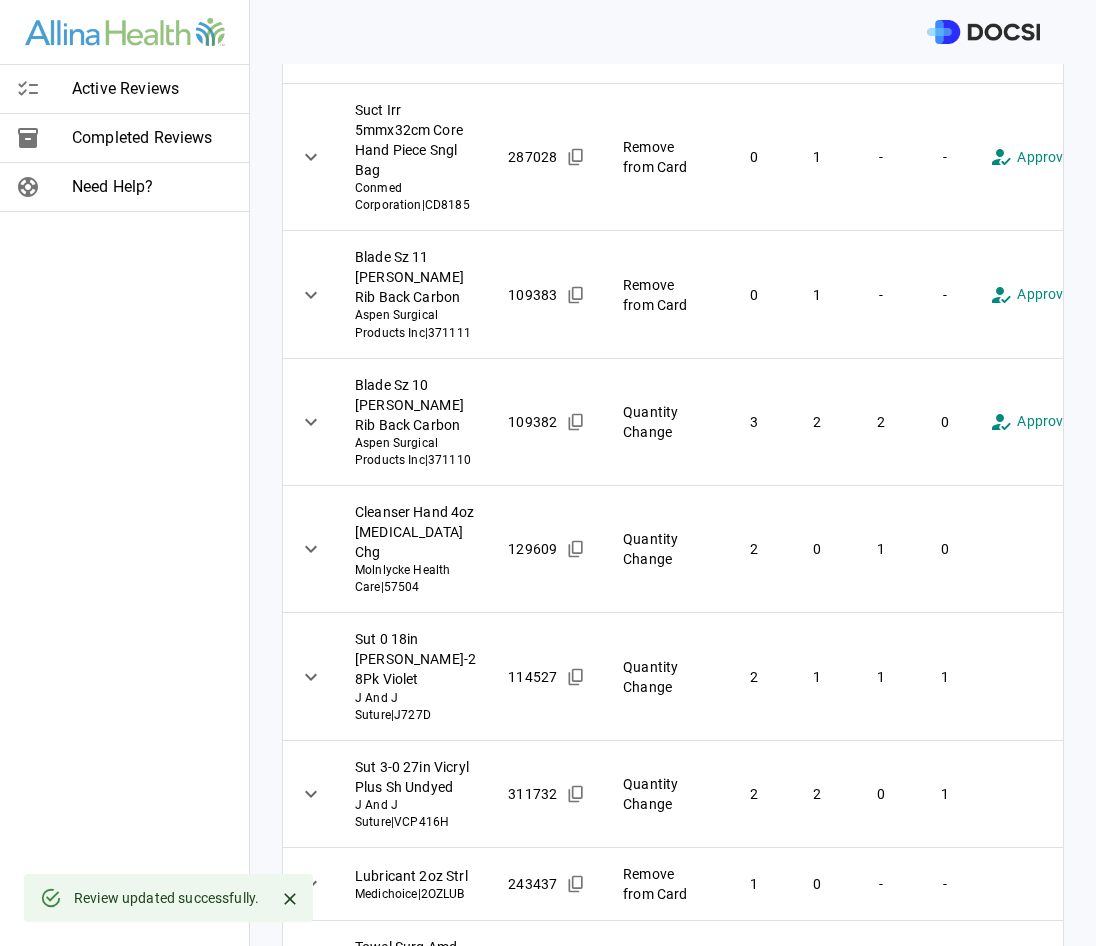 scroll, scrollTop: 175, scrollLeft: 0, axis: vertical 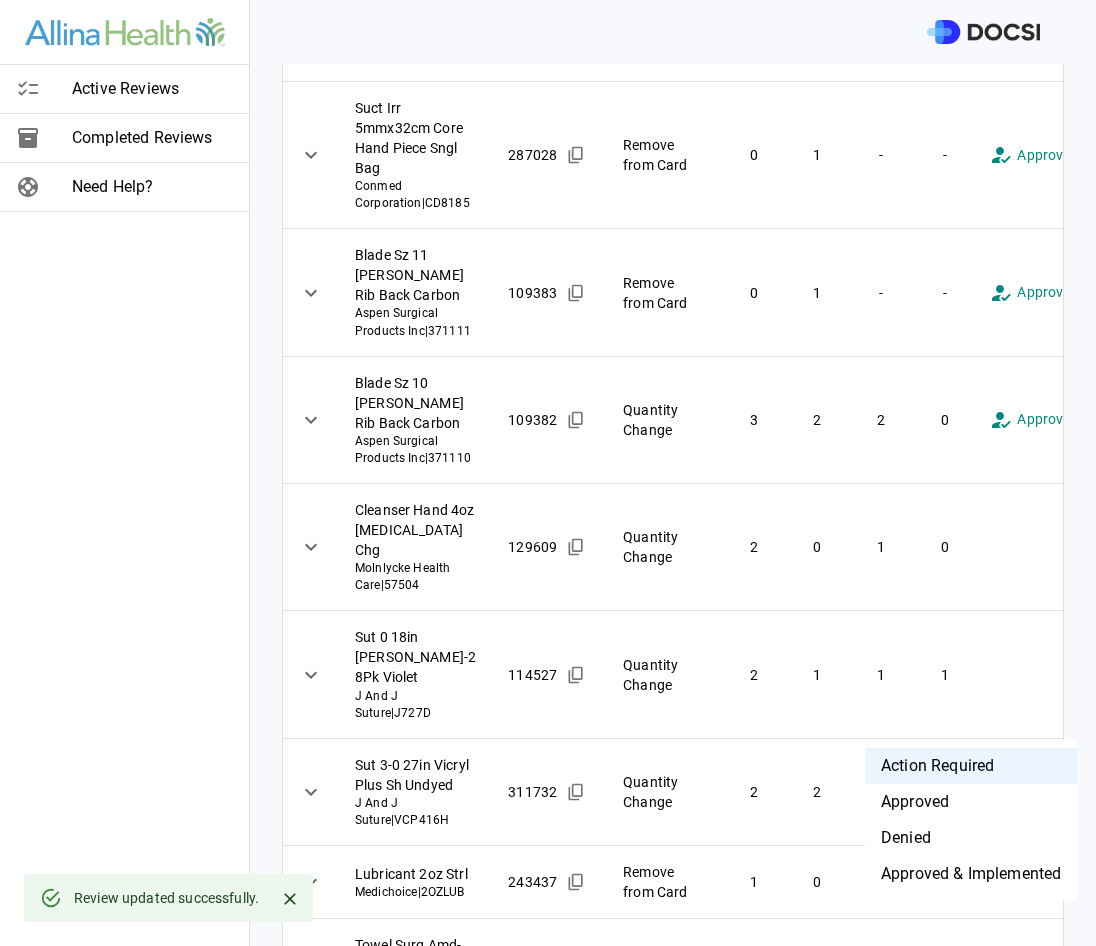 click on "**********" at bounding box center [548, 473] 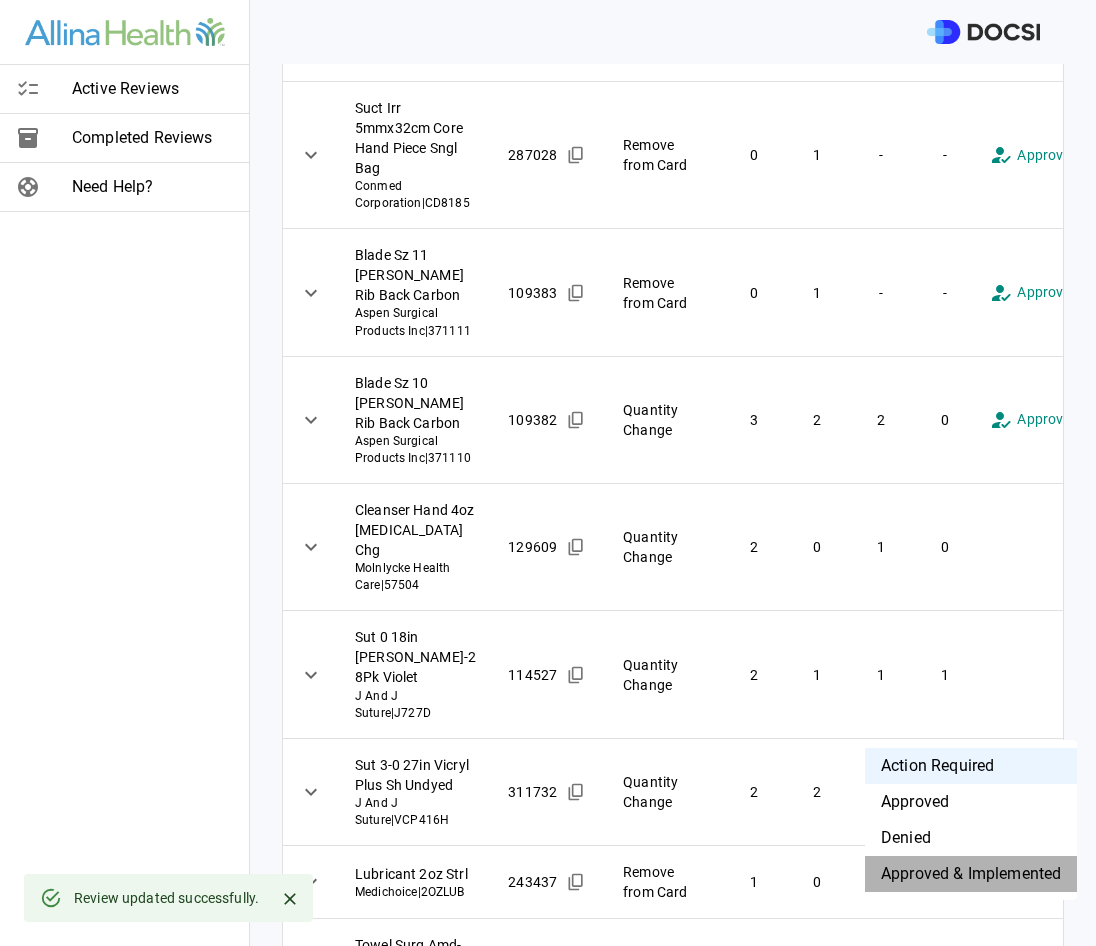 click on "Approved & Implemented" at bounding box center (971, 874) 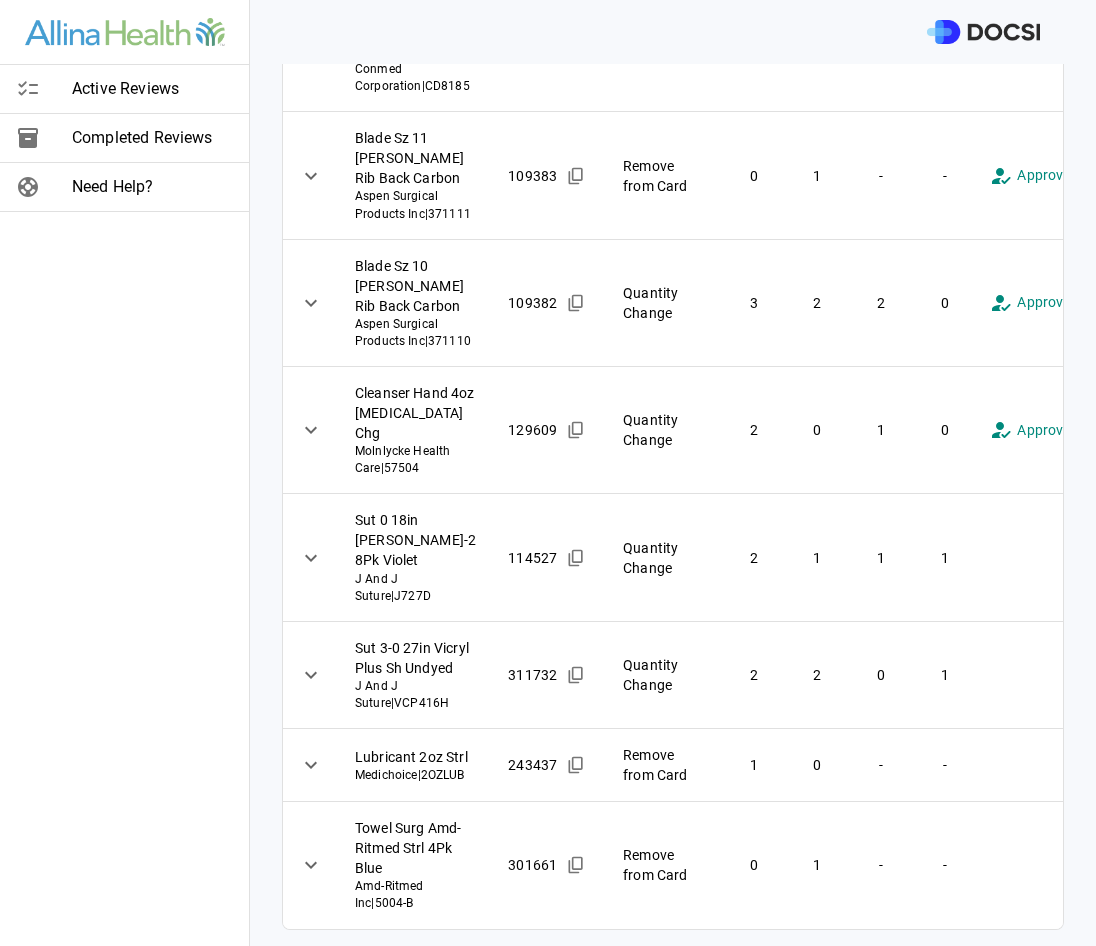 scroll, scrollTop: 450, scrollLeft: 0, axis: vertical 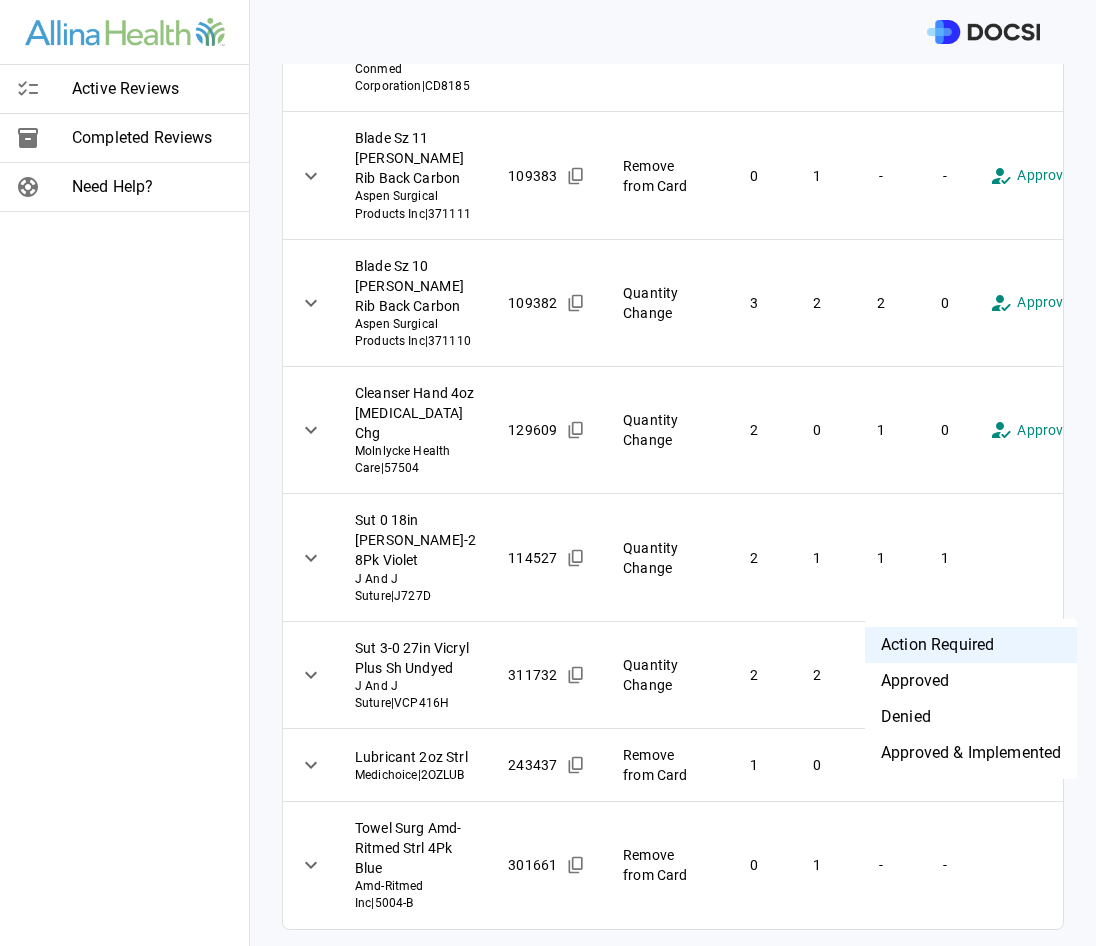 click on "**********" at bounding box center (548, 473) 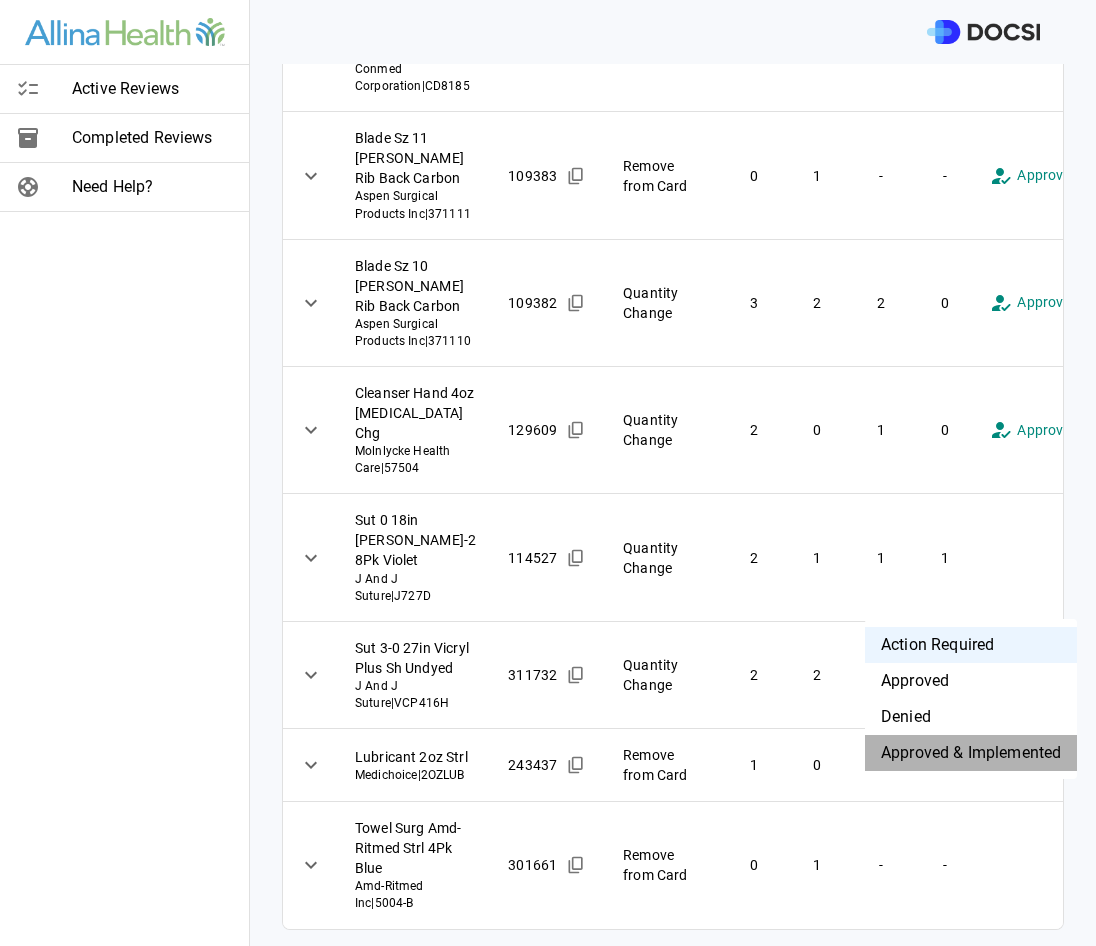 click on "Approved & Implemented" at bounding box center [971, 753] 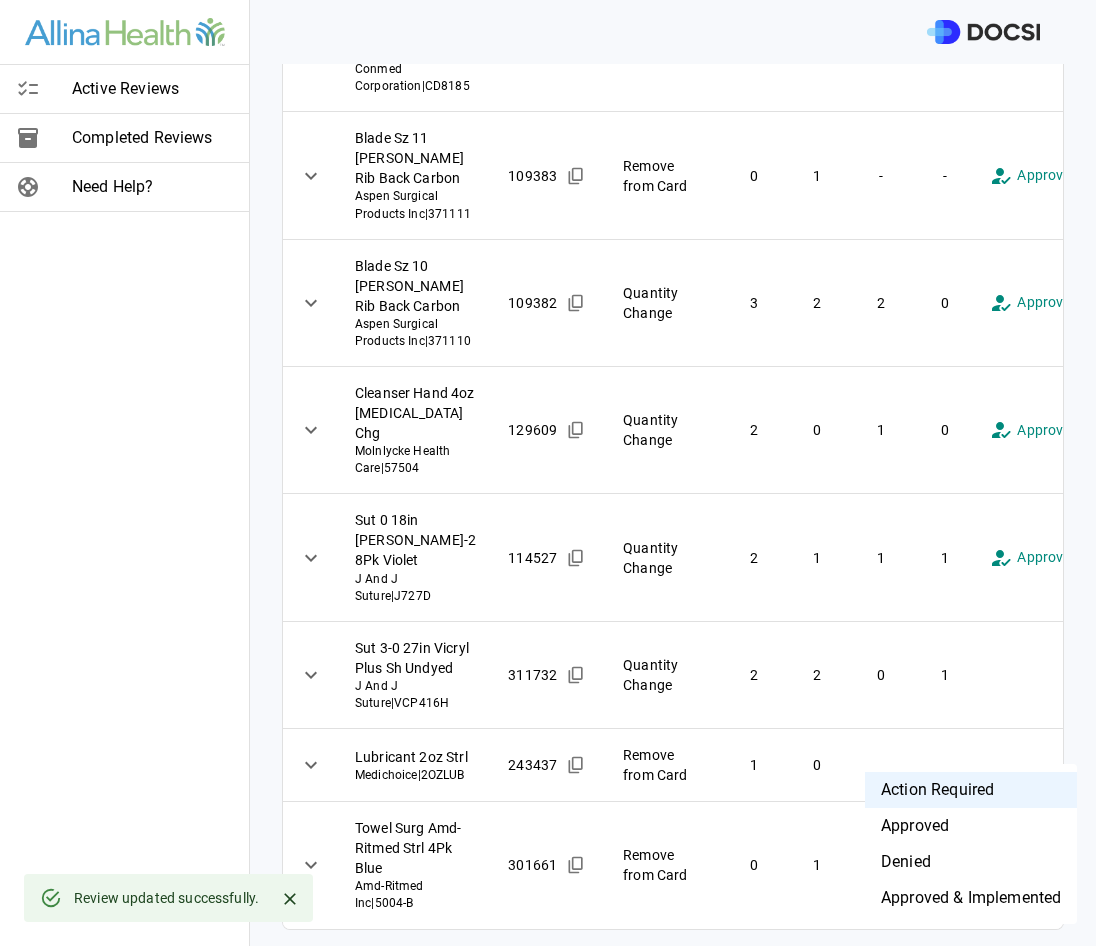 click on "**********" at bounding box center (548, 473) 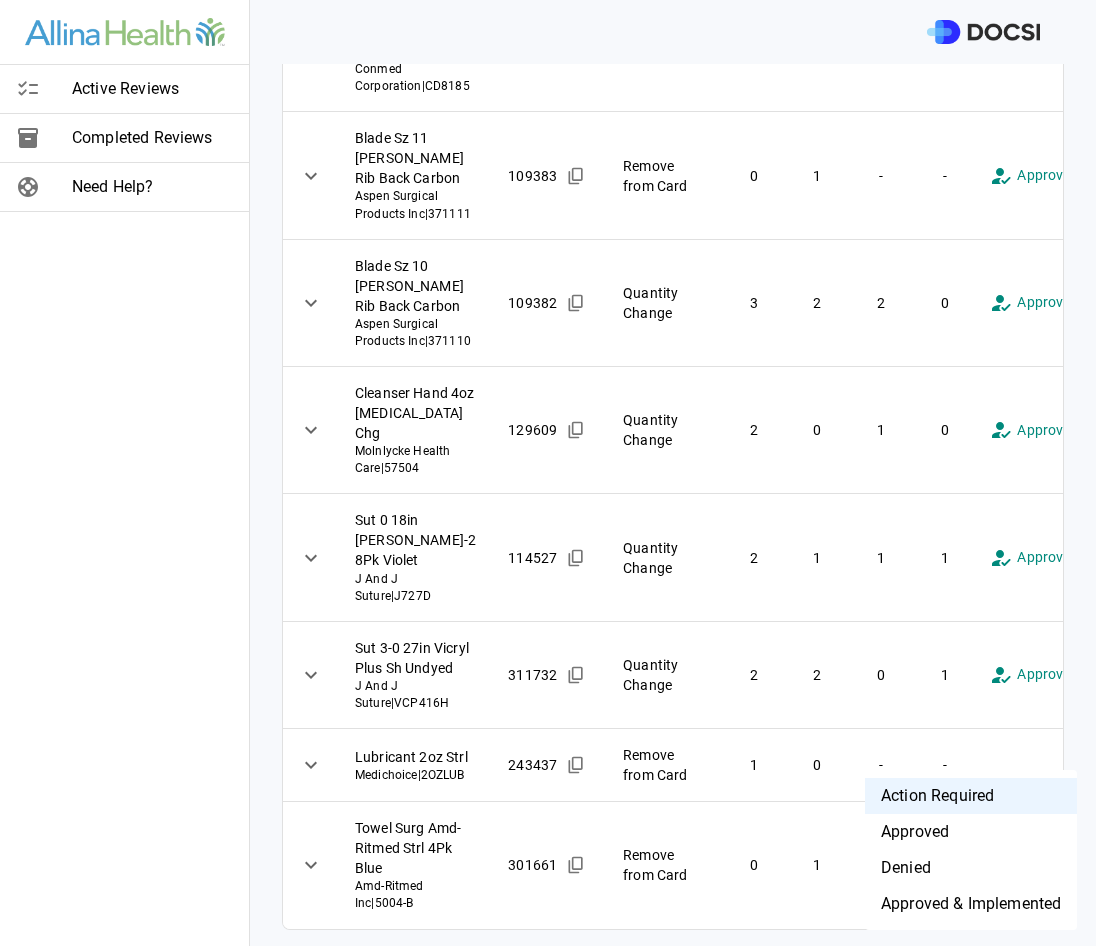 click on "**********" at bounding box center [548, 473] 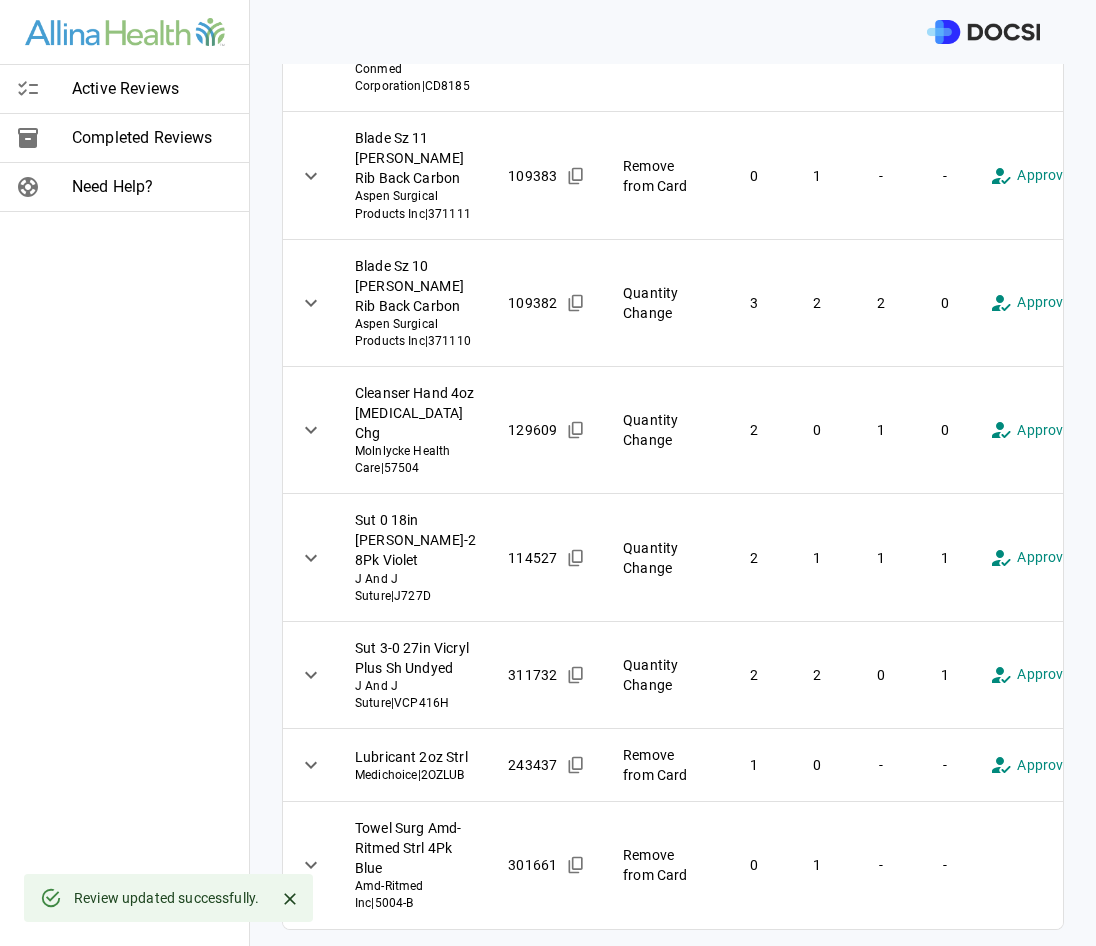 scroll, scrollTop: 598, scrollLeft: 0, axis: vertical 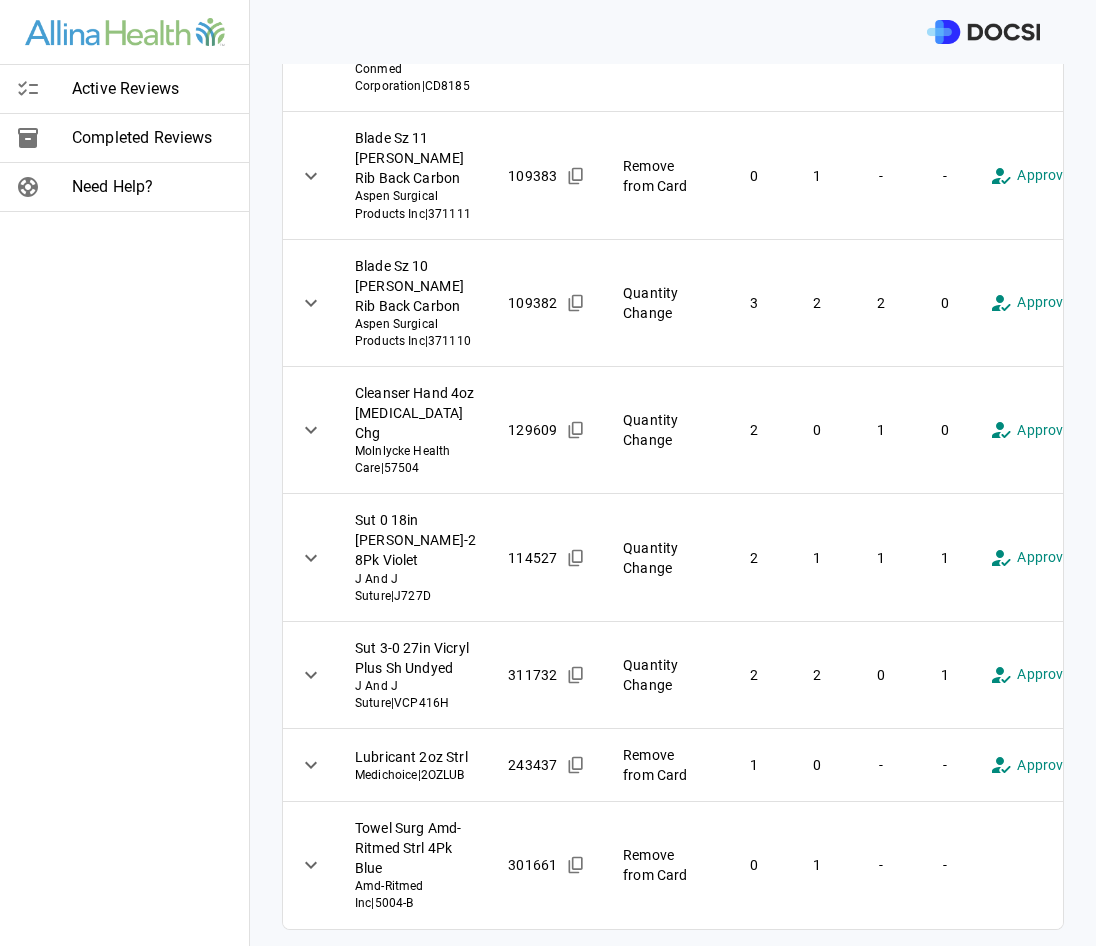 click on "**********" at bounding box center [548, 473] 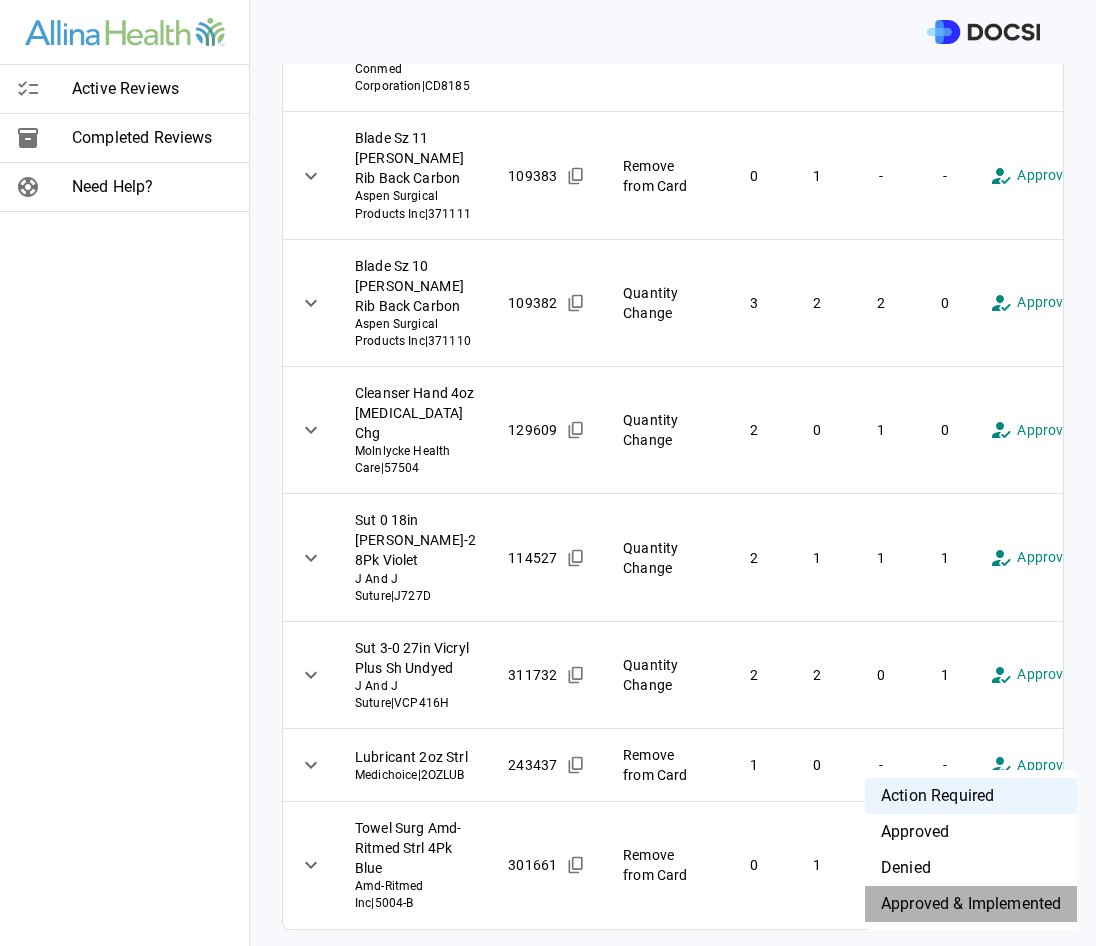 click on "Approved & Implemented" at bounding box center (971, 904) 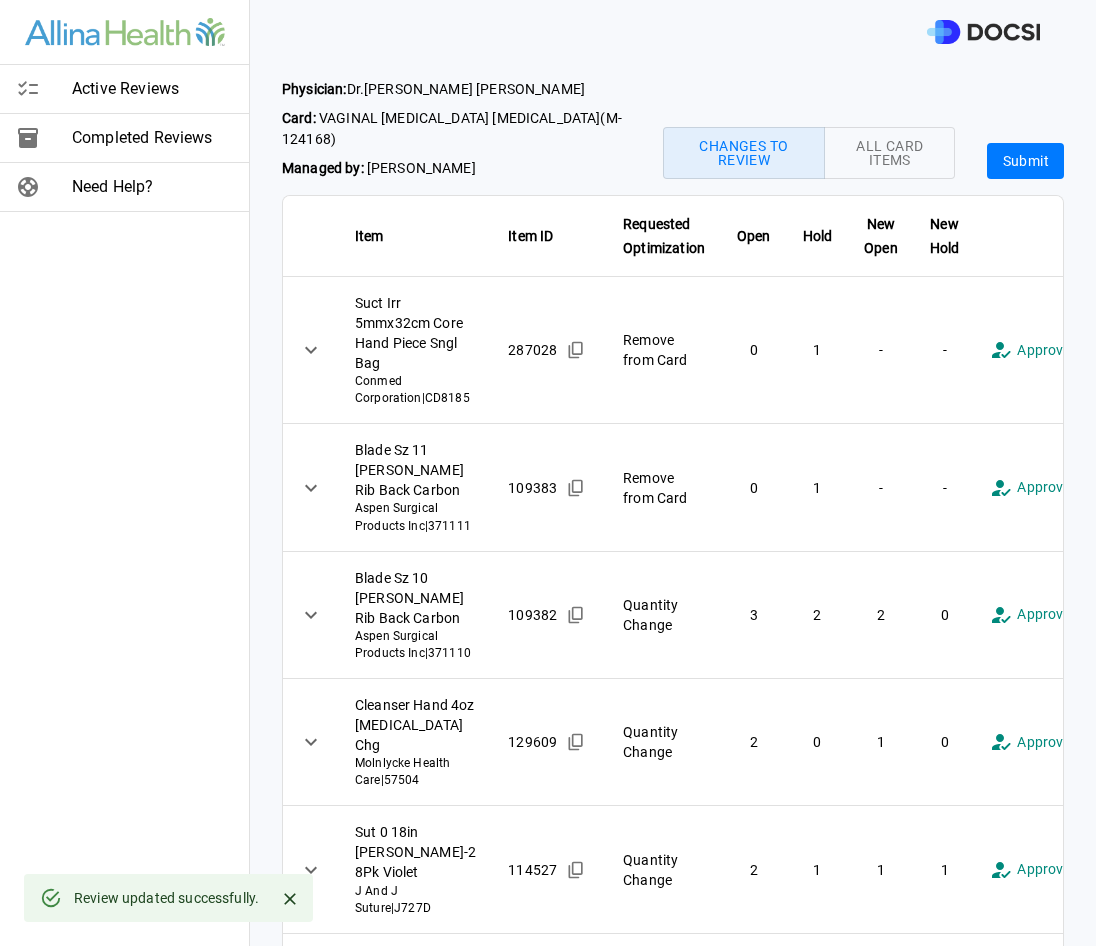 scroll, scrollTop: 0, scrollLeft: 0, axis: both 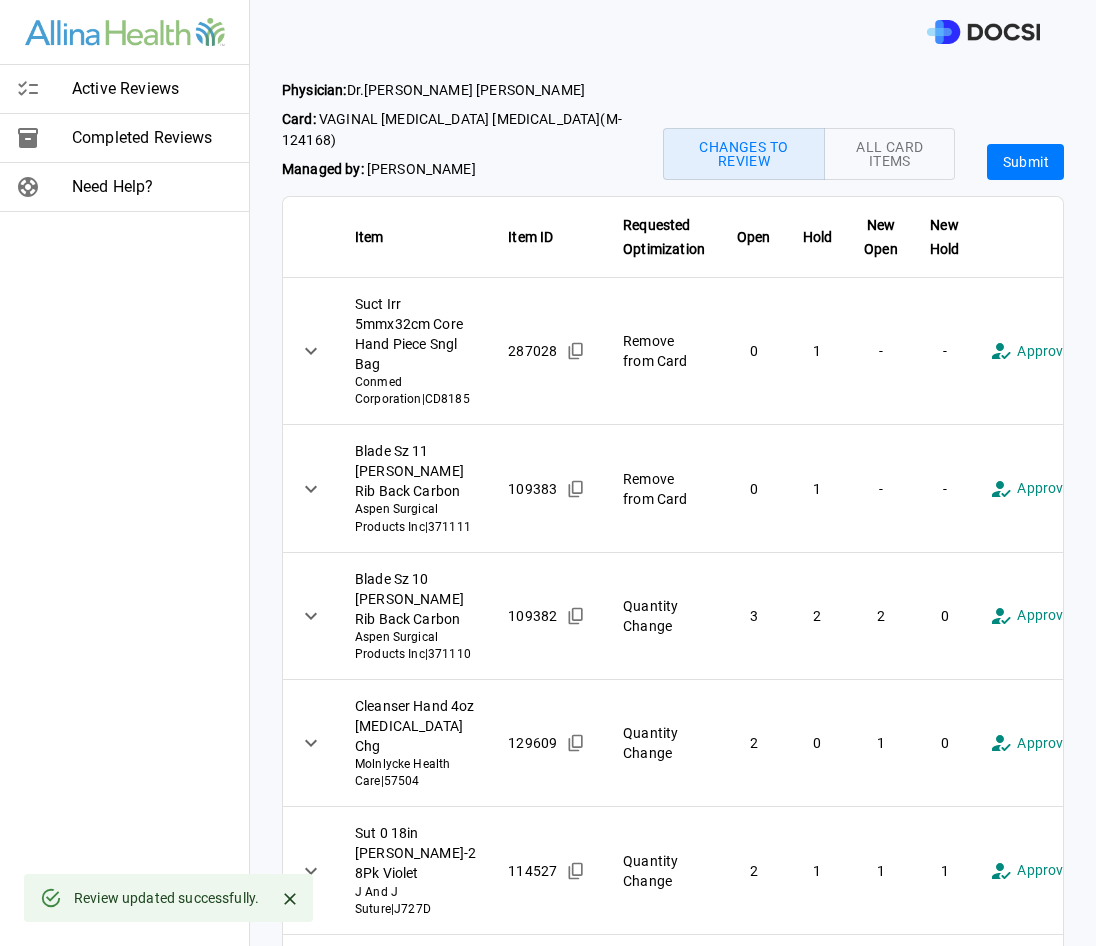 click on "Submit" at bounding box center (1025, 162) 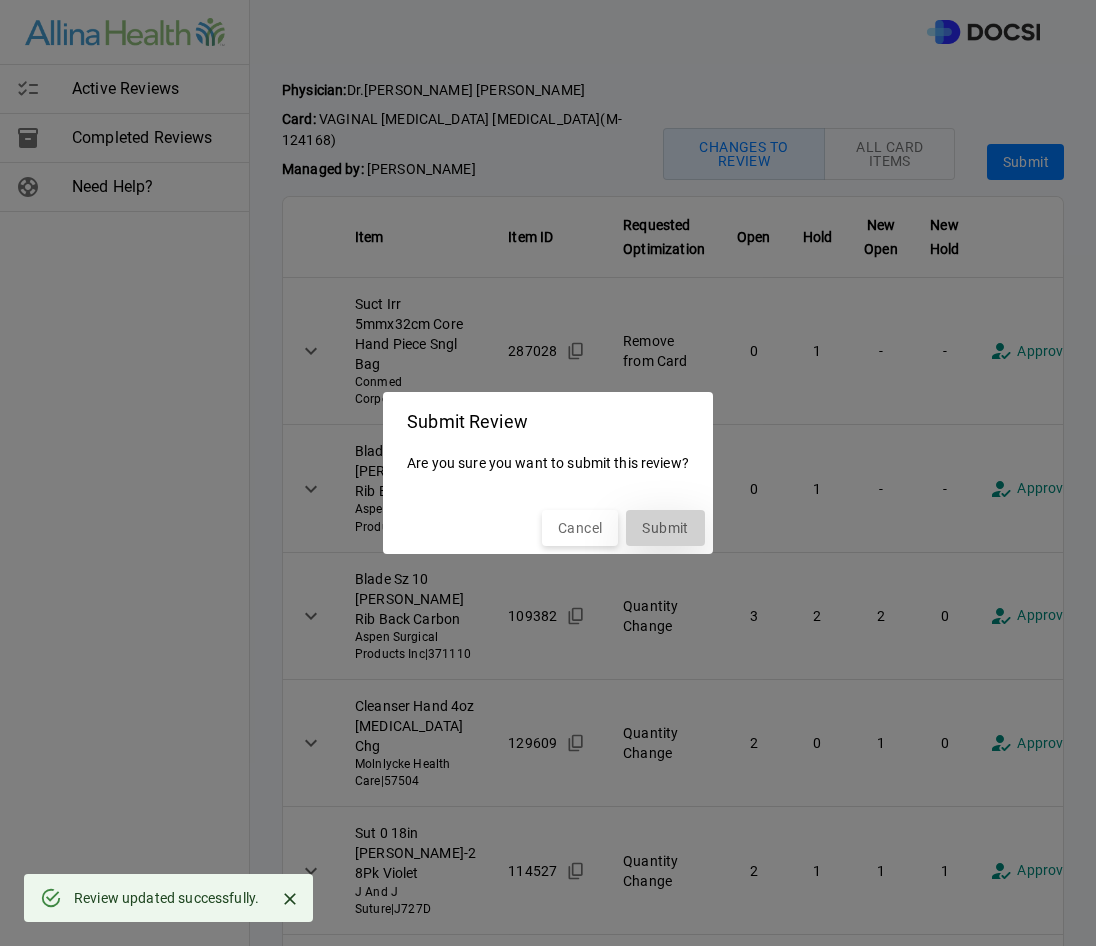 click on "Submit" at bounding box center (665, 528) 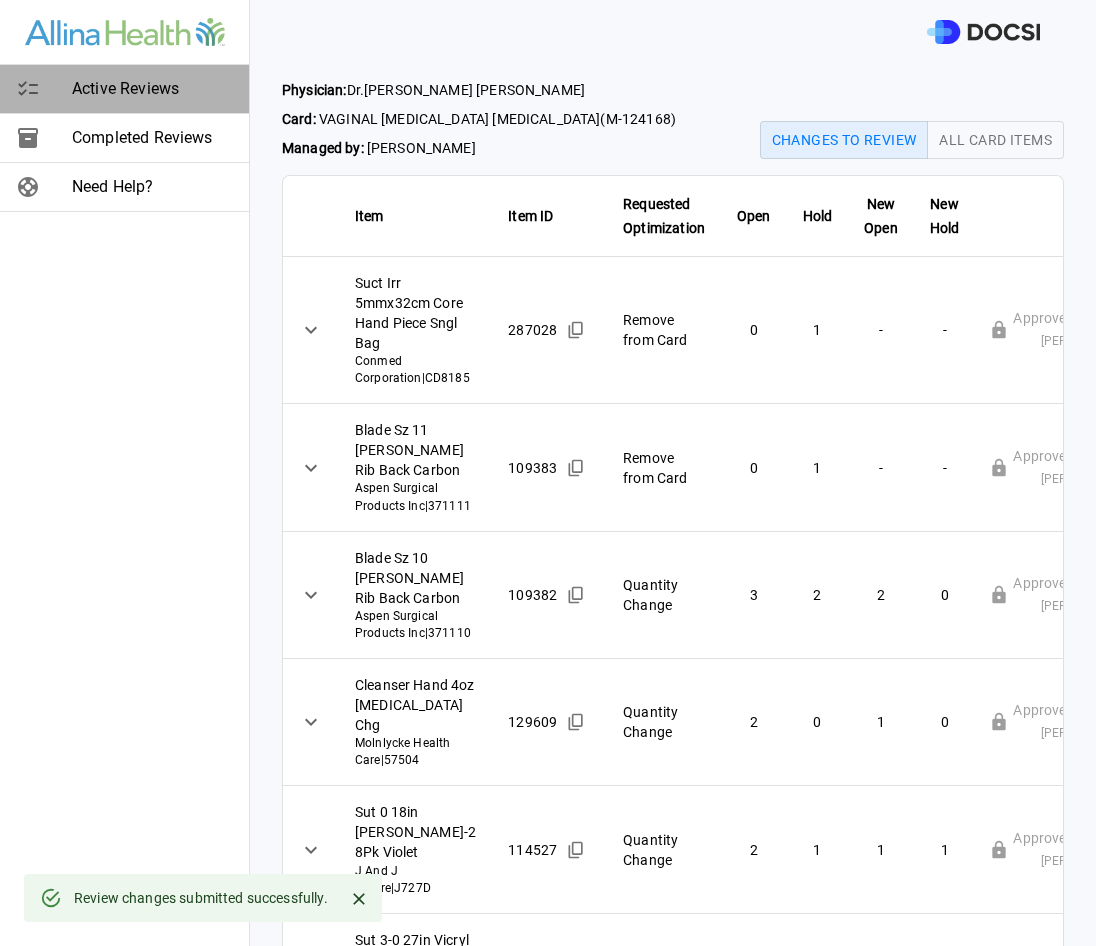 click on "Active Reviews" at bounding box center [152, 89] 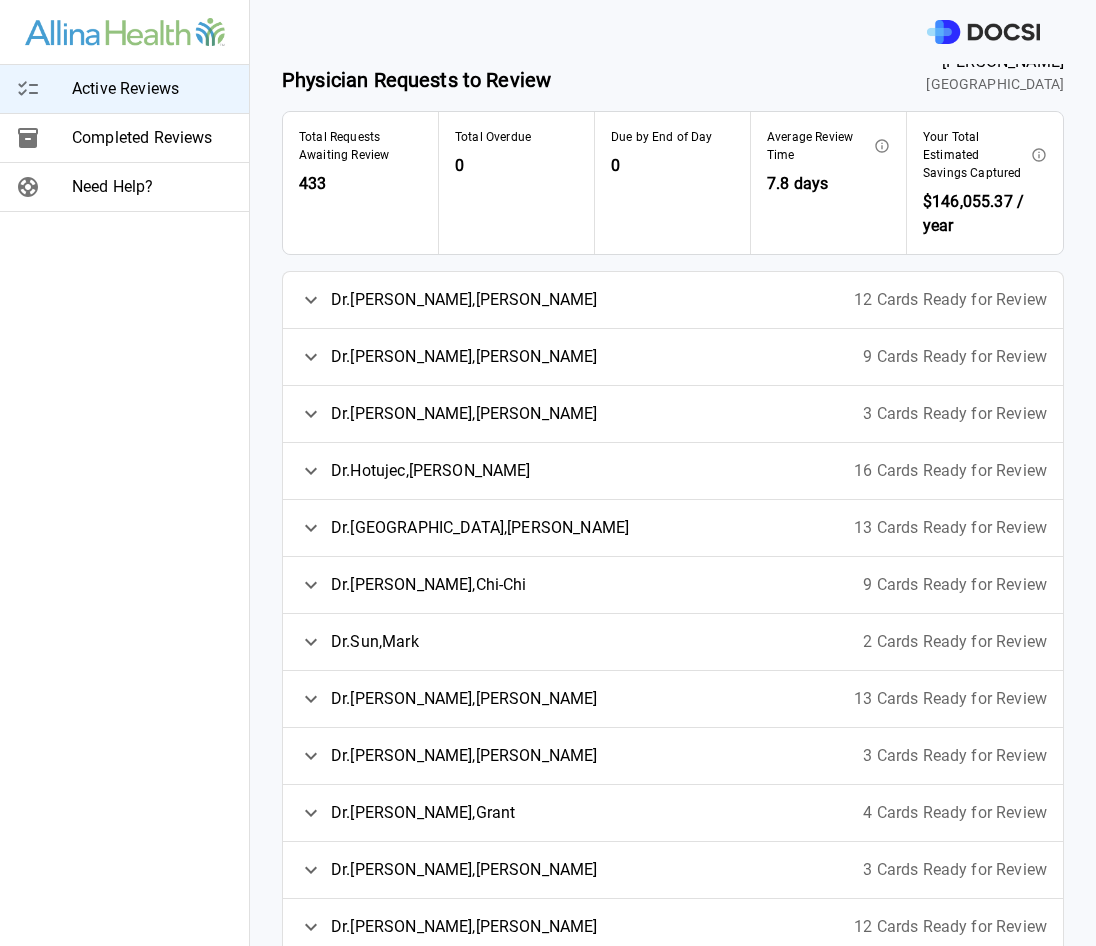 scroll, scrollTop: 56, scrollLeft: 0, axis: vertical 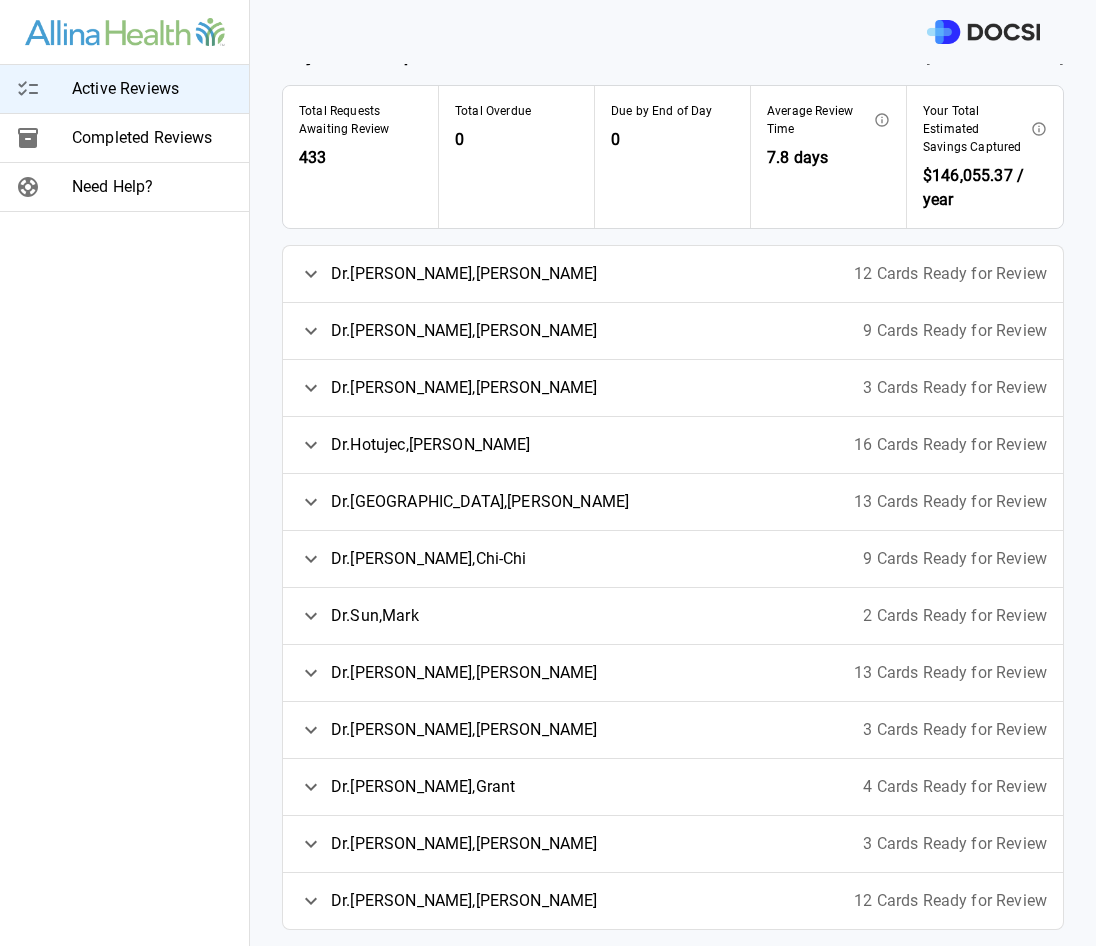 click on "[PERSON_NAME]" at bounding box center (448, 388) 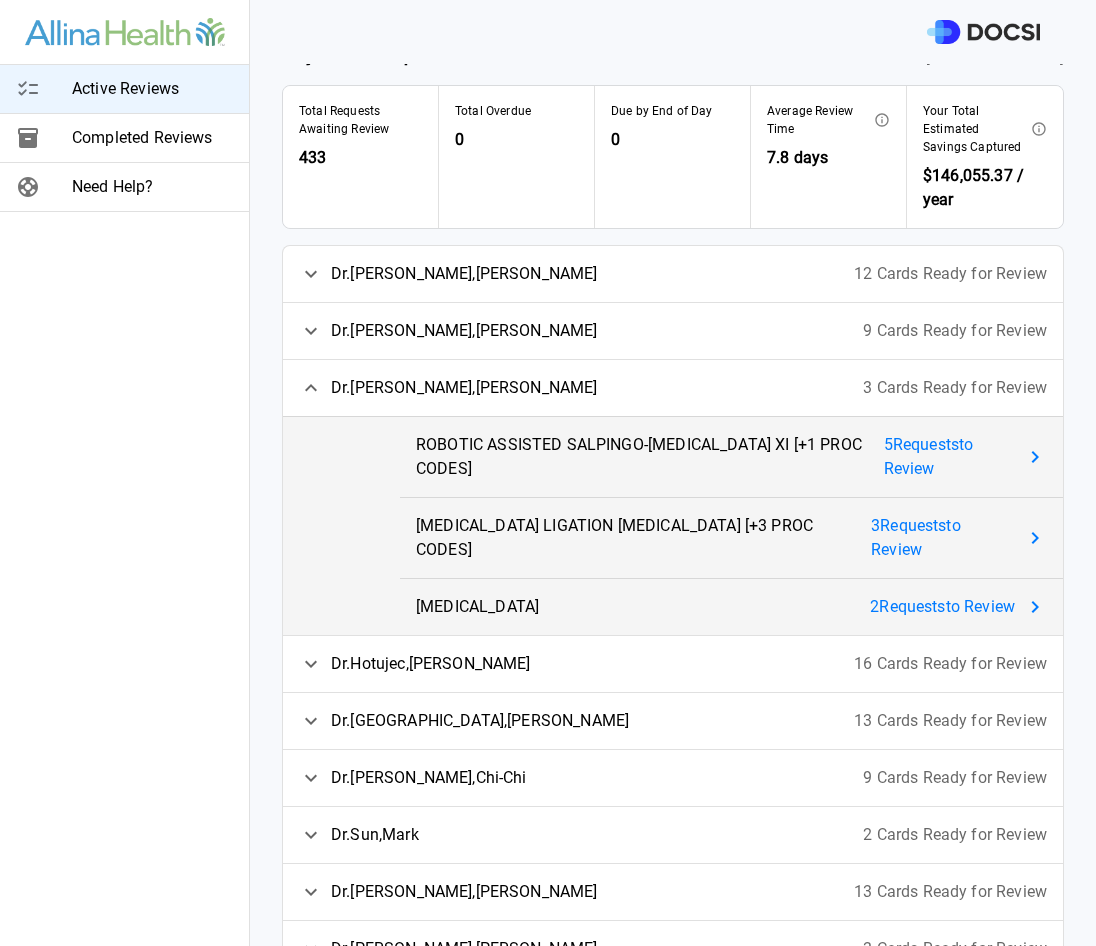 click 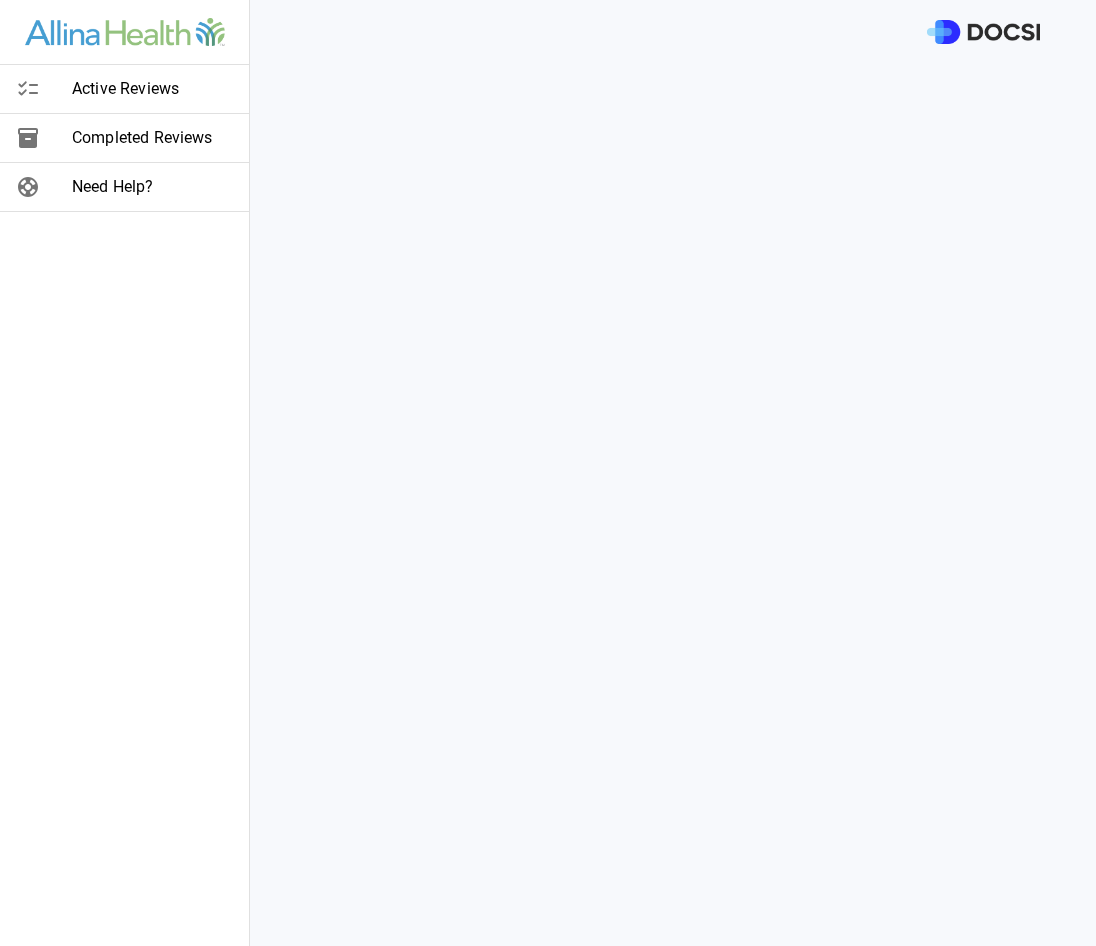 scroll, scrollTop: 0, scrollLeft: 0, axis: both 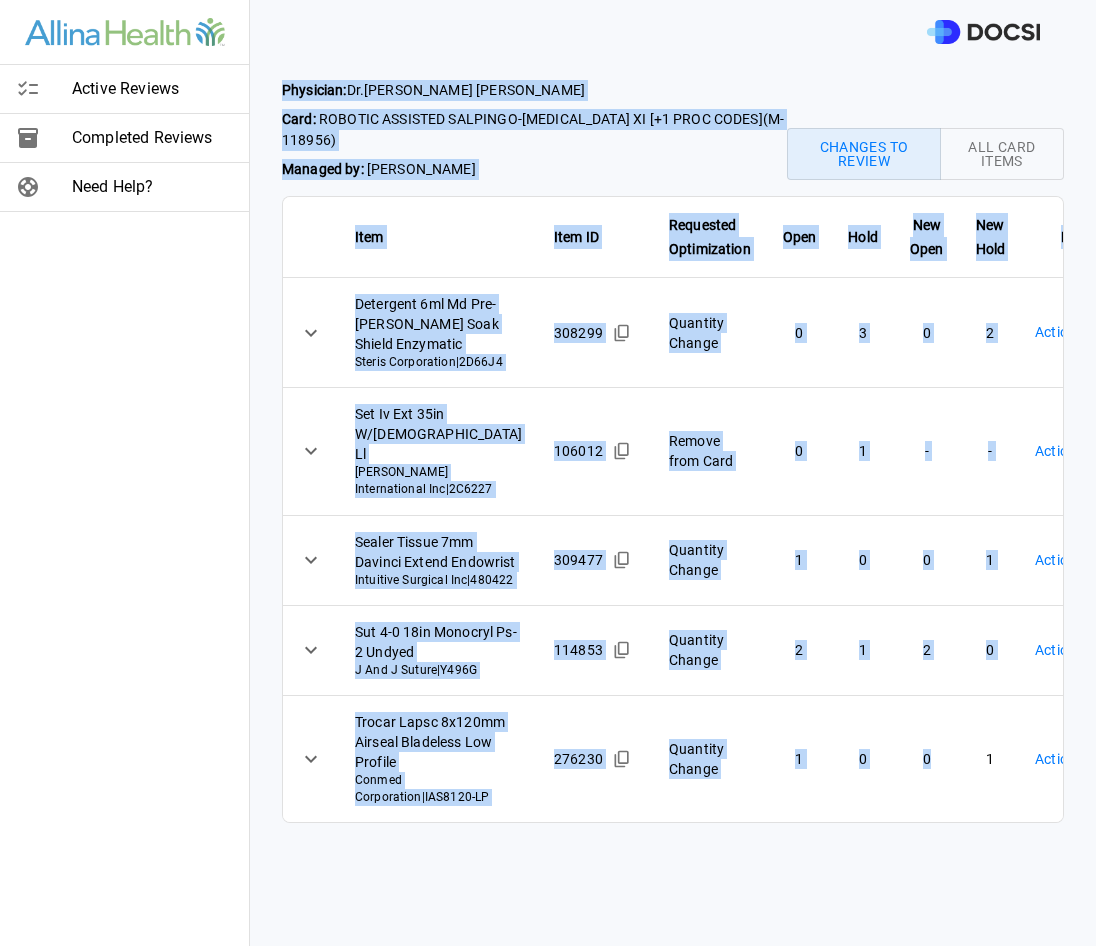 drag, startPoint x: 284, startPoint y: 85, endPoint x: 840, endPoint y: 849, distance: 944.8979 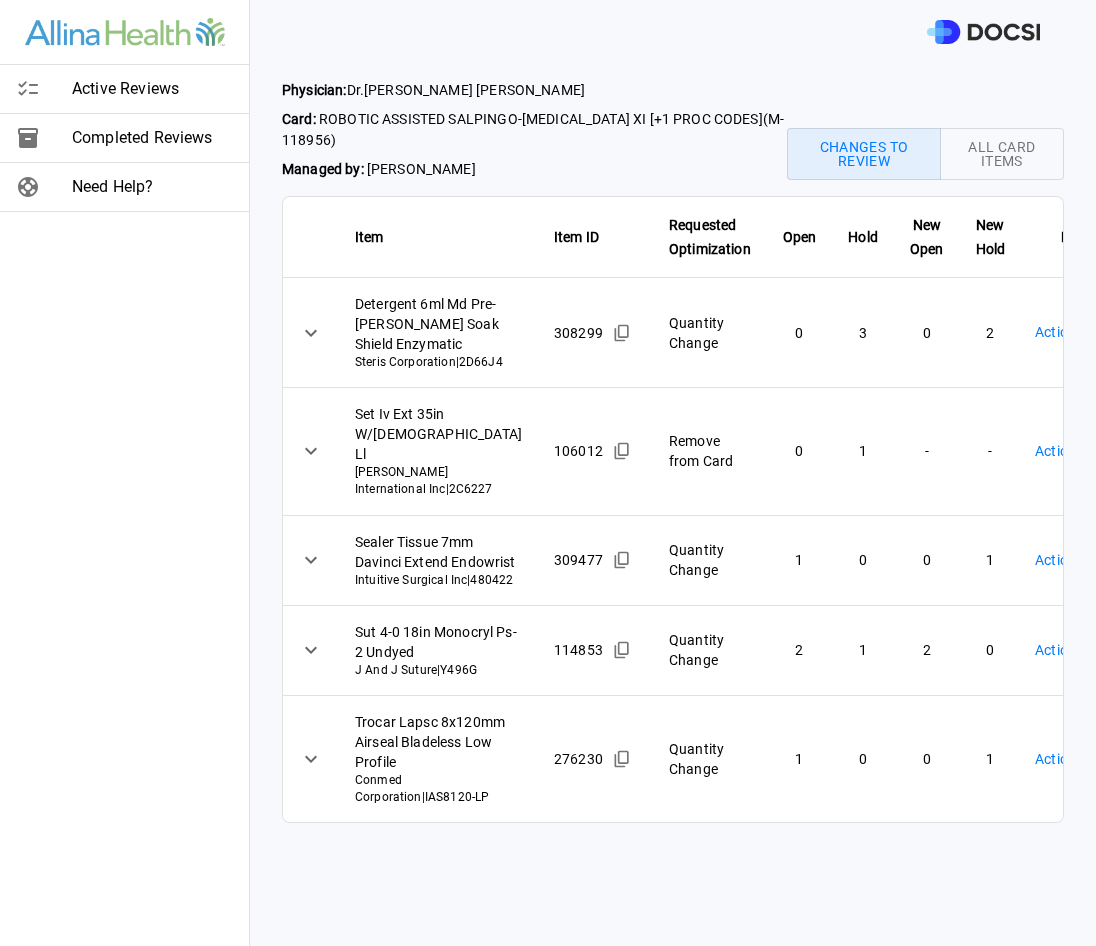 scroll, scrollTop: 0, scrollLeft: 0, axis: both 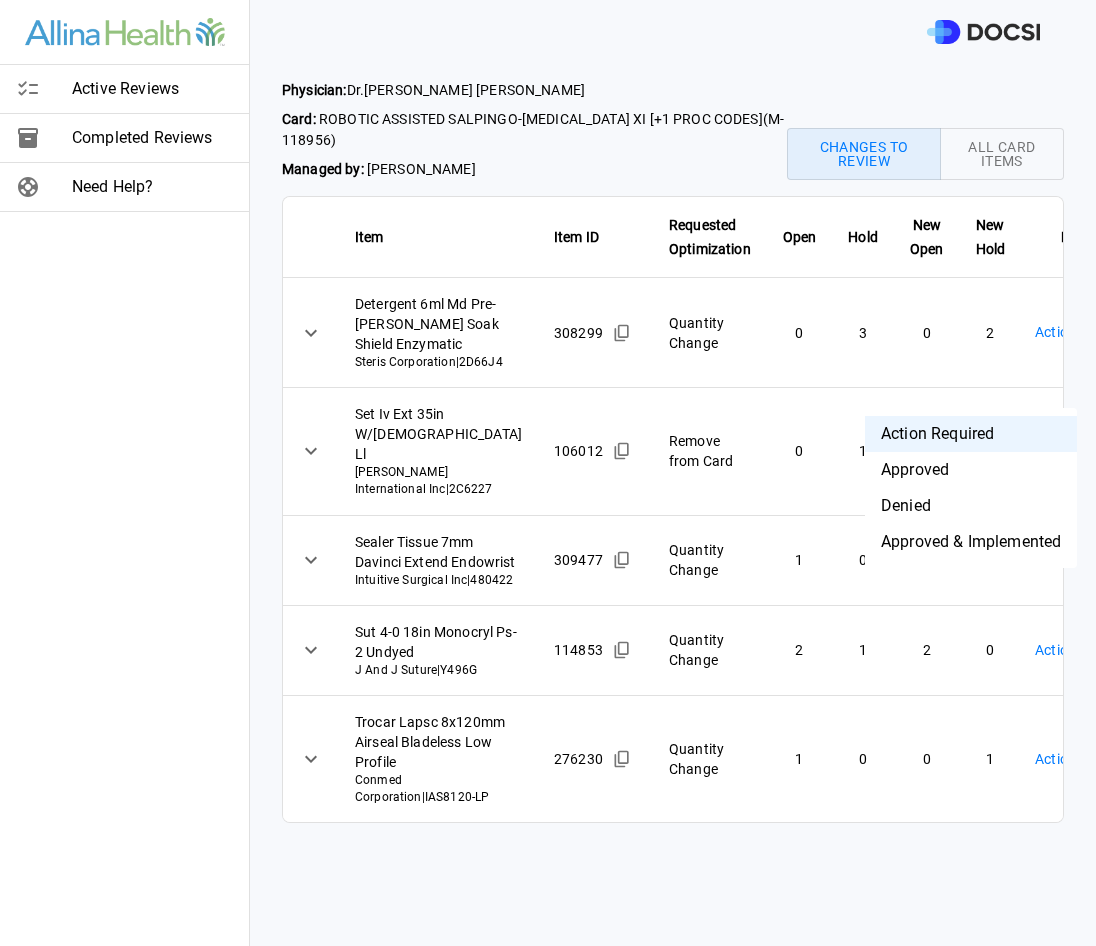 click on "Active Reviews Completed Reviews Need Help? Physician:   [PERSON_NAME] Card:    ROBOTIC ASSISTED SALPINGO-[MEDICAL_DATA] XI [+1 PROC CODES]  ( M-118956 ) Managed by:    [PERSON_NAME] Changes to Review All Card Items Item Item ID Requested Optimization Open Hold New Open New Hold Review Status Detergent 6ml Md Pre-[PERSON_NAME] Soak Shield Enzymatic Steris Corporation  |  2D66J4 308299 Quantity Change 0 3 0 2 Action Required **** ​ Set Iv Ext 35in W/[DEMOGRAPHIC_DATA] Ll [PERSON_NAME] International Inc  |  2C6227 106012 Remove from Card 0 1 - - Action Required **** ​ Sealer Tissue 7mm Davinci Extend Endowrist Intuitive Surgical Inc  |  480422 309477 Quantity Change 1 0 0 1 Action Required **** ​ Sut 4-0 18in Monocryl Ps-2 Undyed J And J Suture  |  Y496G 114853 Quantity Change 2 1 2 0 Action Required **** ​ Trocar Lapsc 8x120mm Airseal Bladeless Low Profile Conmed Corporation  |  IAS8120-LP 276230 Quantity Change 1 0 0 1 Action Required **** ​
Active Reviews Completed Reviews Need Help? Approved" at bounding box center [548, 473] 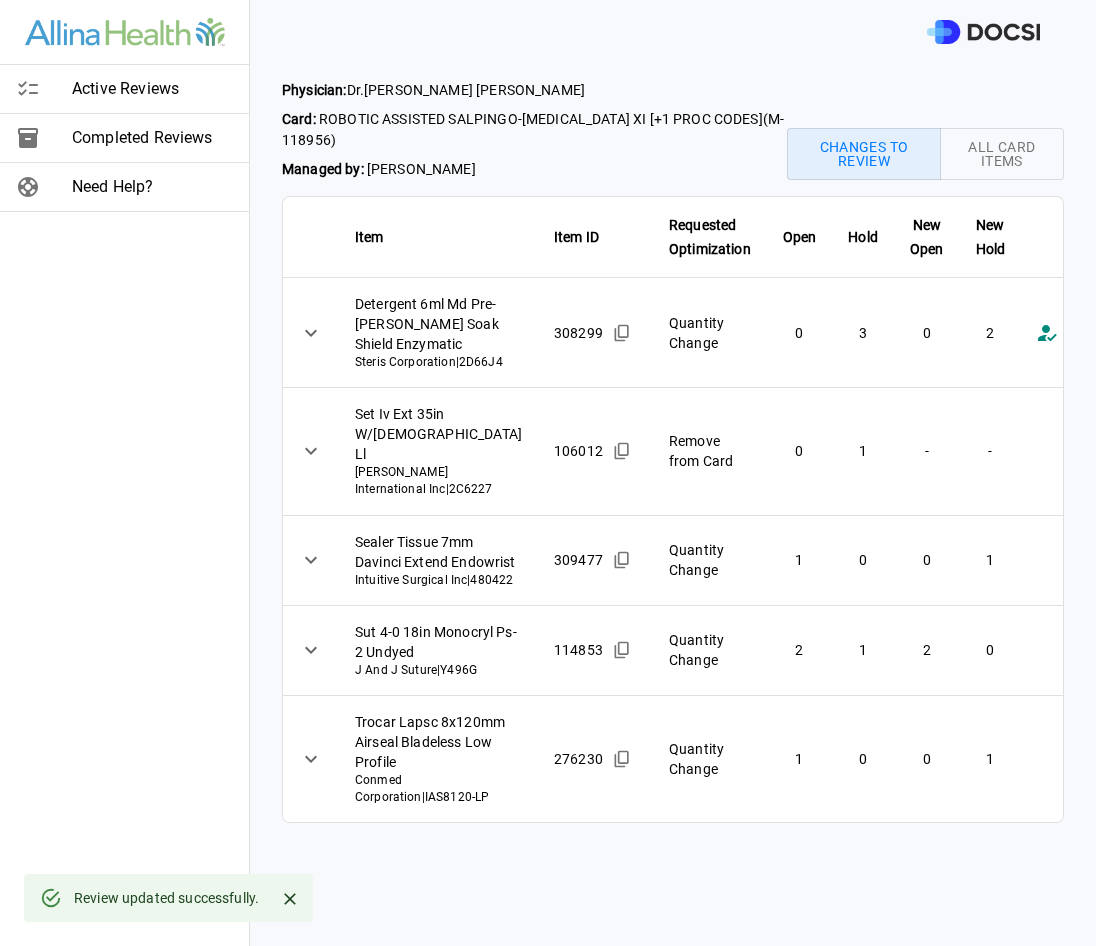 scroll, scrollTop: 75, scrollLeft: 0, axis: vertical 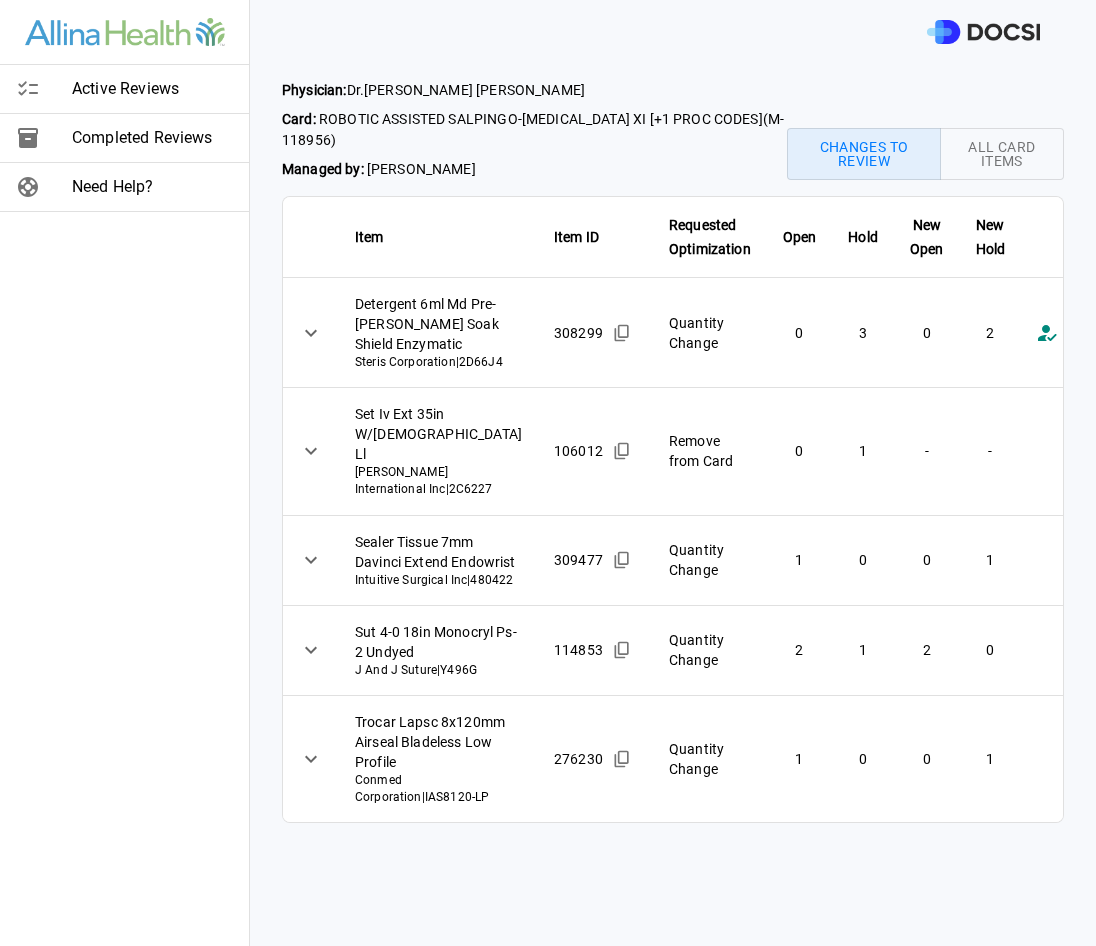 click on "**********" at bounding box center (548, 473) 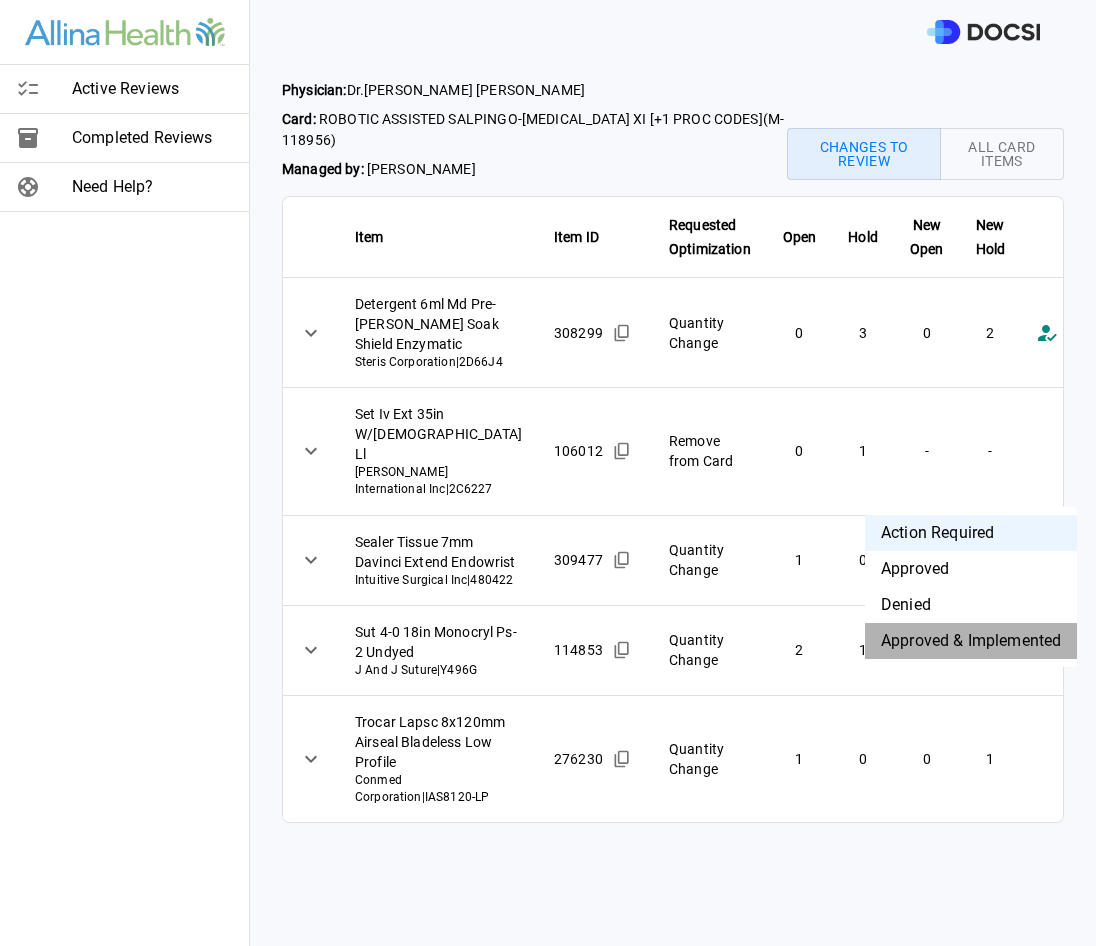 click on "Approved & Implemented" at bounding box center (971, 641) 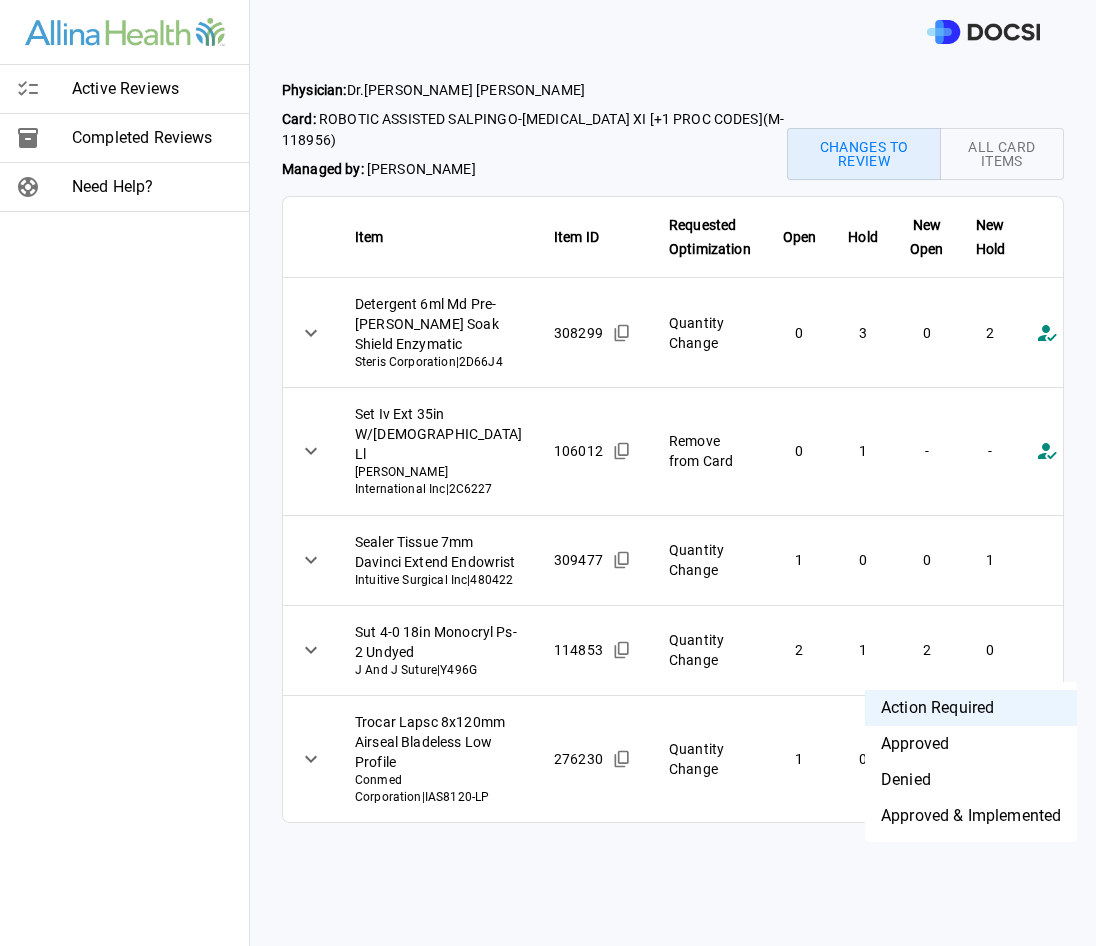 click on "**********" at bounding box center (548, 473) 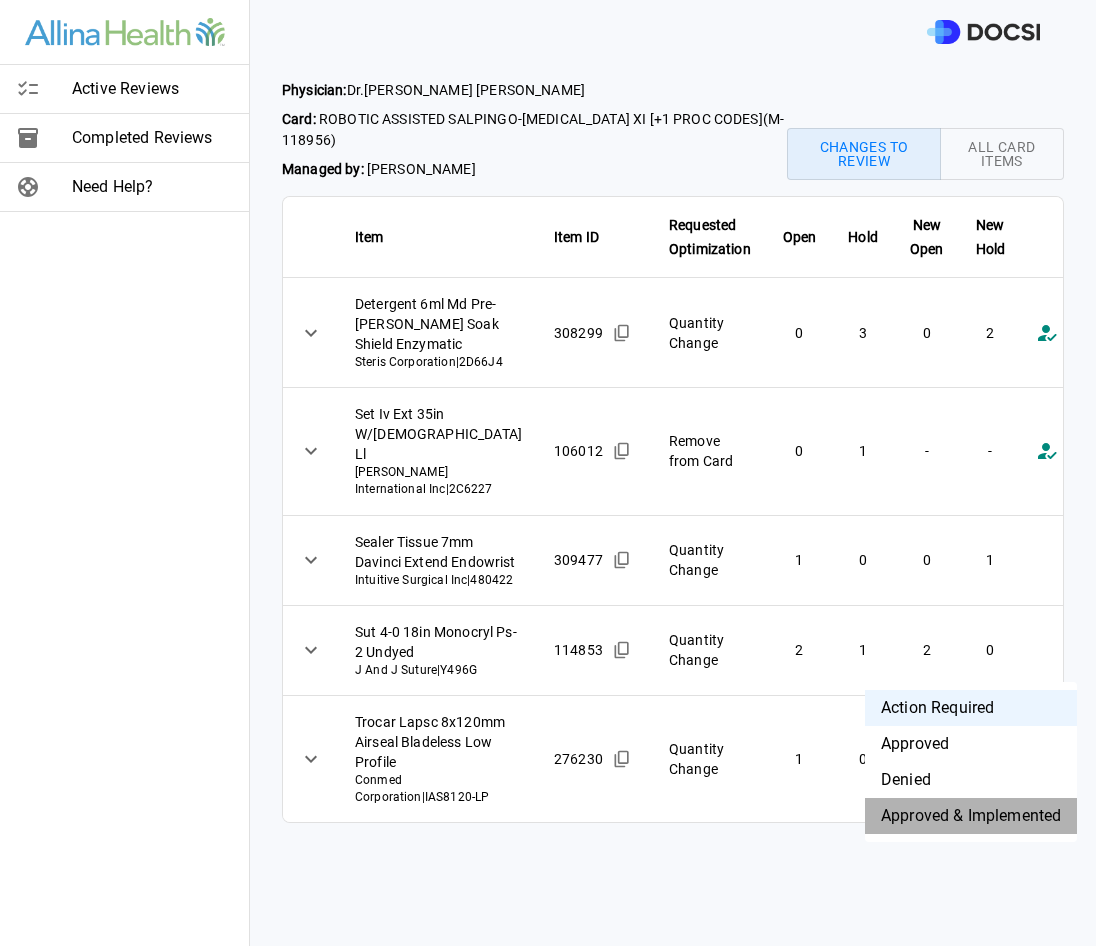 click on "Approved & Implemented" at bounding box center [971, 816] 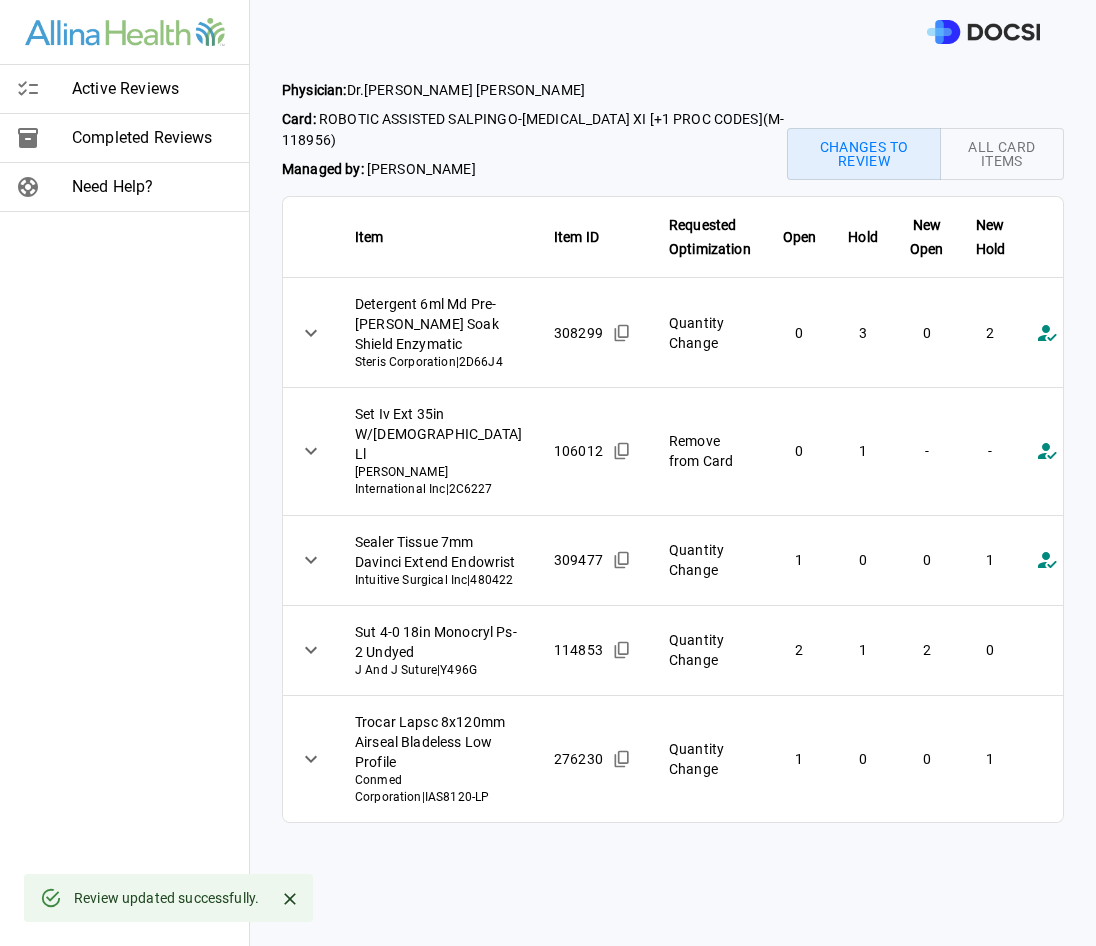scroll, scrollTop: 325, scrollLeft: 0, axis: vertical 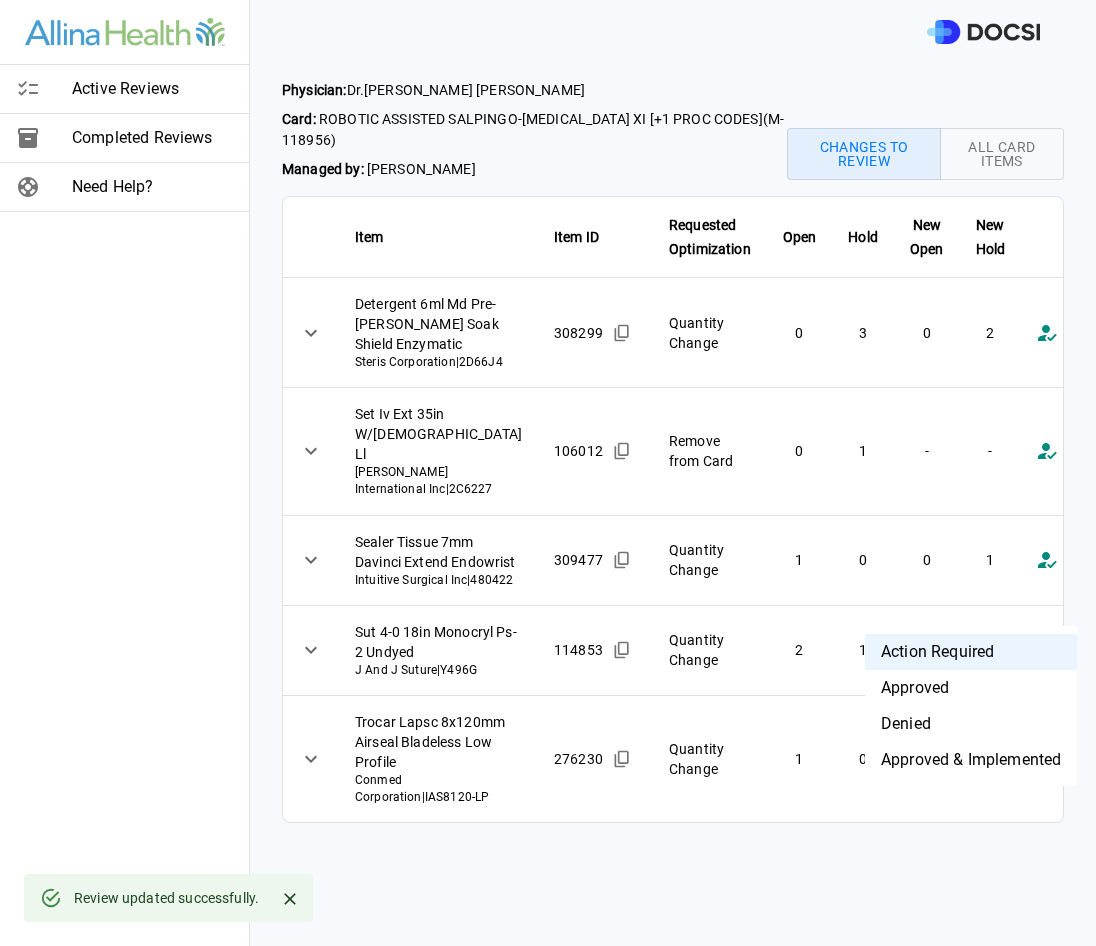 click on "Approved & Implemented" at bounding box center (971, 760) 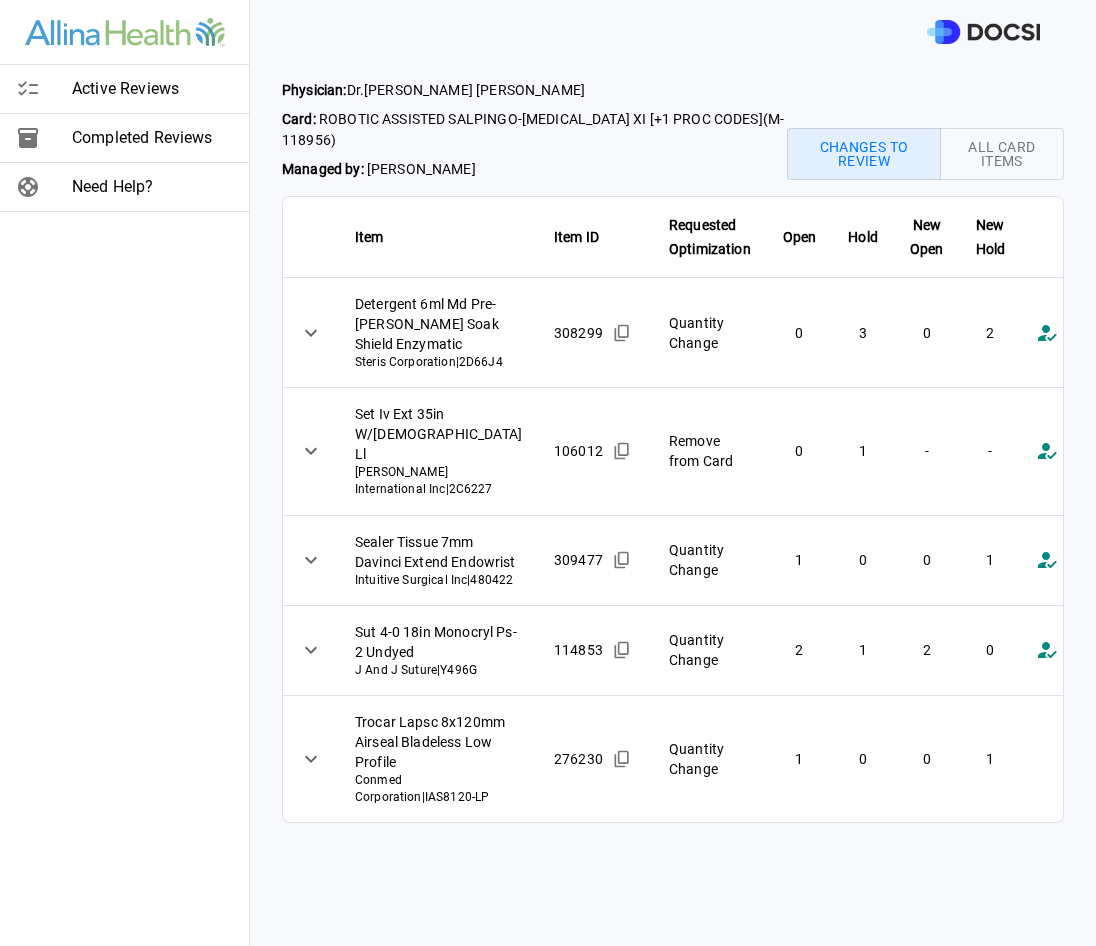 scroll, scrollTop: 343, scrollLeft: 0, axis: vertical 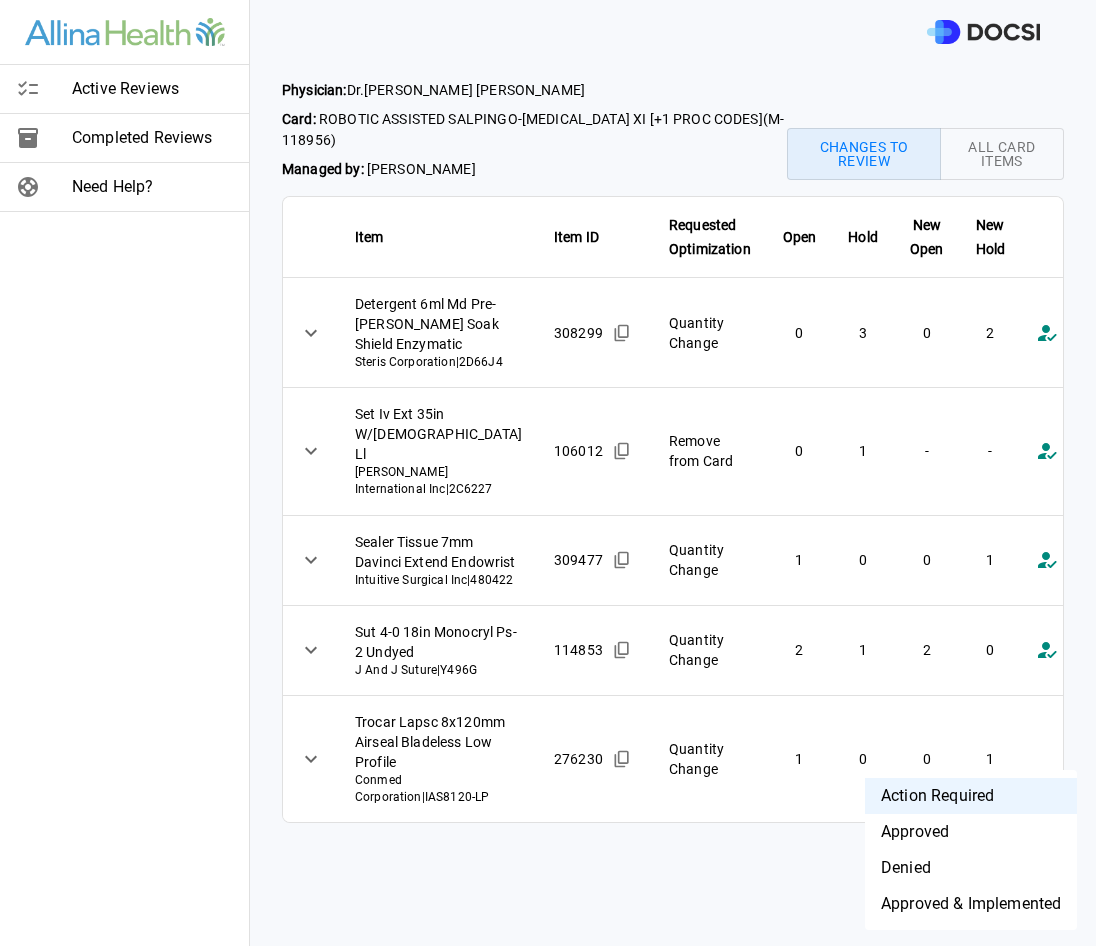 click on "Approved & Implemented" at bounding box center (971, 904) 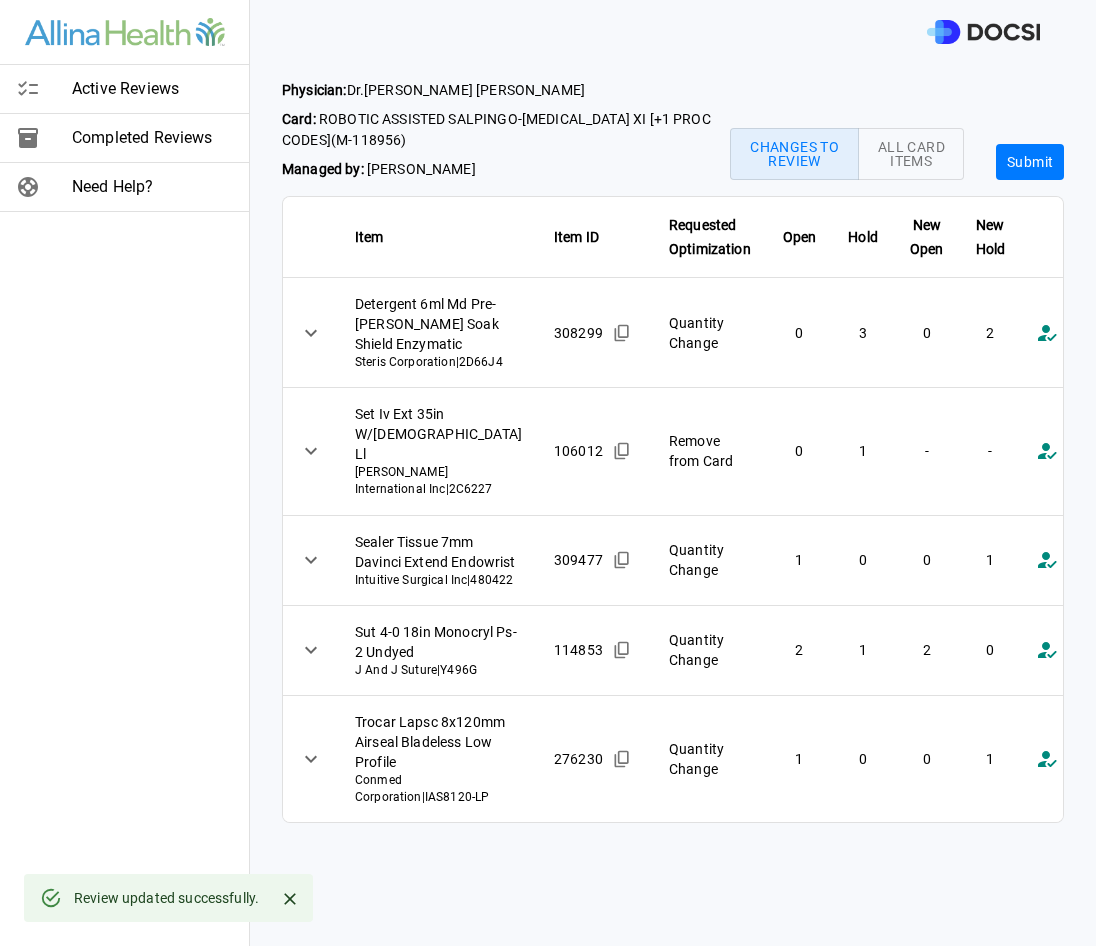 scroll, scrollTop: 0, scrollLeft: 0, axis: both 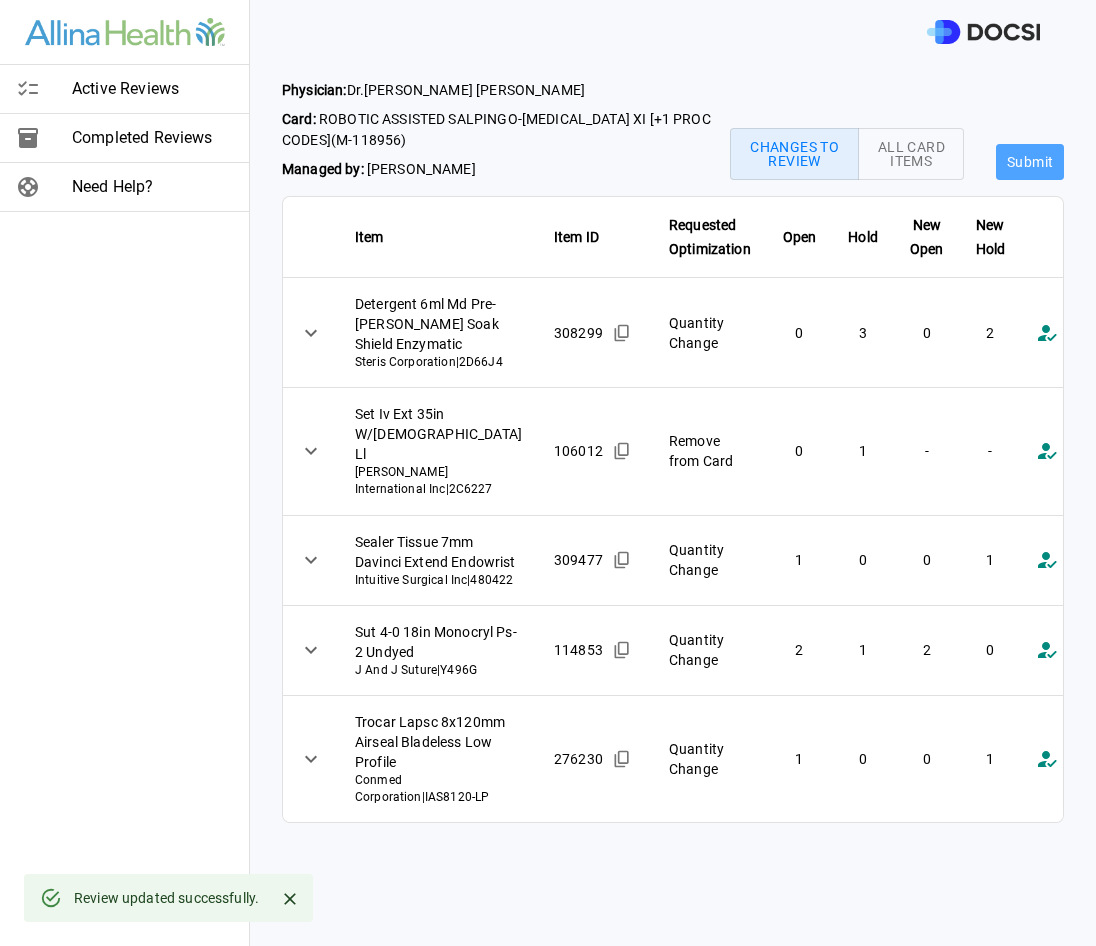click on "Submit" at bounding box center (1030, 162) 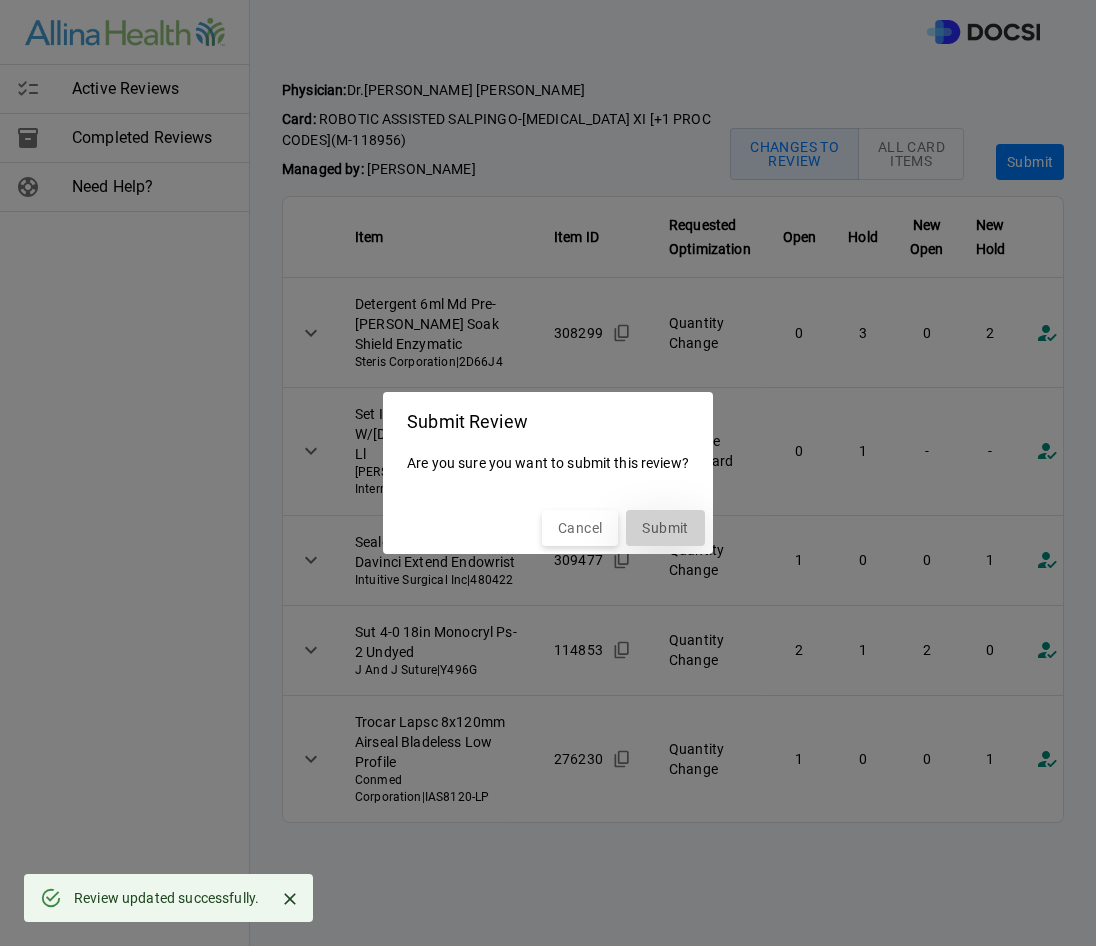click on "Submit" at bounding box center [665, 528] 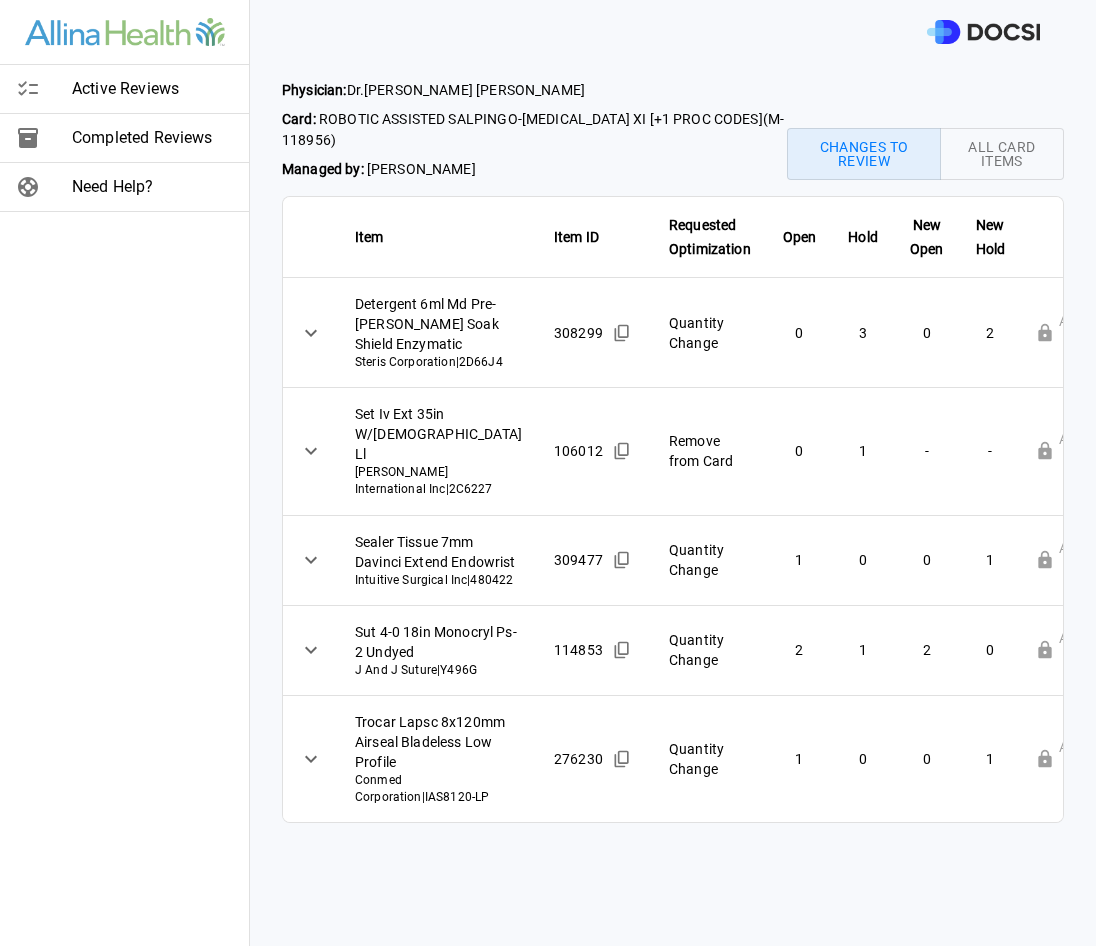 click on "Active Reviews" at bounding box center [152, 89] 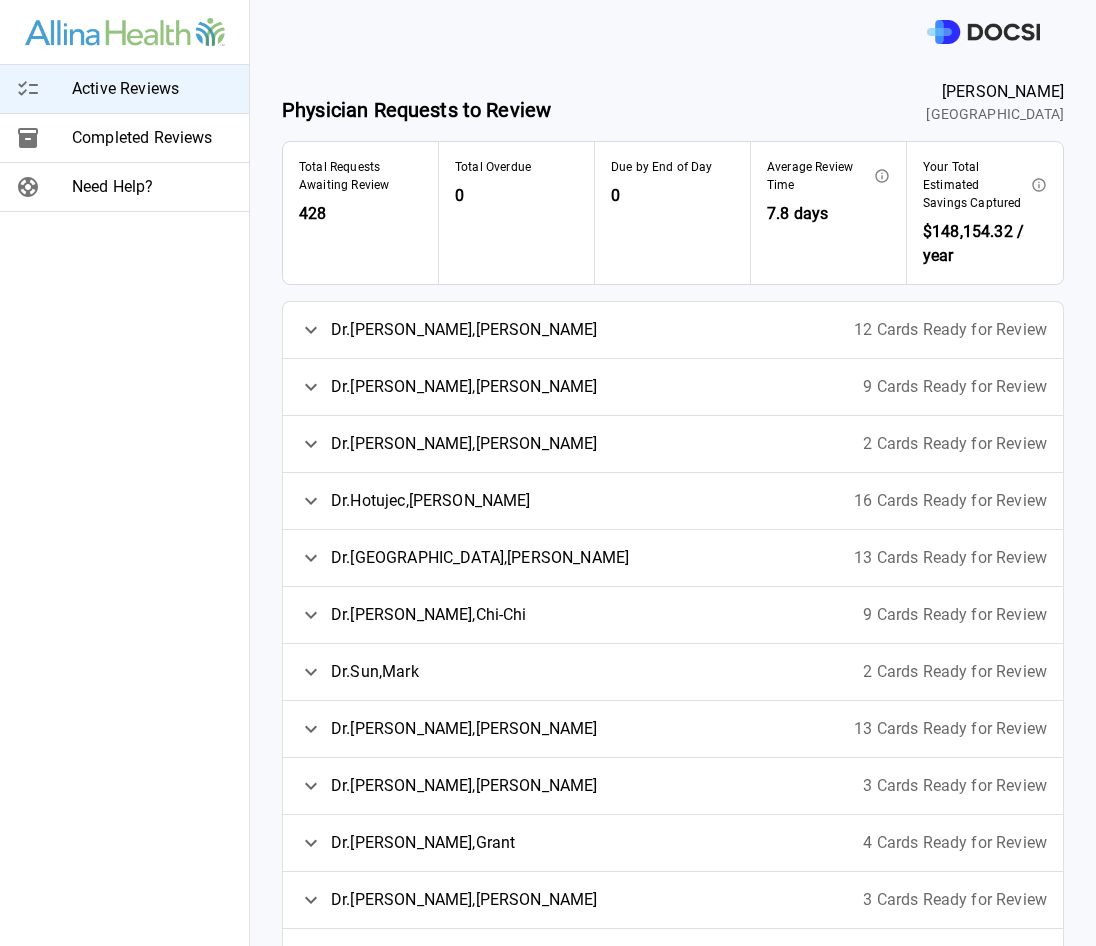 click on "[PERSON_NAME]" at bounding box center (464, 444) 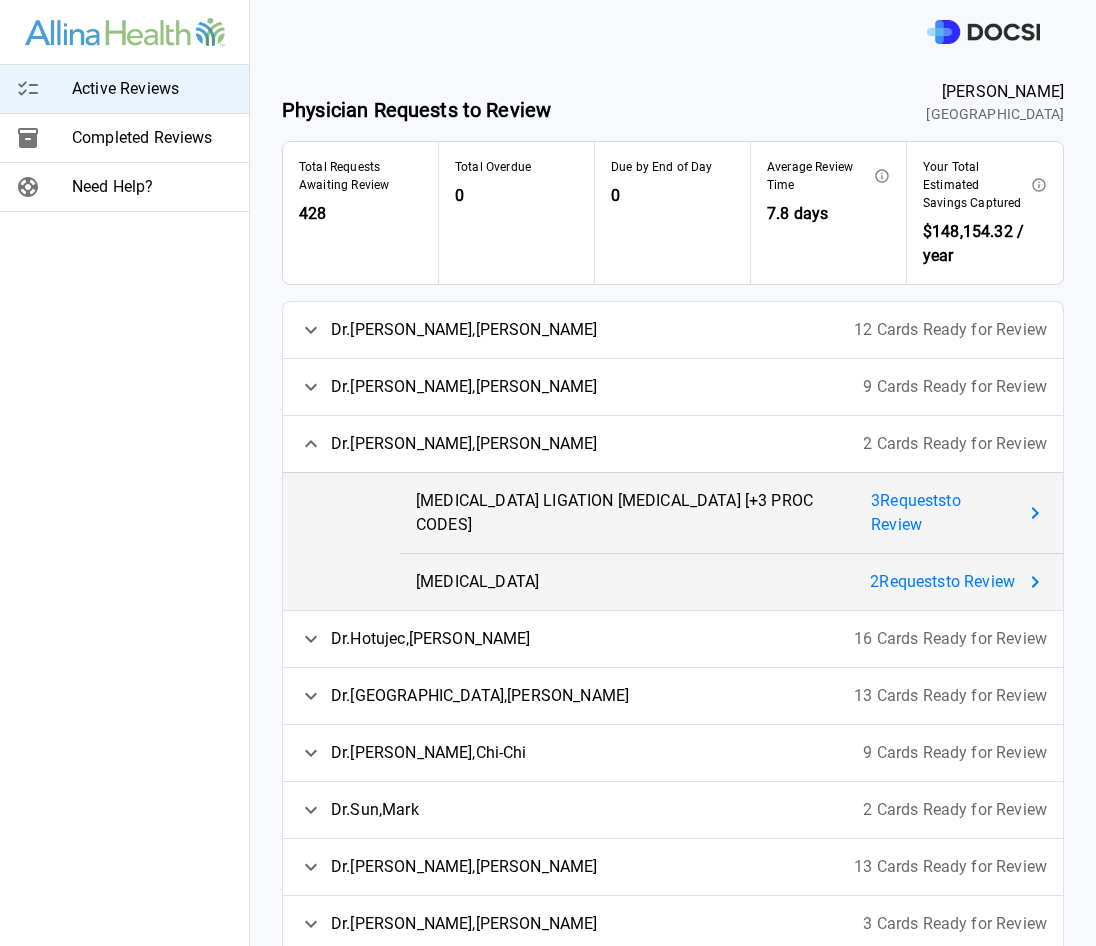 click on "3  Request s  to Review" at bounding box center [943, 513] 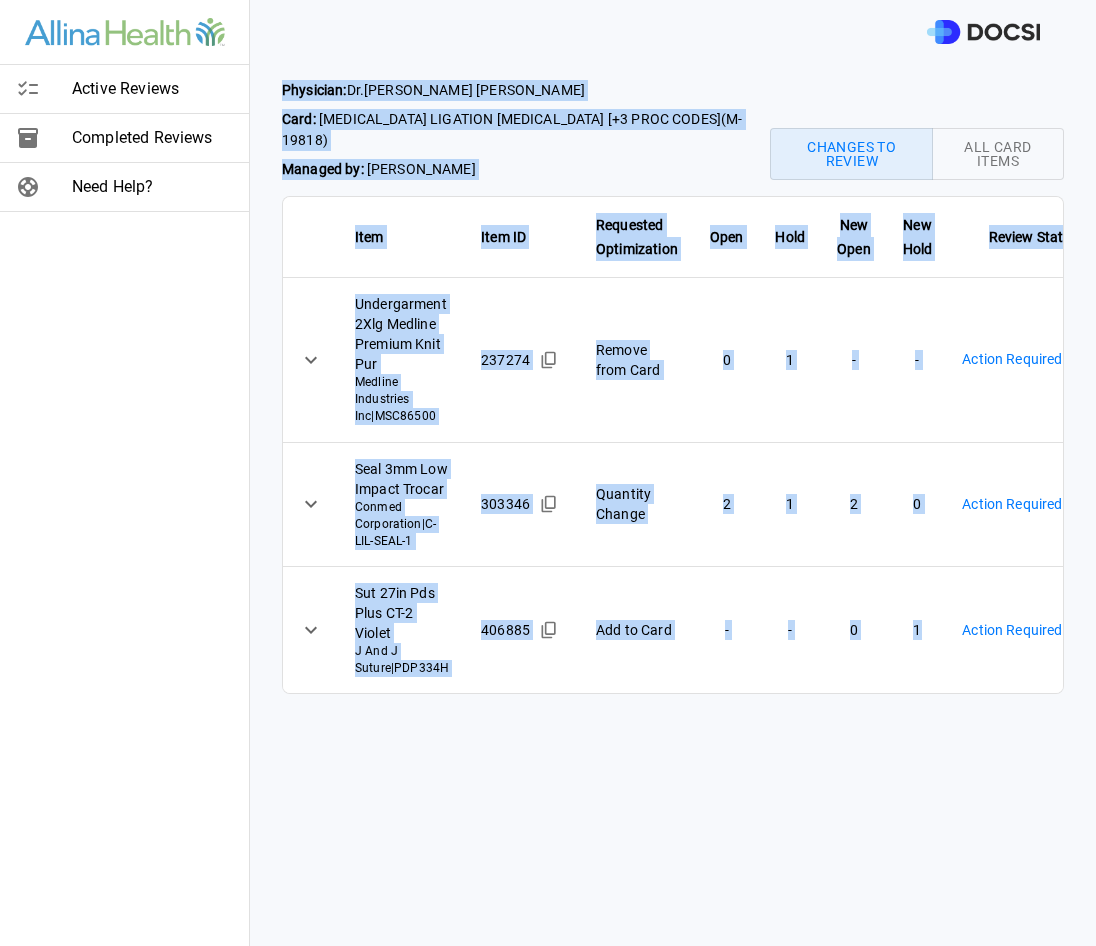 drag, startPoint x: 281, startPoint y: 86, endPoint x: 983, endPoint y: 692, distance: 927.3834 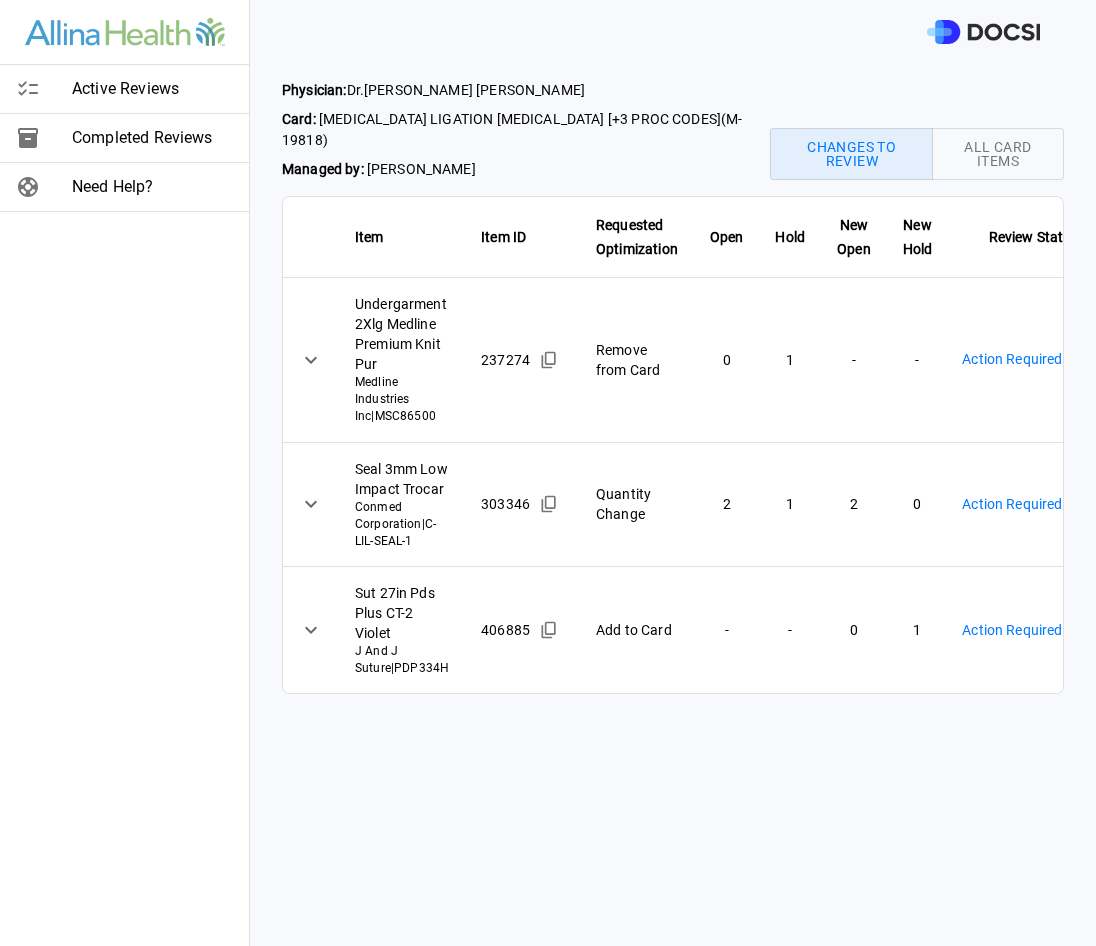 click on "Physician:   [PERSON_NAME] Card:    [MEDICAL_DATA] LIGATION [MEDICAL_DATA] [+3 PROC CODES]  ( M-19818 ) Managed by:    [PERSON_NAME] Changes to Review All Card Items Item Item ID Requested Optimization Open Hold New Open New Hold Review Status Undergarment 2Xlg Medline Premium Knit Pur Medline Industries Inc  |  MSC86500 237274 Remove from Card 0 1 - - Action Required **** ​ Seal 3mm Low Impact Trocar Conmed Corporation  |  C-LIL-SEAL-1 303346 Quantity Change 2 1 2 0 Action Required **** ​ Sut 27in Pds Plus CT-2 Violet J And J Suture  |  PDP334H 406885 Add to Card - - 0 1 Action Required **** ​" at bounding box center (673, 505) 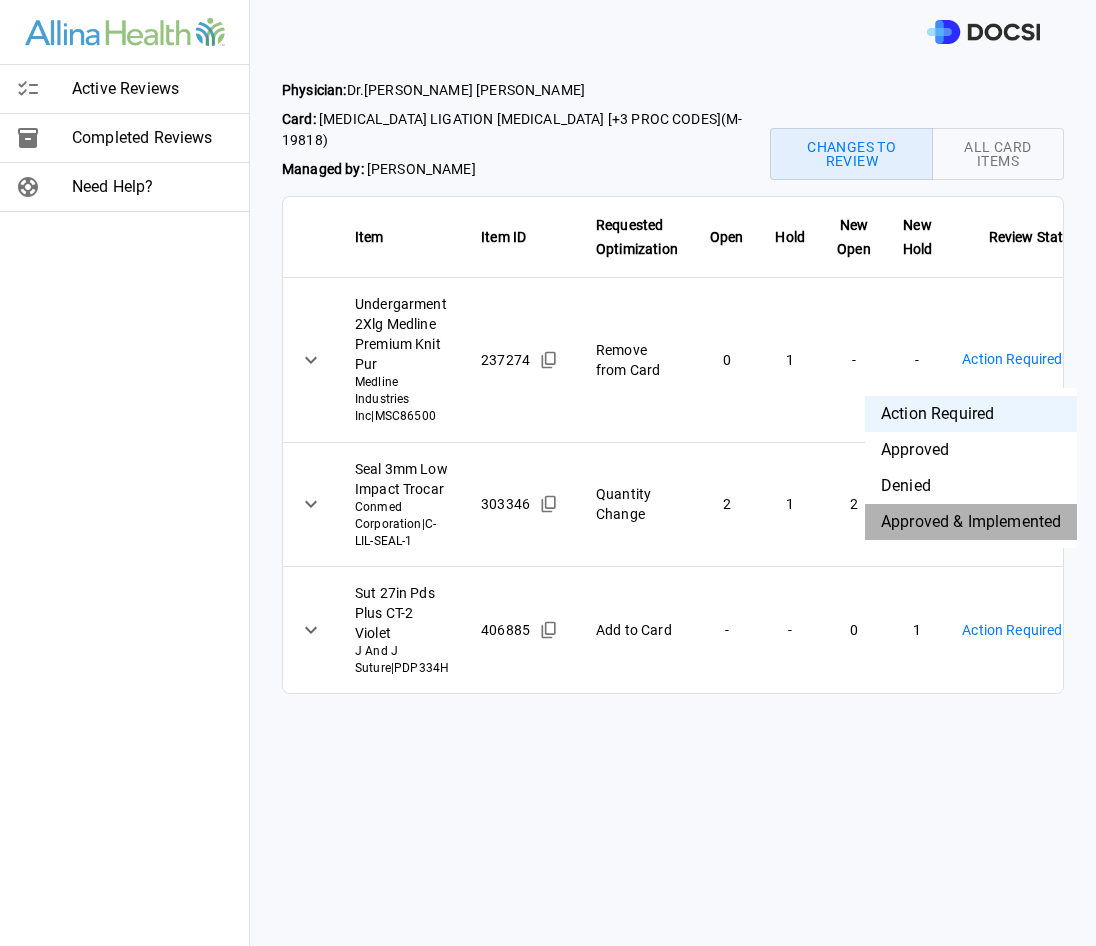 click on "Approved & Implemented" at bounding box center (971, 522) 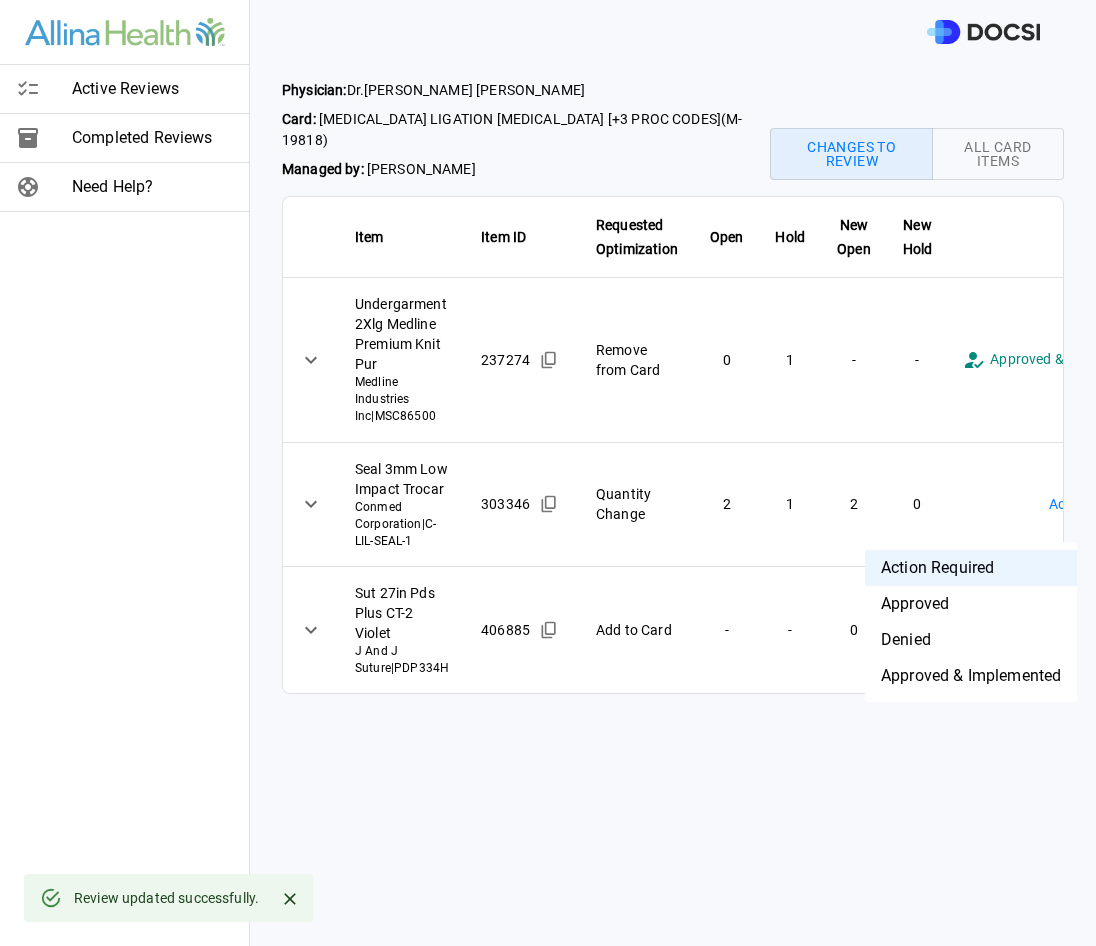 click on "**********" at bounding box center (548, 473) 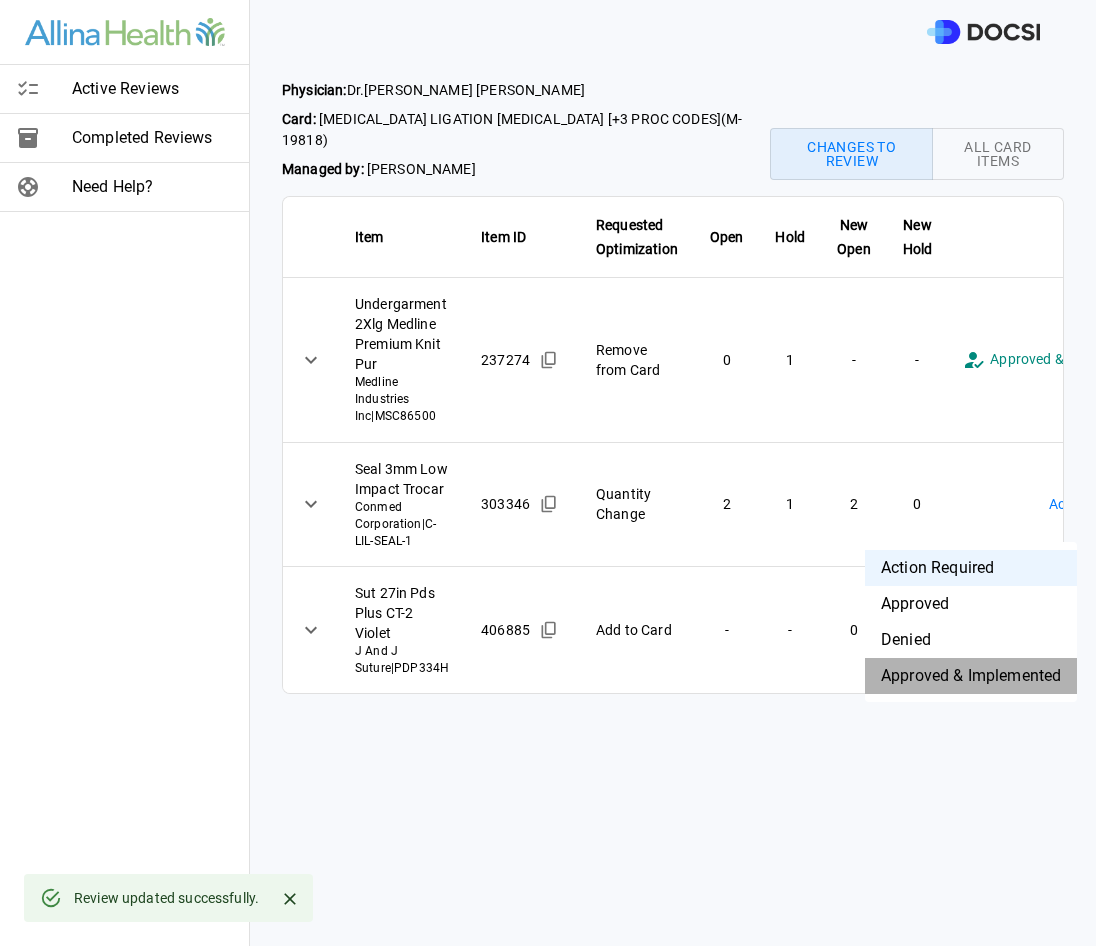 click on "Approved & Implemented" at bounding box center [971, 676] 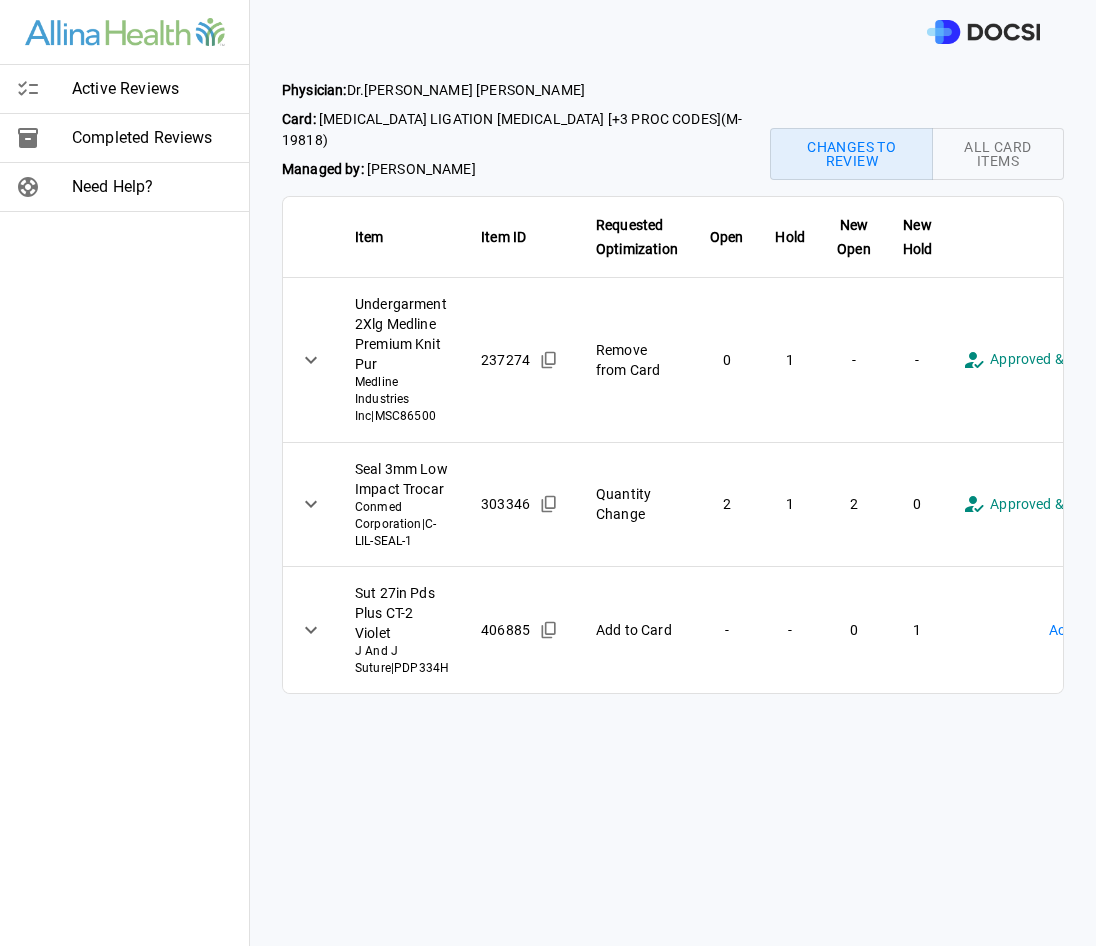 click on "**********" at bounding box center (548, 473) 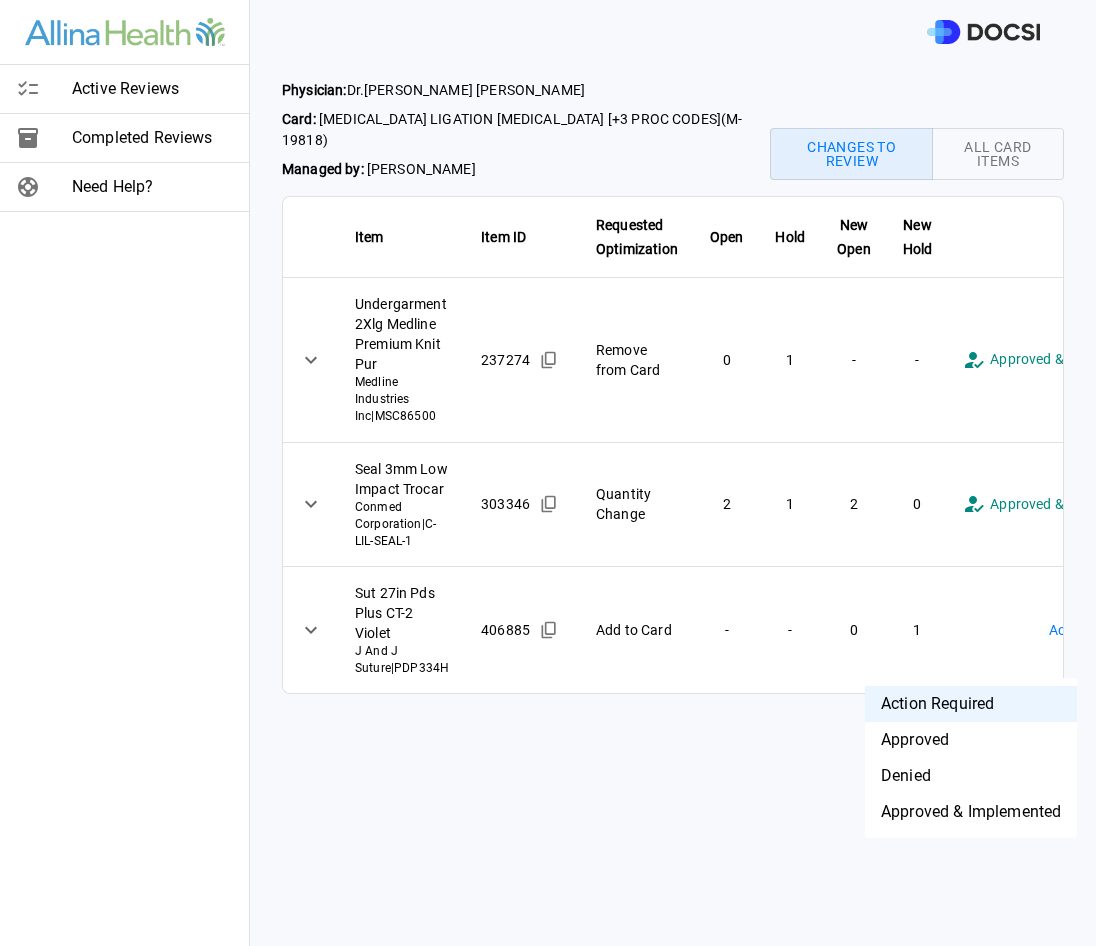 click on "Approved & Implemented" at bounding box center (971, 812) 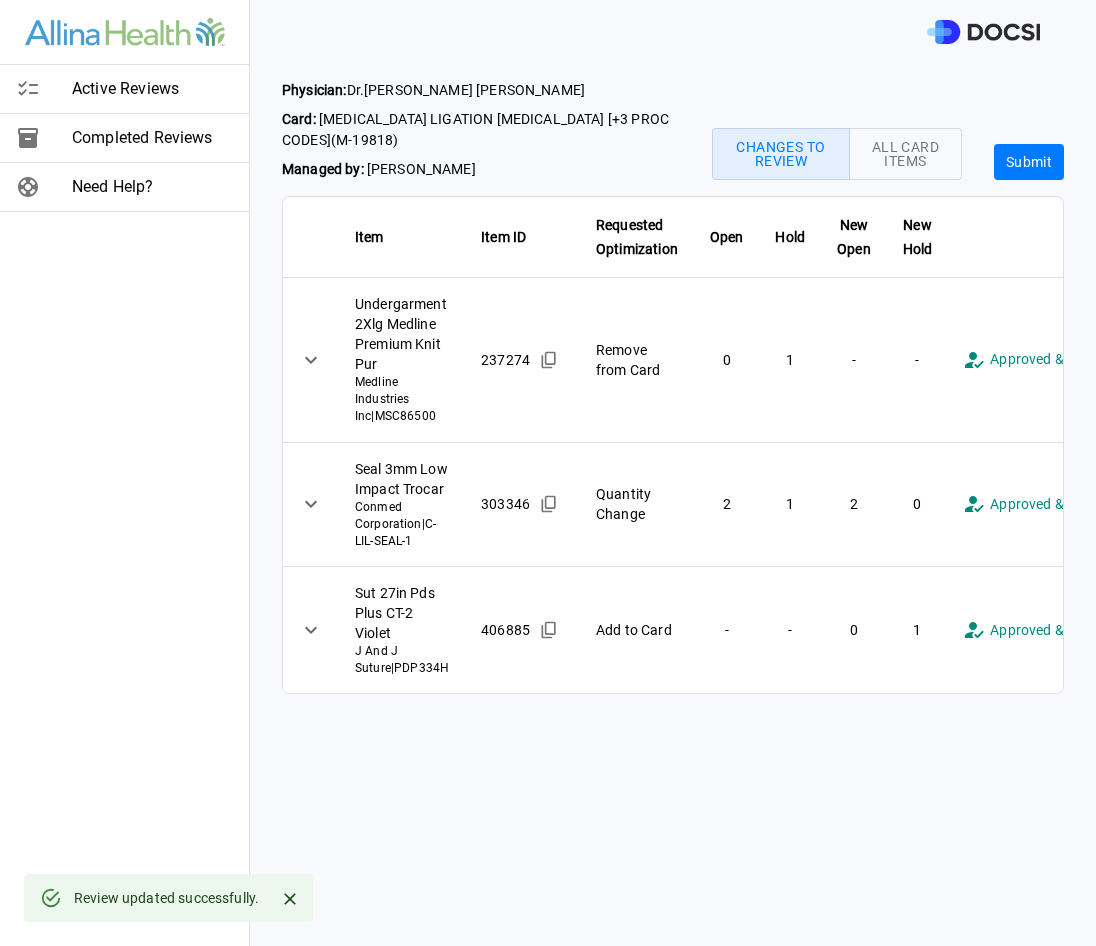 click on "Submit" at bounding box center (1029, 162) 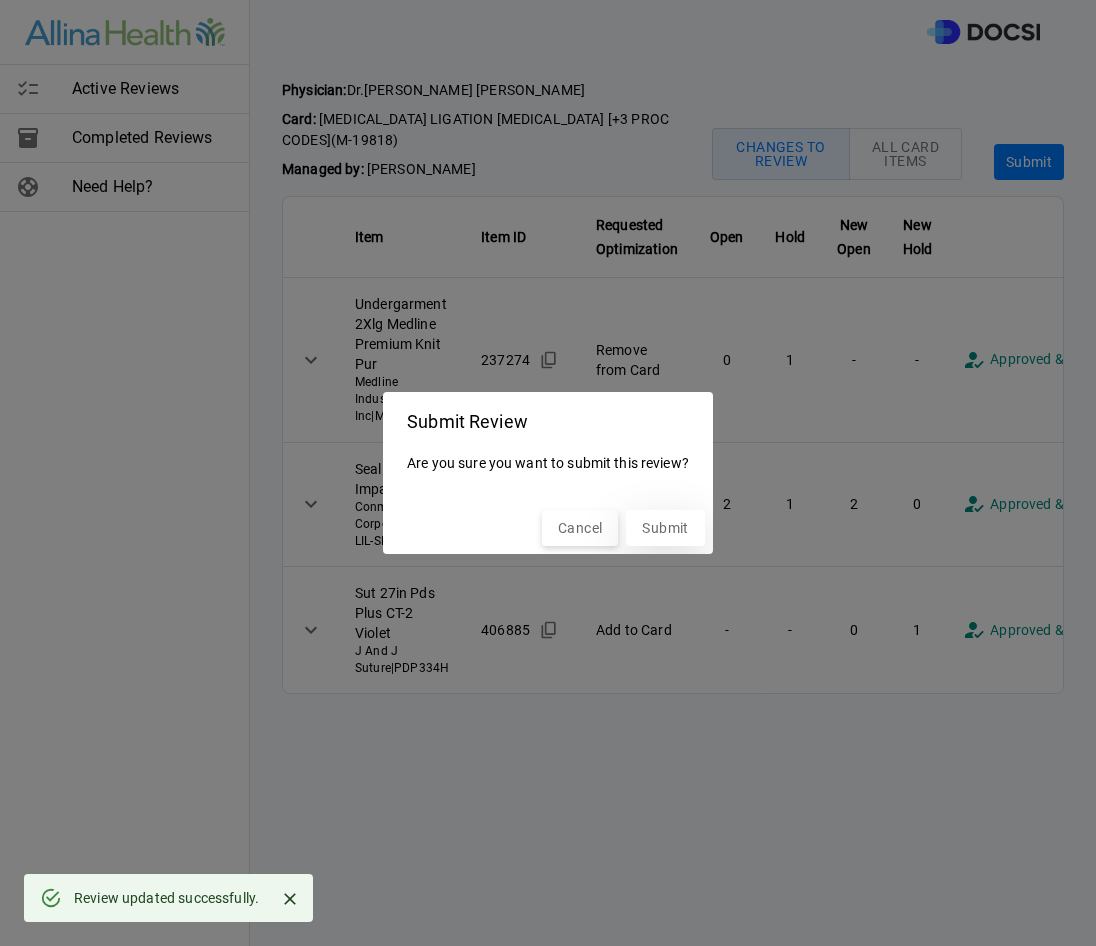 click on "Submit" at bounding box center (665, 528) 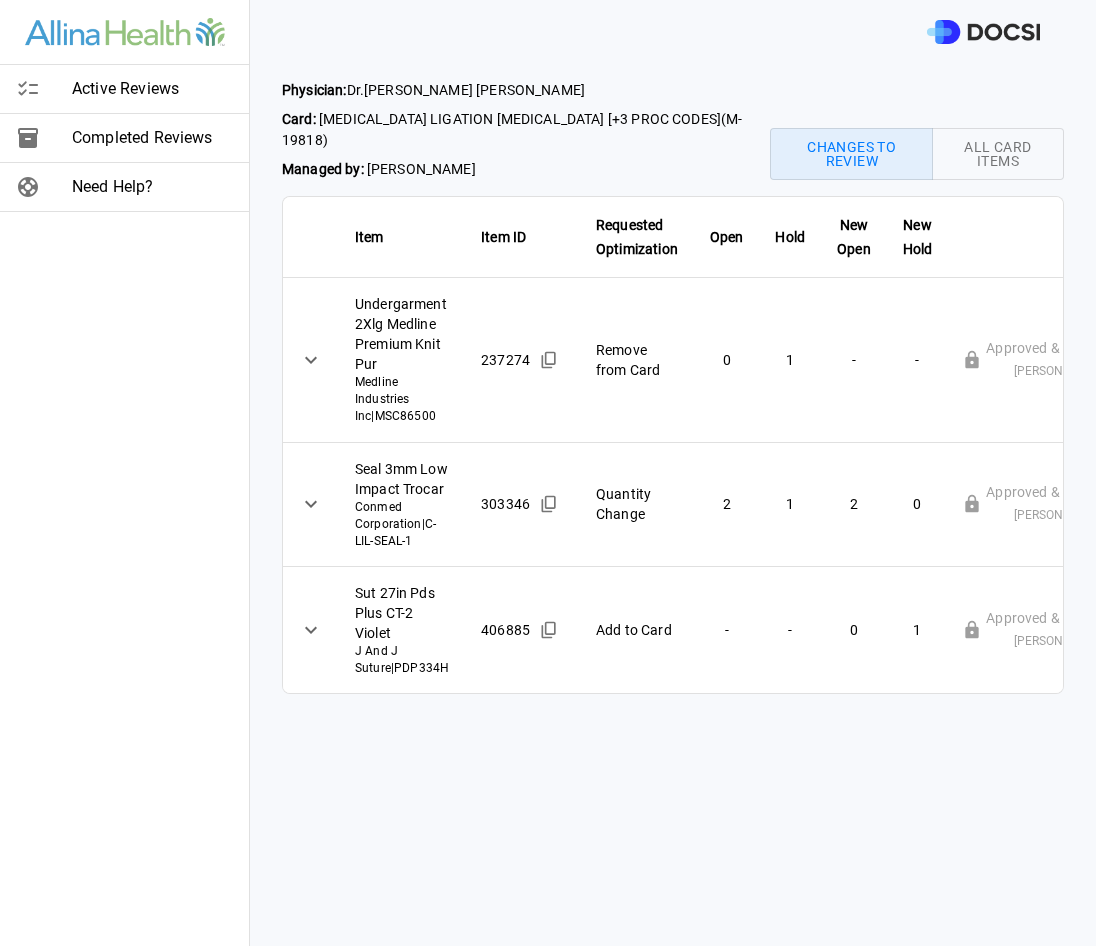 click on "Active Reviews" at bounding box center [152, 89] 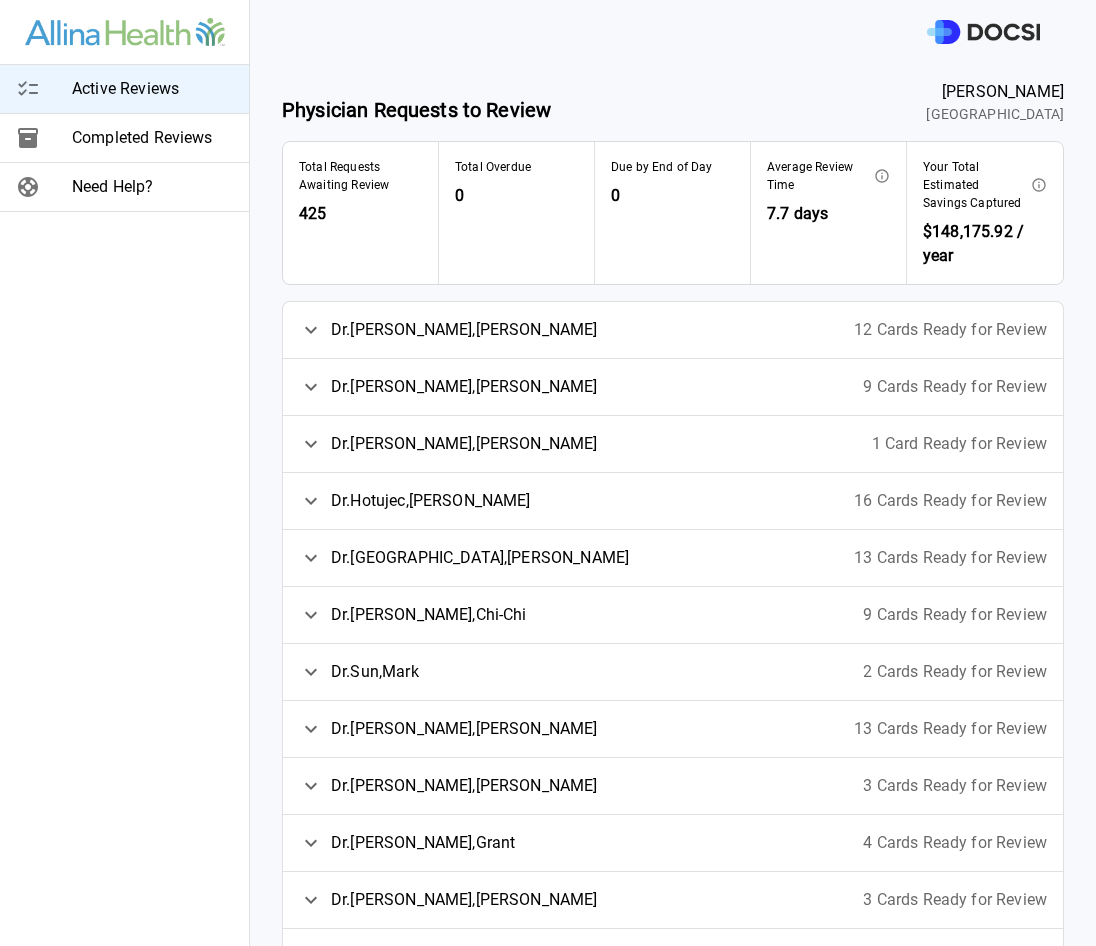click on "[PERSON_NAME]" at bounding box center (464, 444) 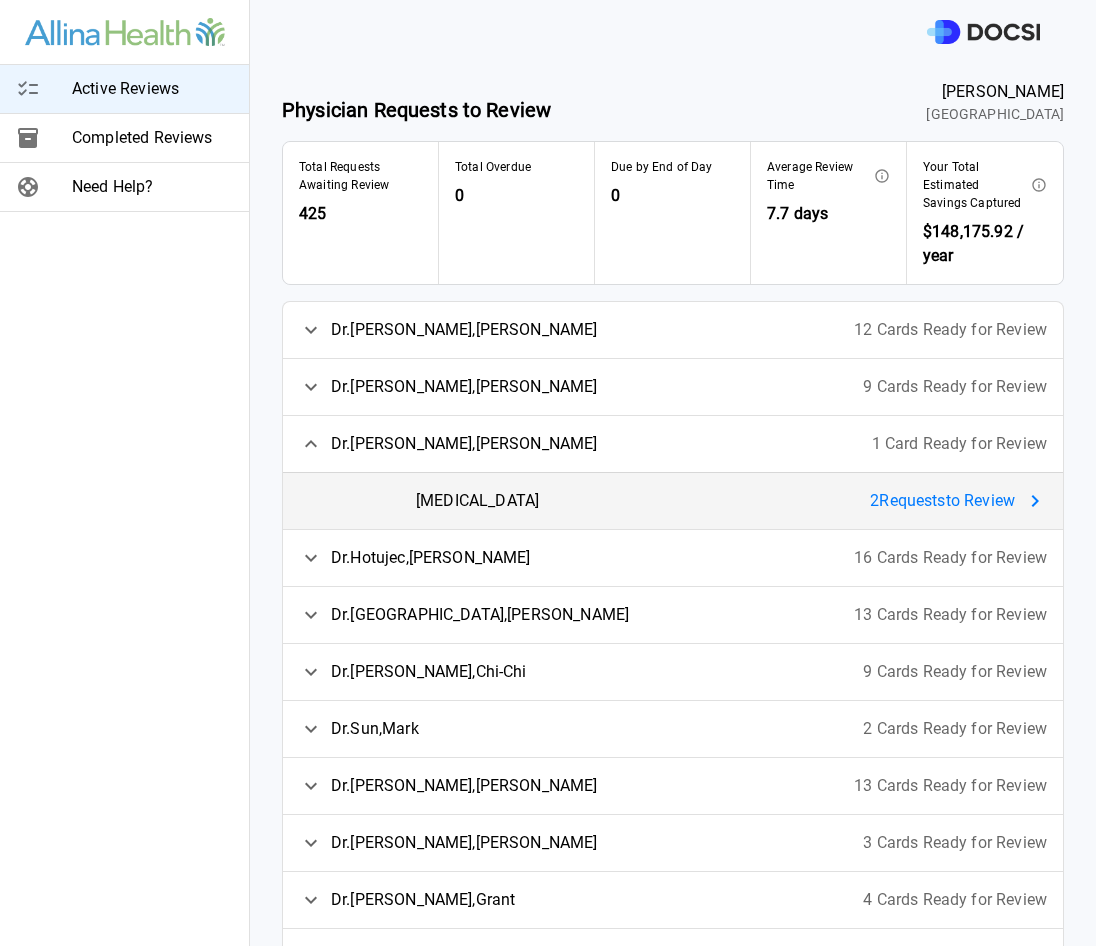 click 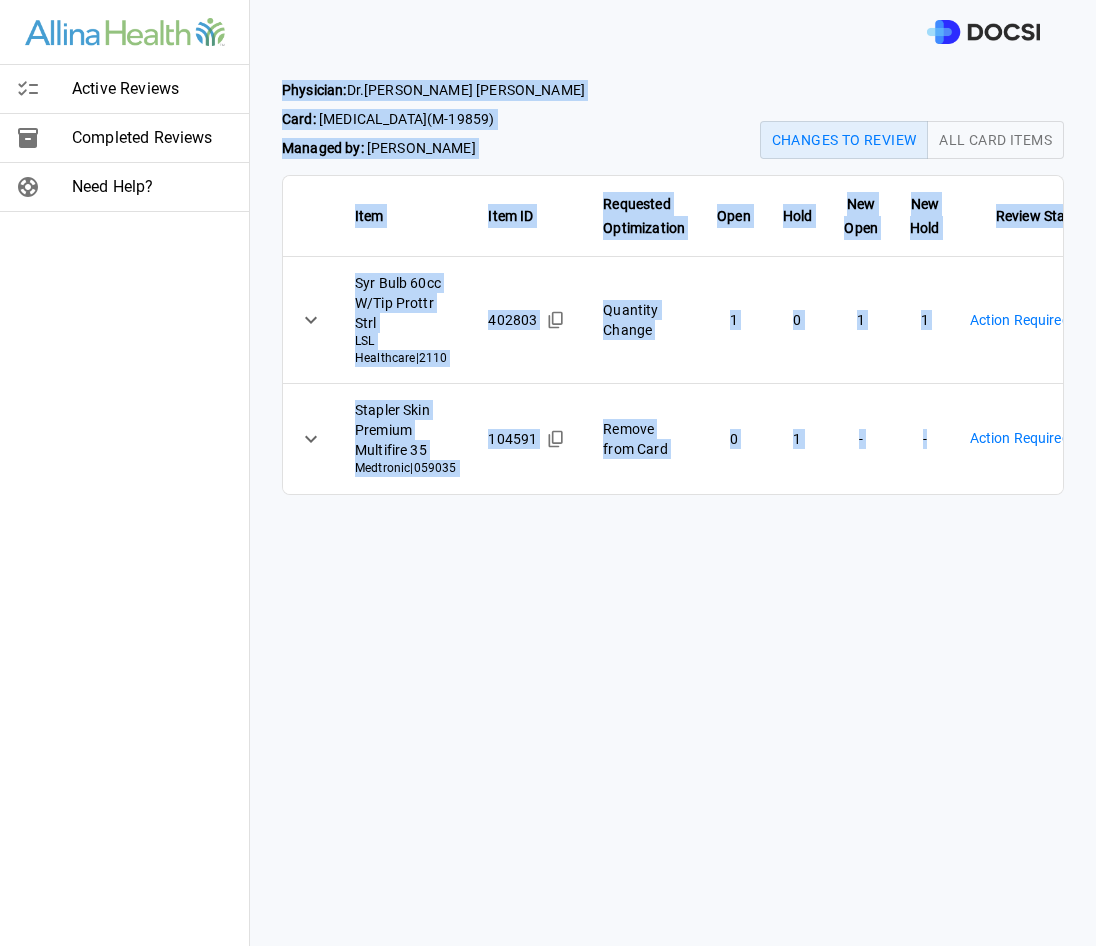 drag, startPoint x: 285, startPoint y: 89, endPoint x: 1024, endPoint y: 561, distance: 876.87225 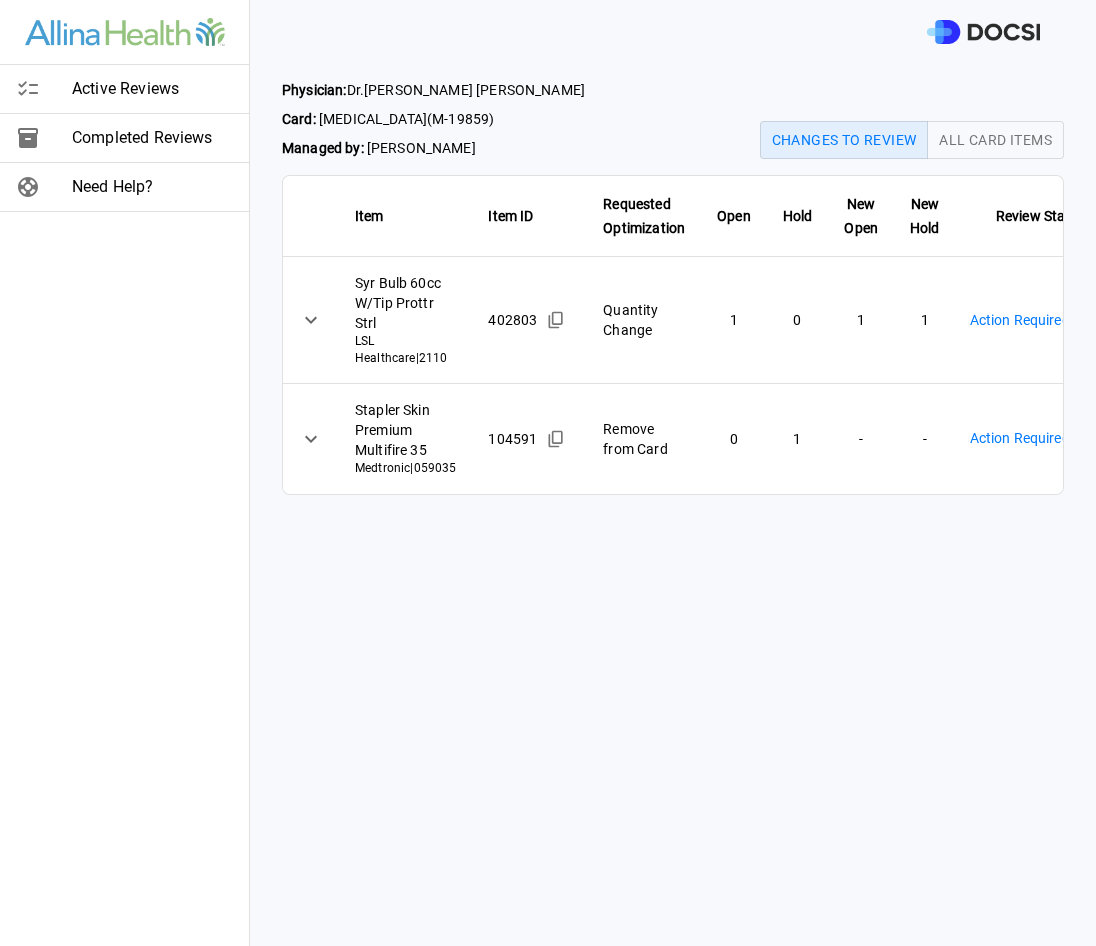 click on "Physician:   [PERSON_NAME] Card:    [MEDICAL_DATA]  ( M-19859 ) Managed by:    [PERSON_NAME] Changes to Review All Card Items Item Item ID Requested Optimization Open Hold New Open New Hold Review Status Syr Bulb 60cc W/Tip Prottr Strl LSL Healthcare  |  2110 402803 Quantity Change 1 0 1 1 Action Required **** ​ Stapler Skin Premium Multifire 35 Medtronic  |  059035 104591 Remove from Card 0 1 - - Action Required **** ​" at bounding box center (673, 505) 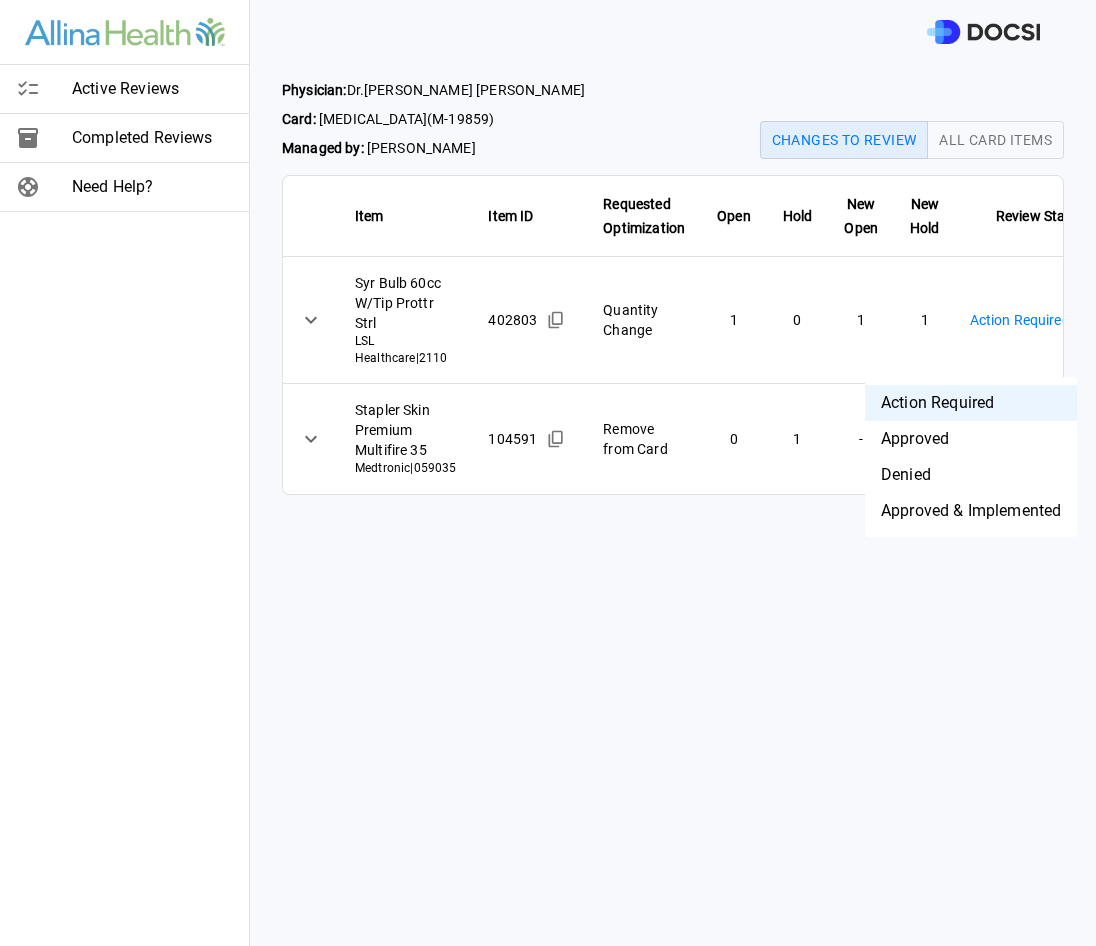 click on "Approved & Implemented" at bounding box center [971, 511] 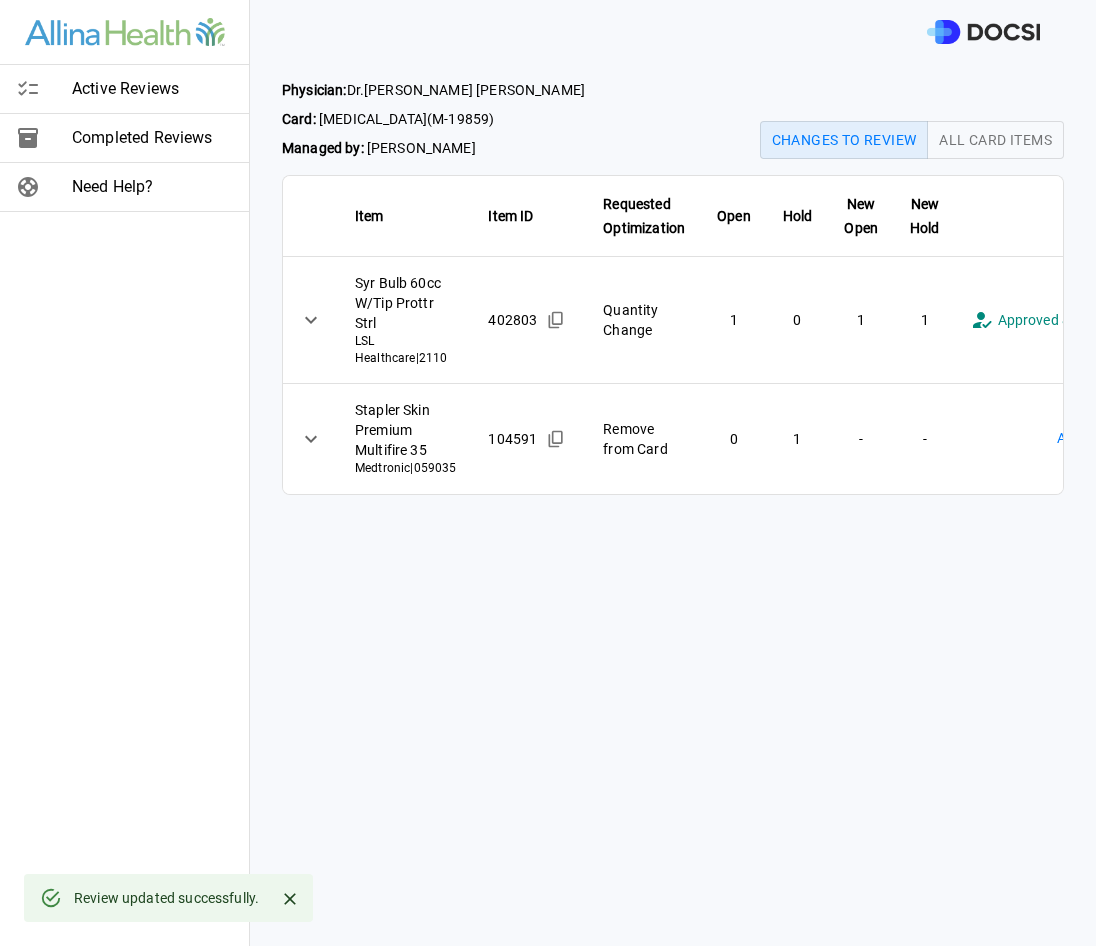 click on "**********" at bounding box center [548, 473] 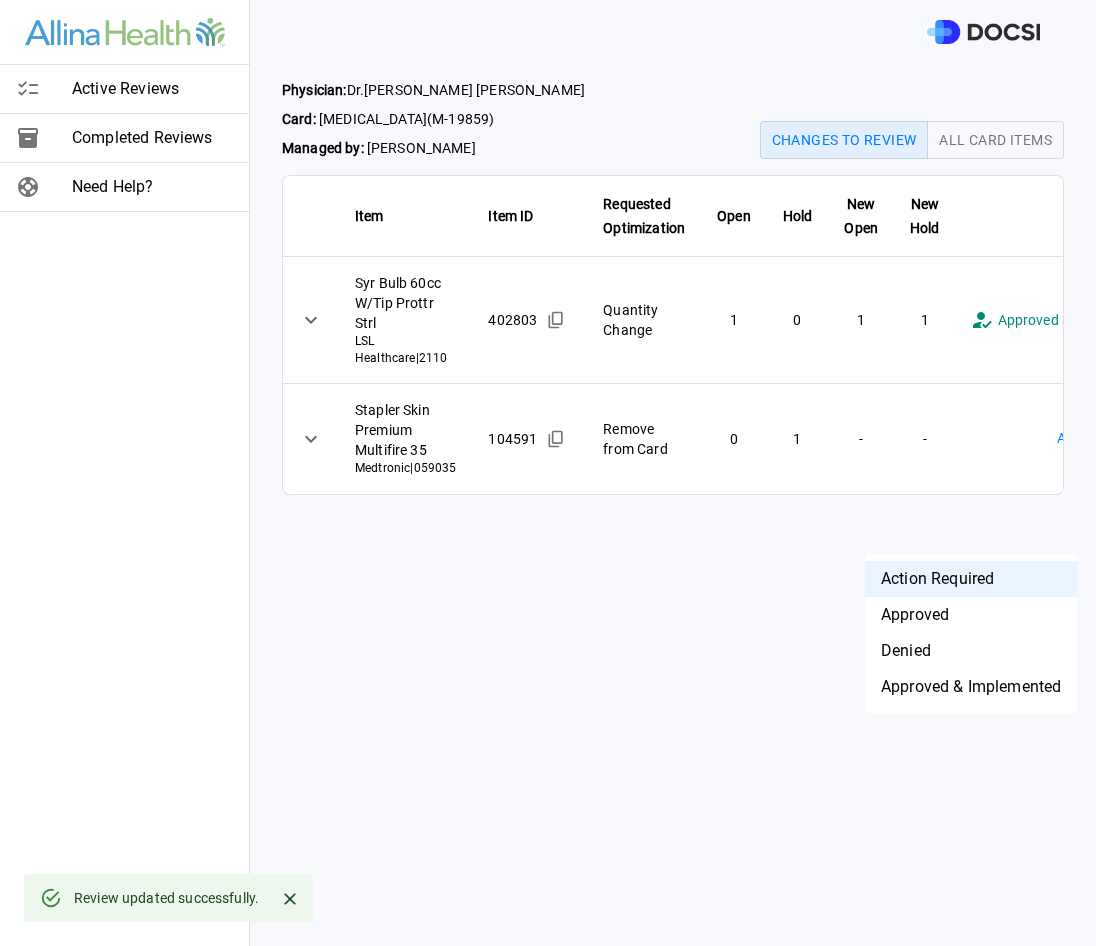 click on "Approved & Implemented" at bounding box center (971, 687) 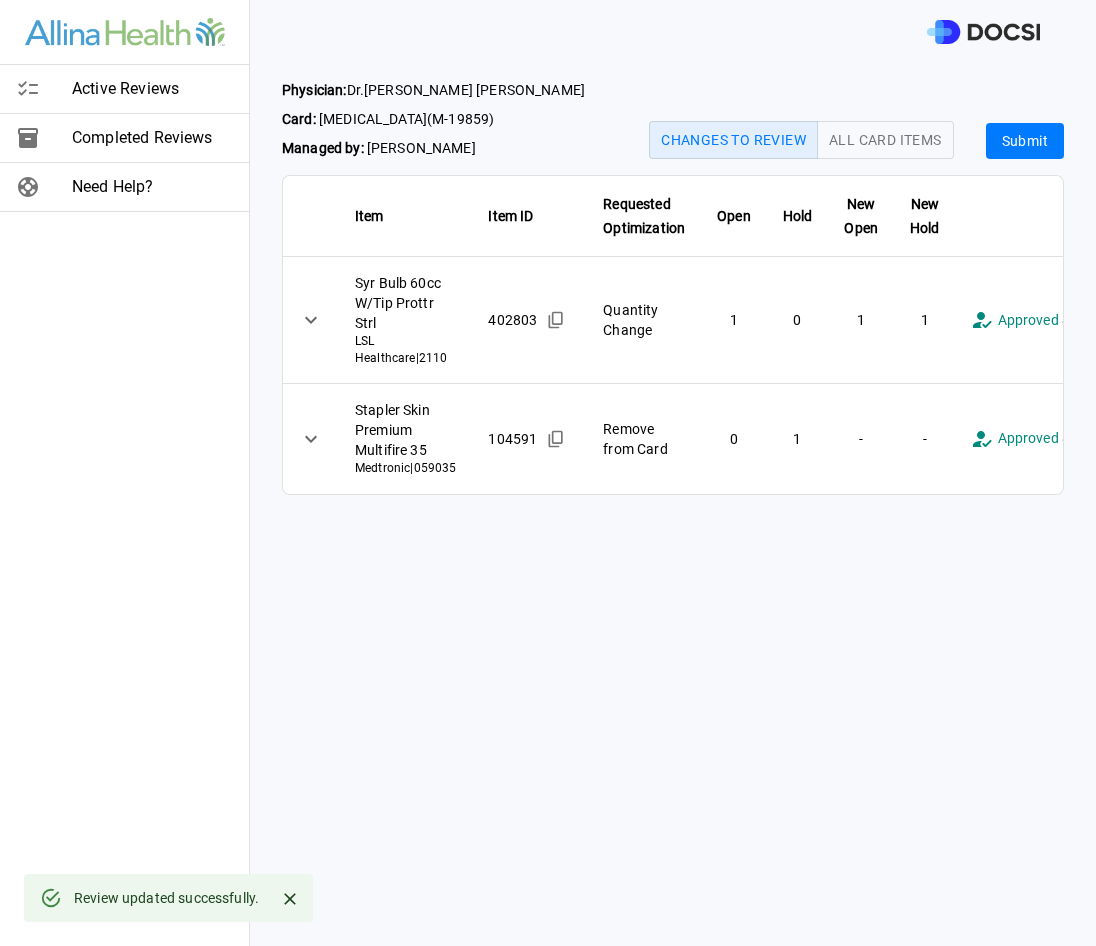 click on "Submit" at bounding box center (1025, 141) 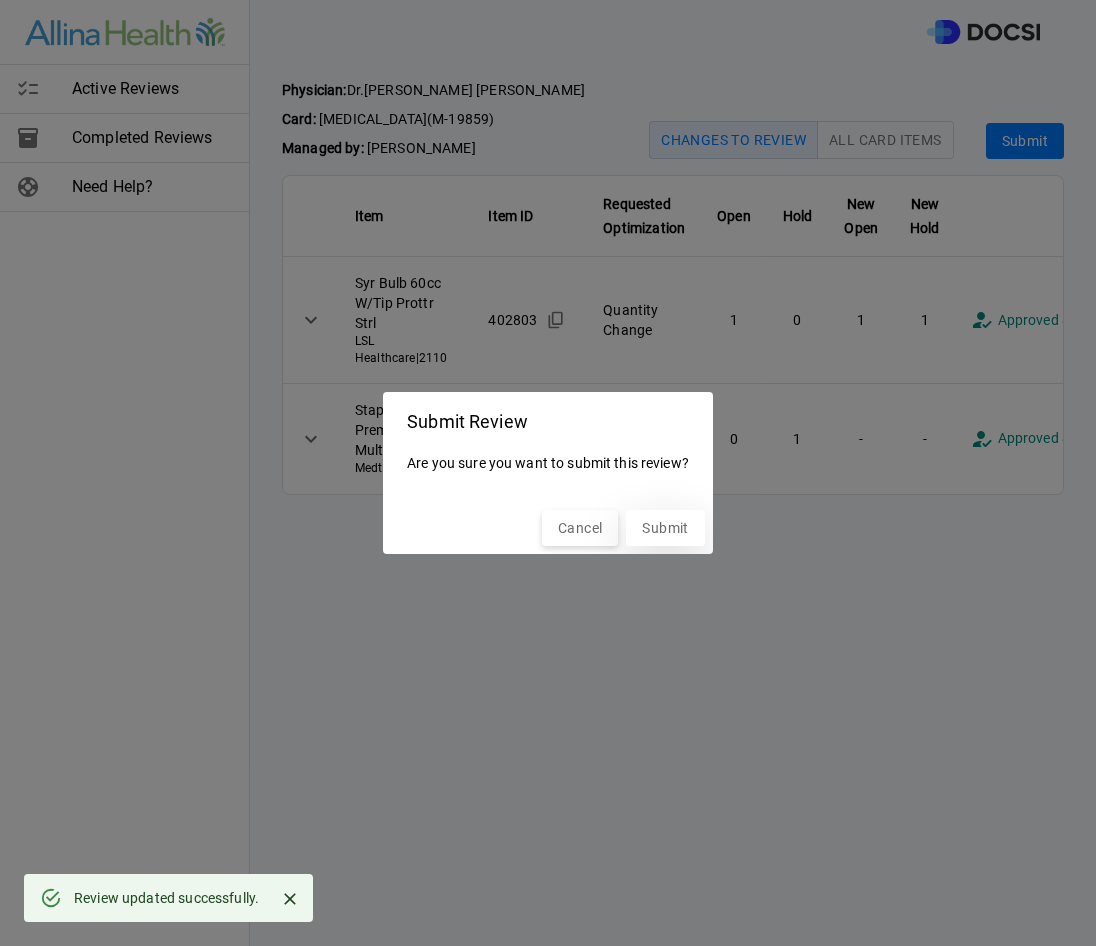 click on "Submit" at bounding box center [665, 528] 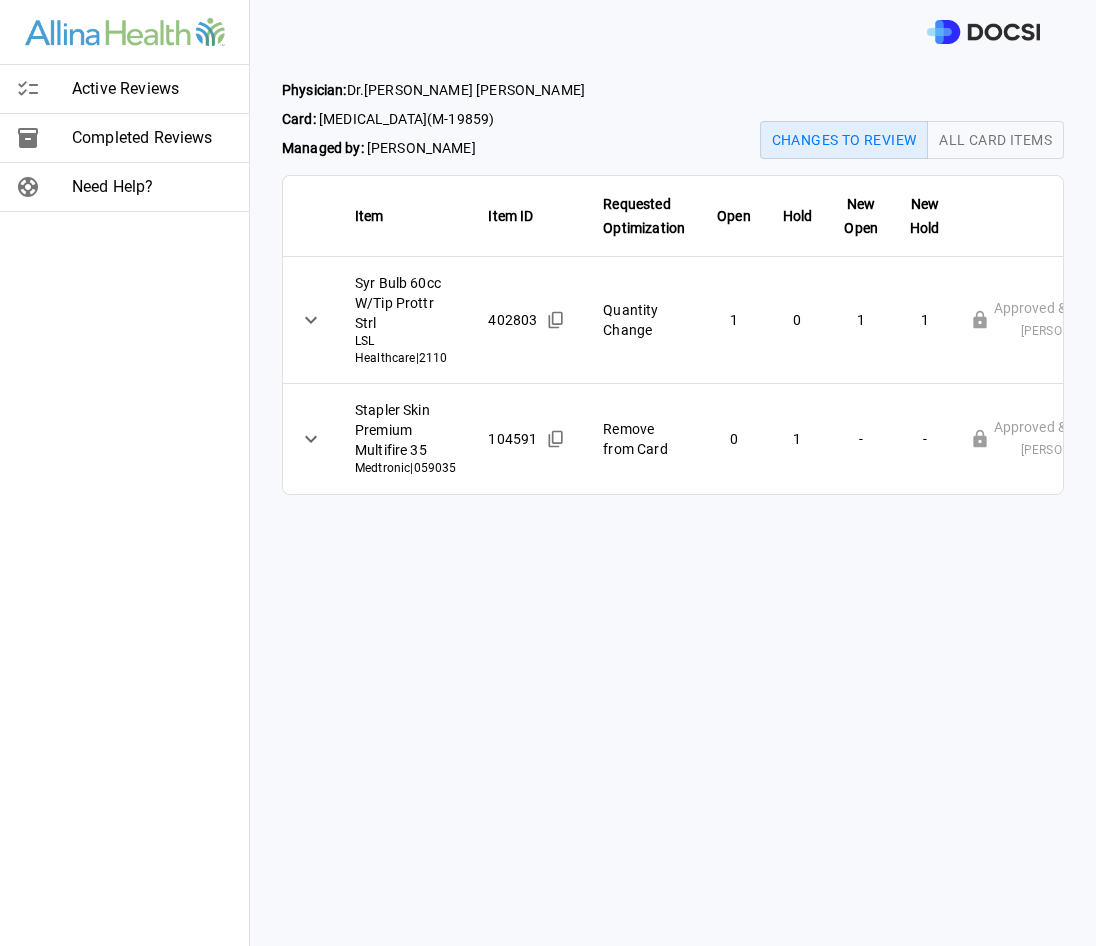 click on "Active Reviews" at bounding box center [152, 89] 